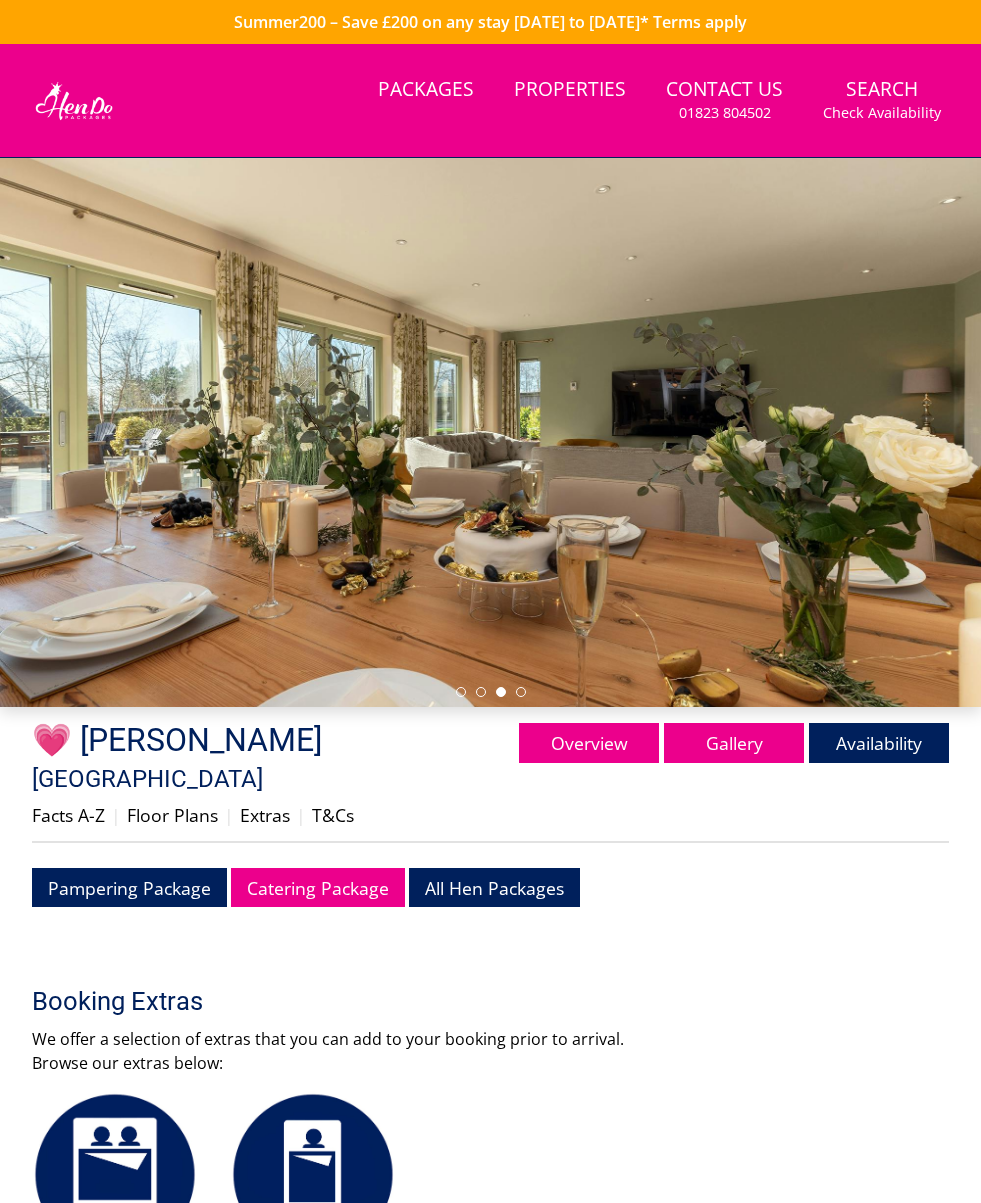 scroll, scrollTop: 385, scrollLeft: 0, axis: vertical 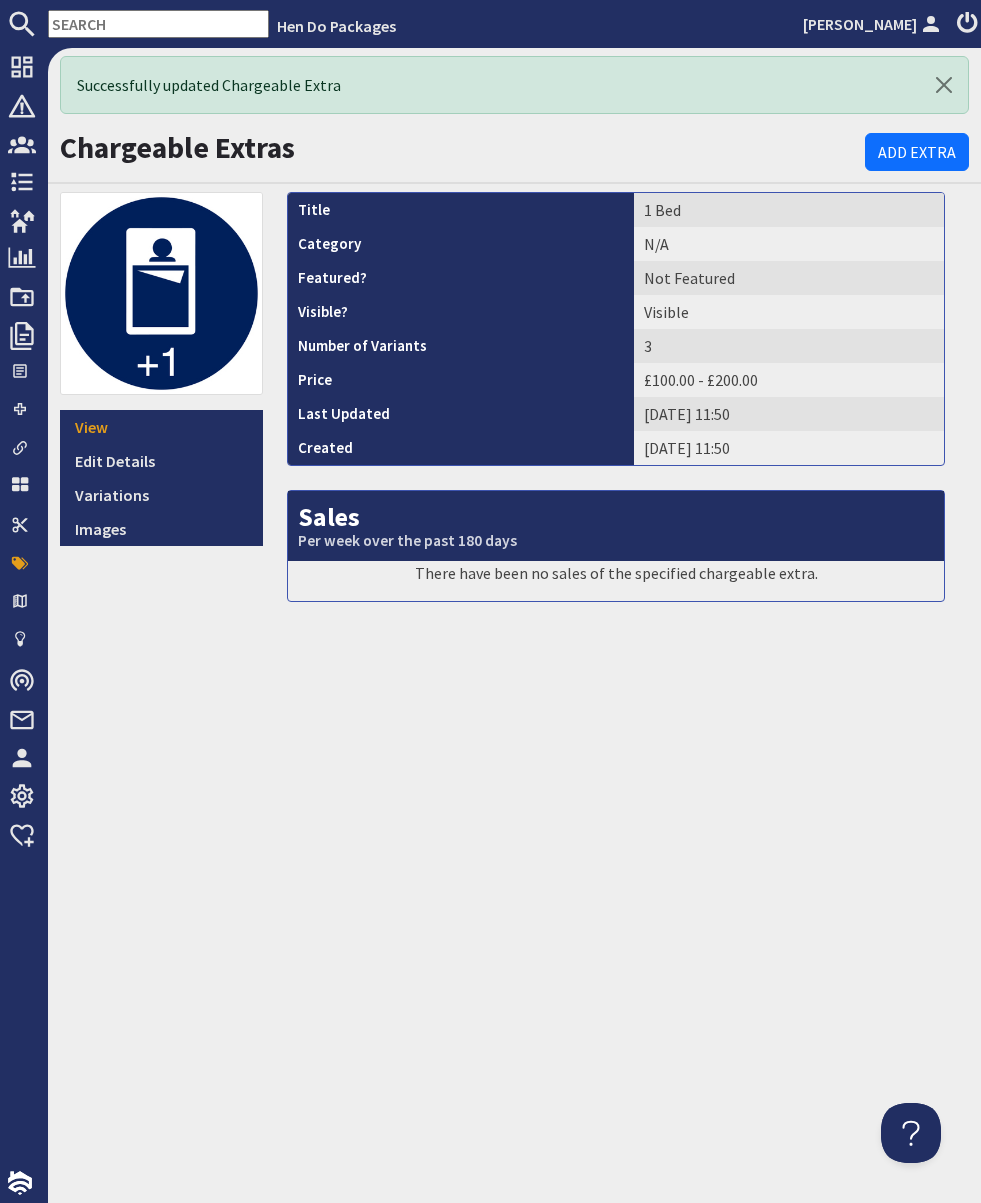 click at bounding box center [158, 24] 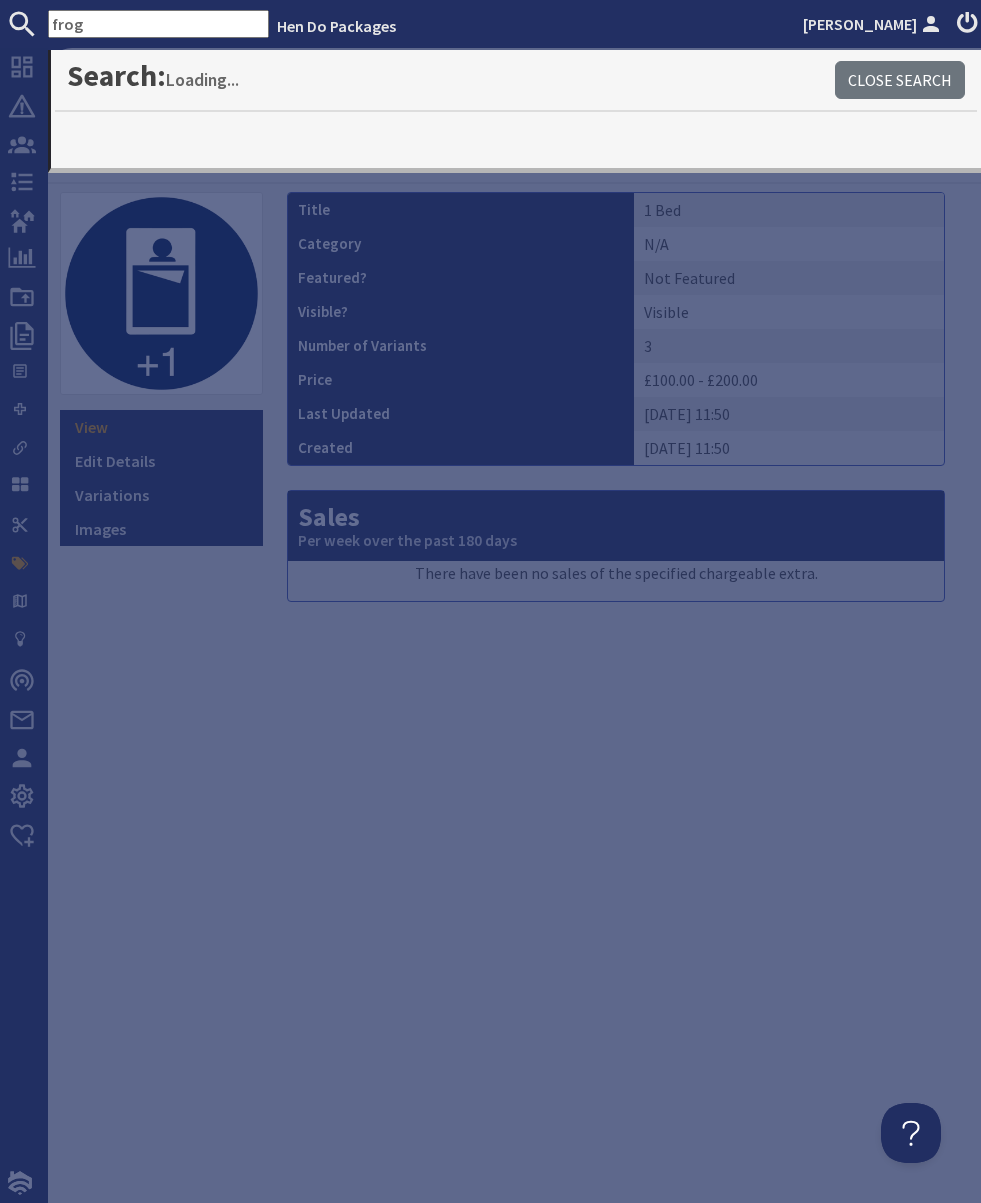 type on "frog" 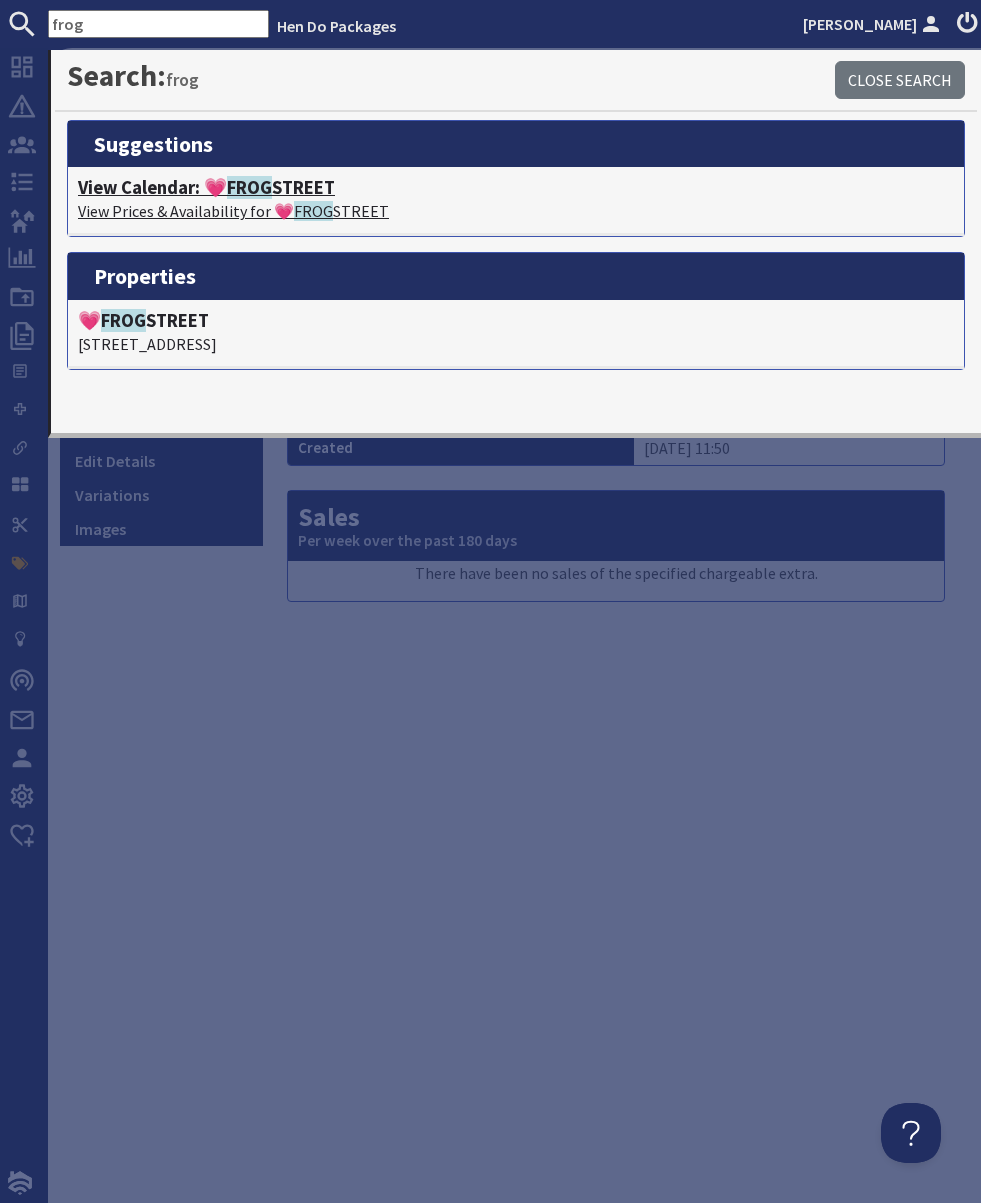 click on "View Calendar: 💗  FROG  STREET" at bounding box center [516, 188] 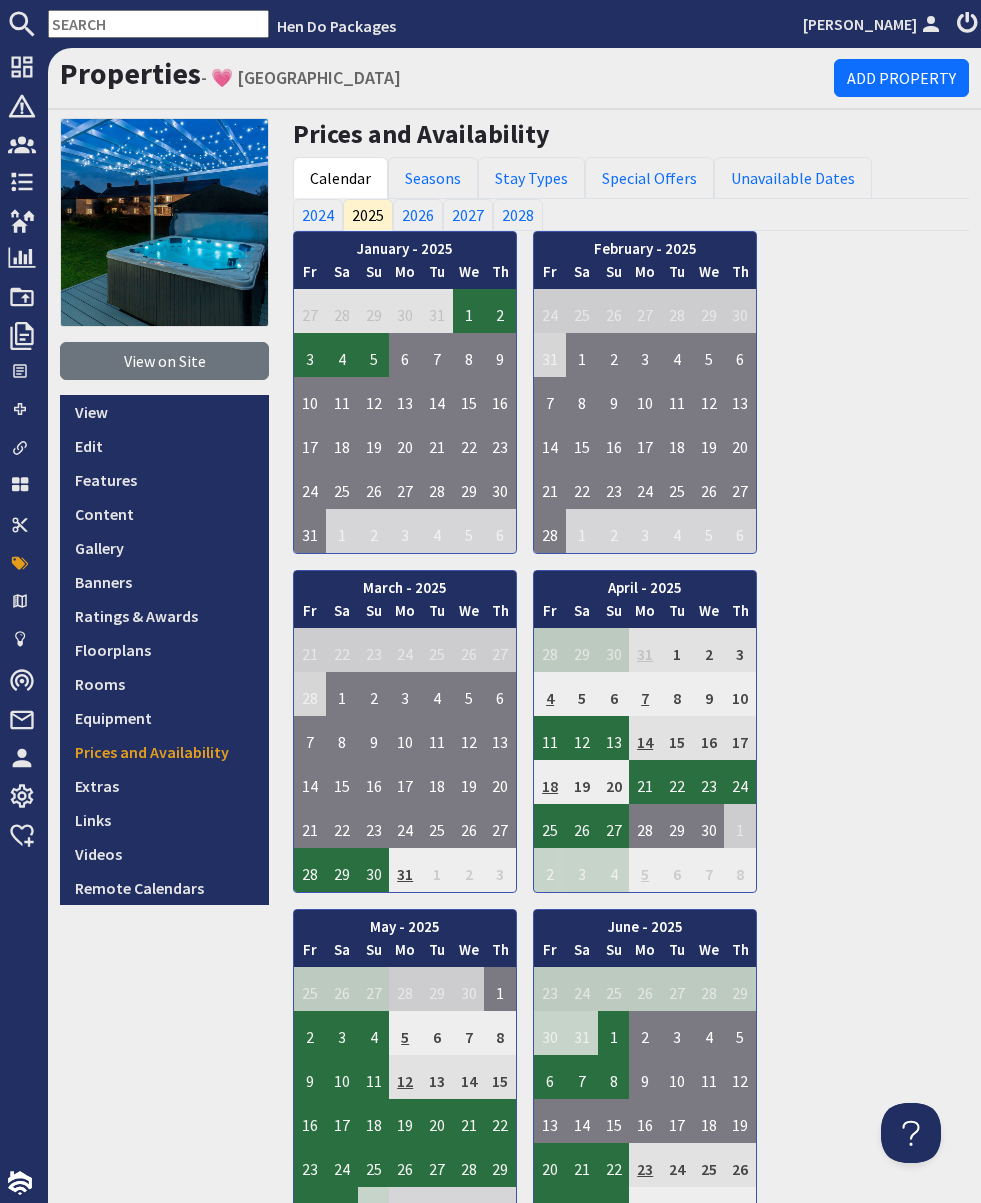 scroll, scrollTop: 0, scrollLeft: 0, axis: both 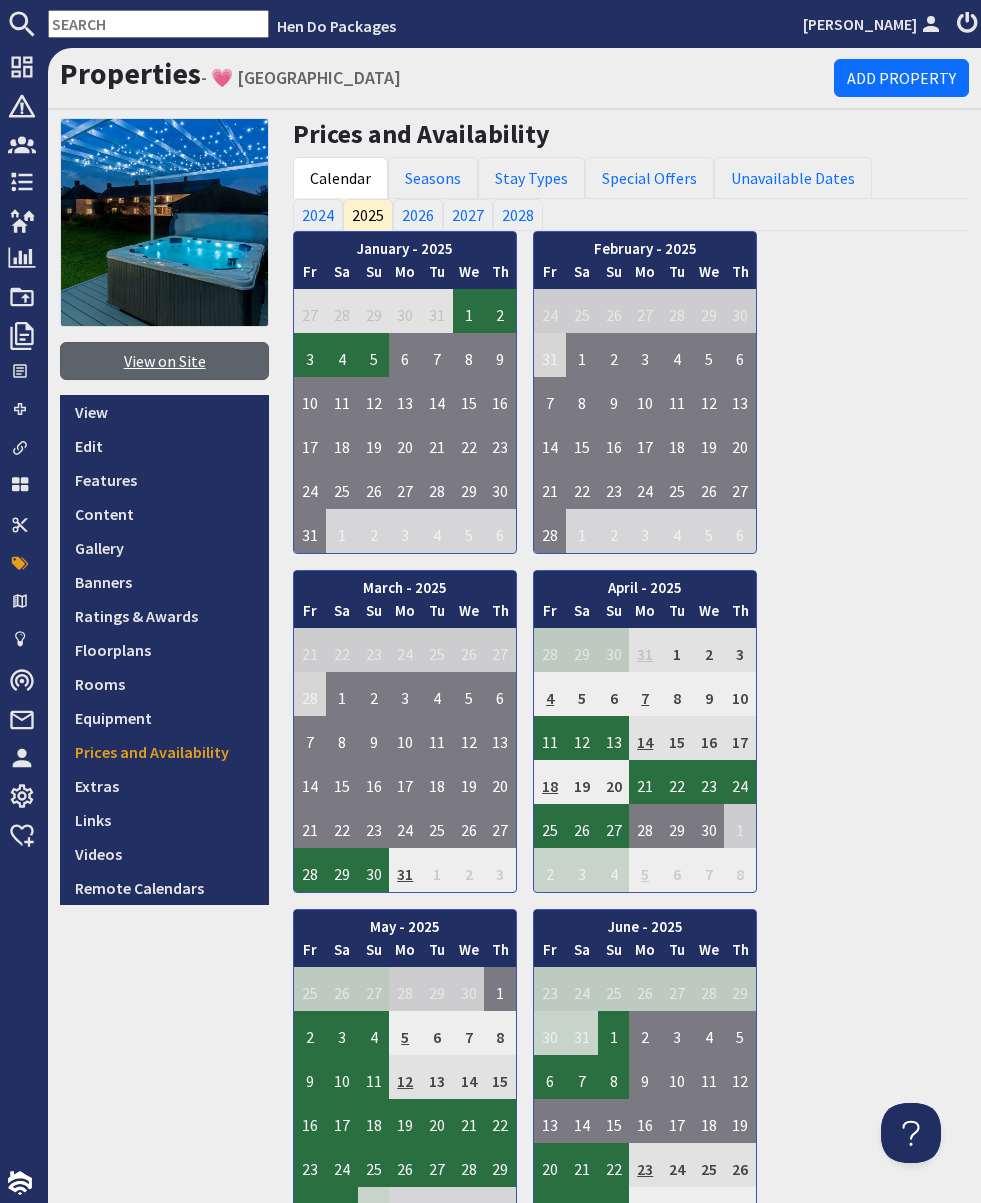 click on "View on Site" at bounding box center [164, 361] 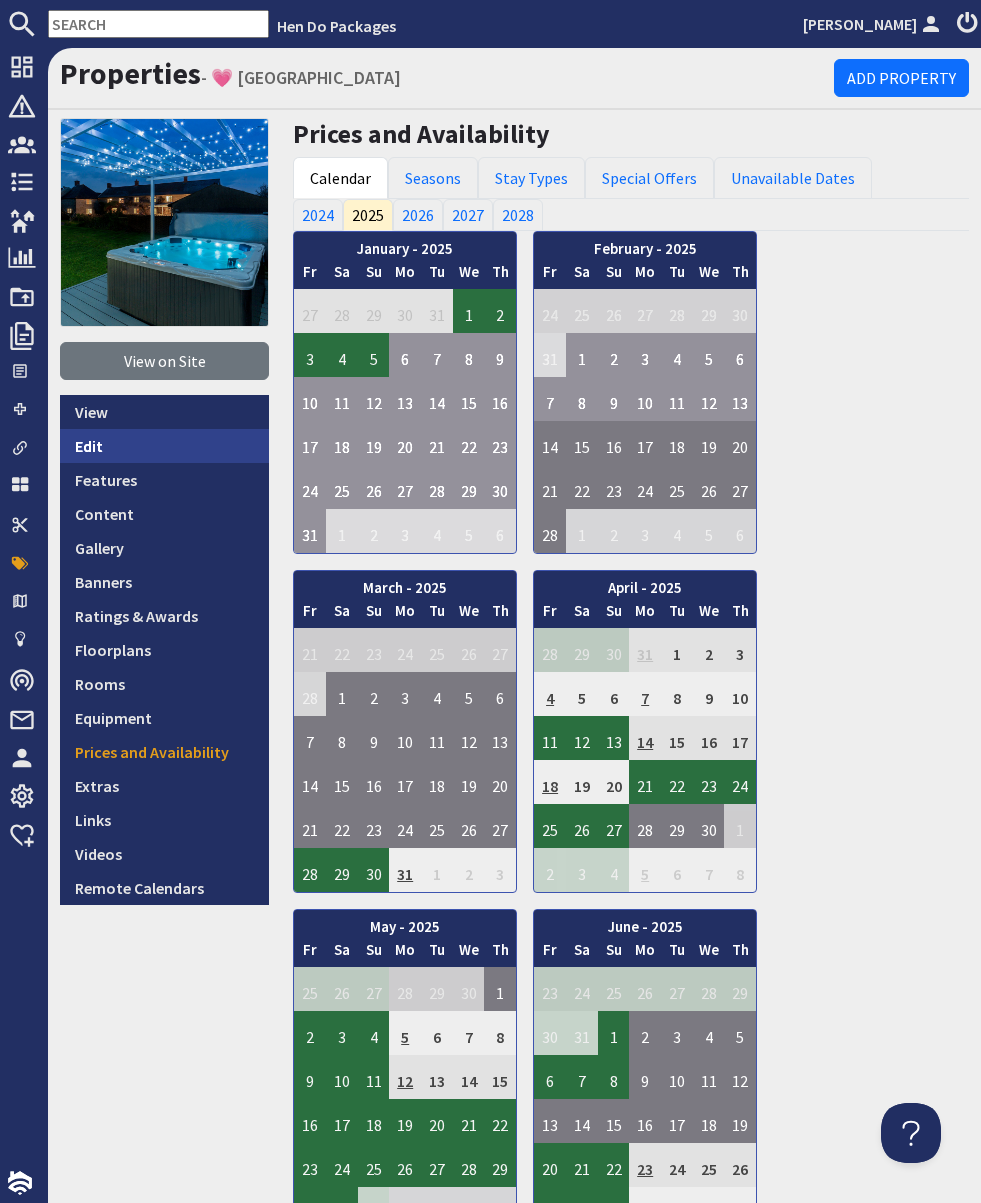 click on "Edit" at bounding box center [164, 446] 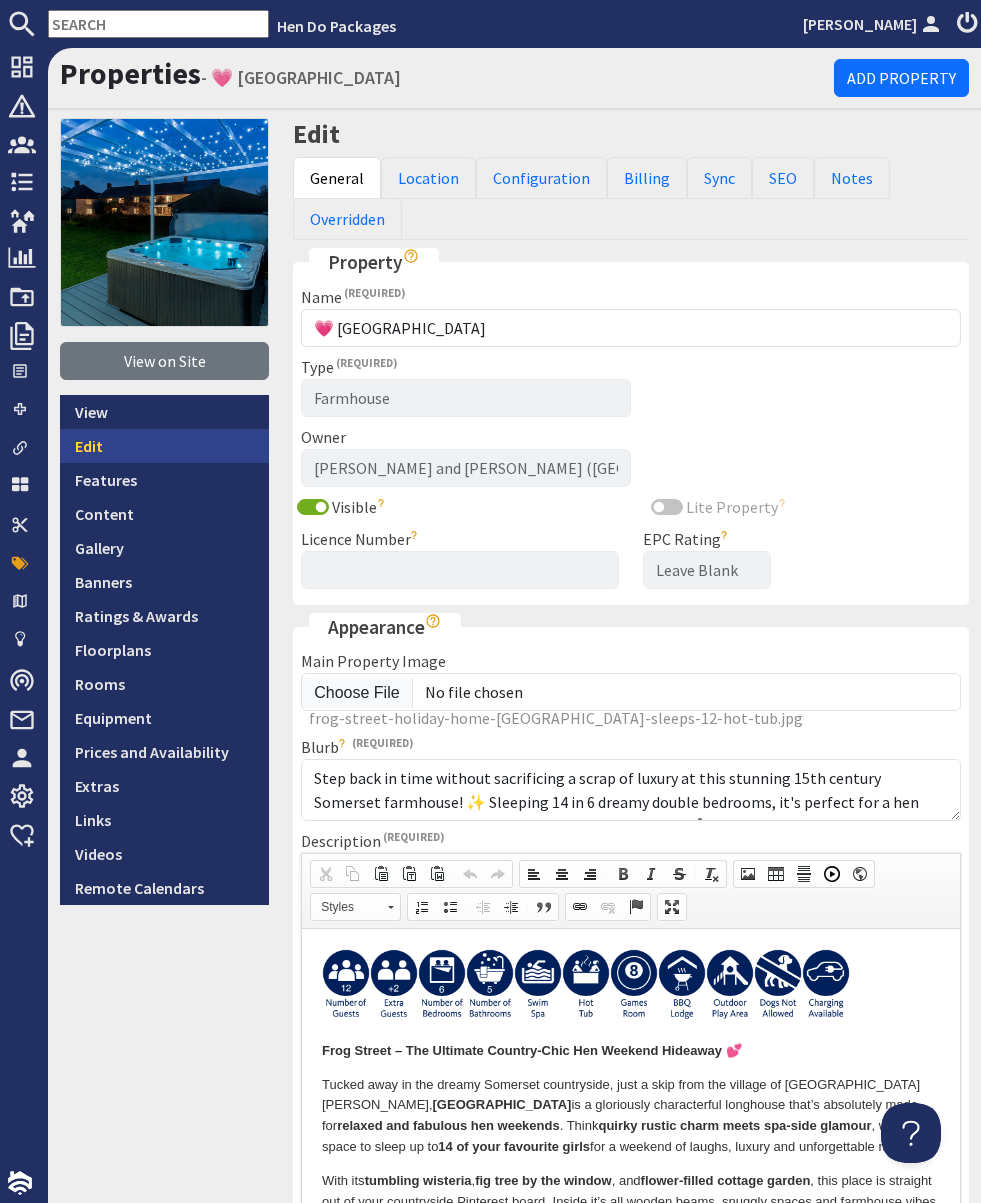 scroll, scrollTop: 0, scrollLeft: 0, axis: both 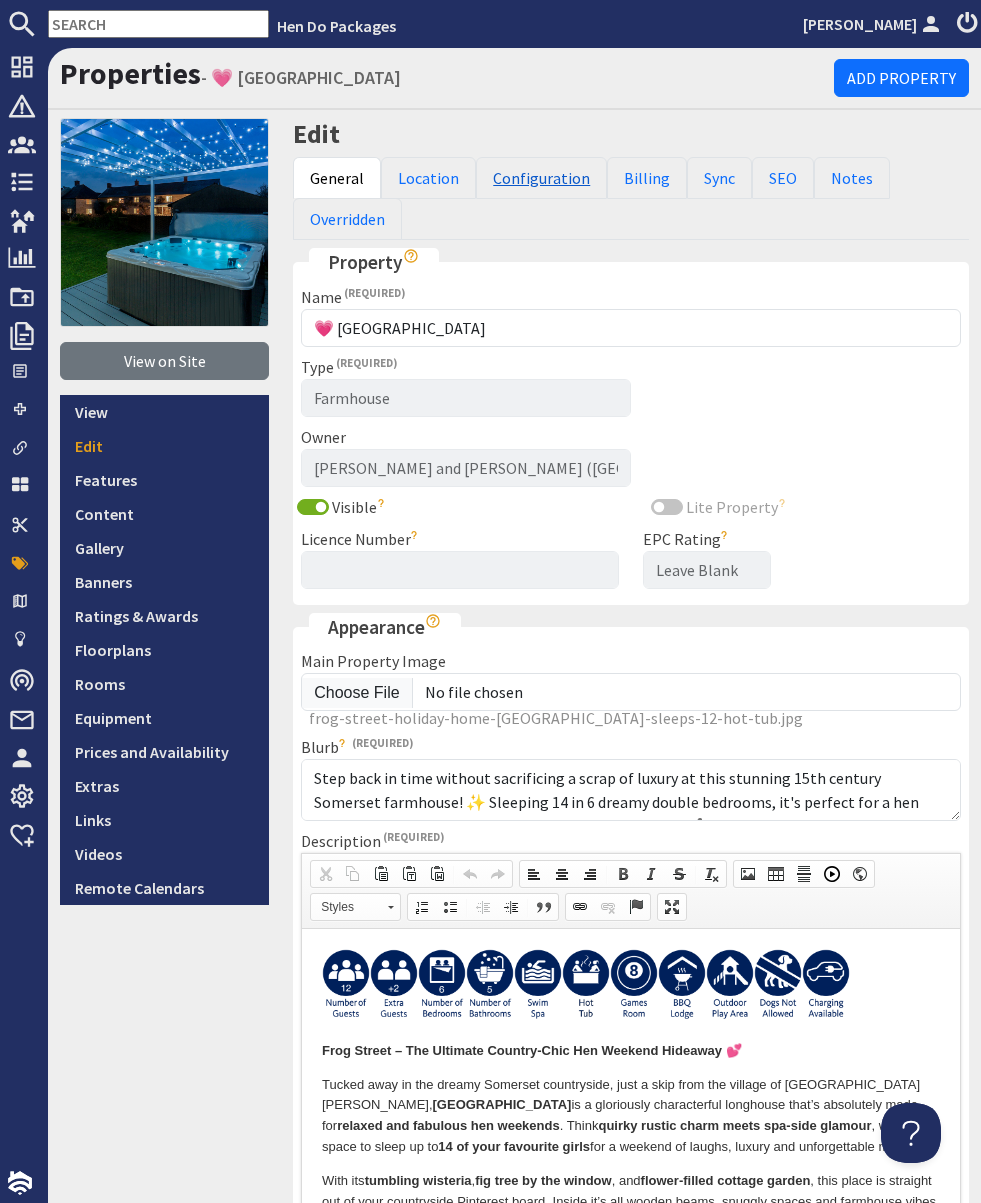 click on "Configuration" at bounding box center [541, 178] 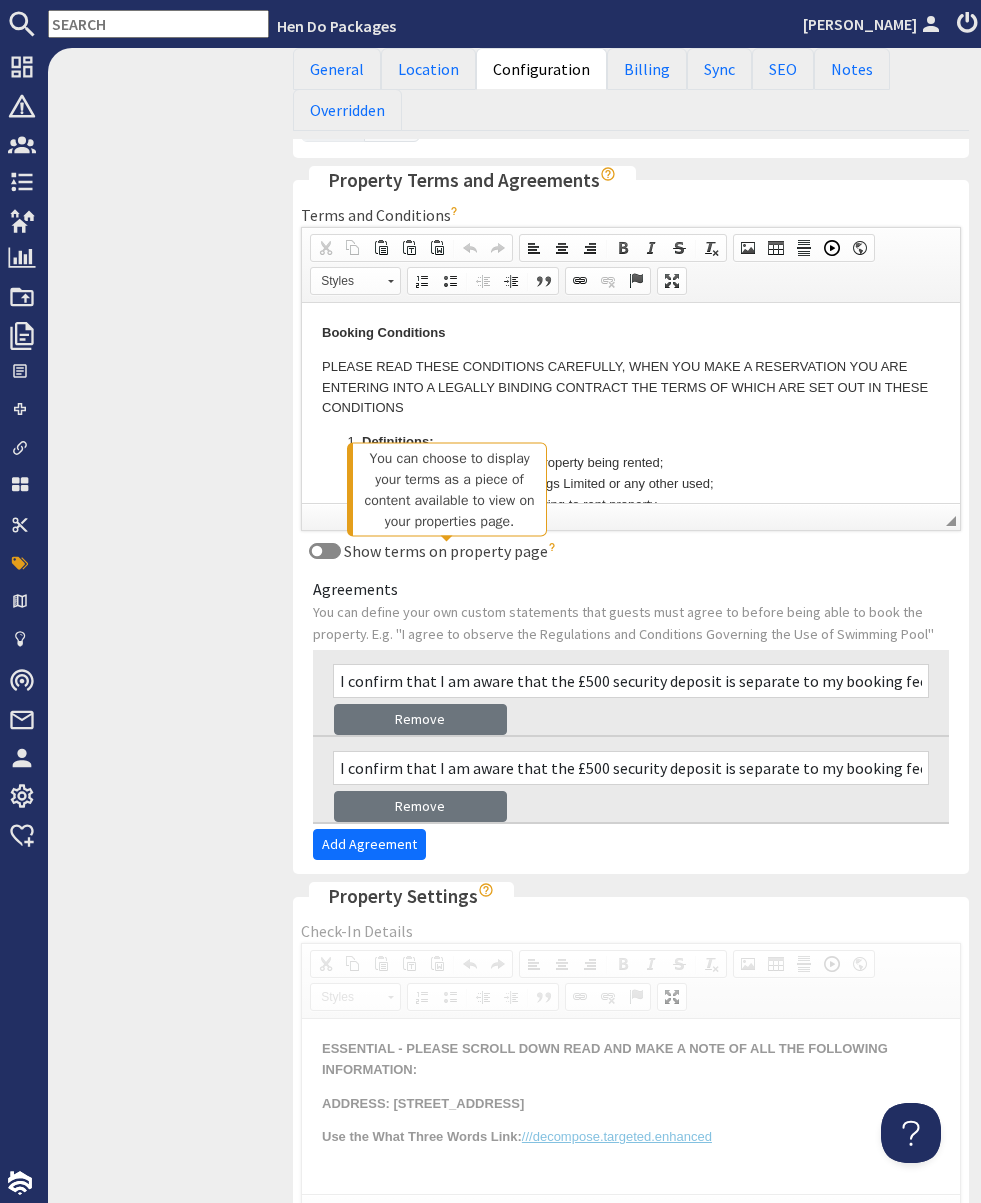 scroll, scrollTop: 977, scrollLeft: 0, axis: vertical 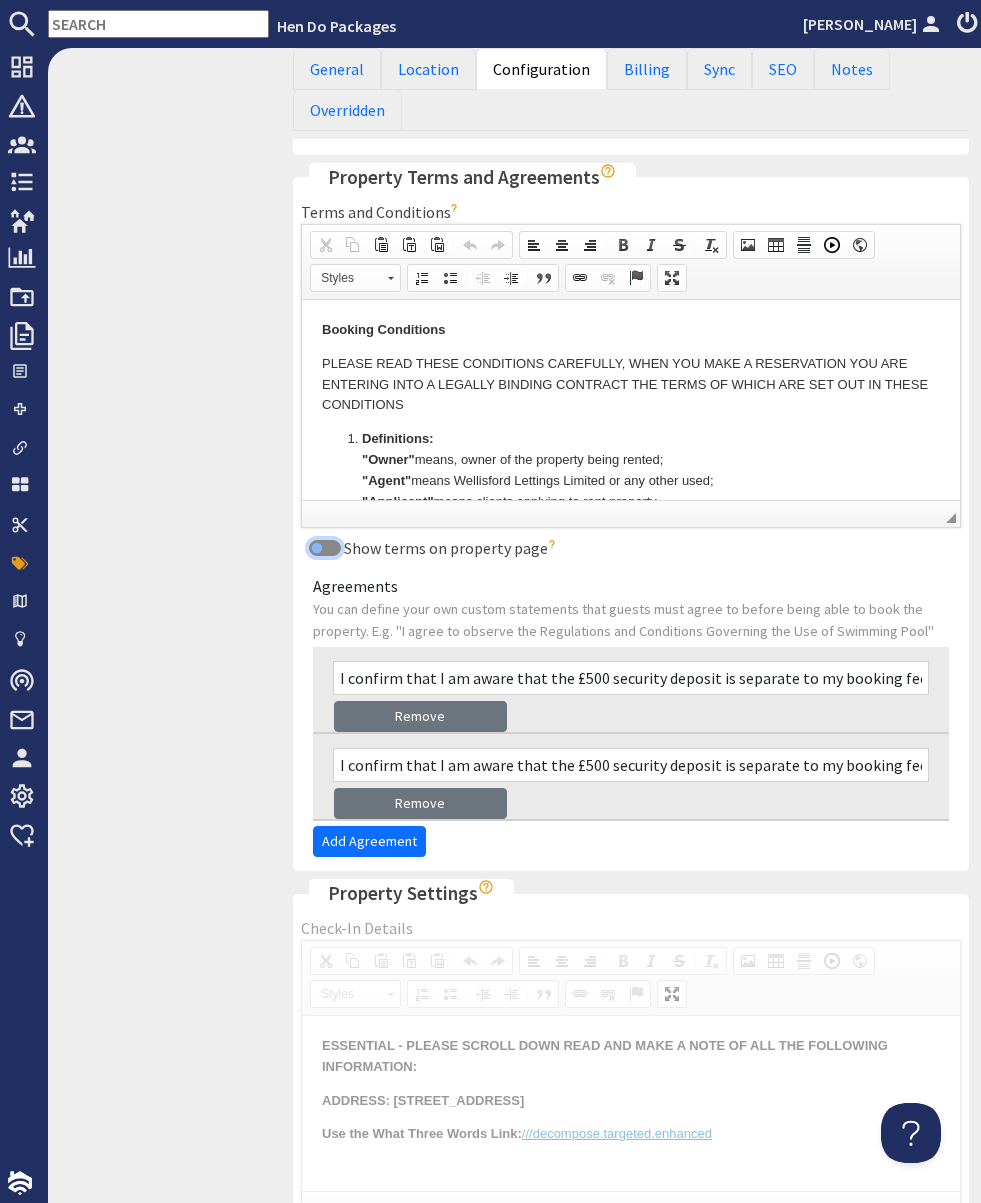 click on "Show terms on property page" at bounding box center [325, 548] 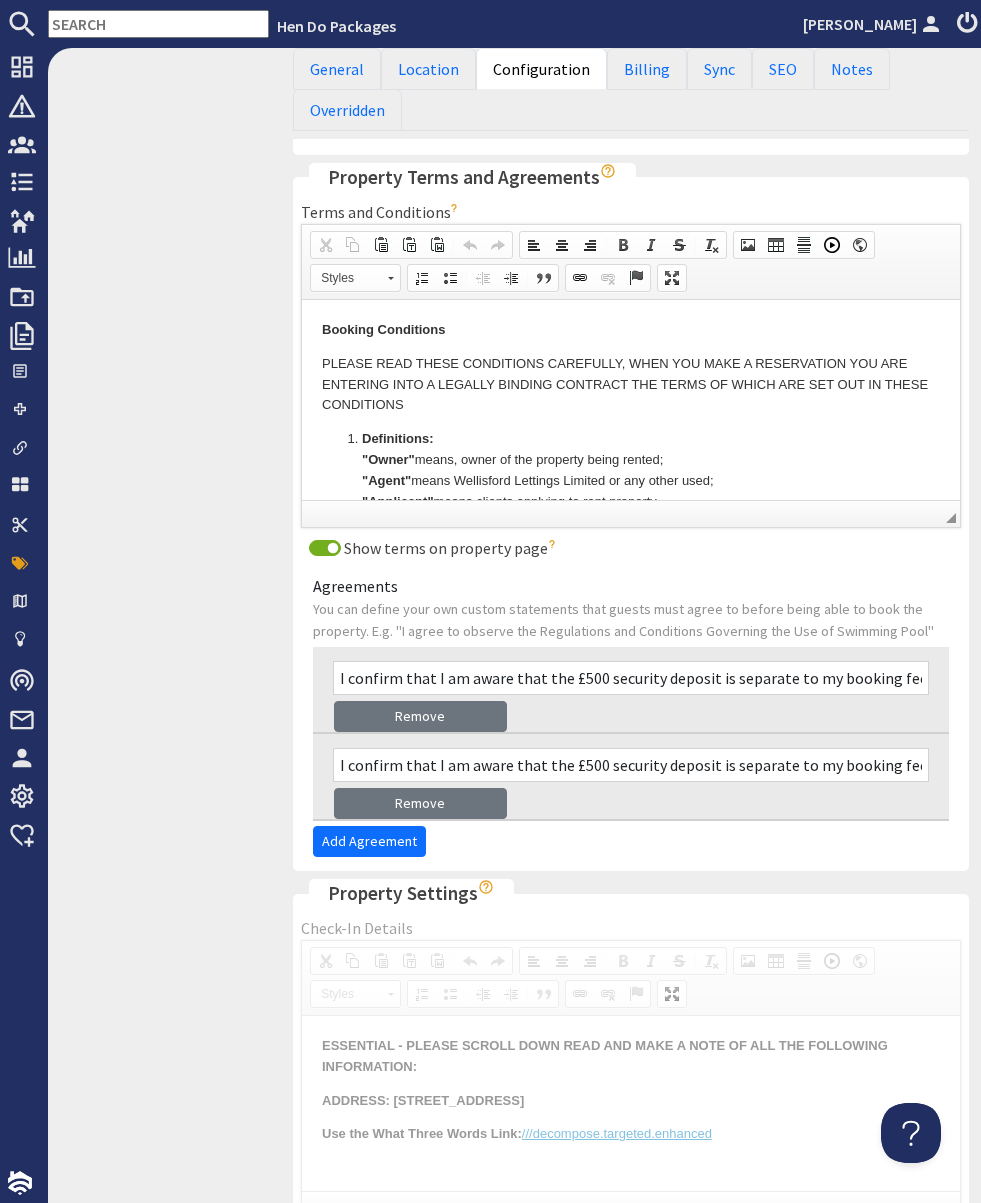 click on "View on Site
View
Edit
Features
Content
Gallery
Banners
Ratings & Awards
Floorplans
Rooms
Equipment
Prices and Availability
Extras
Links
Videos
Remote Calendars" at bounding box center [164, 231] 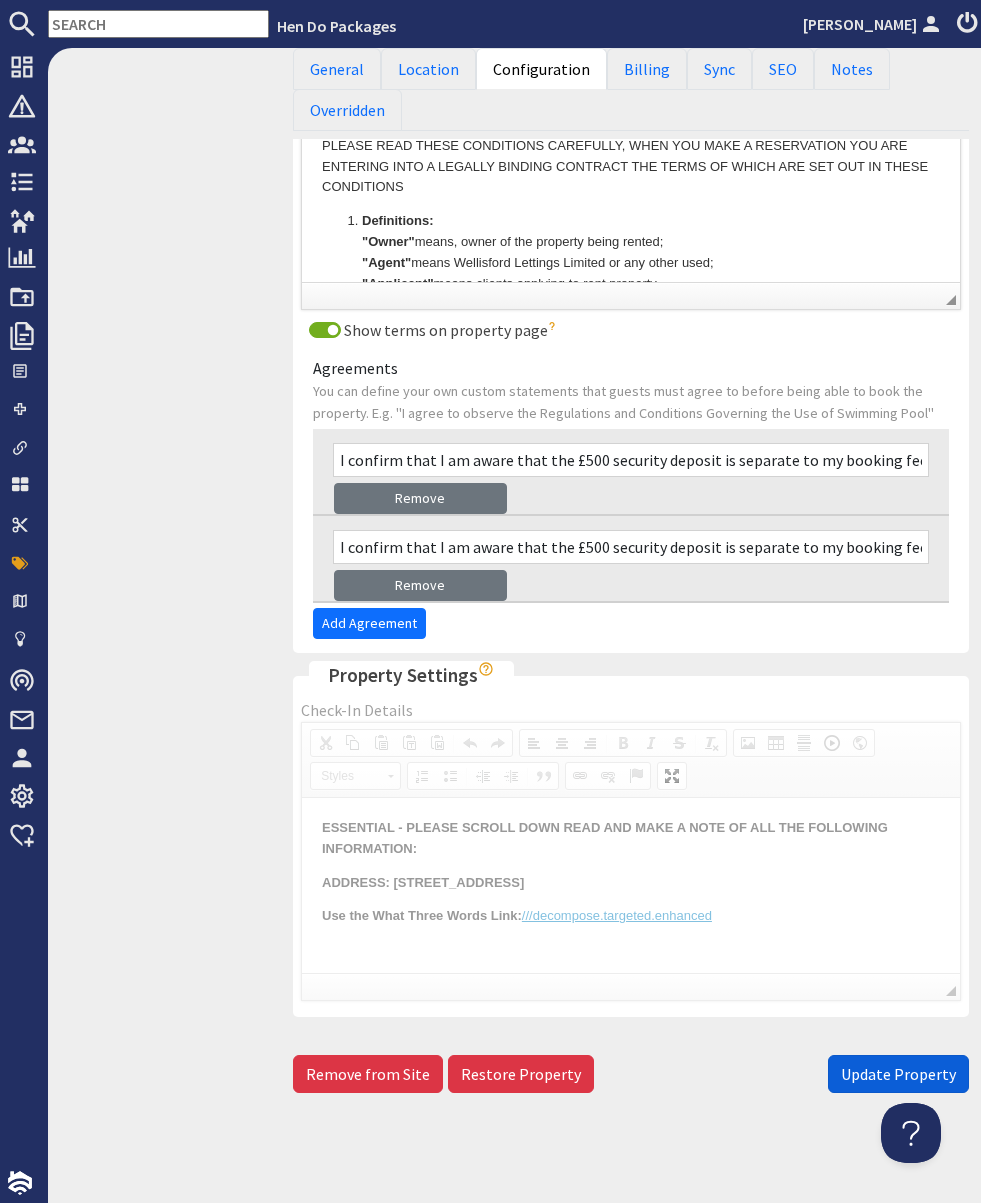 click on "Update Property" at bounding box center [898, 1074] 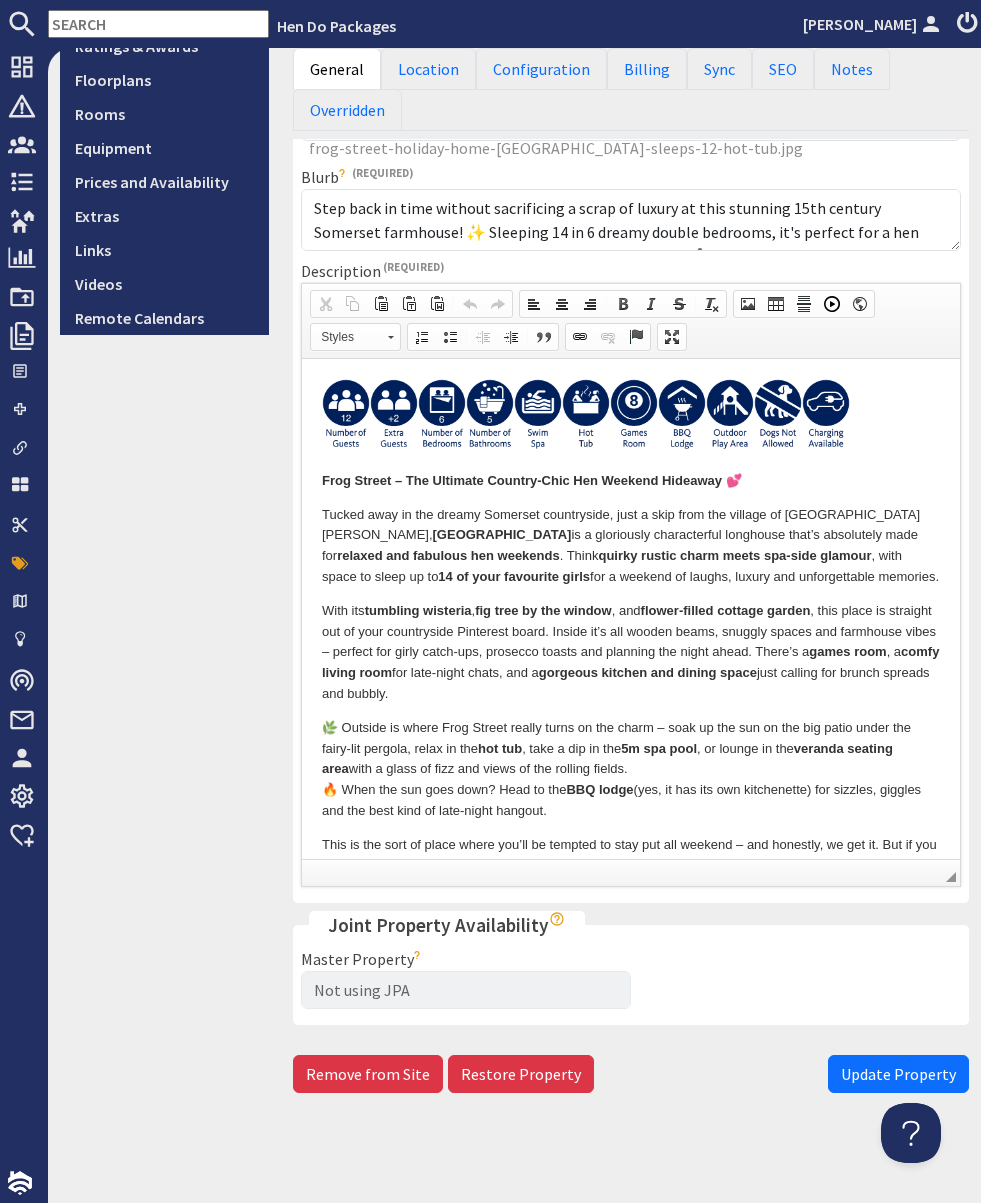 scroll, scrollTop: 0, scrollLeft: 0, axis: both 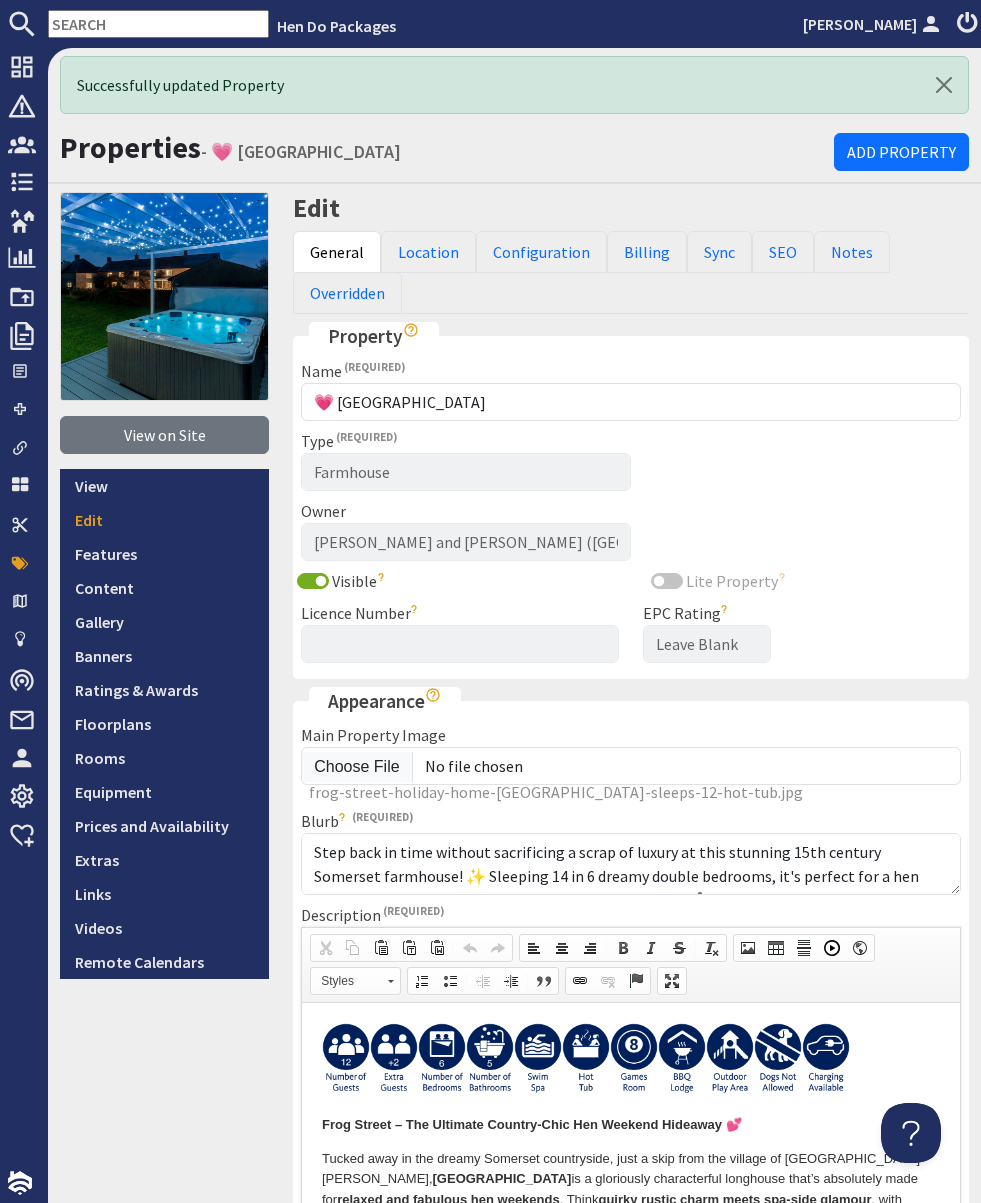 click at bounding box center (158, 24) 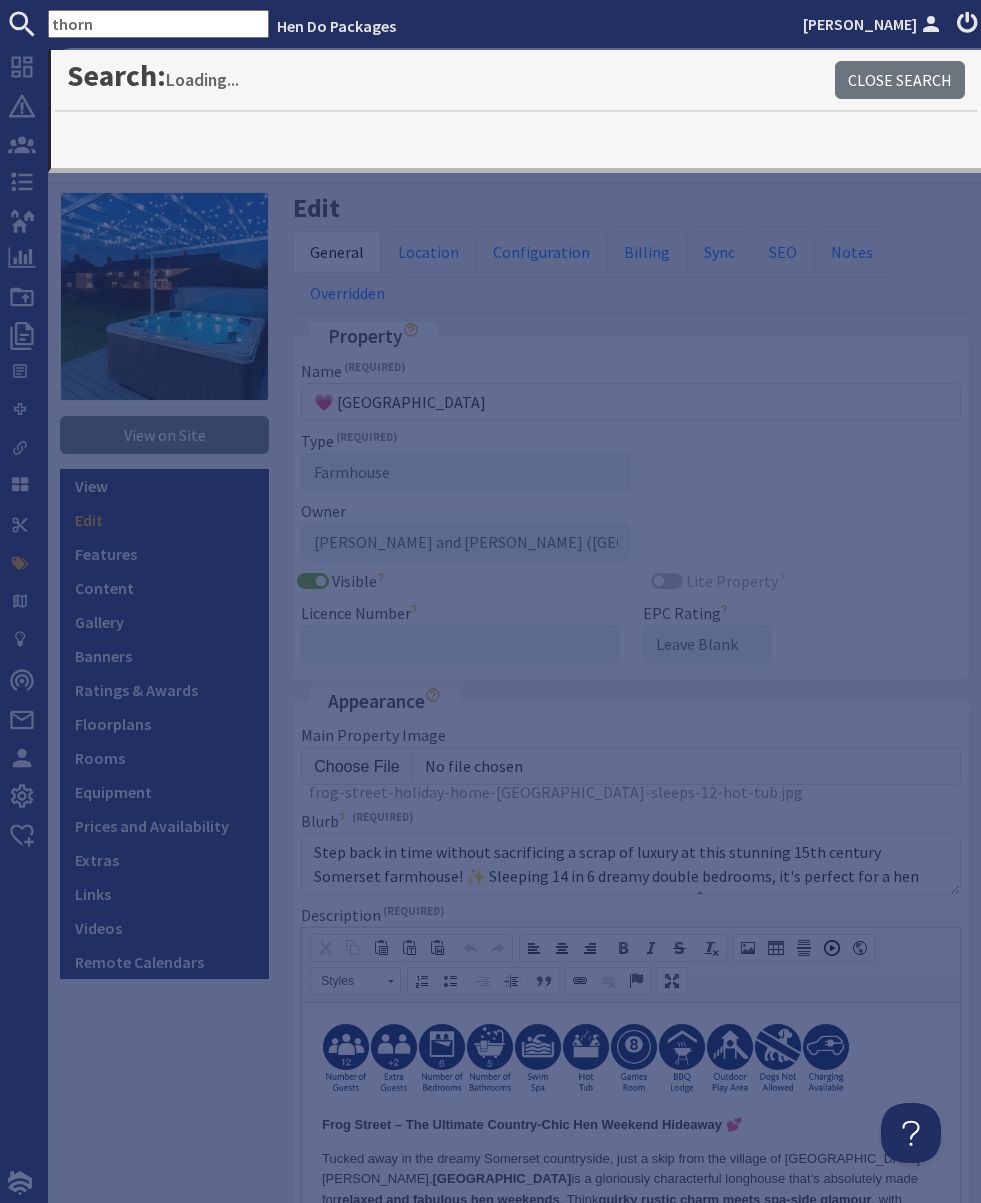 type on "thorn" 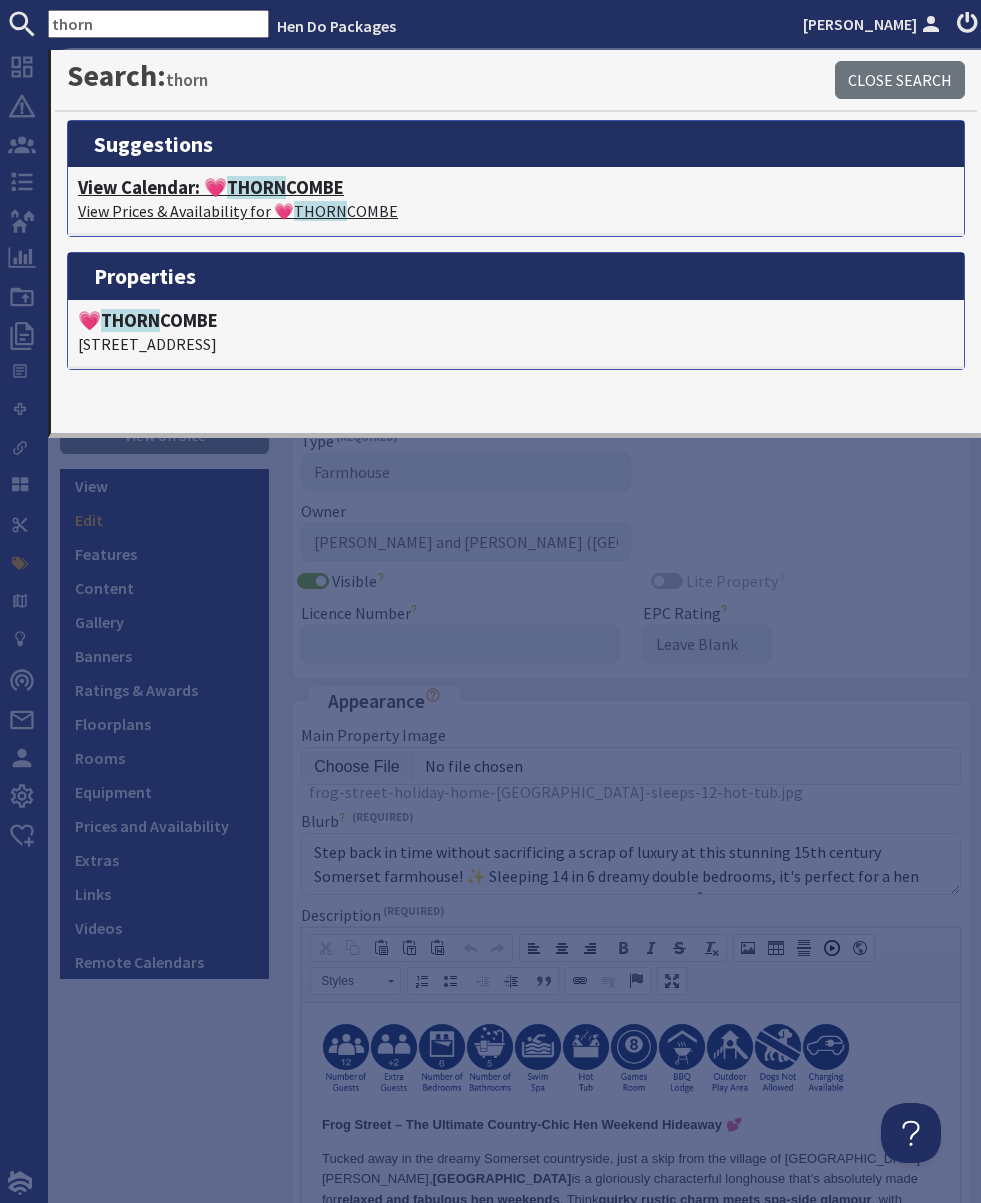 click on "View Calendar: 💗  THORN COMBE" at bounding box center [516, 188] 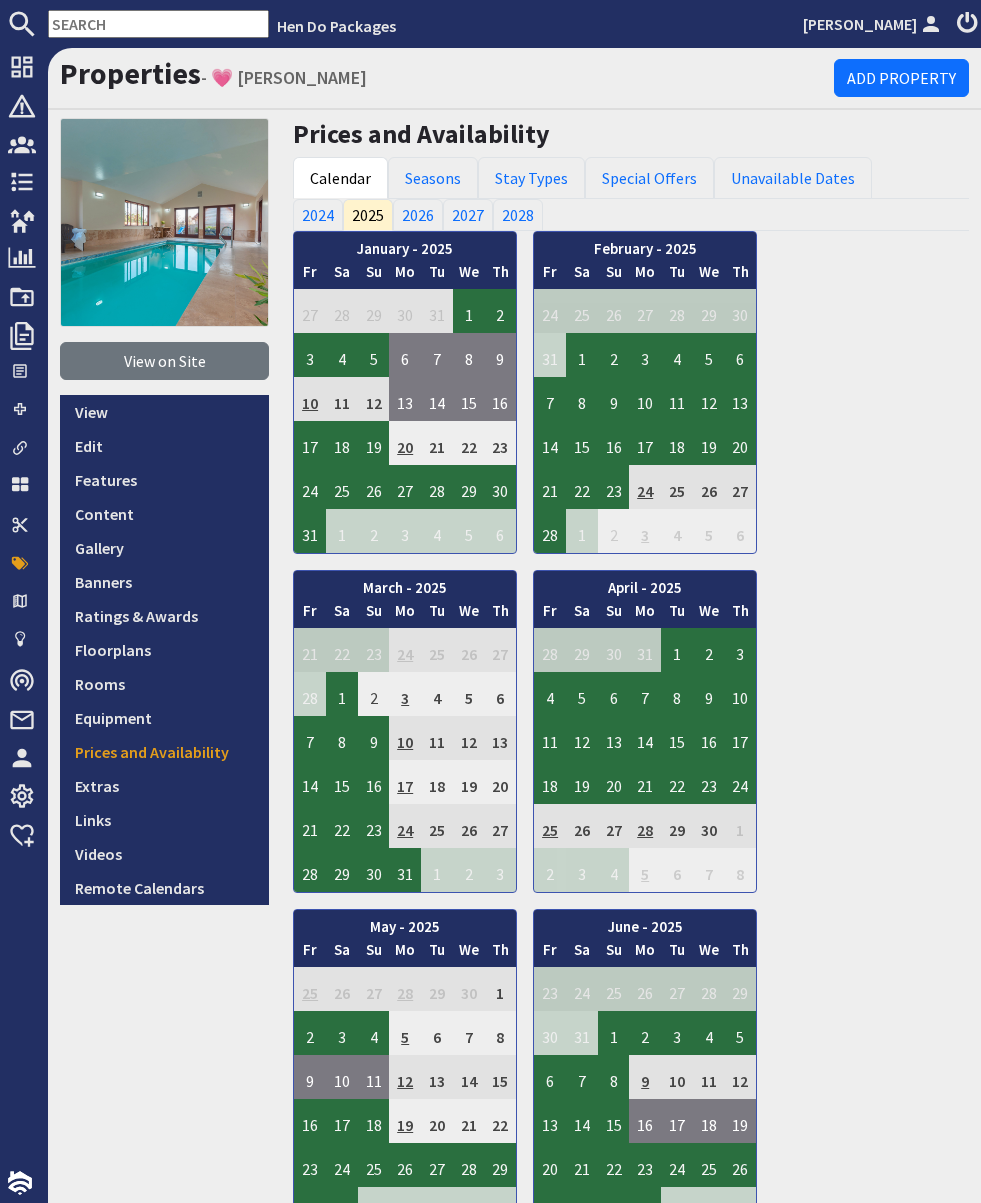 scroll, scrollTop: 0, scrollLeft: 0, axis: both 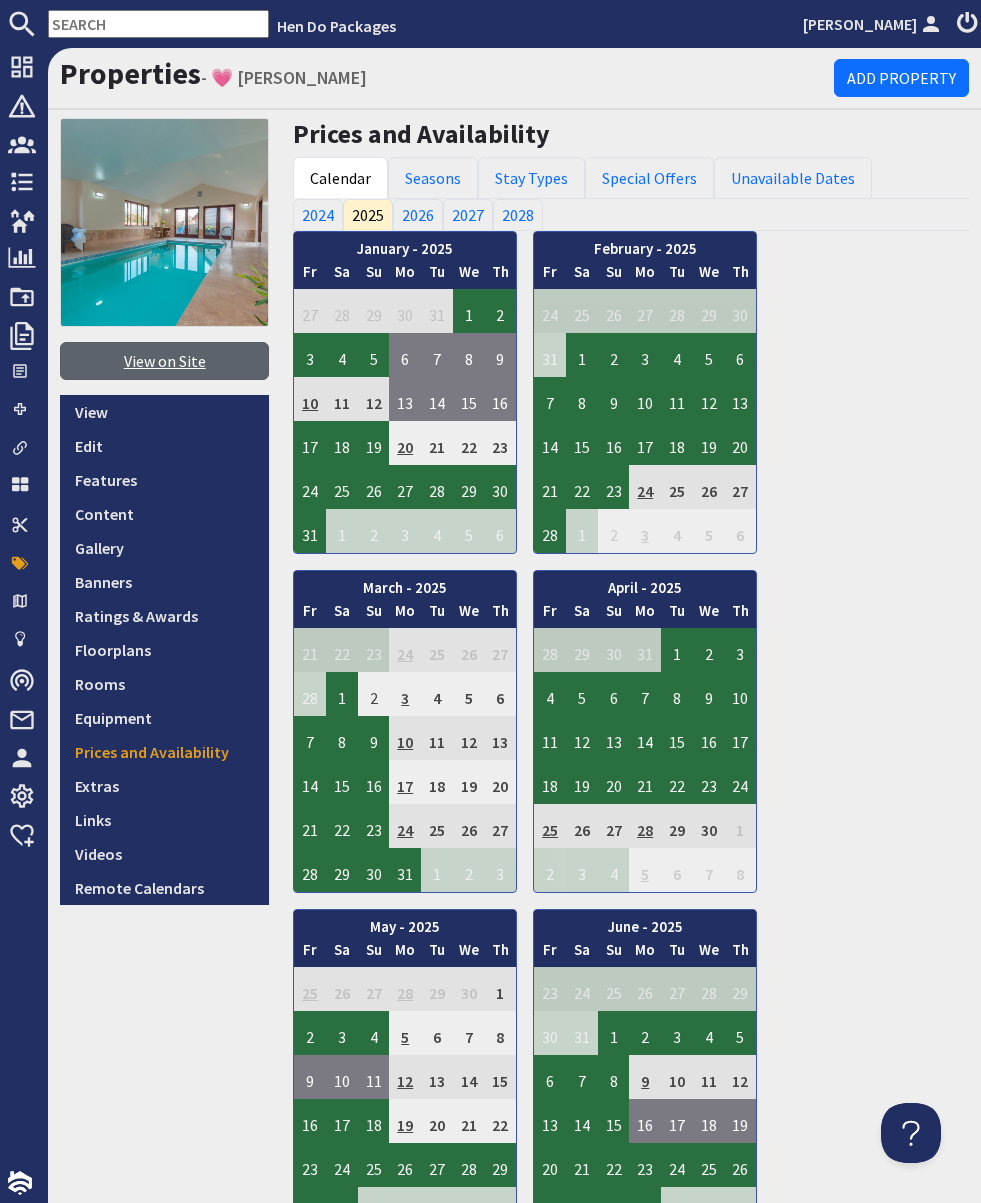 click on "View on Site" at bounding box center [164, 361] 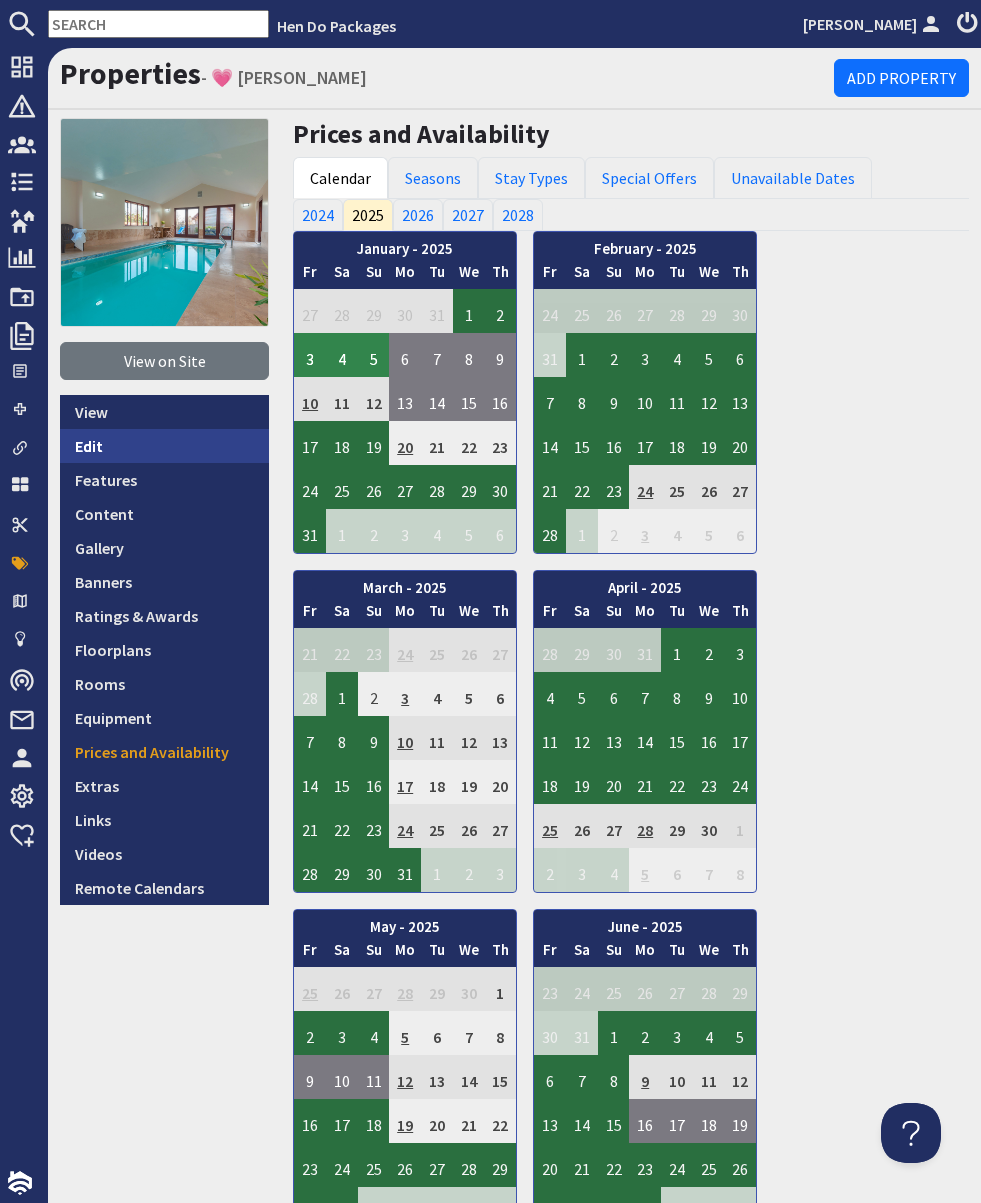 click on "Edit" at bounding box center (164, 446) 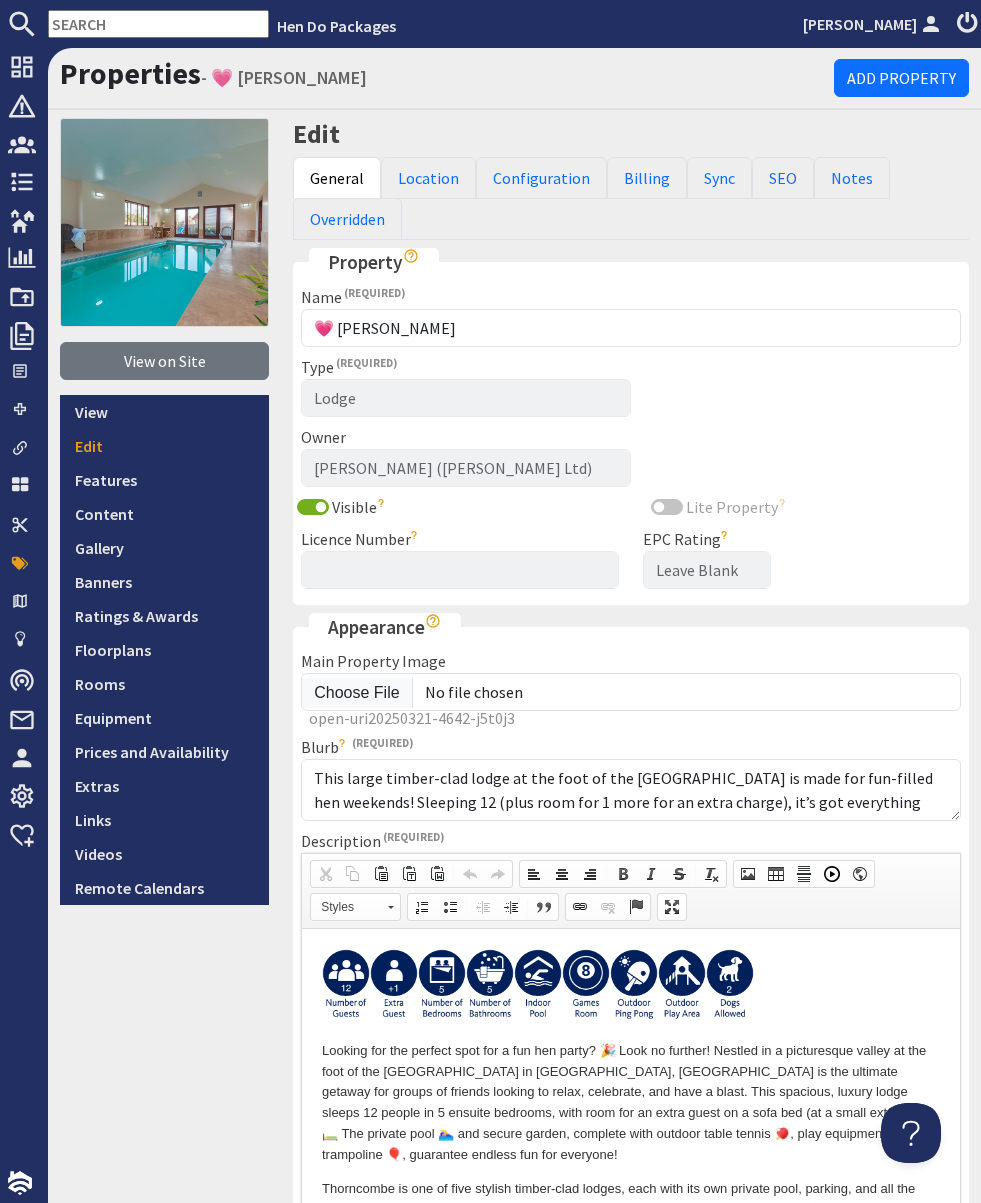 scroll, scrollTop: 0, scrollLeft: 0, axis: both 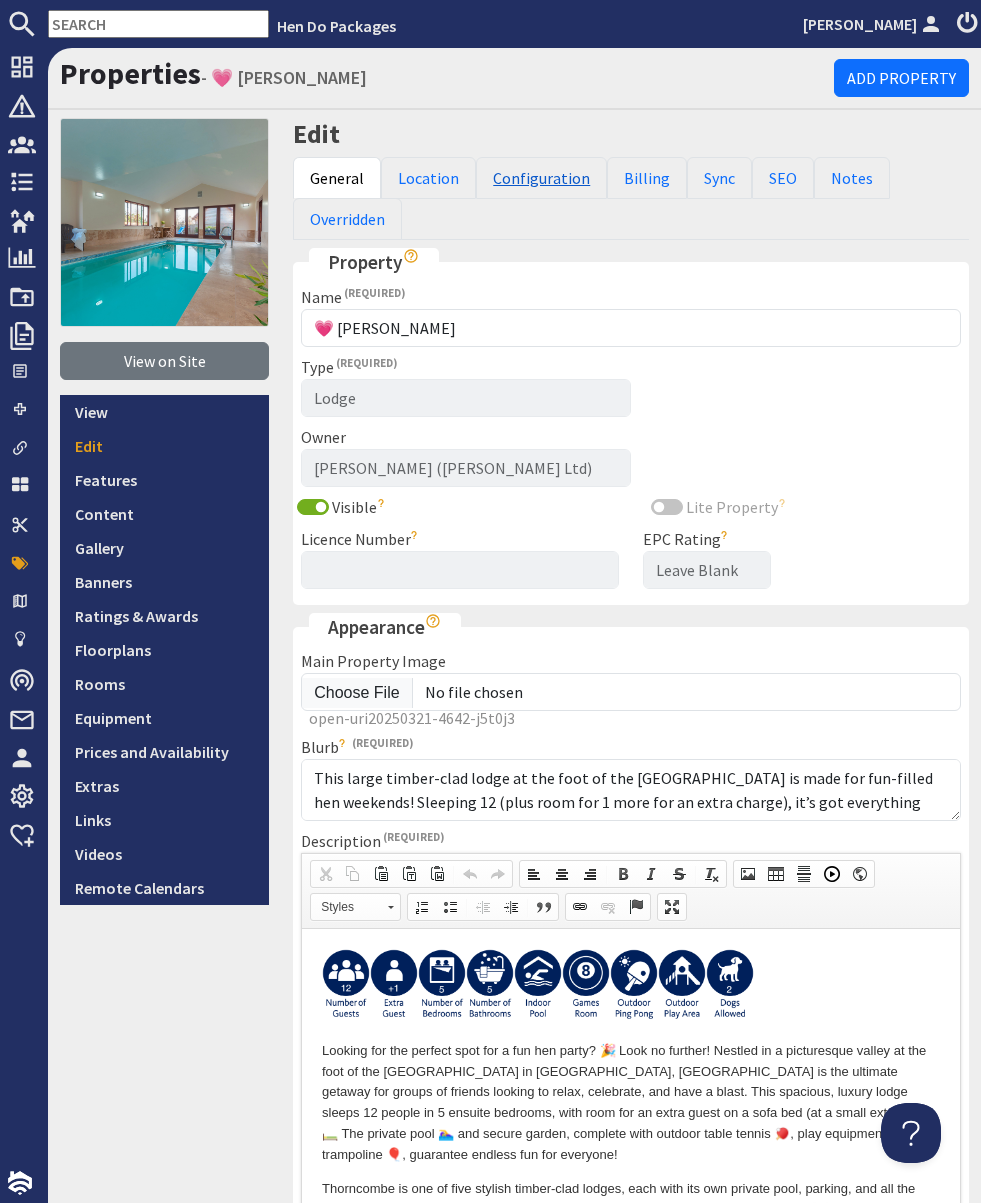 click on "Configuration" at bounding box center [541, 178] 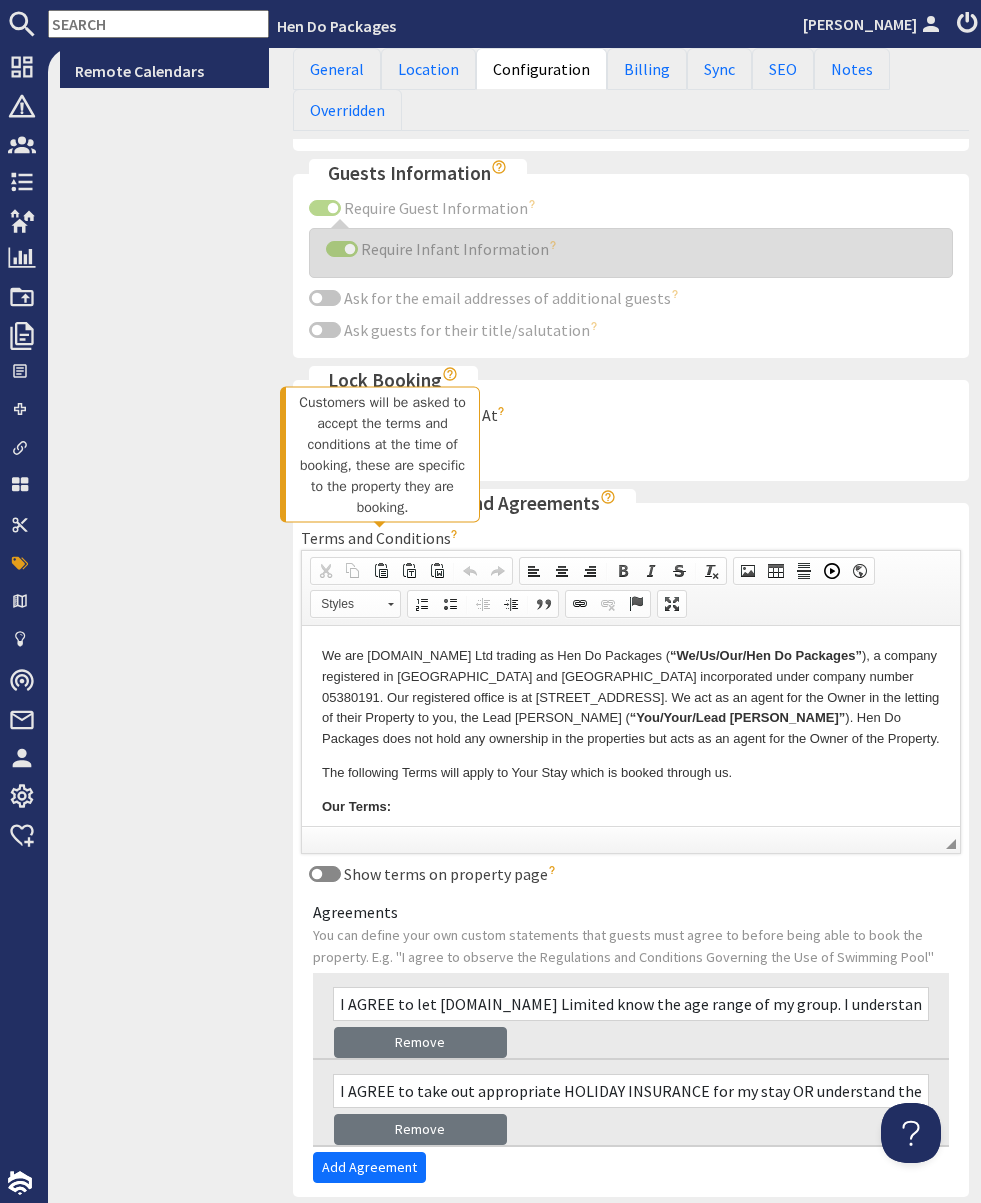scroll, scrollTop: 819, scrollLeft: 0, axis: vertical 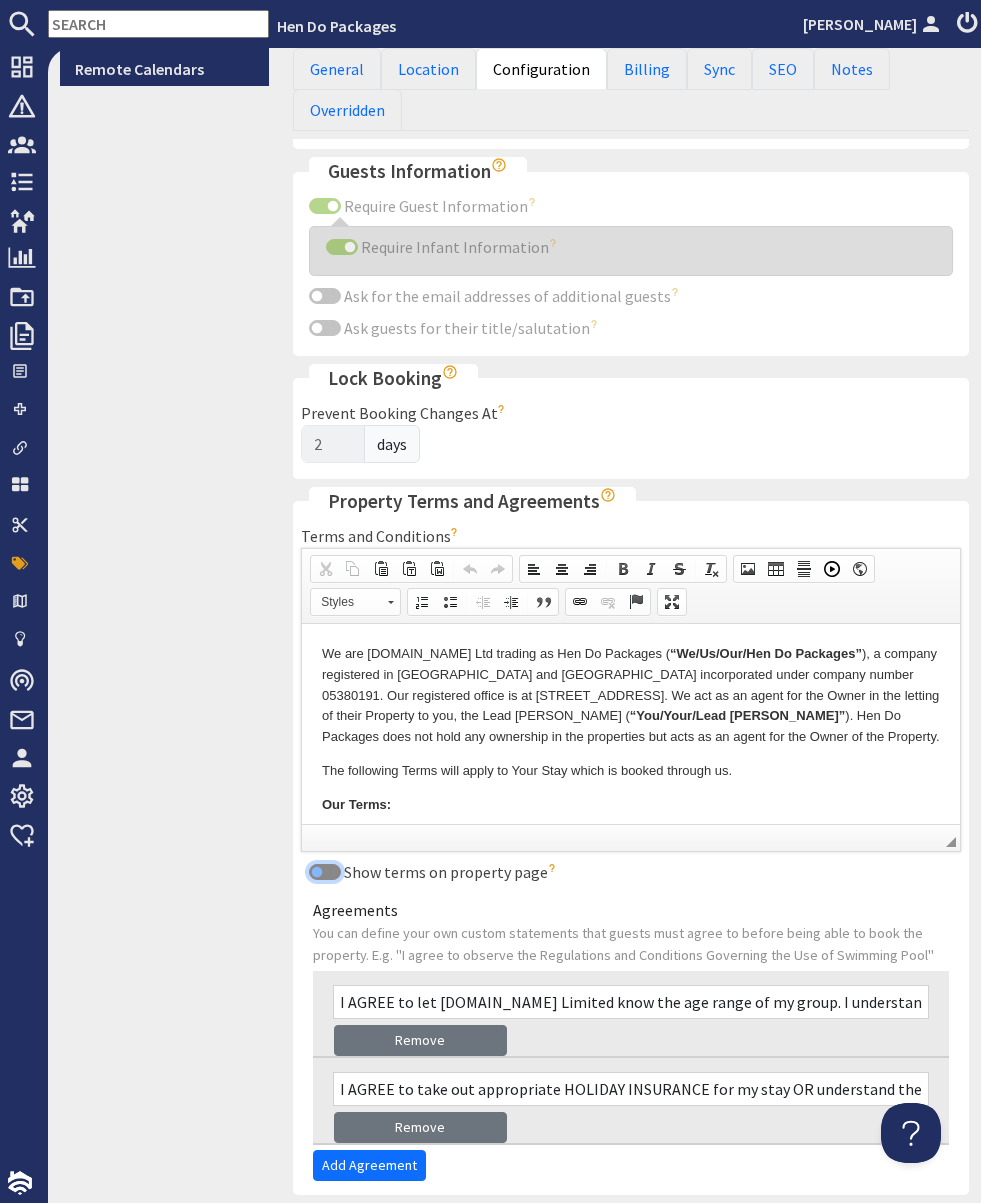 click on "Show terms on property page" at bounding box center (325, 872) 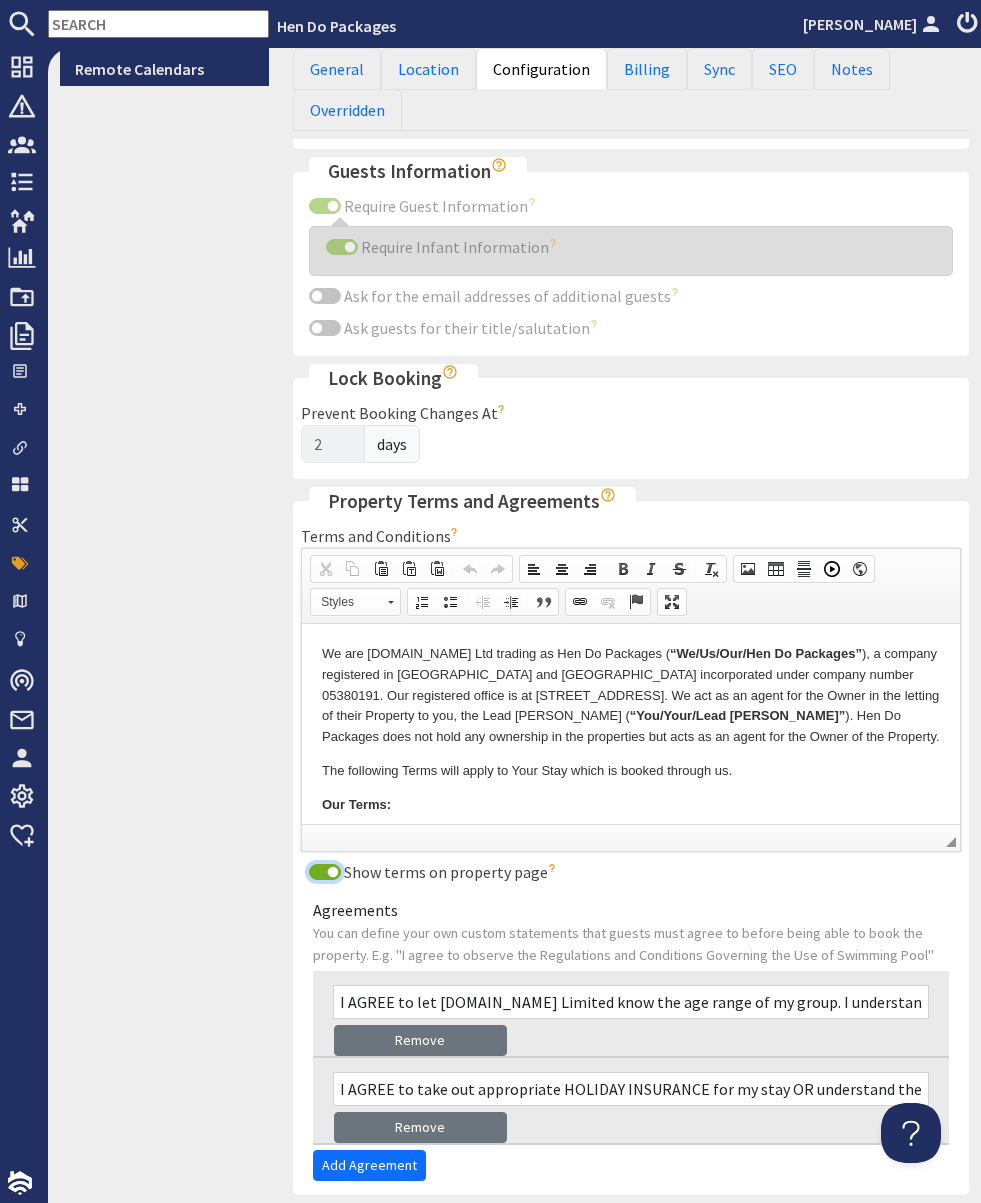 scroll, scrollTop: 1433, scrollLeft: 0, axis: vertical 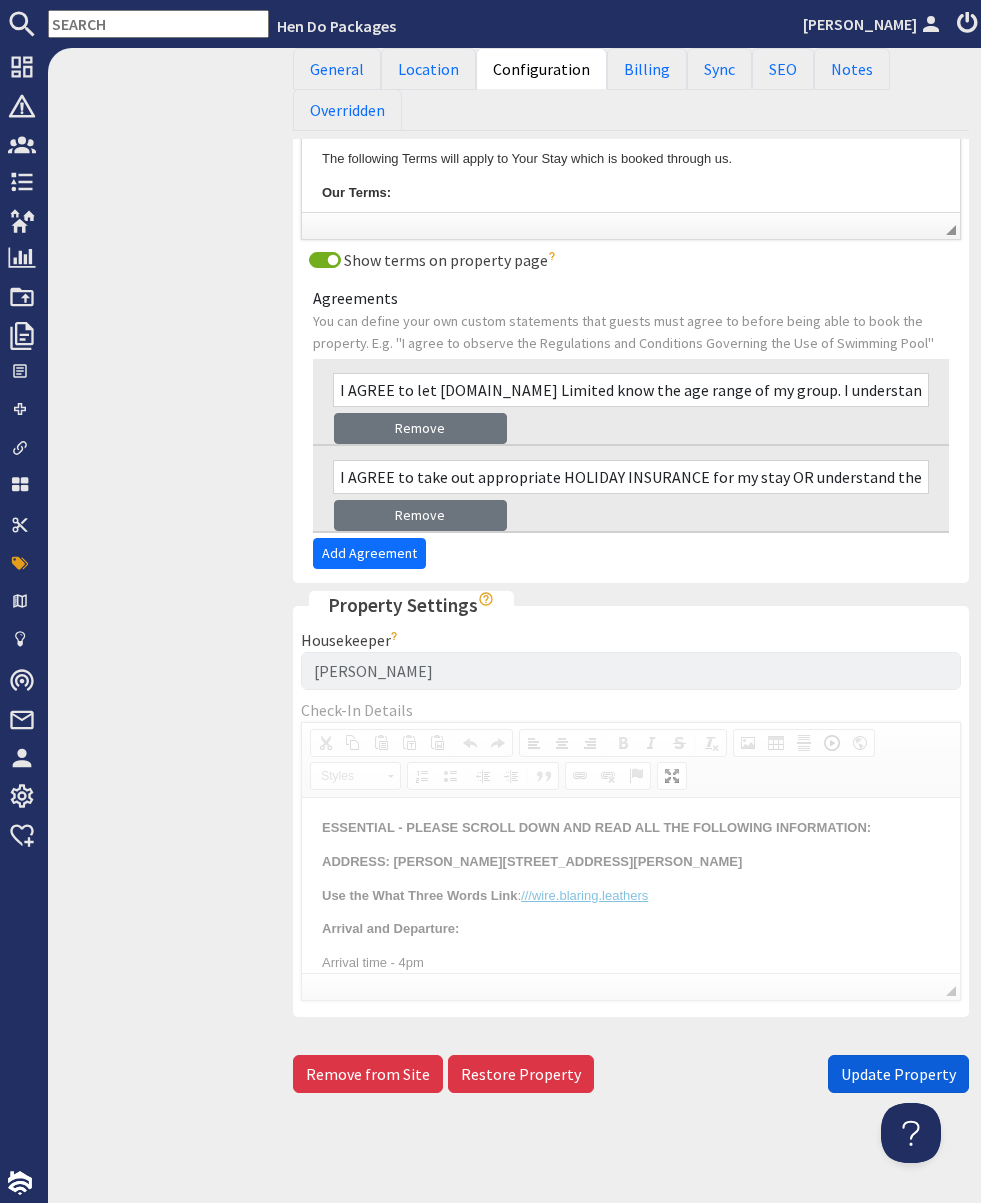 click on "Update Property" at bounding box center [898, 1074] 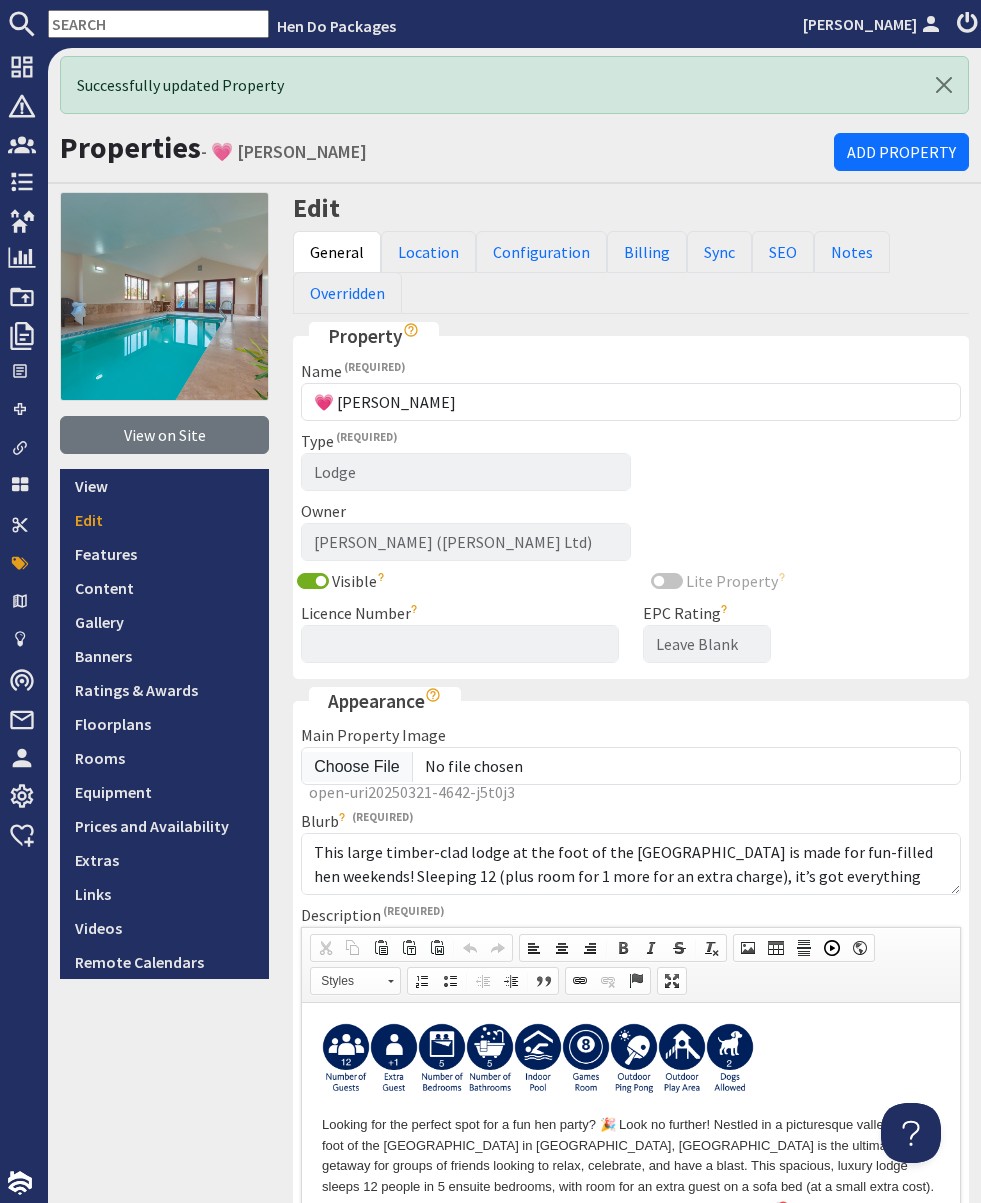 scroll, scrollTop: 0, scrollLeft: 0, axis: both 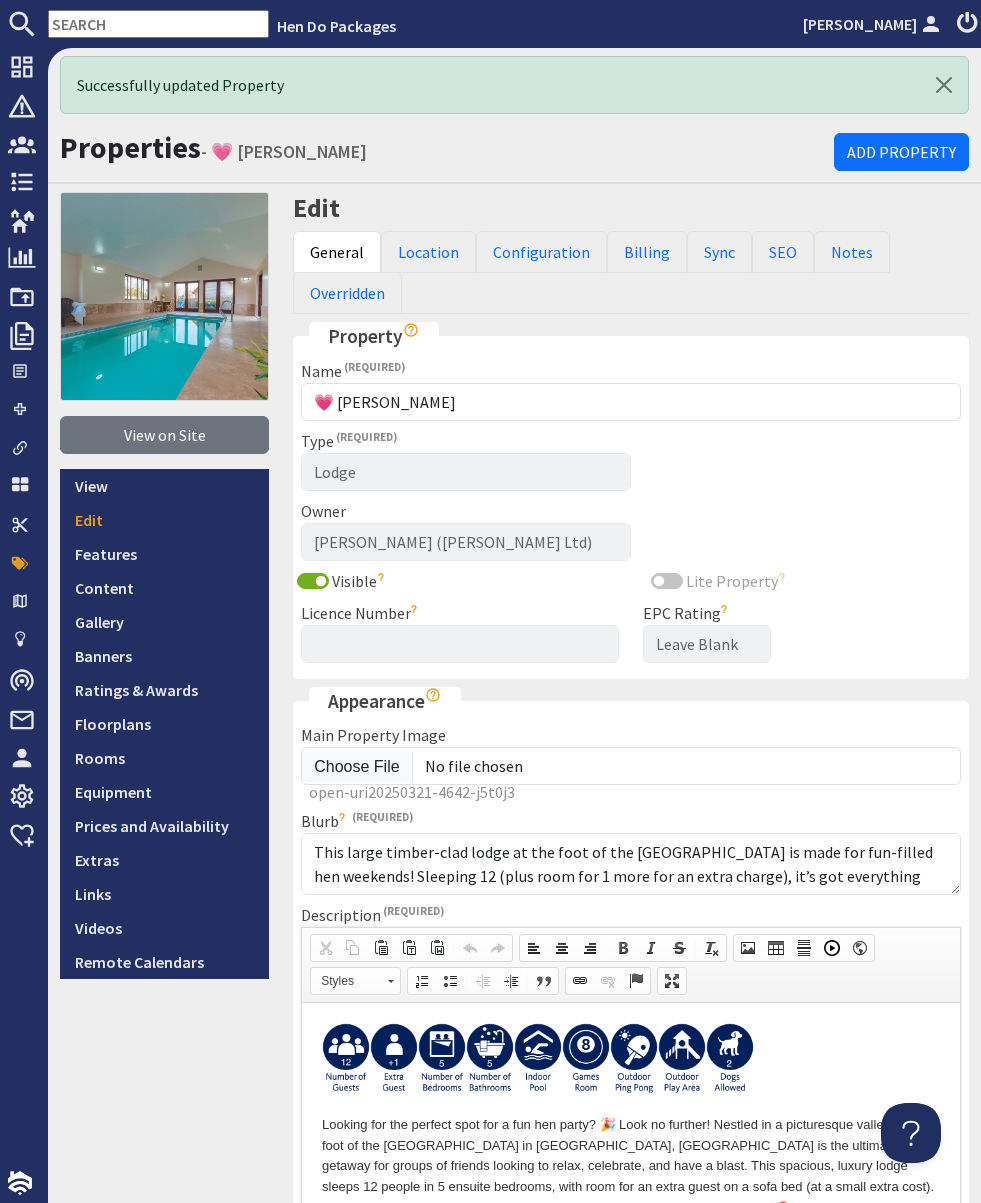 click at bounding box center [158, 24] 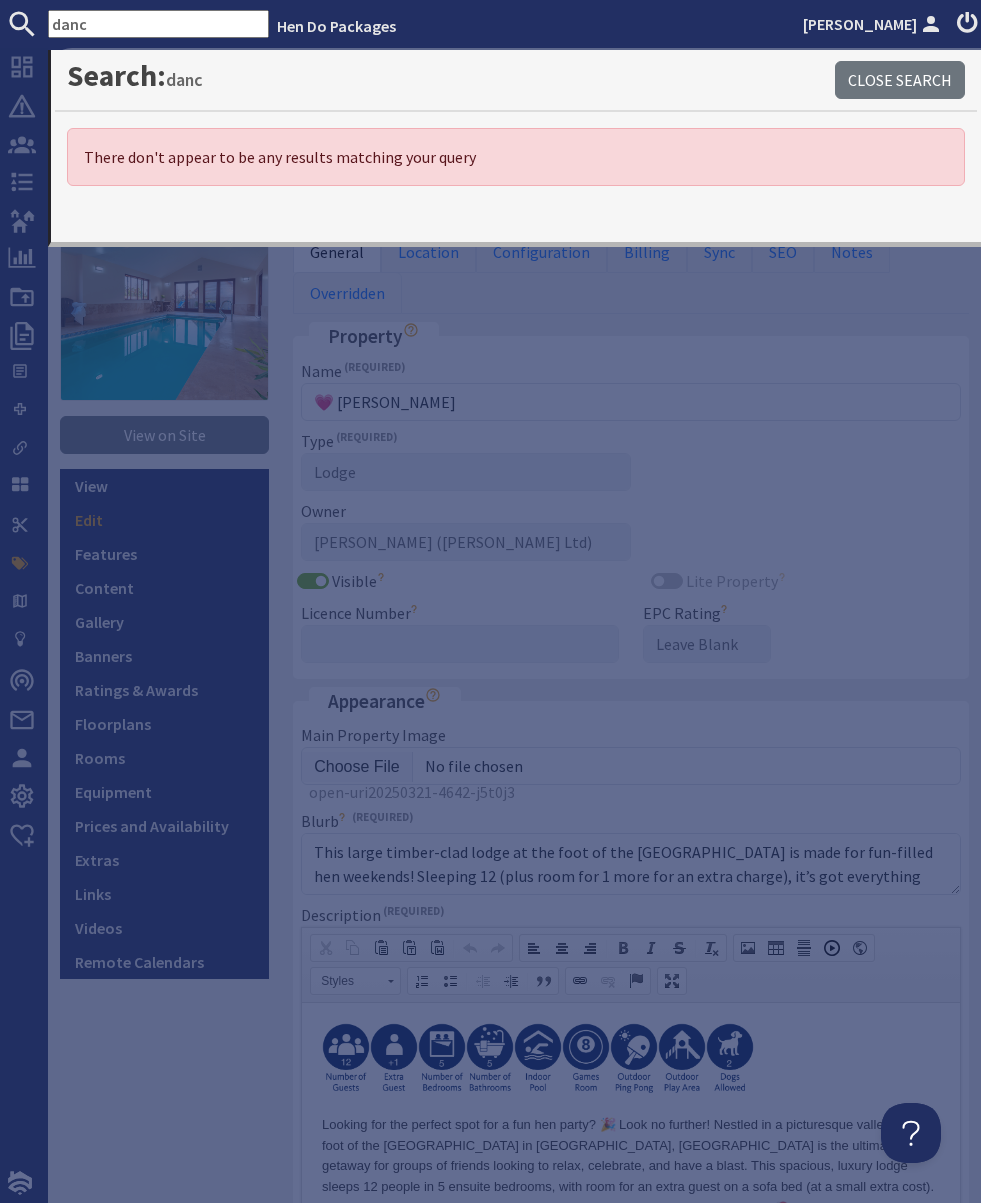 drag, startPoint x: 128, startPoint y: 28, endPoint x: 34, endPoint y: 20, distance: 94.33981 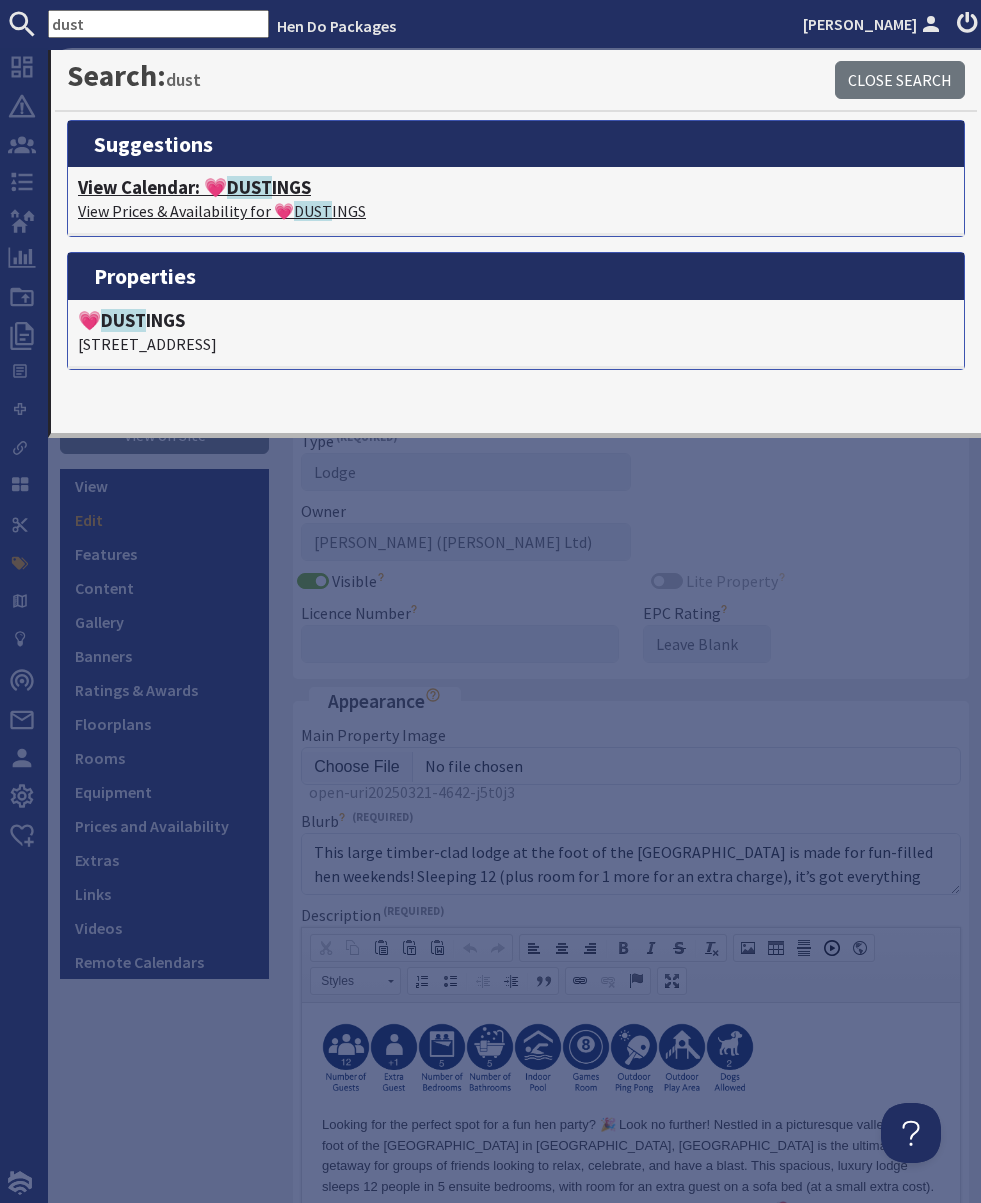 type on "dust" 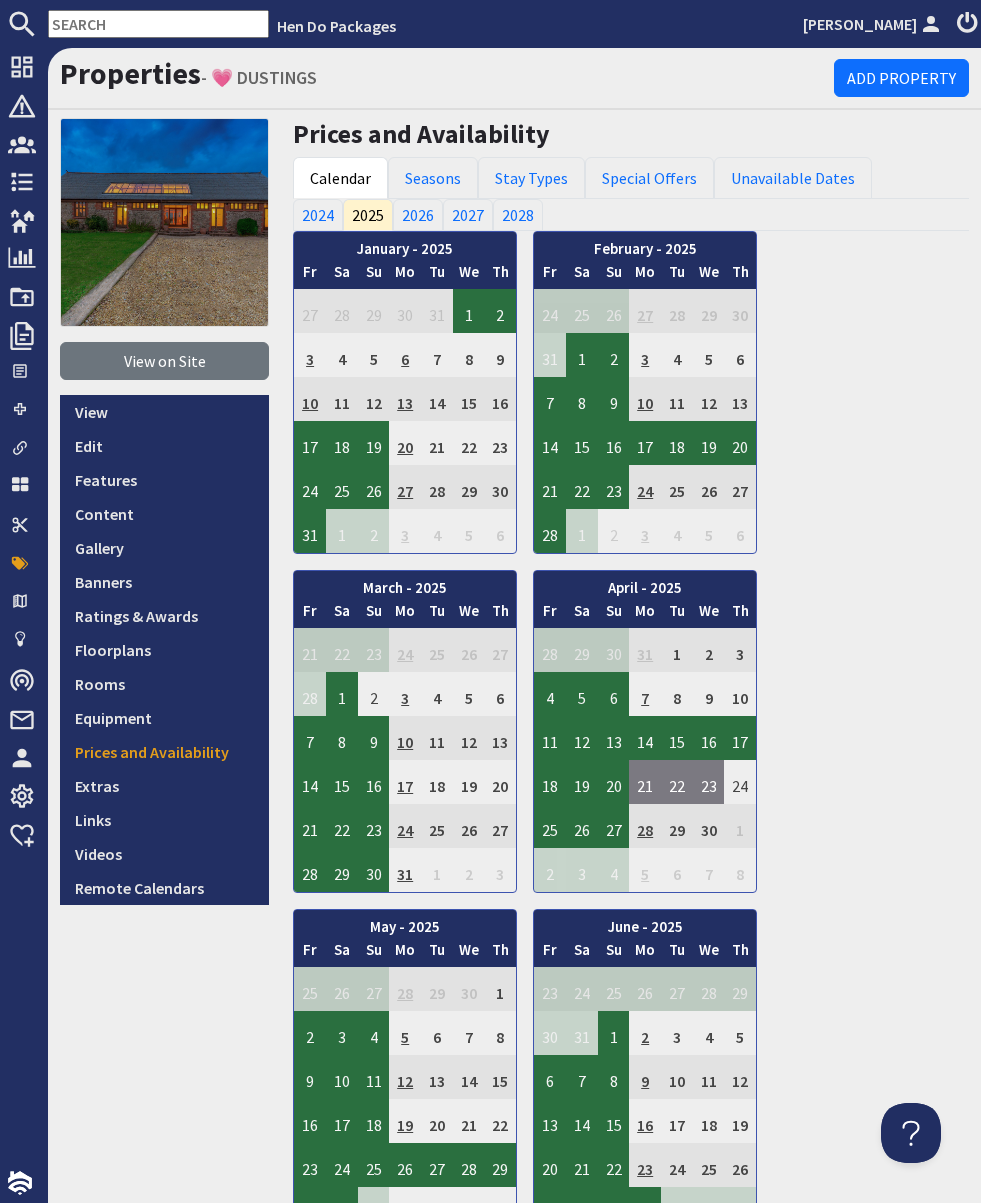 scroll, scrollTop: 0, scrollLeft: 0, axis: both 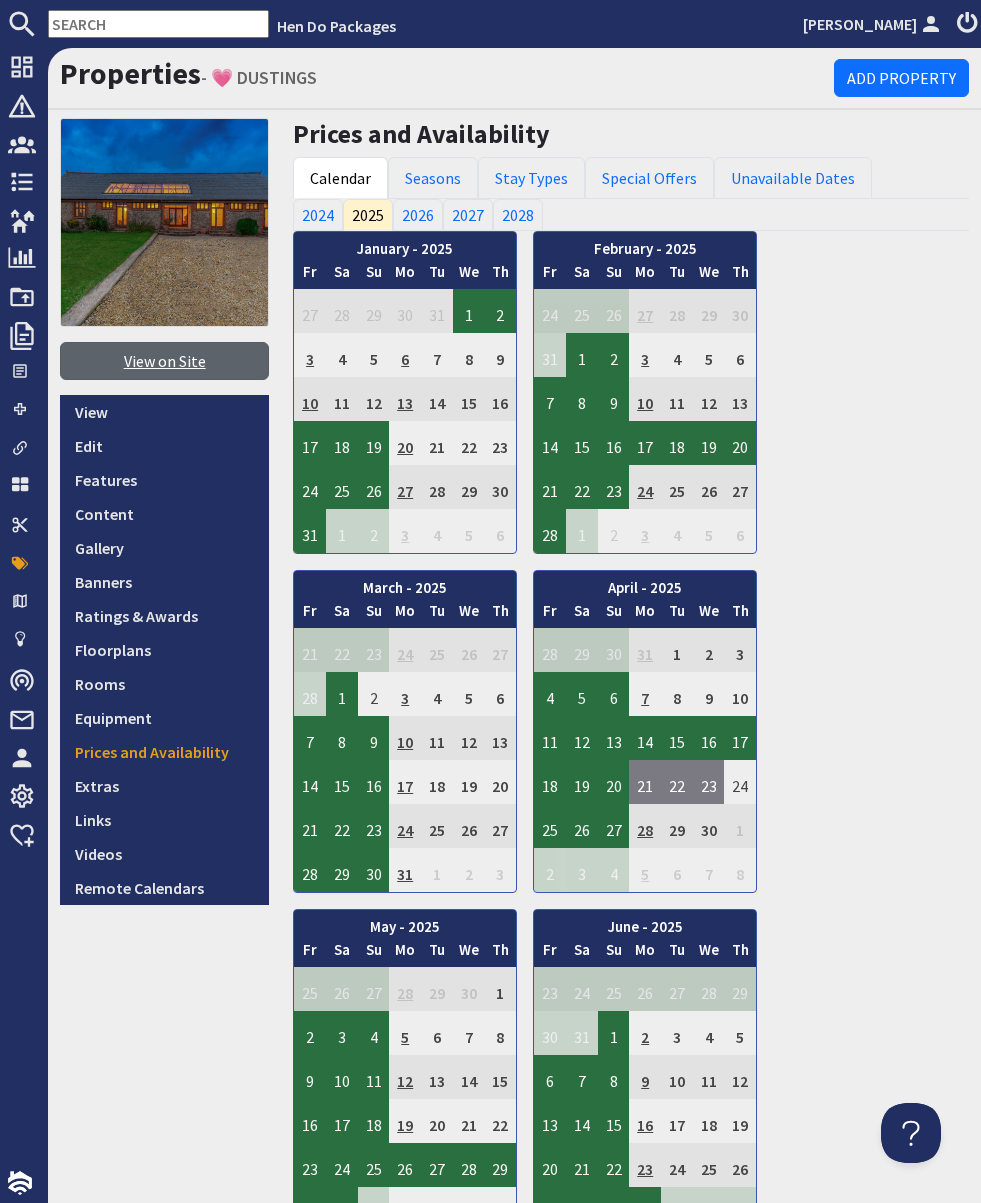 click on "View on Site" at bounding box center (164, 361) 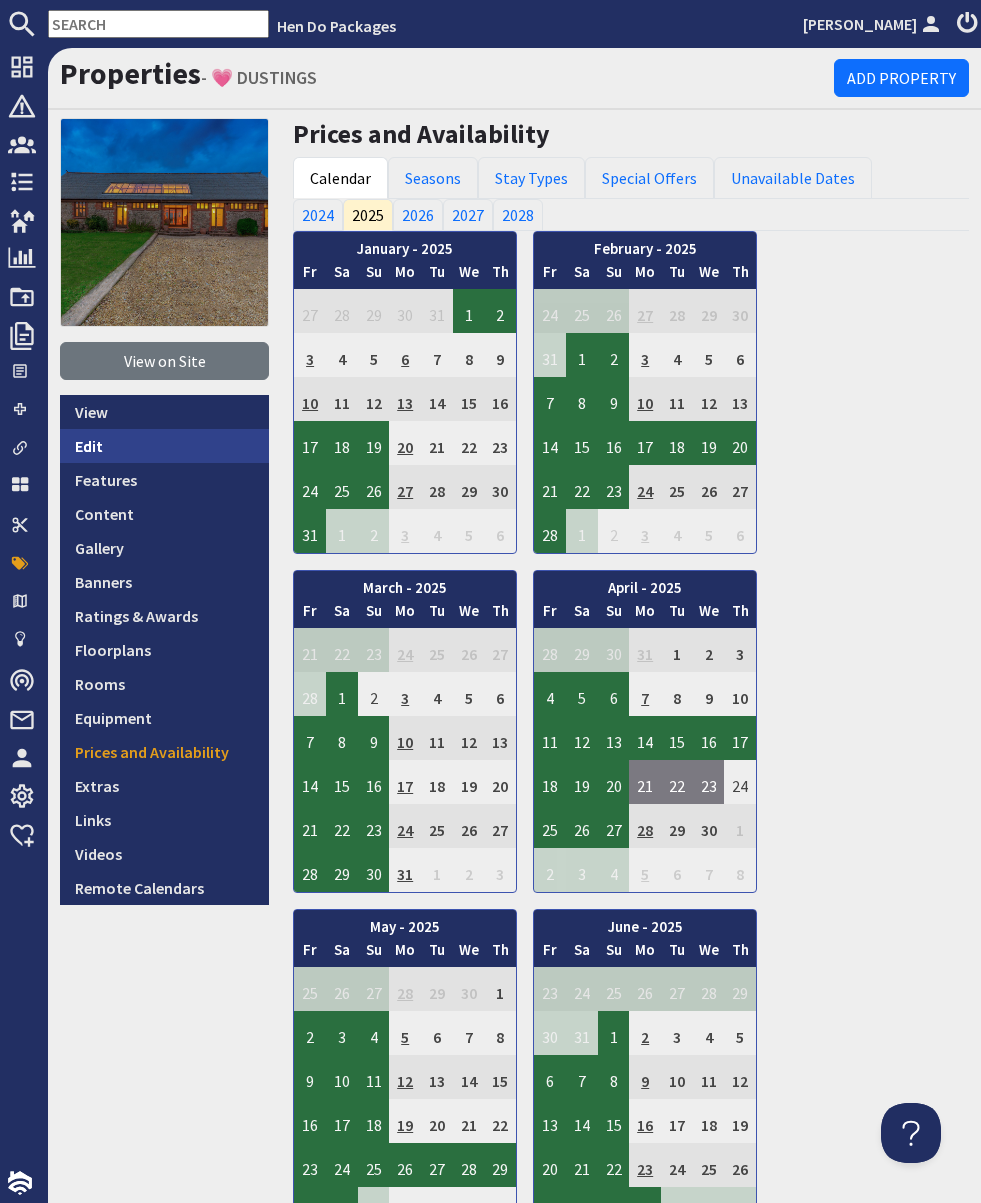click on "Edit" at bounding box center (164, 446) 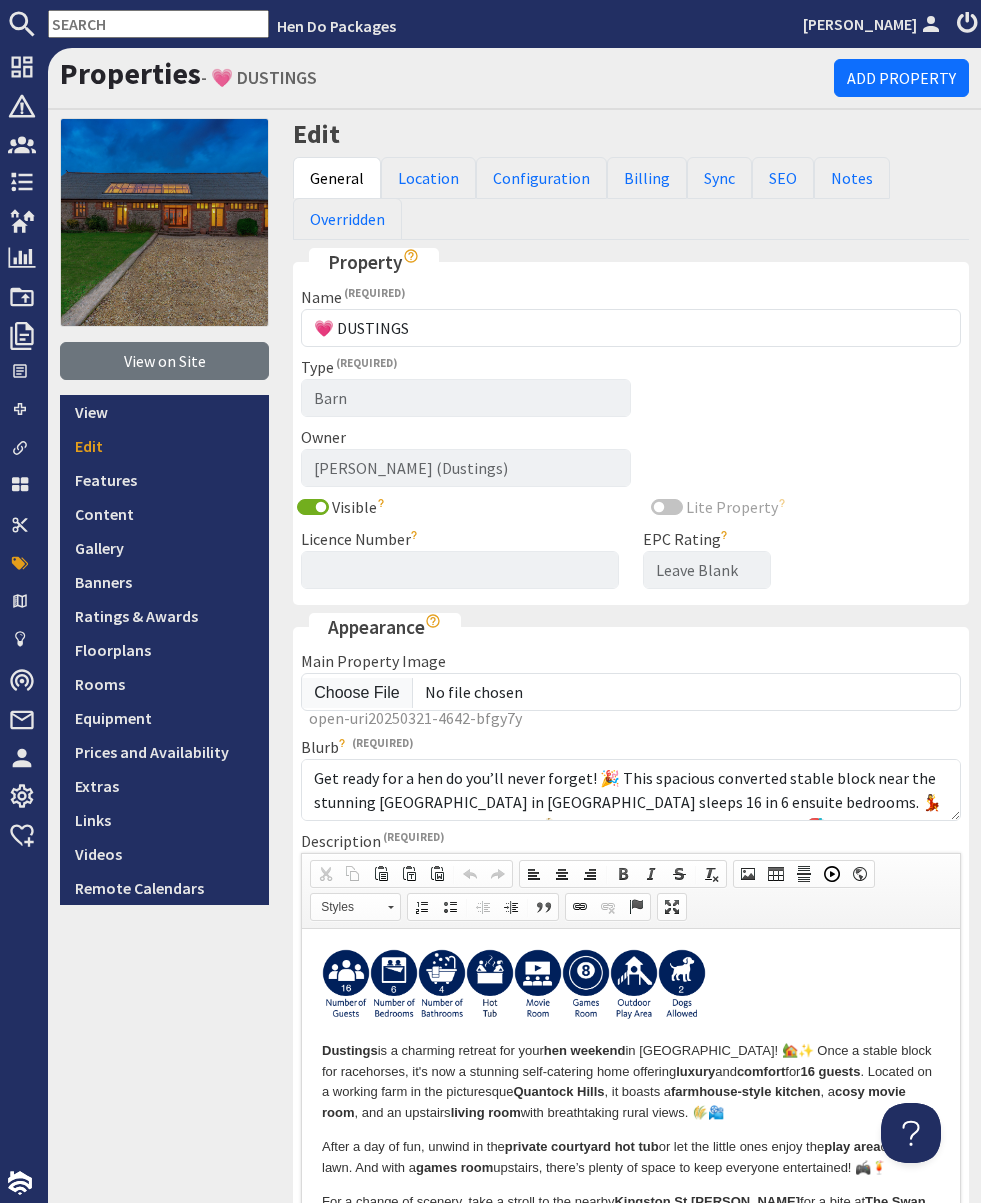 scroll, scrollTop: 0, scrollLeft: 0, axis: both 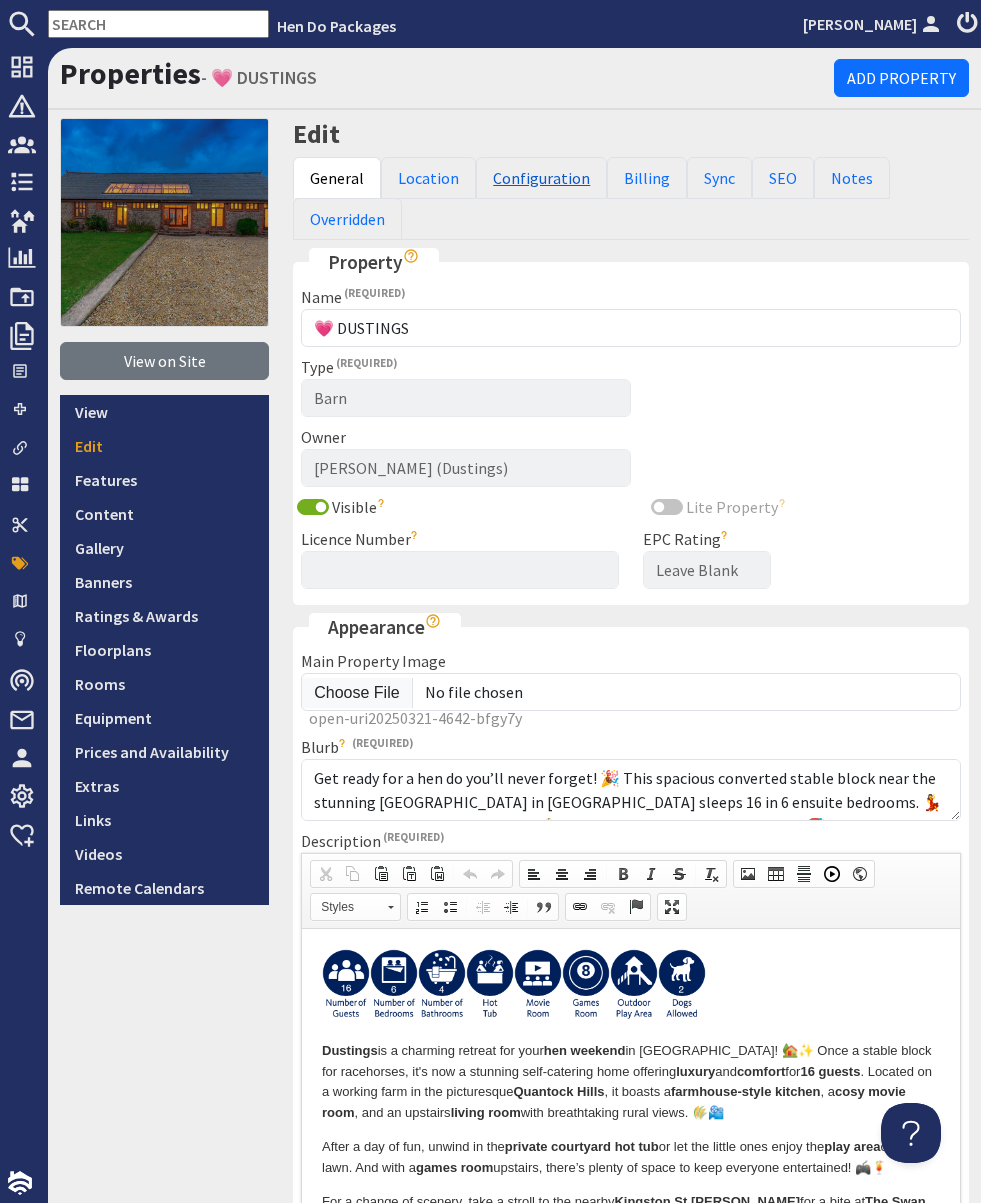 click on "Configuration" at bounding box center [541, 178] 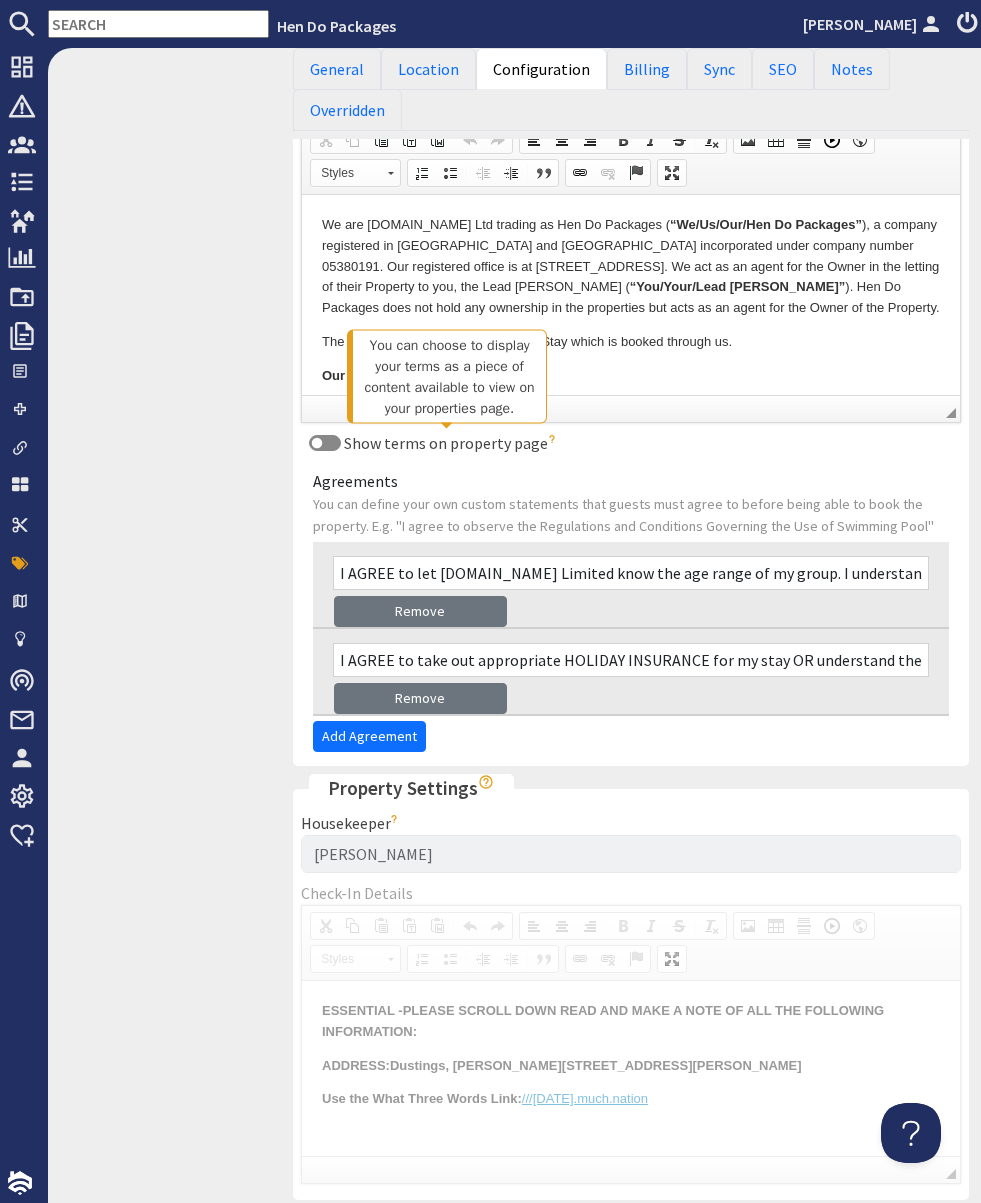 scroll, scrollTop: 1252, scrollLeft: 0, axis: vertical 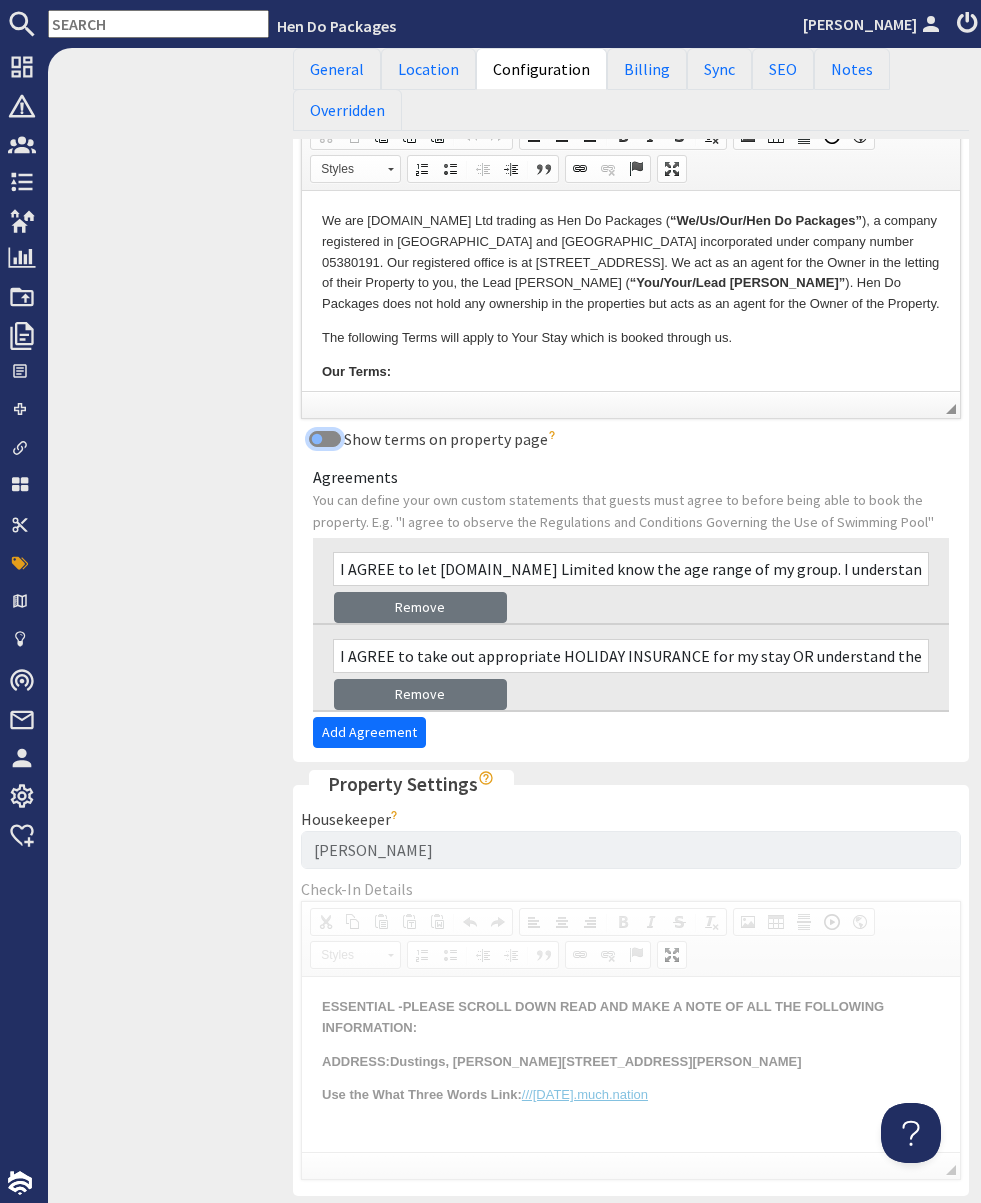 click on "Show terms on property page" at bounding box center [325, 439] 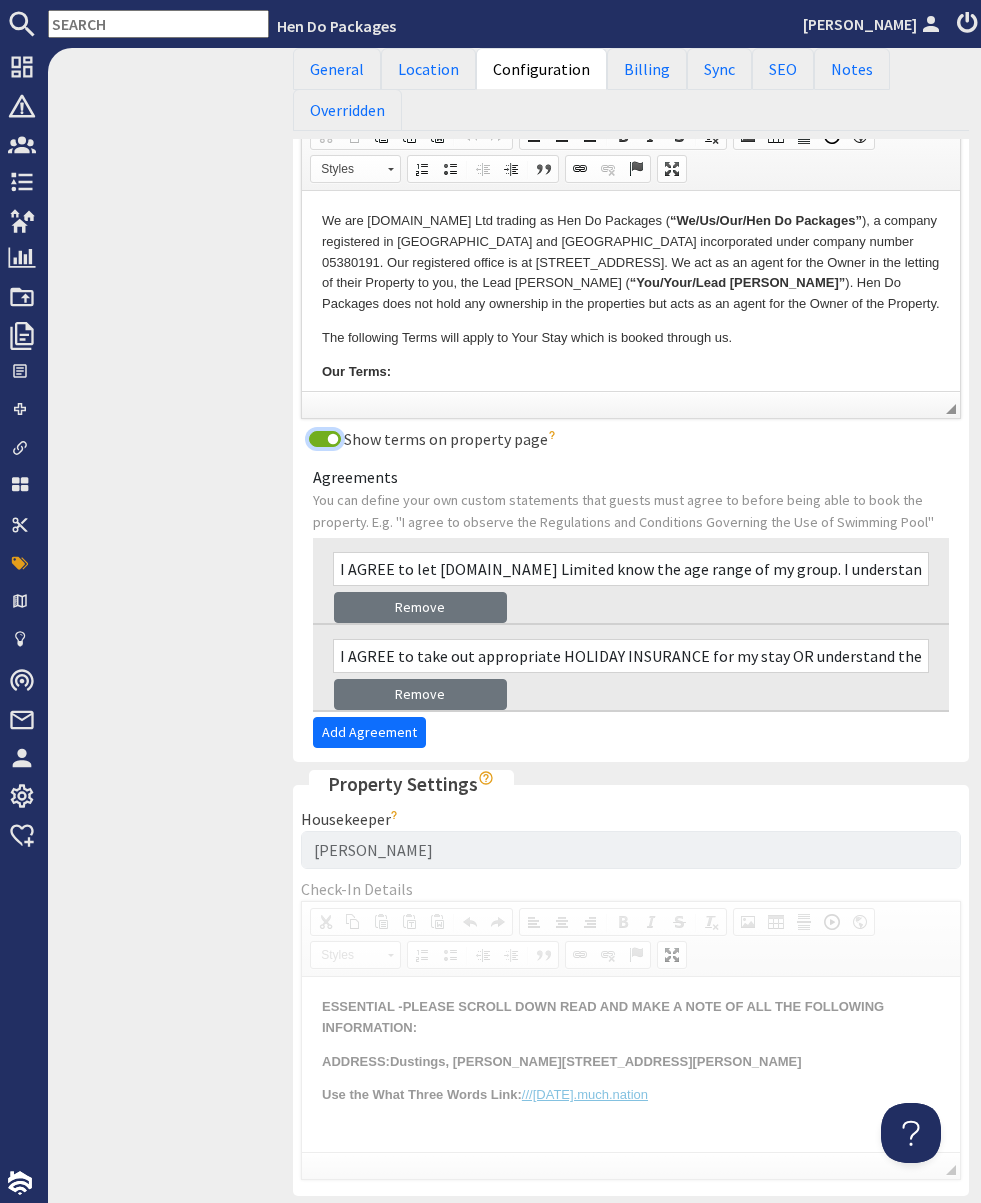 scroll, scrollTop: 1433, scrollLeft: 0, axis: vertical 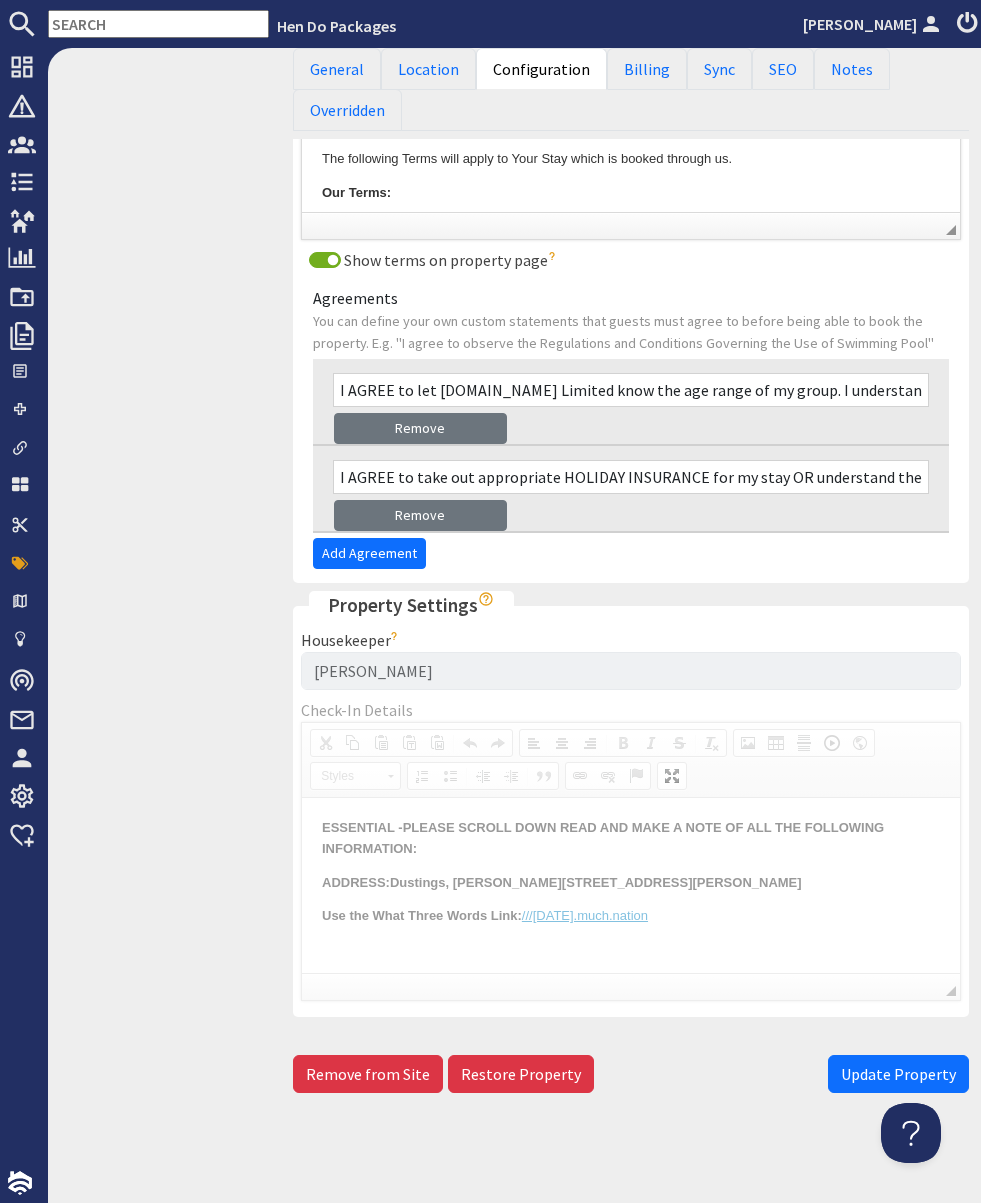 click on "Update Property" at bounding box center (898, 1074) 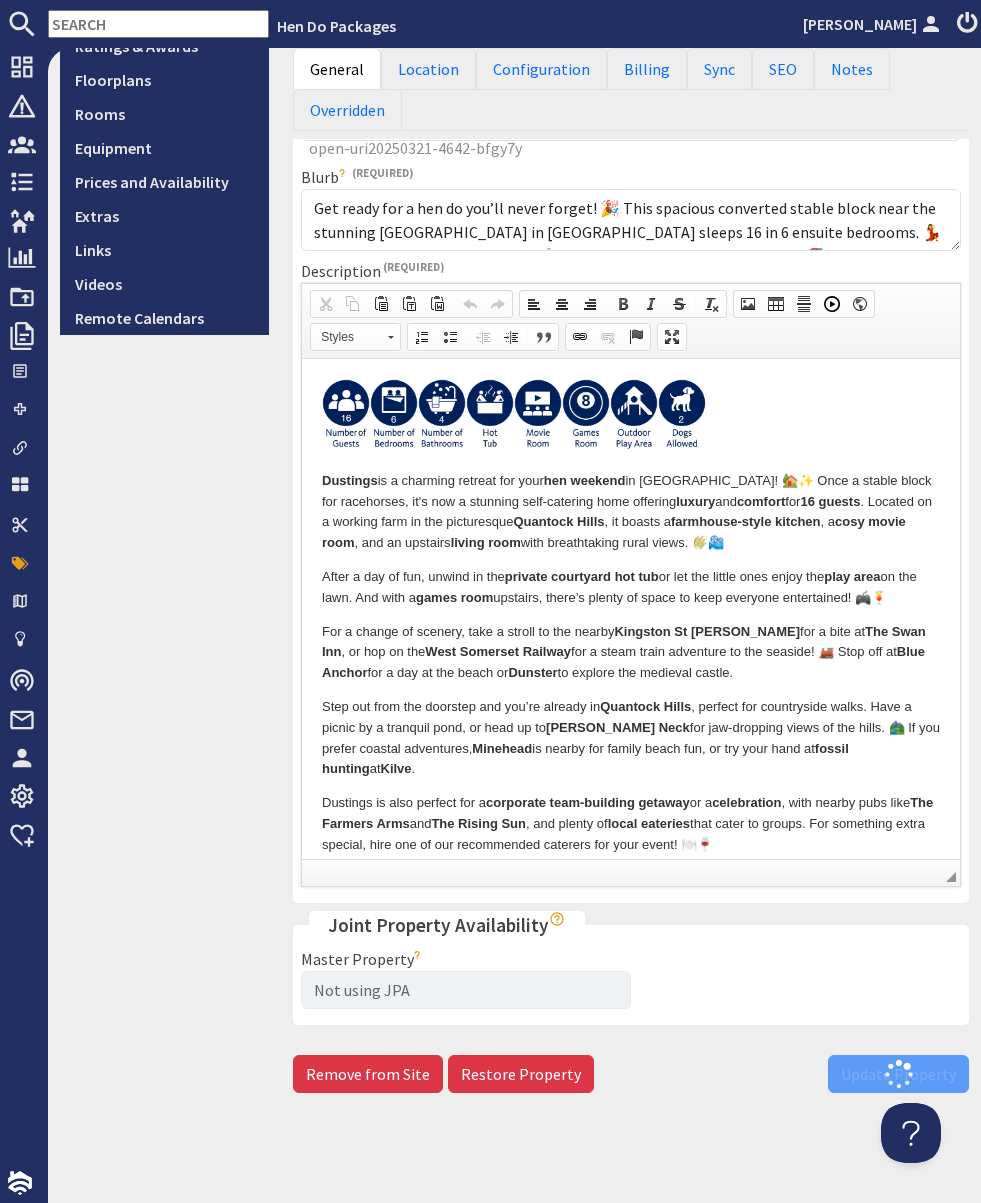 scroll, scrollTop: 571, scrollLeft: 0, axis: vertical 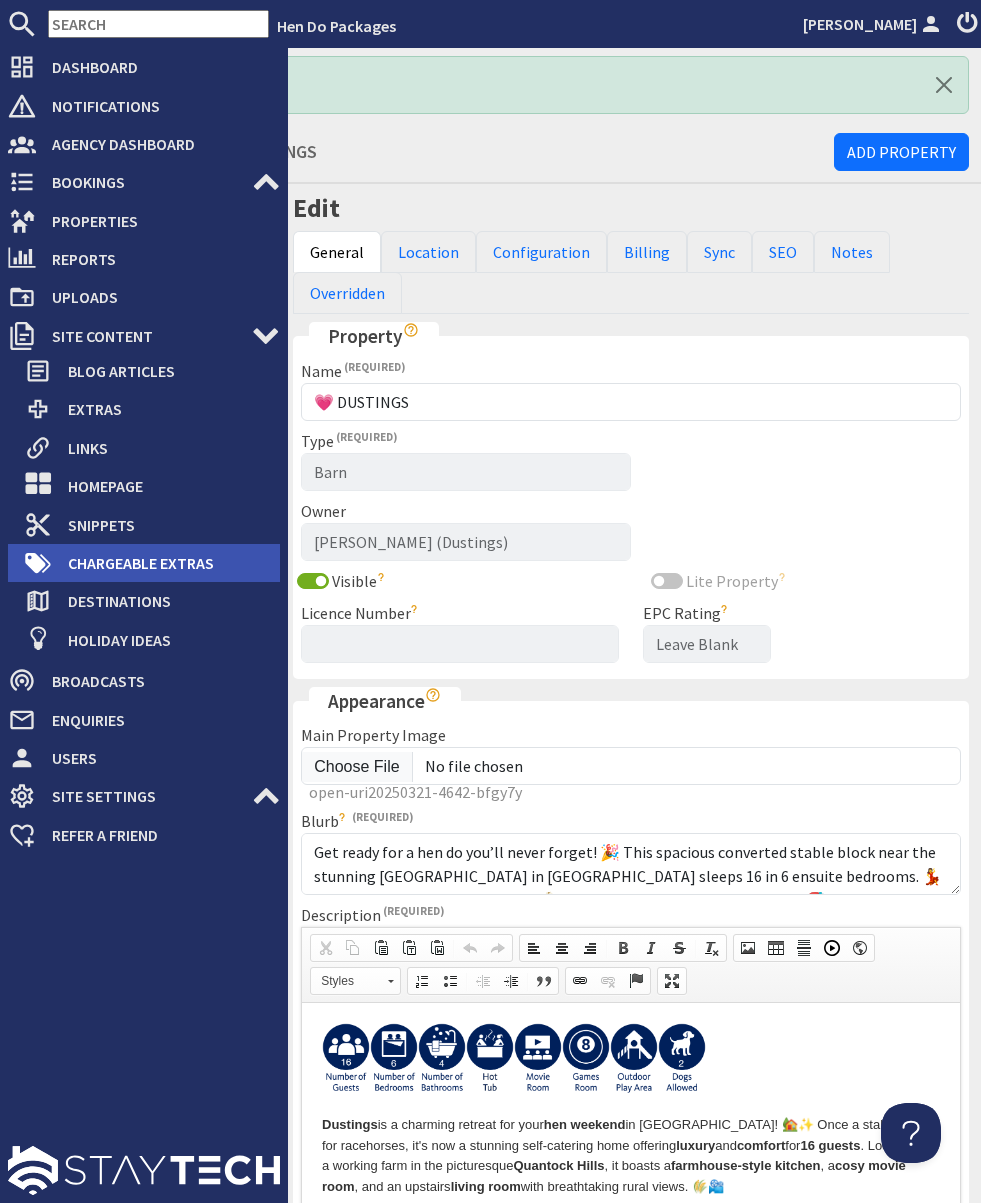 click on "Chargeable Extras" at bounding box center (166, 563) 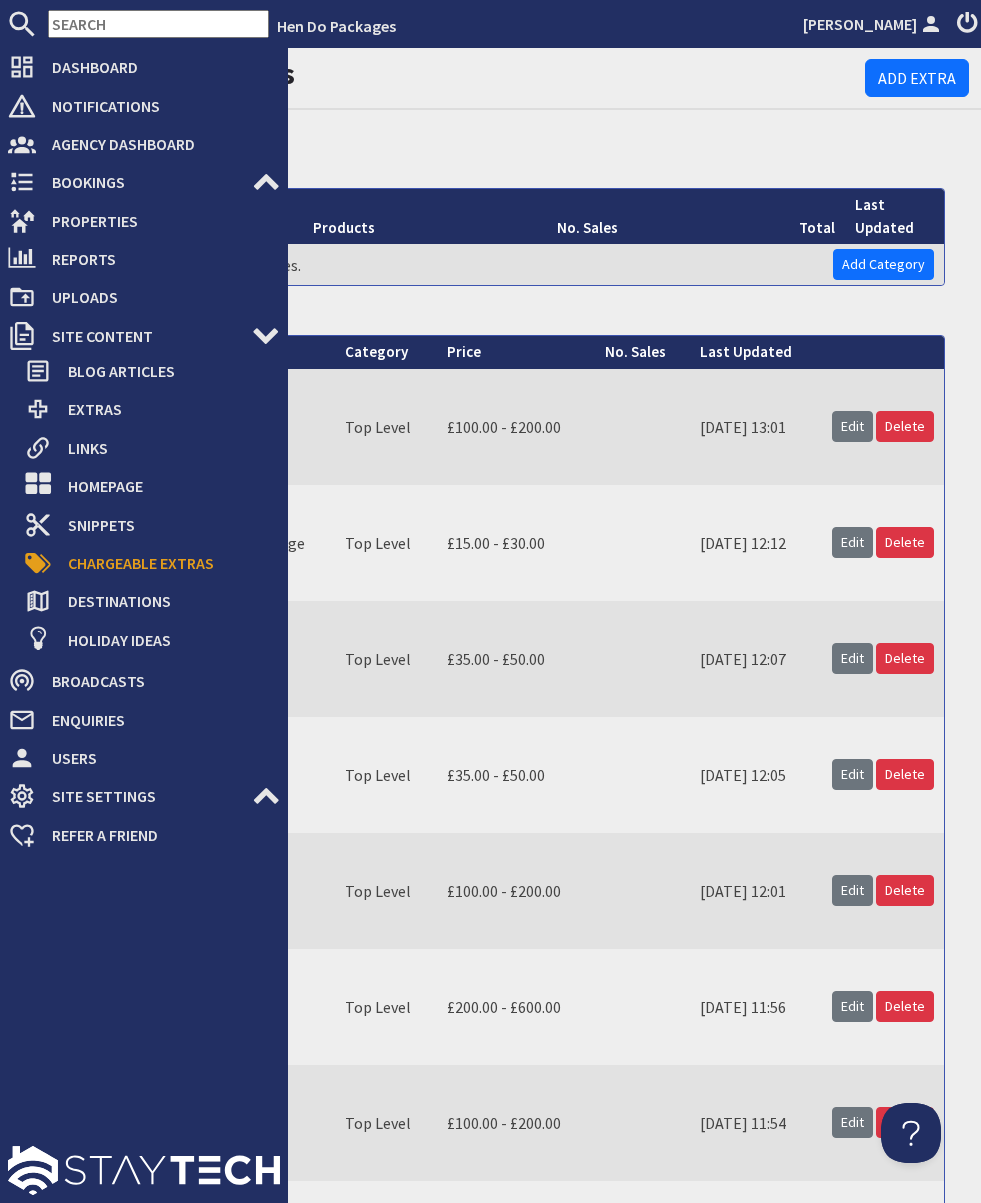 scroll, scrollTop: 0, scrollLeft: 0, axis: both 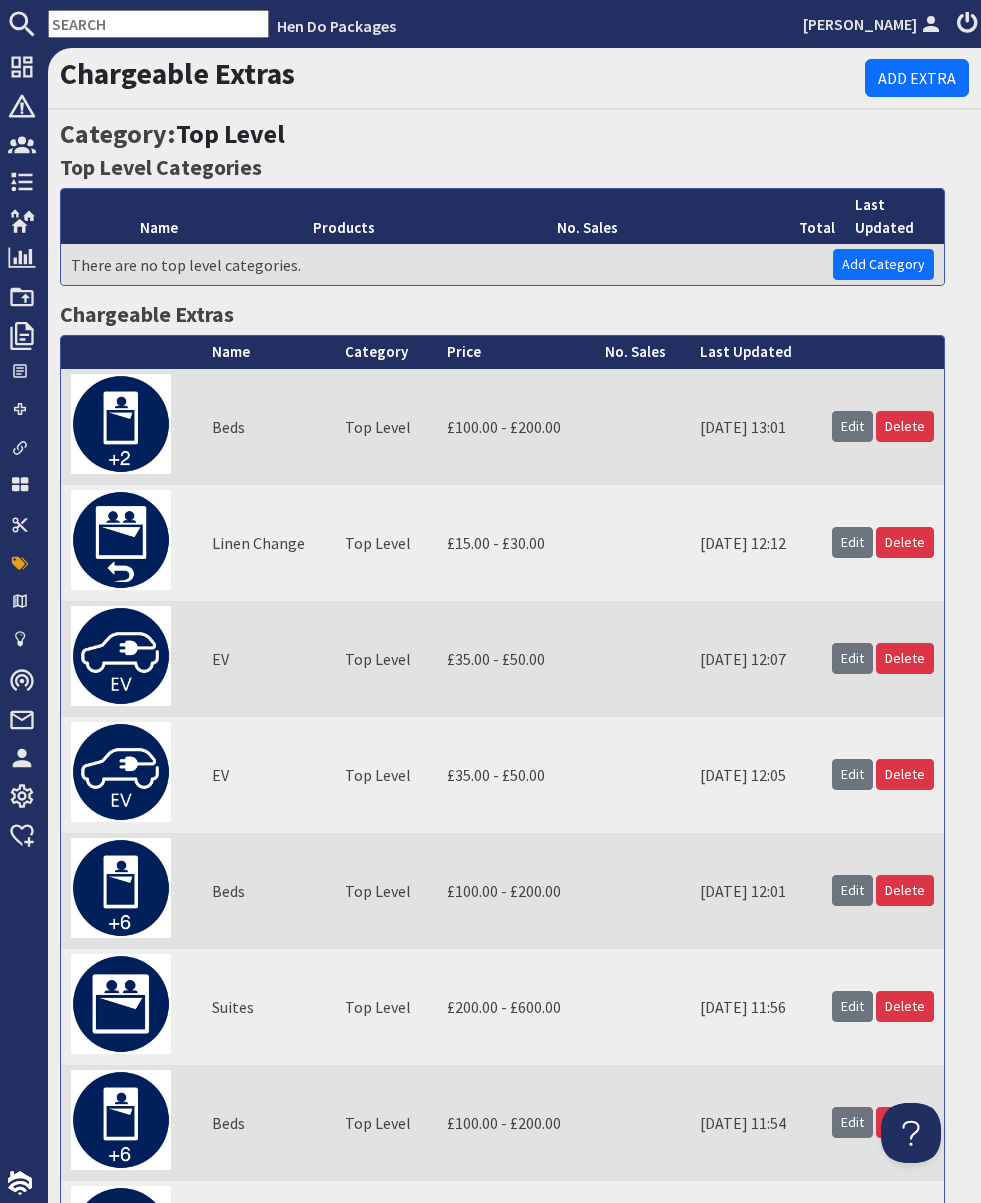 click at bounding box center [158, 24] 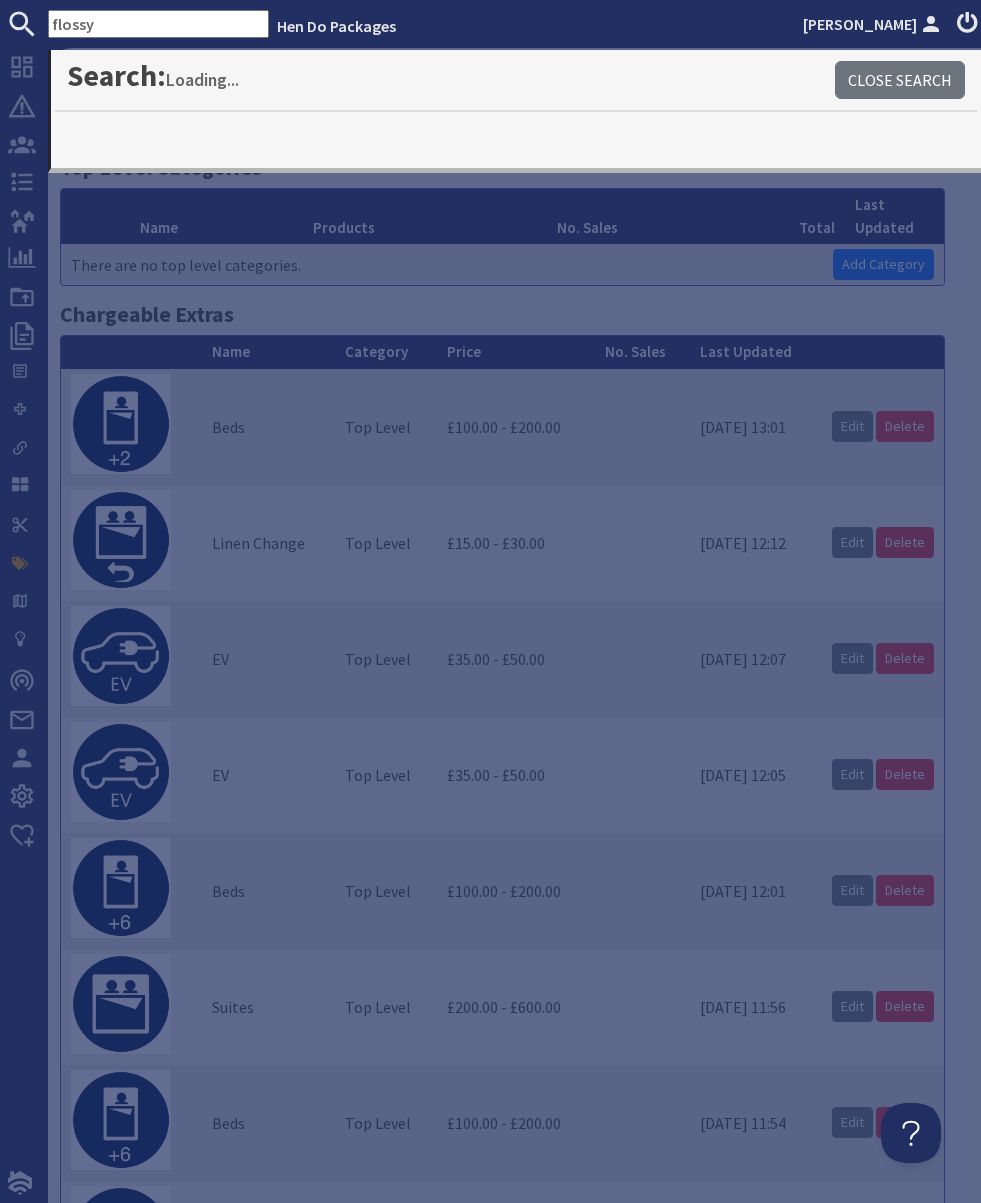 type on "flossy" 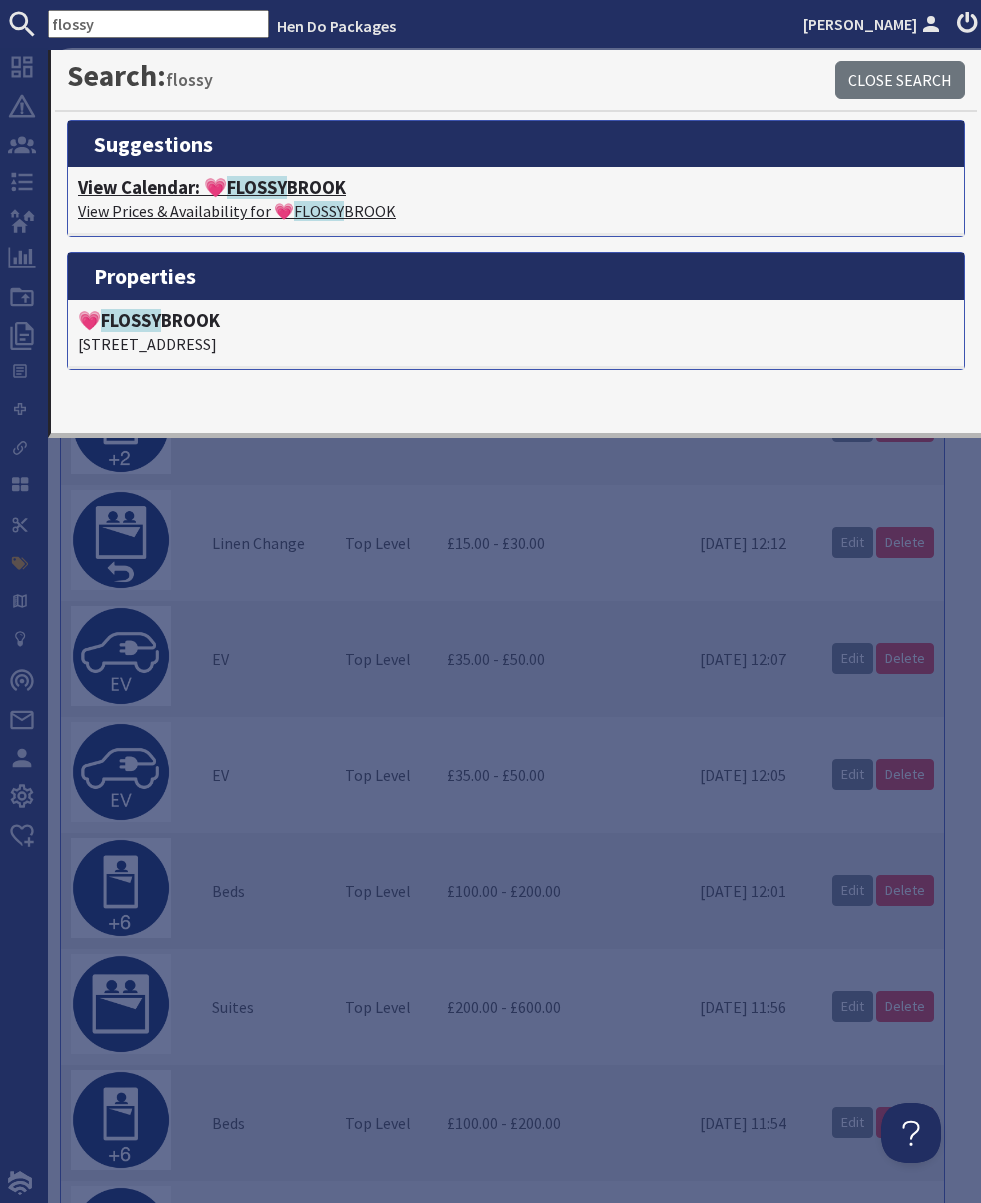 click on "FLOSSY" 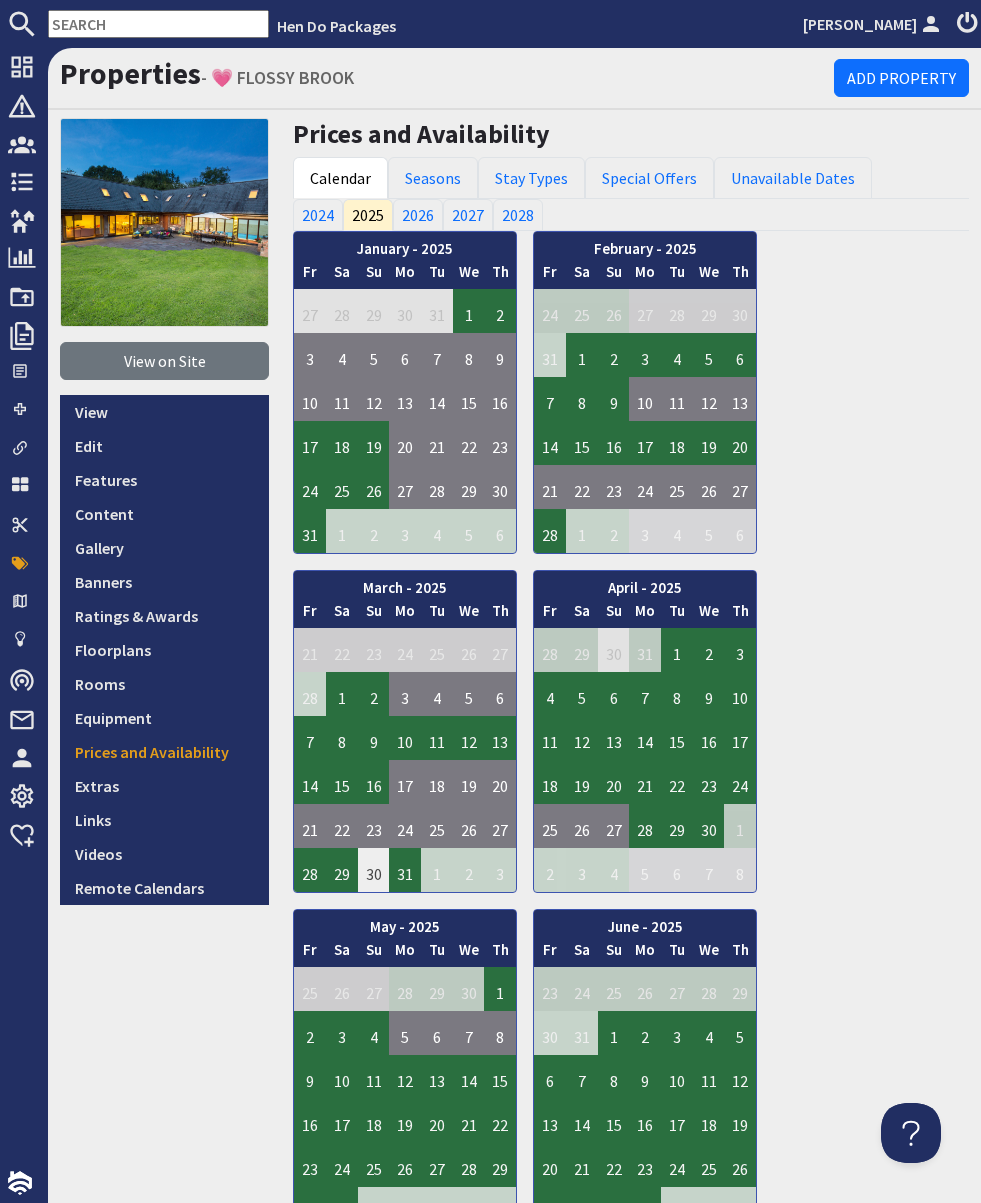 scroll, scrollTop: 0, scrollLeft: 0, axis: both 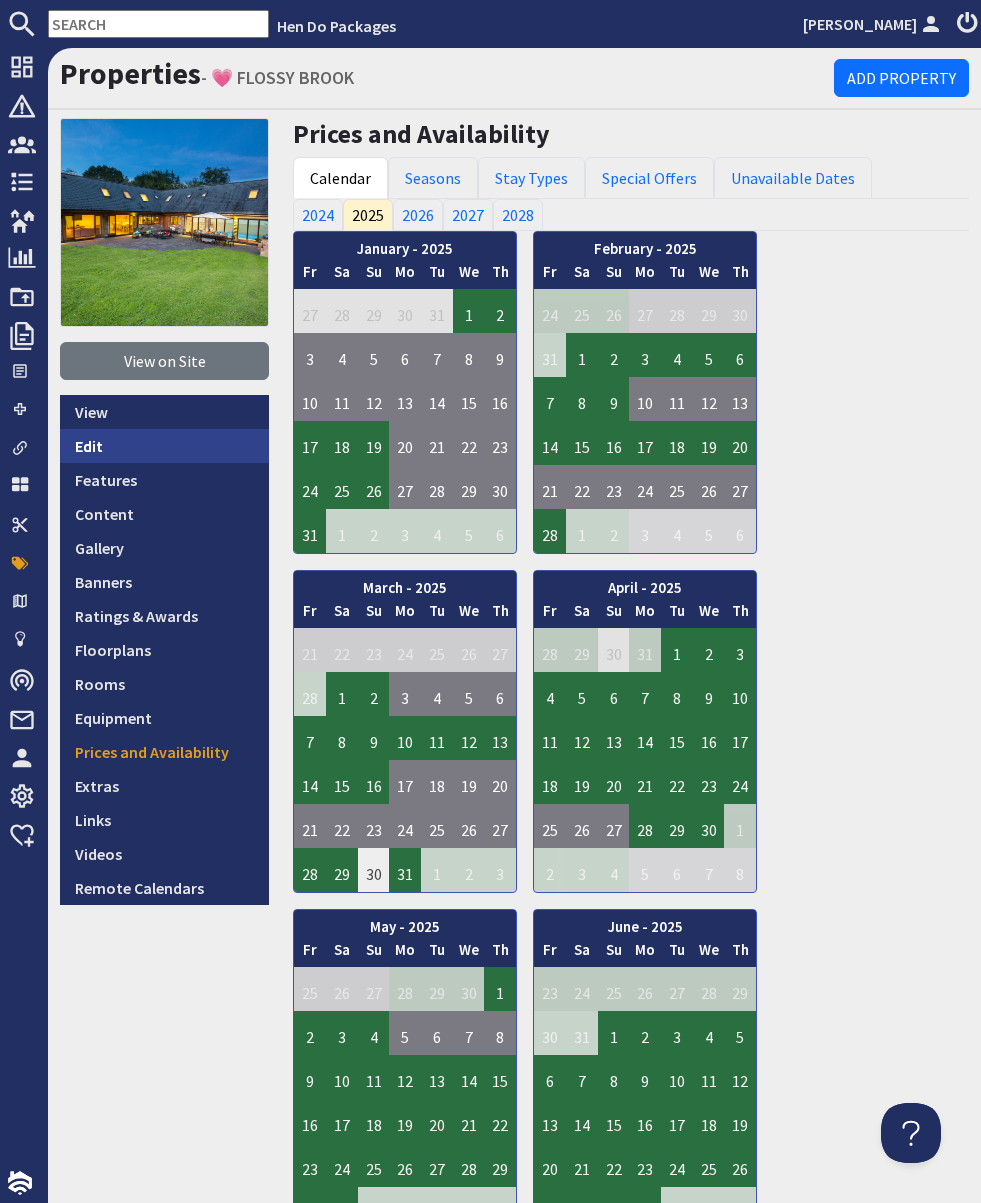 click on "Edit" at bounding box center [164, 446] 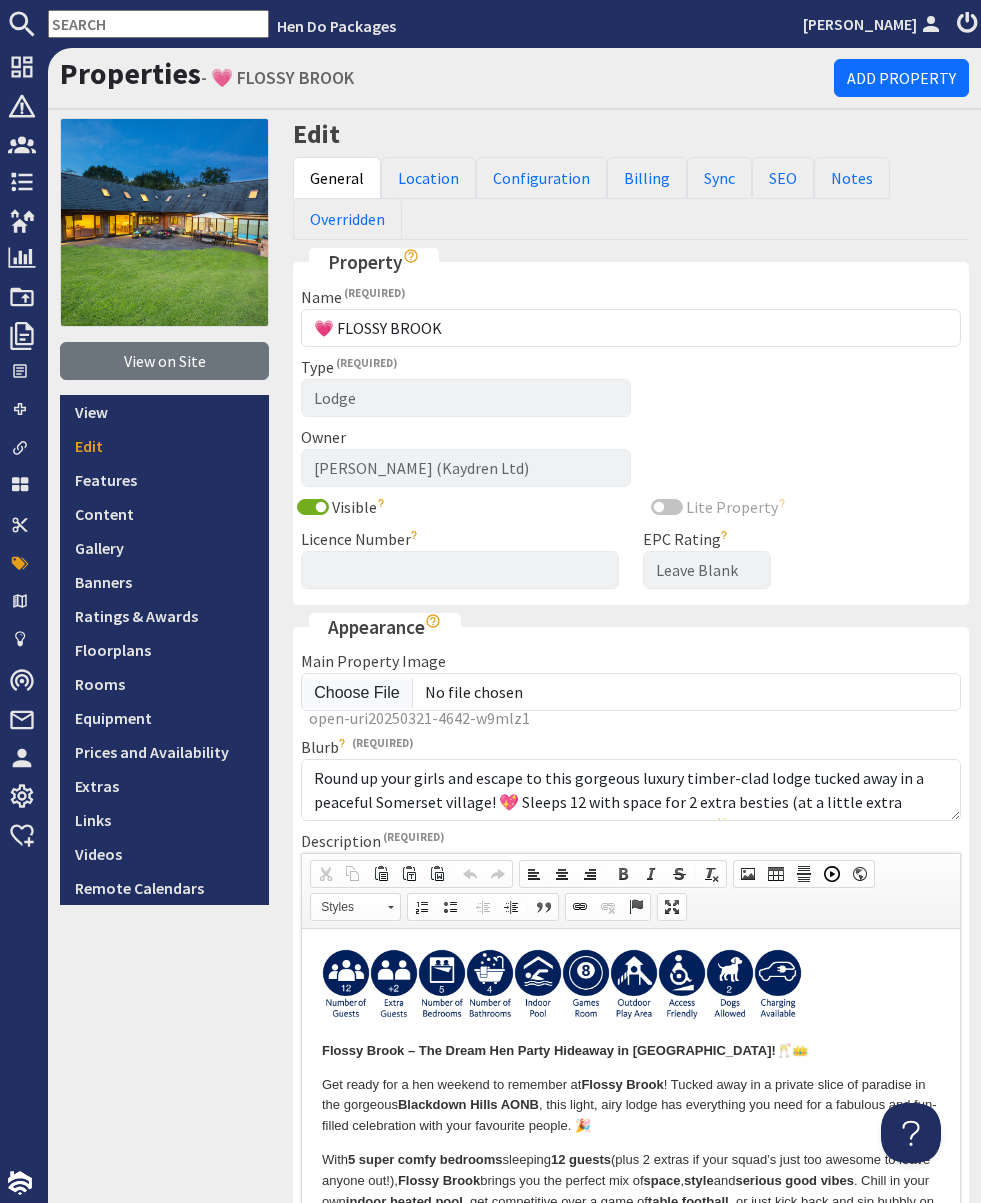 scroll, scrollTop: 0, scrollLeft: 0, axis: both 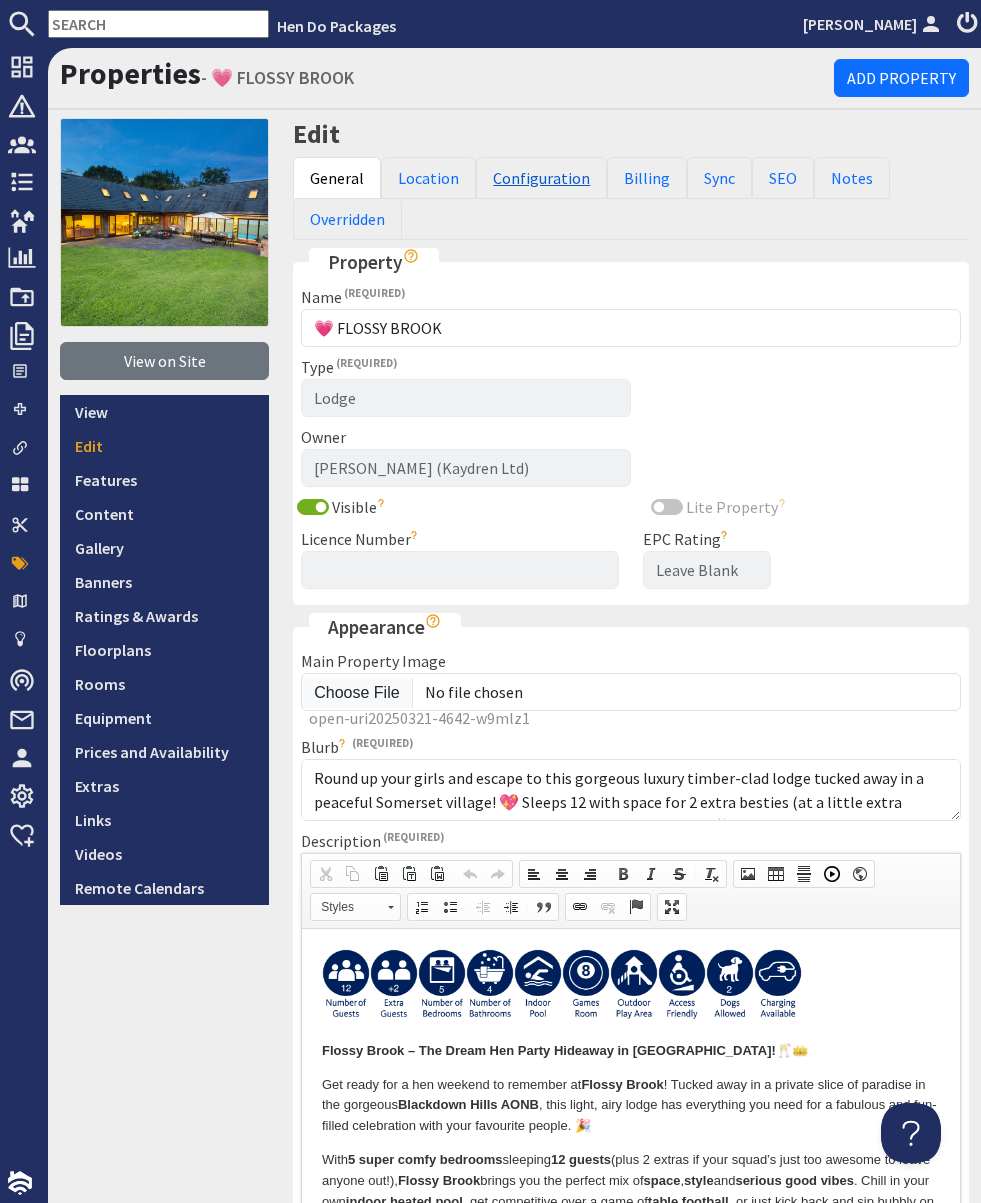 click on "Configuration" at bounding box center [541, 178] 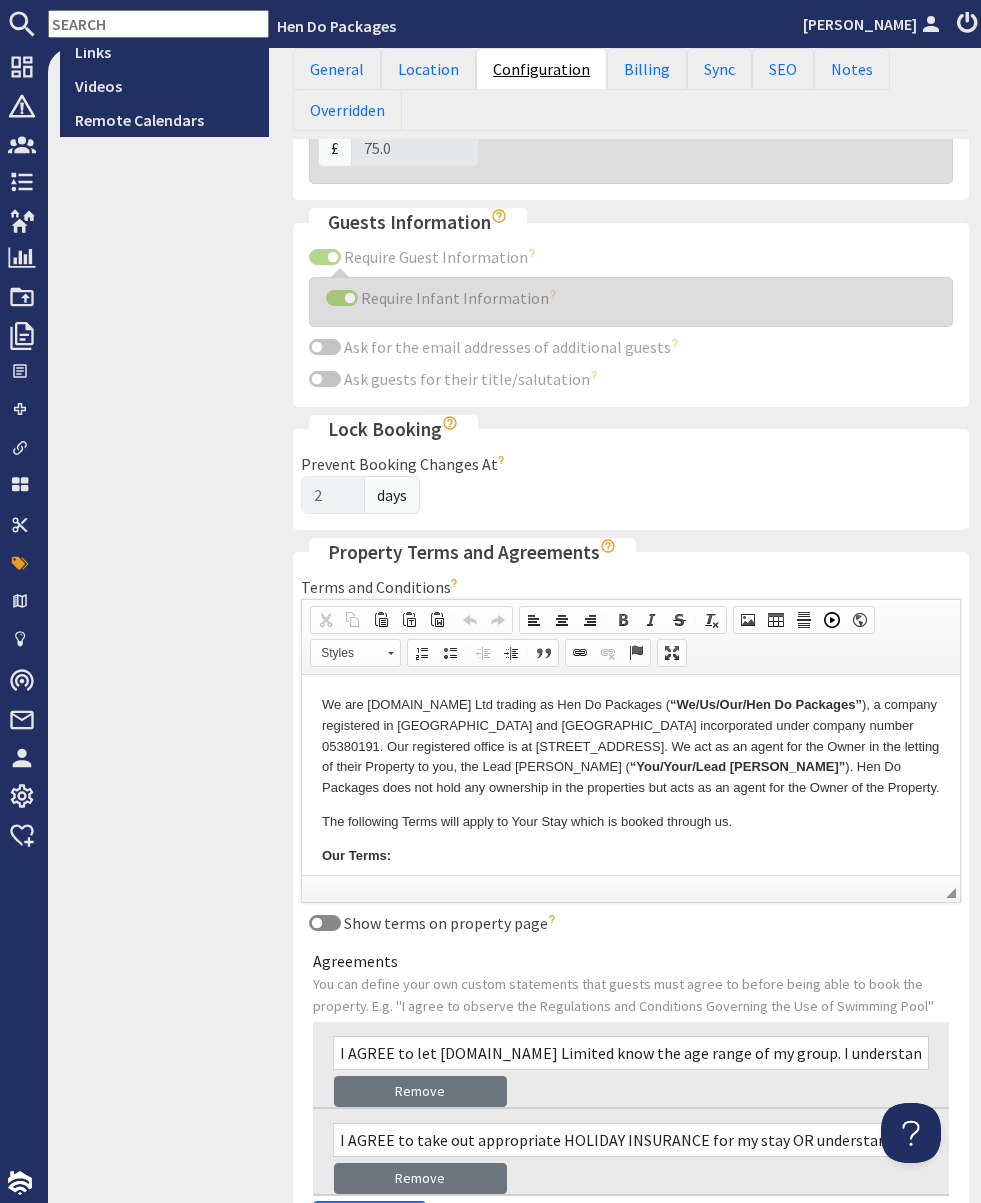 scroll, scrollTop: 1433, scrollLeft: 0, axis: vertical 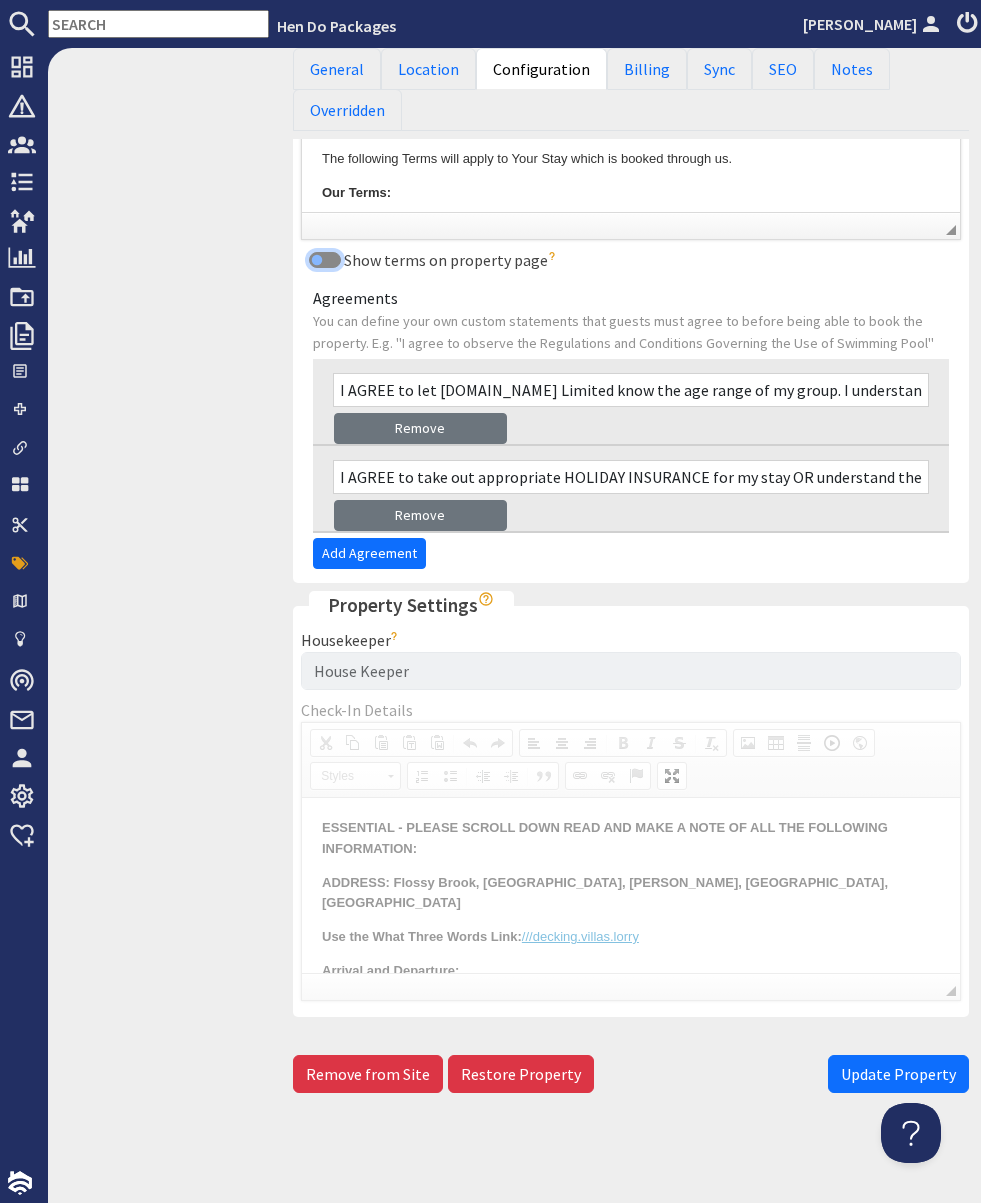 click on "Show terms on property page" at bounding box center [325, 260] 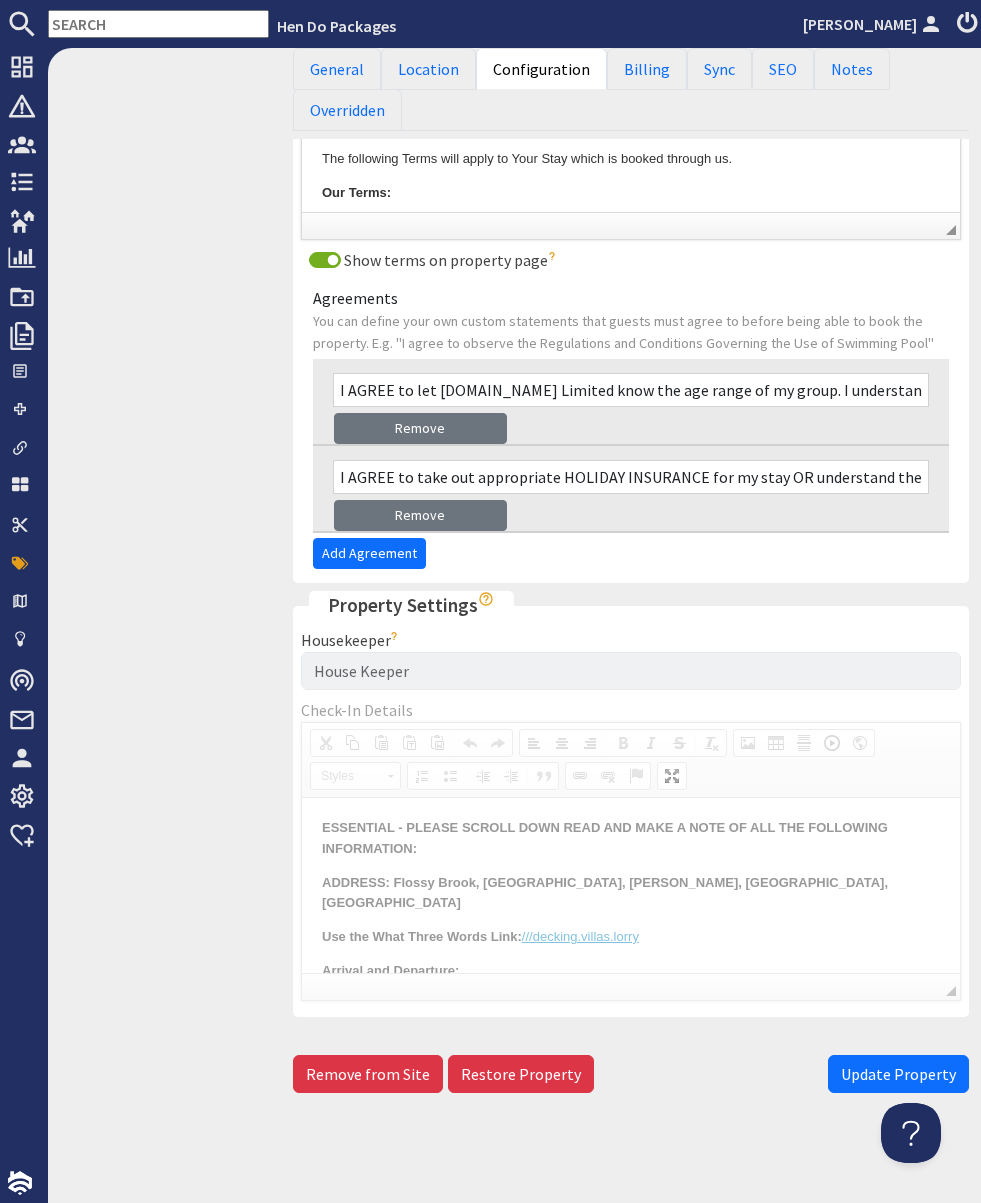 click on "Update Property" at bounding box center [898, 1074] 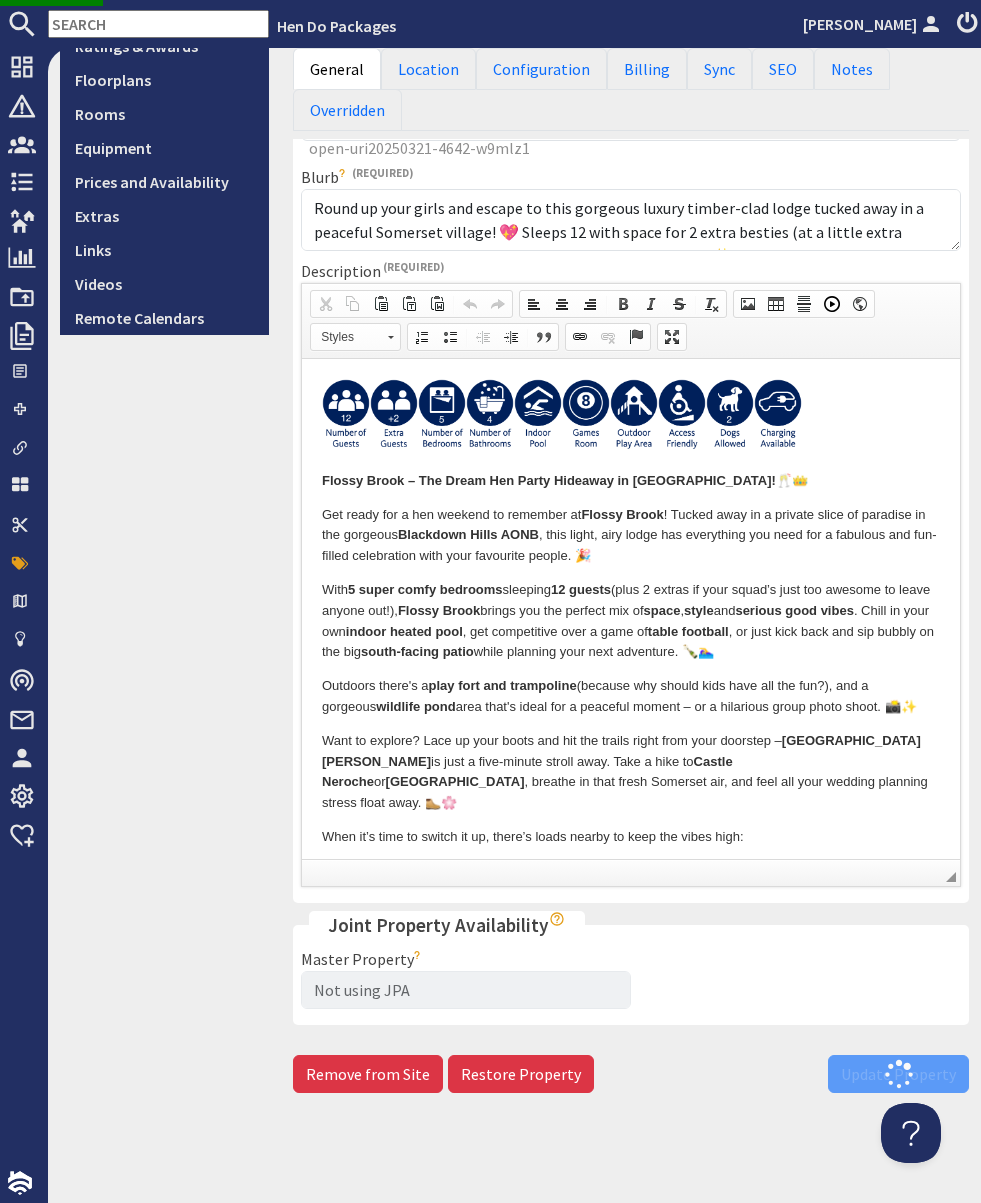 scroll, scrollTop: 0, scrollLeft: 0, axis: both 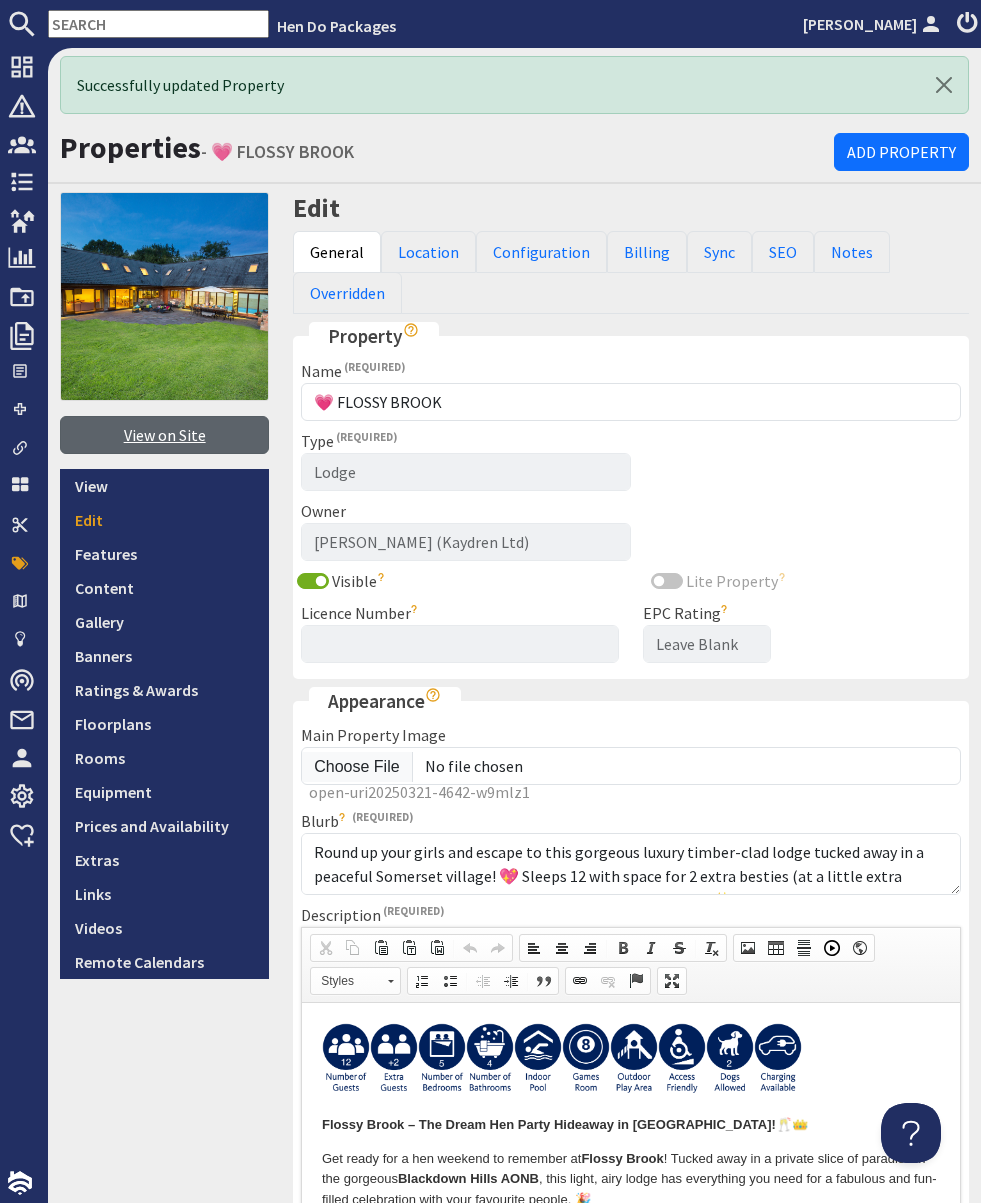 click on "View on Site" at bounding box center [164, 435] 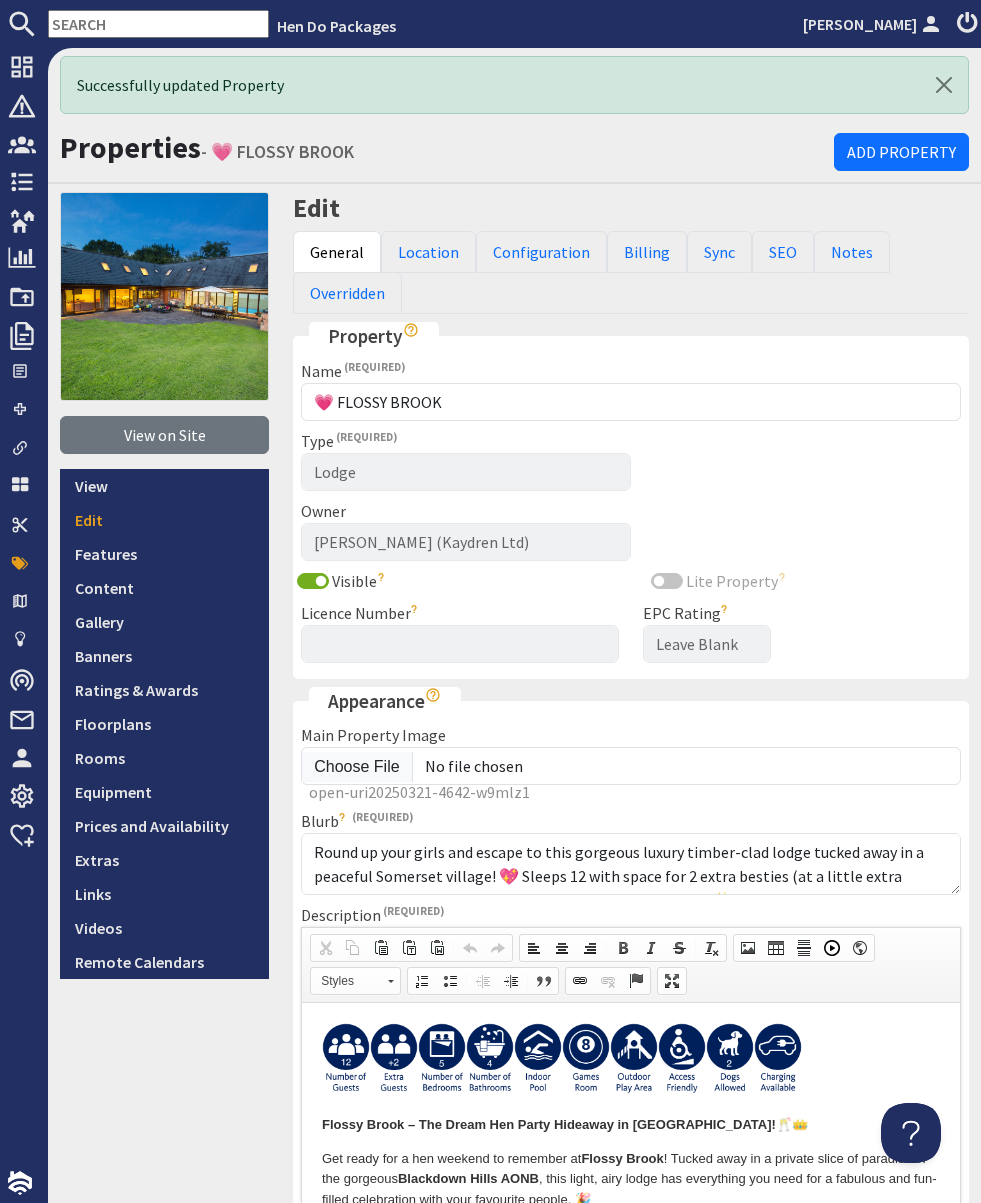 click at bounding box center [158, 24] 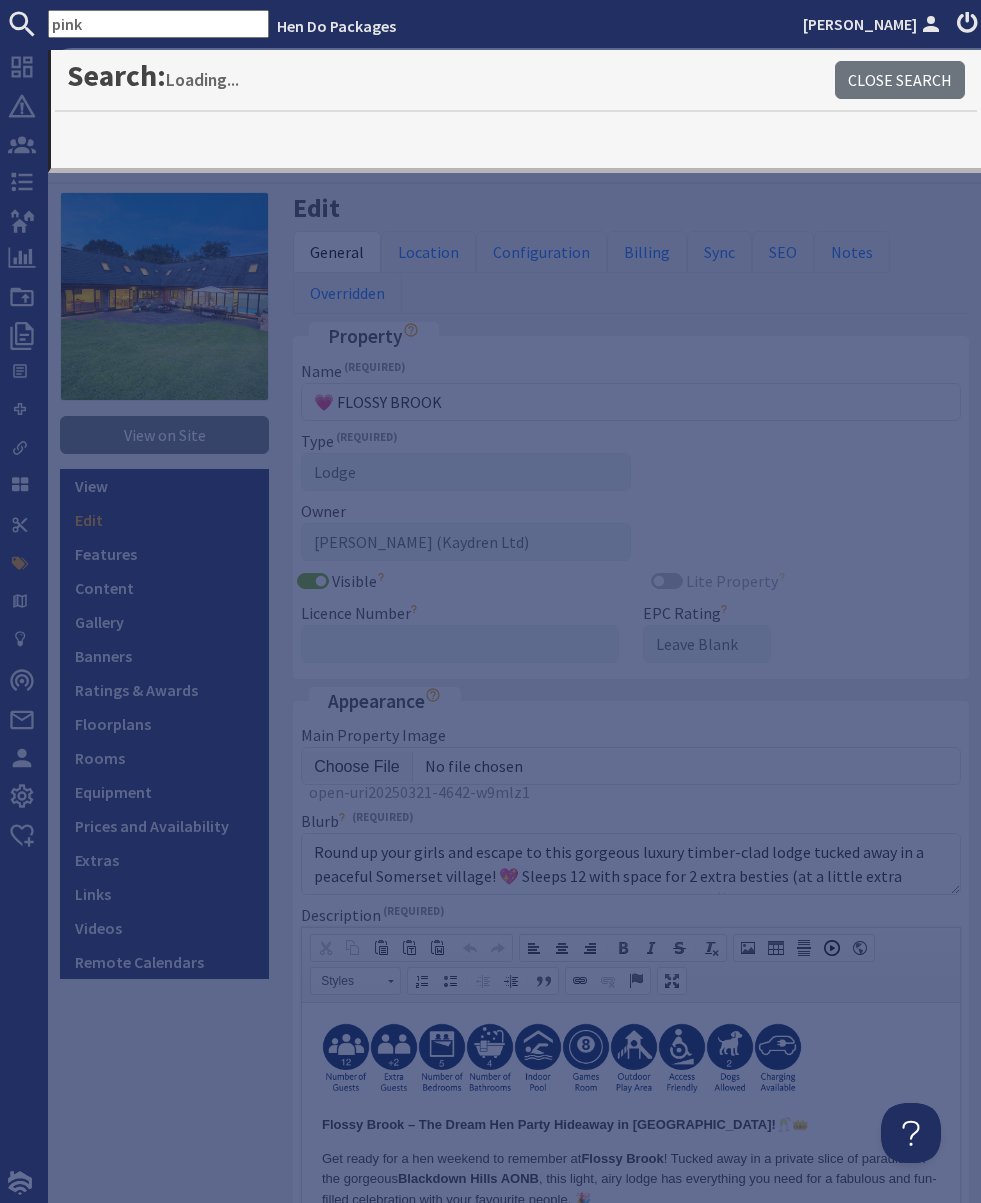 type on "pink" 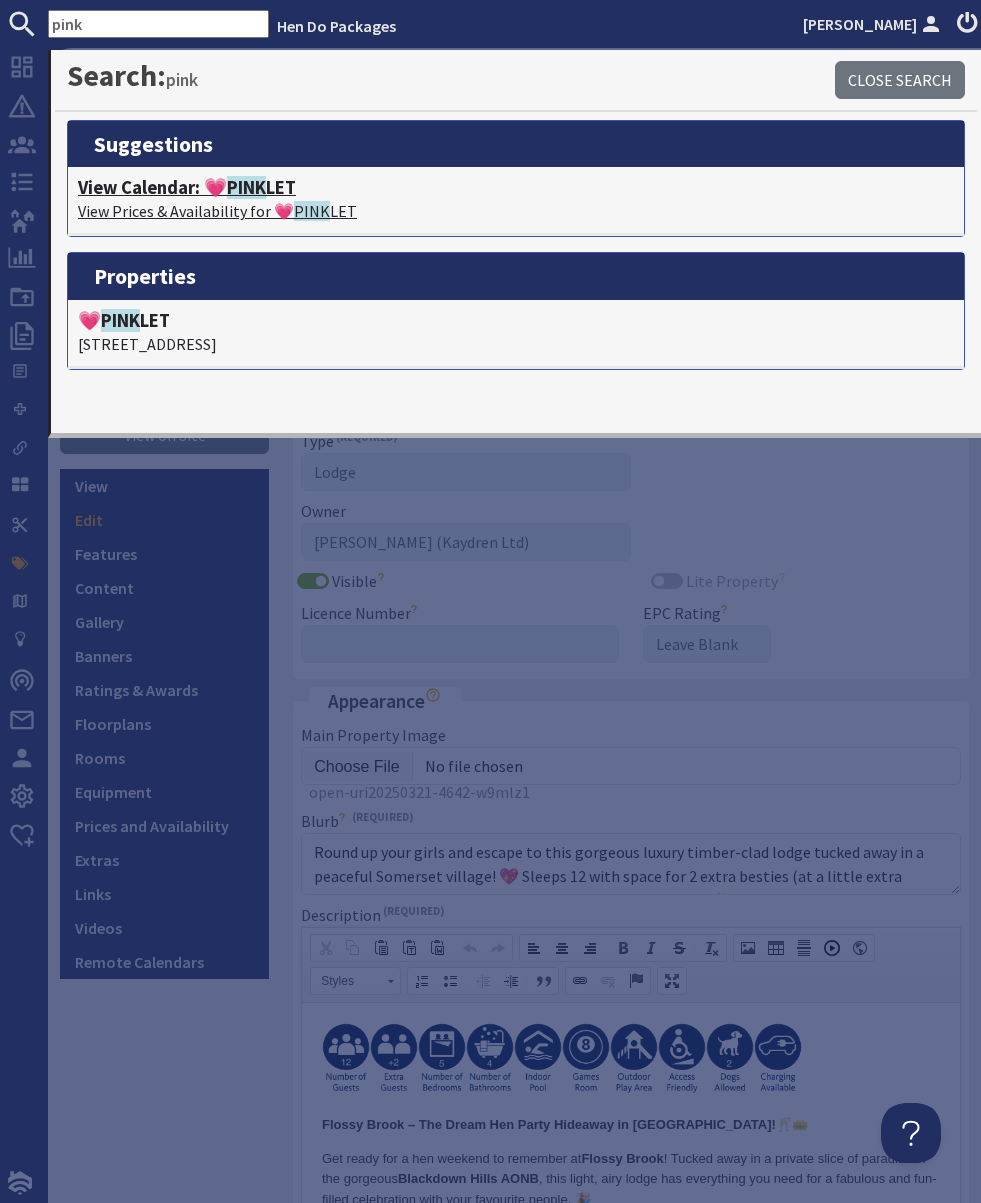 click on "PINK" 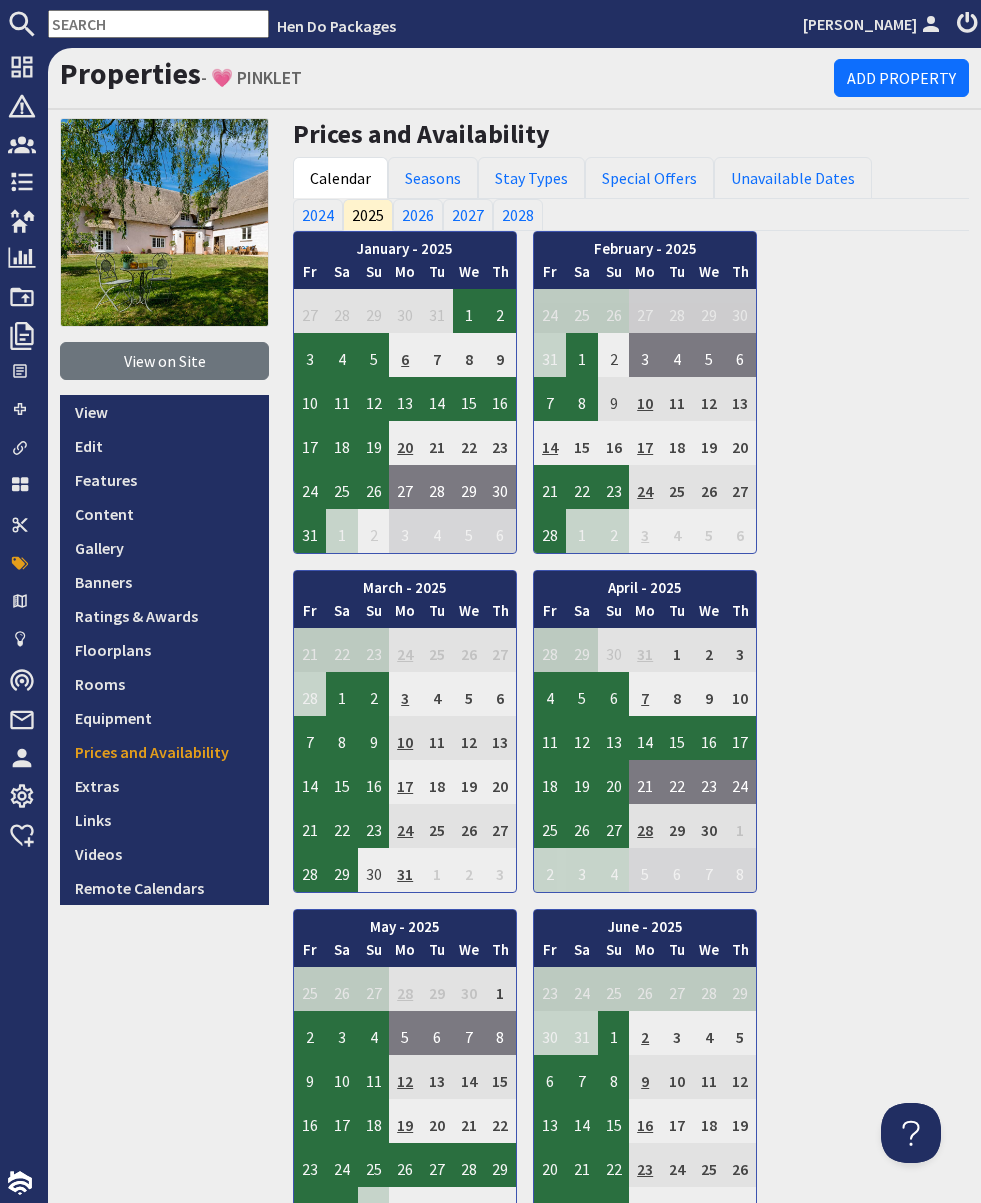 scroll, scrollTop: 0, scrollLeft: 0, axis: both 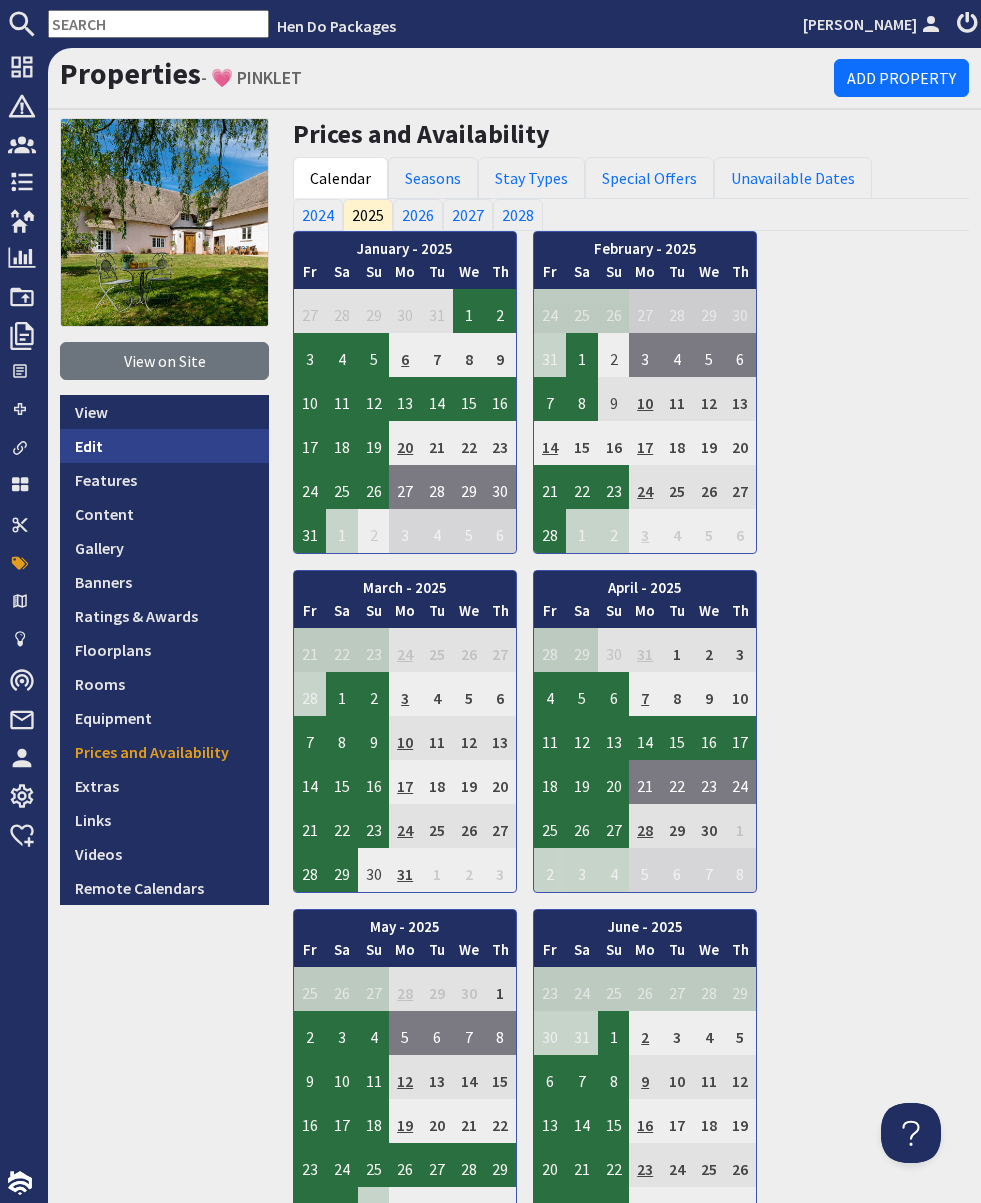 click on "Edit" at bounding box center [164, 446] 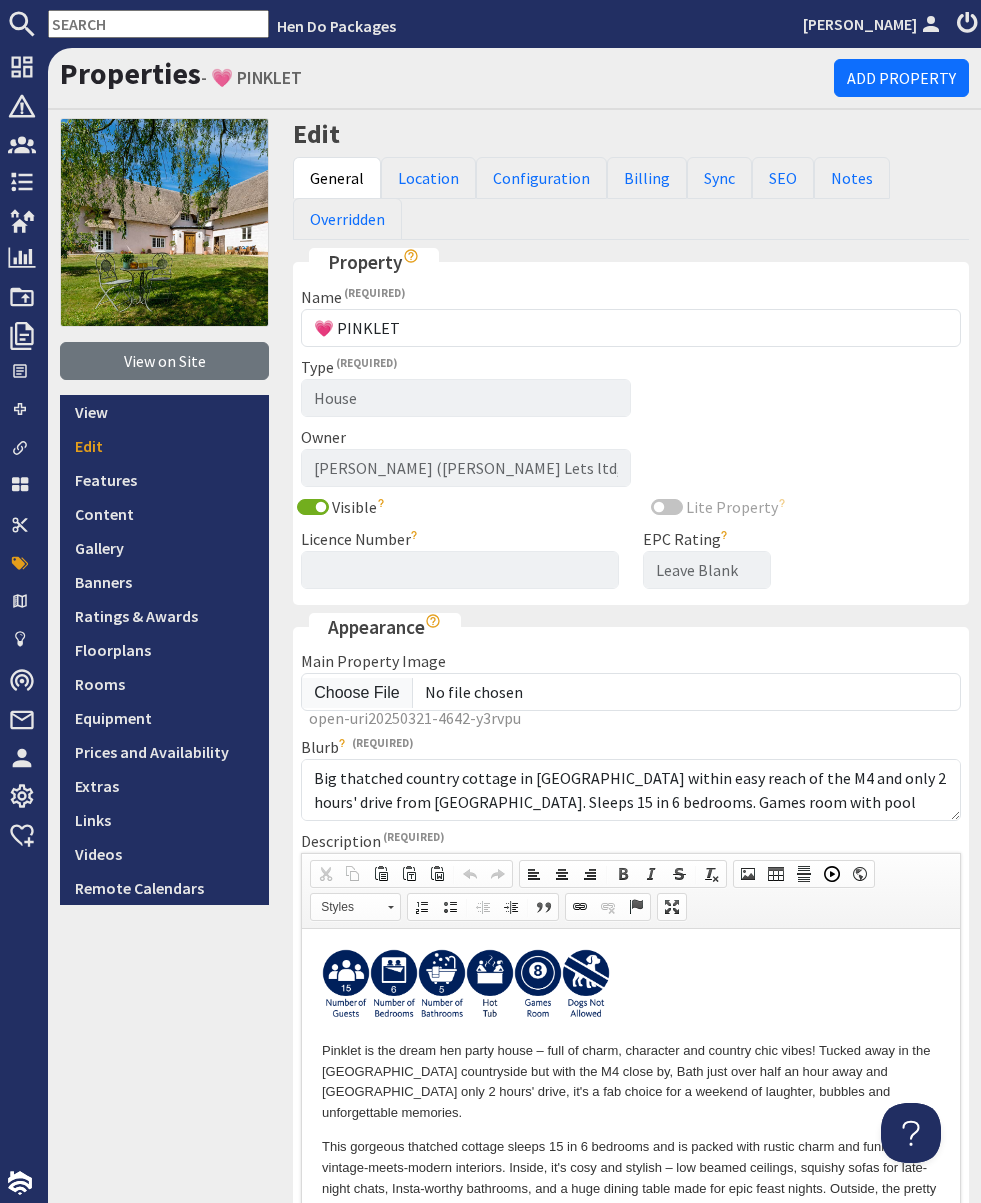 scroll, scrollTop: 0, scrollLeft: 0, axis: both 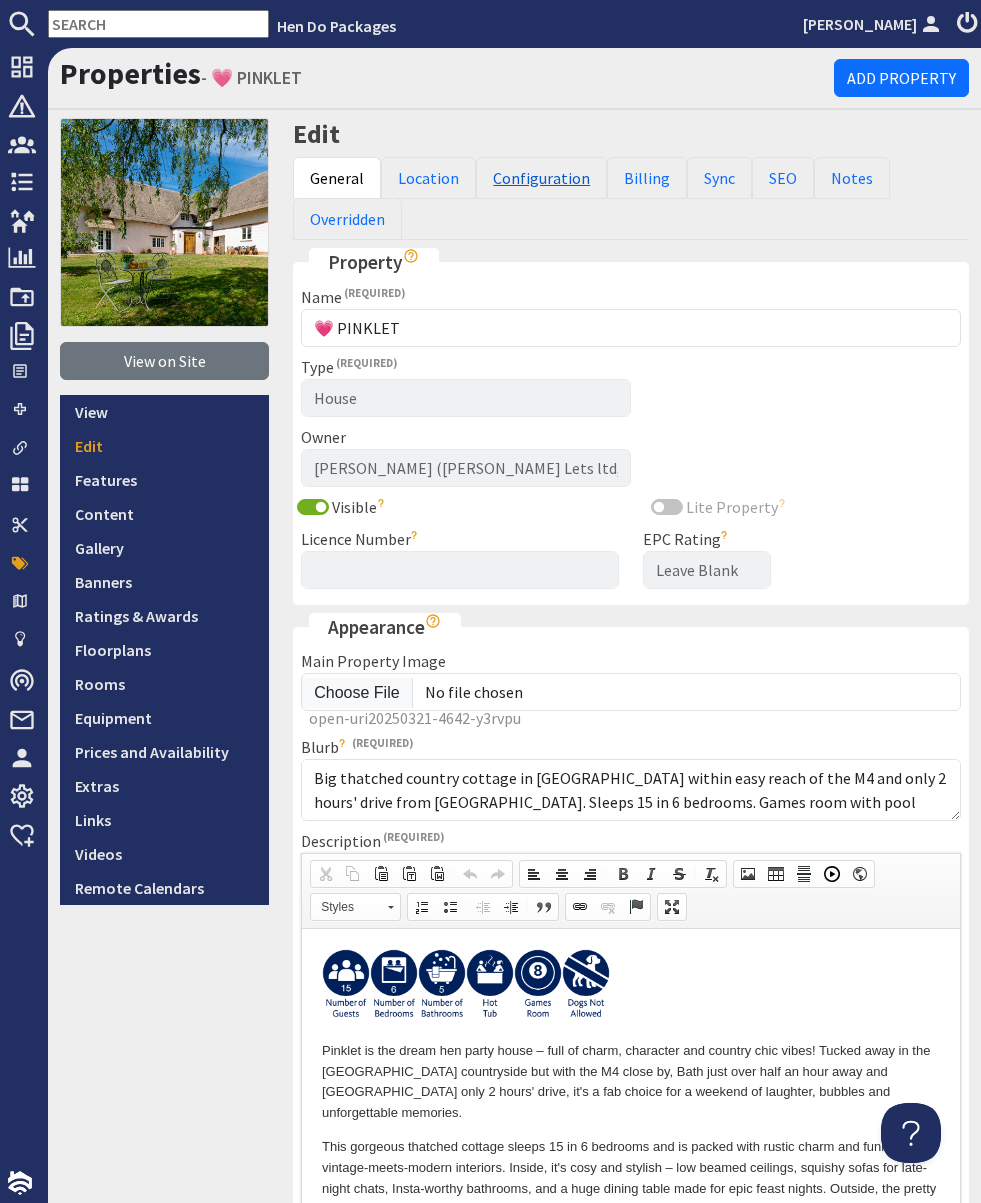 click on "Configuration" at bounding box center [541, 178] 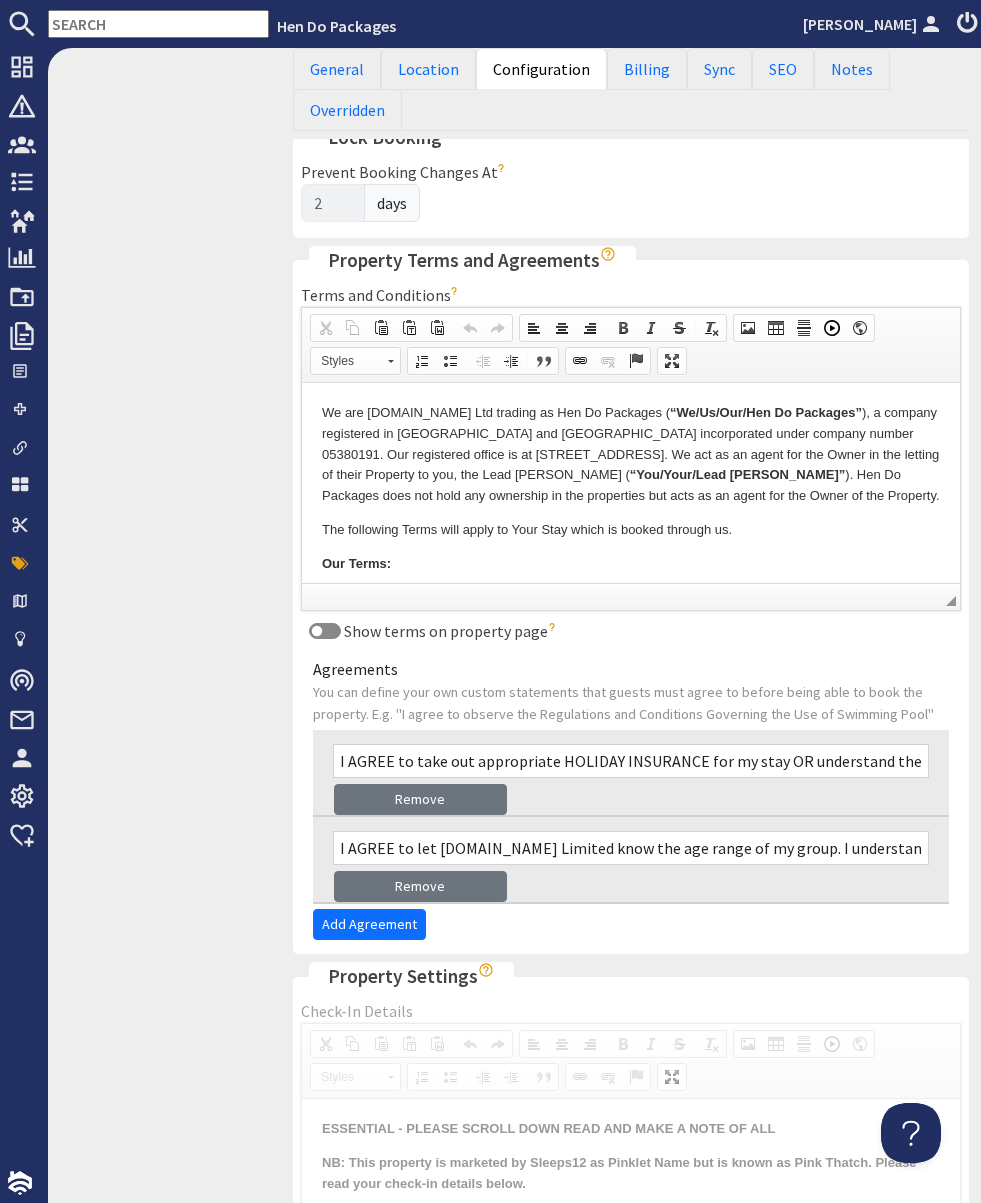 scroll, scrollTop: 1197, scrollLeft: 0, axis: vertical 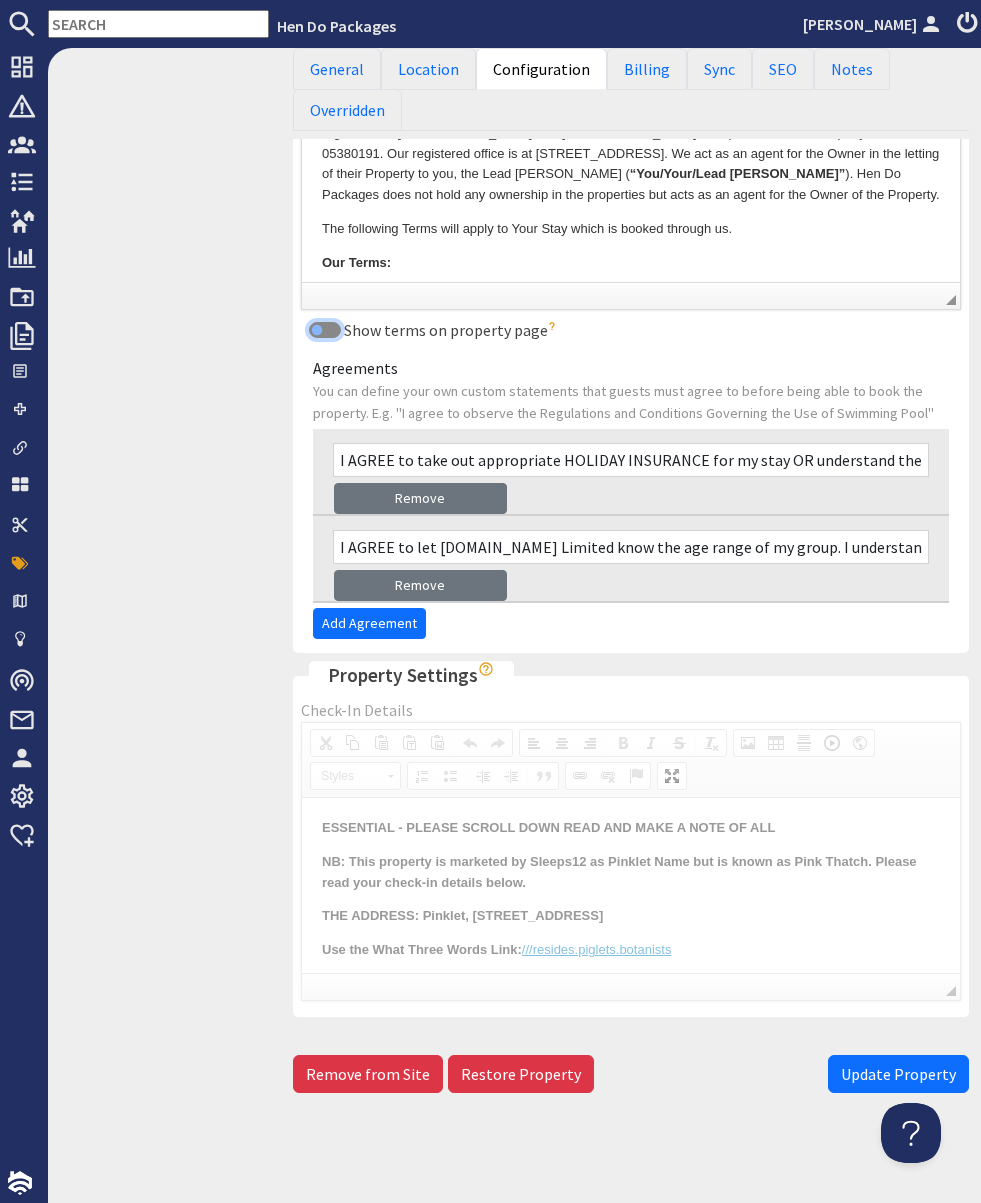 click on "Show terms on property page" at bounding box center [325, 330] 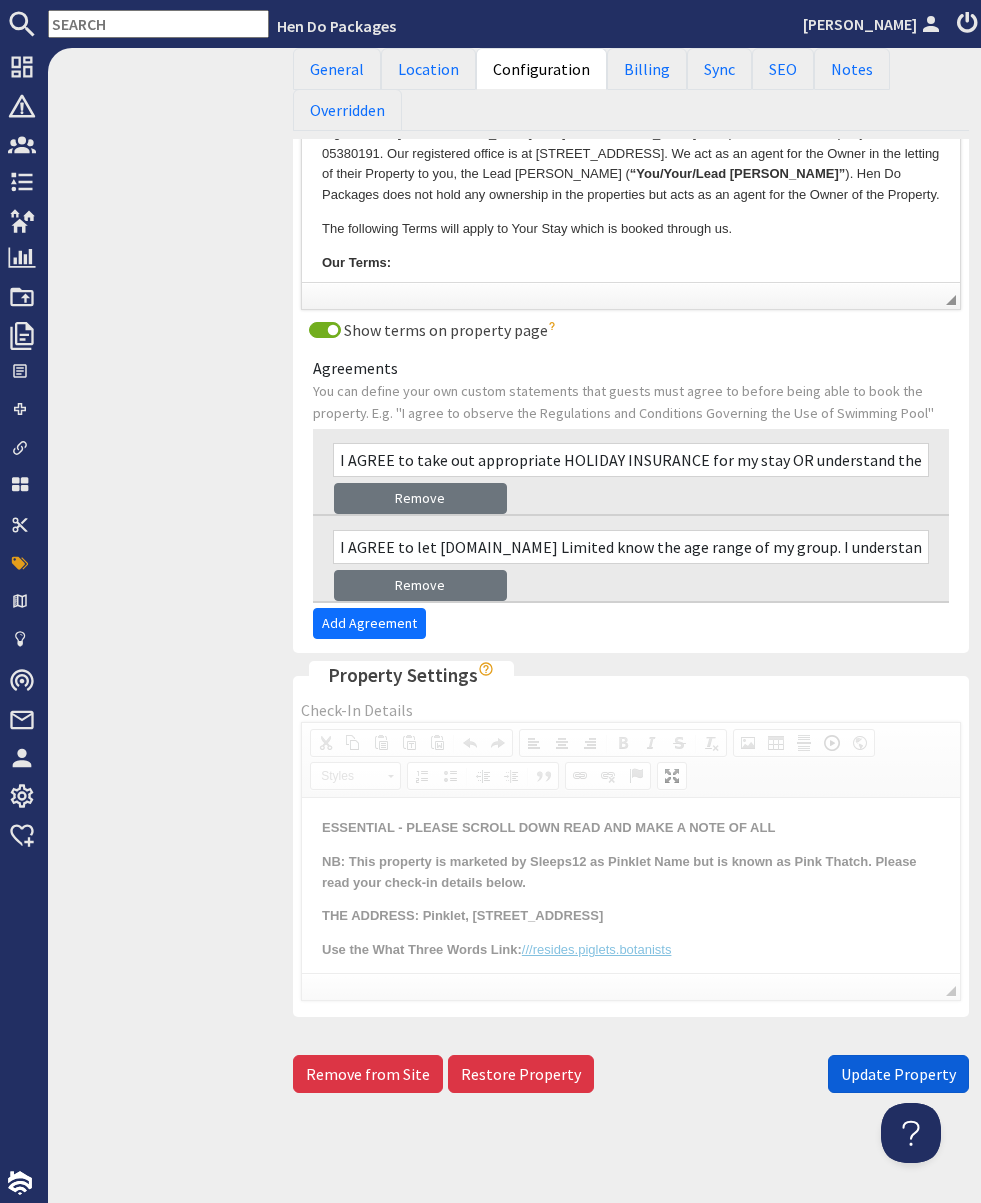 click on "Update Property" at bounding box center (898, 1074) 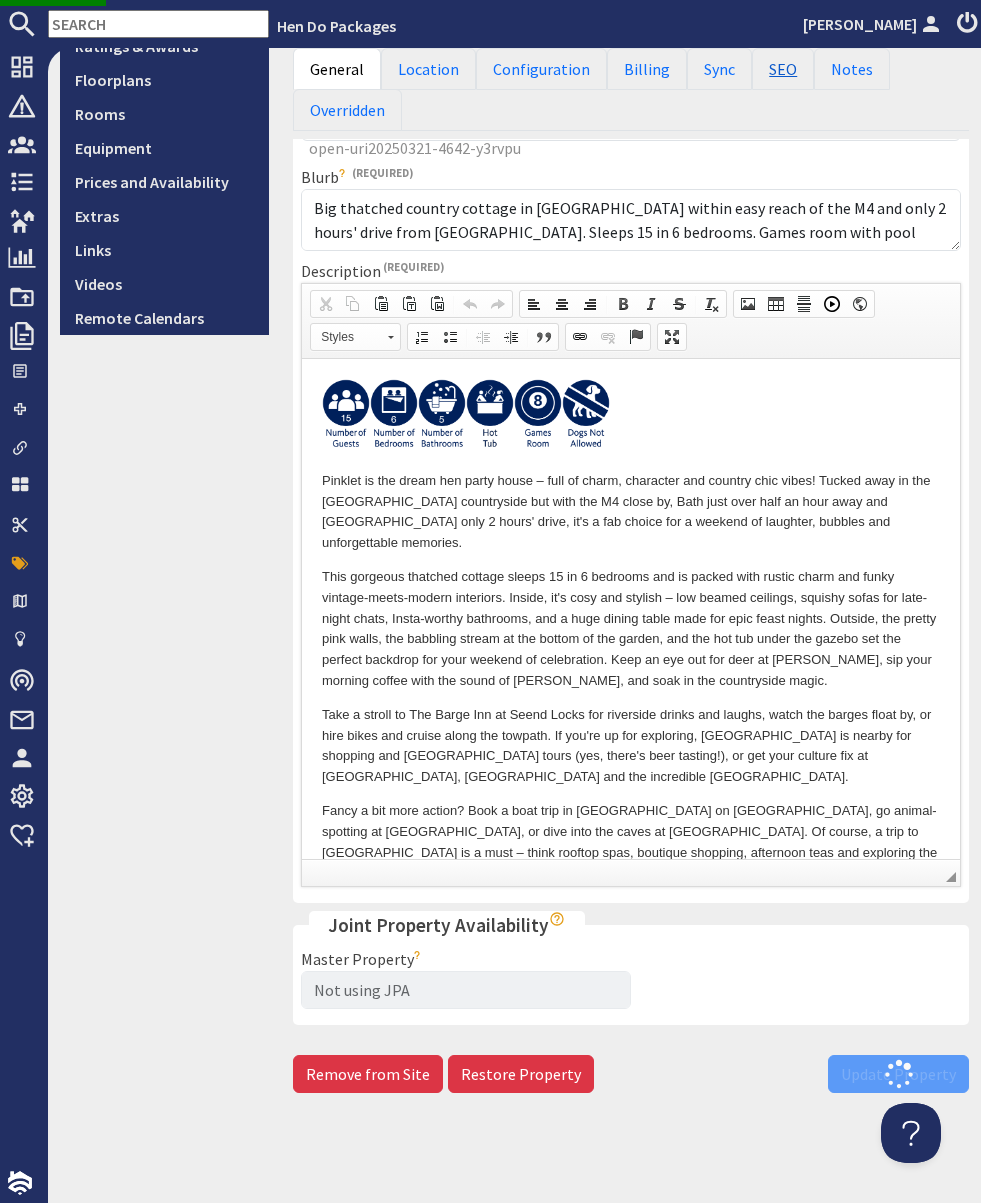 scroll, scrollTop: 0, scrollLeft: 0, axis: both 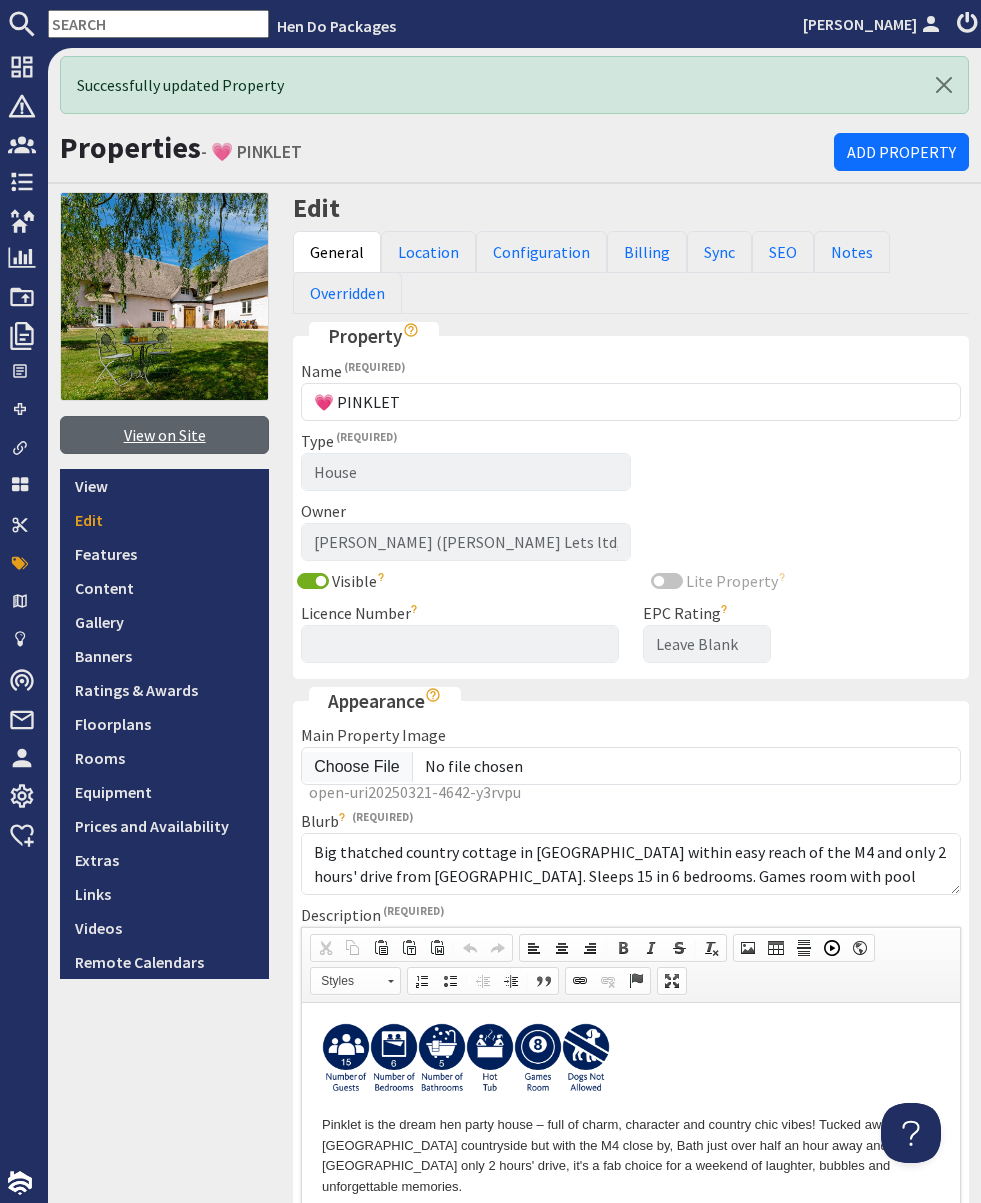 click on "View on Site" at bounding box center (164, 435) 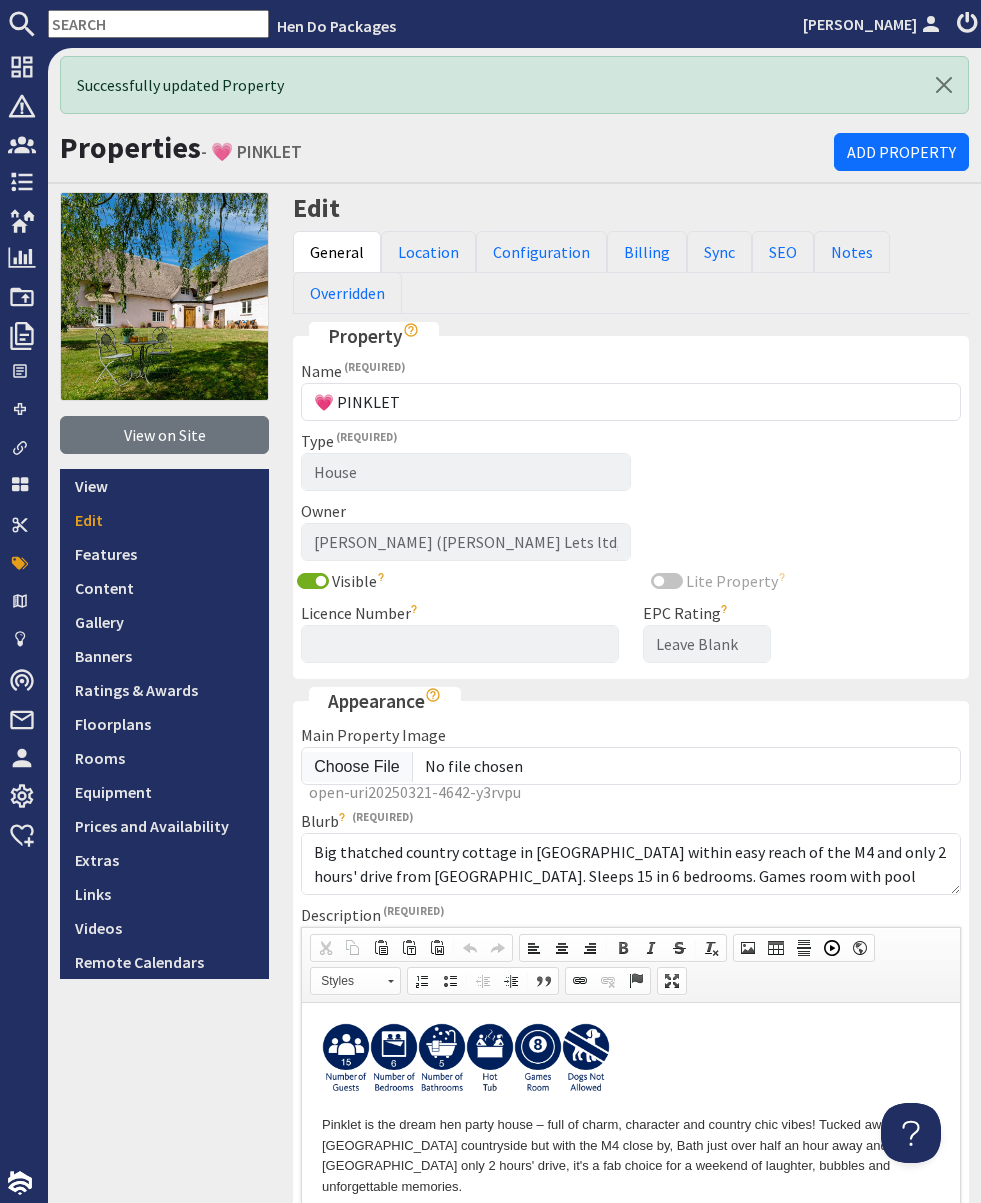 click at bounding box center [158, 24] 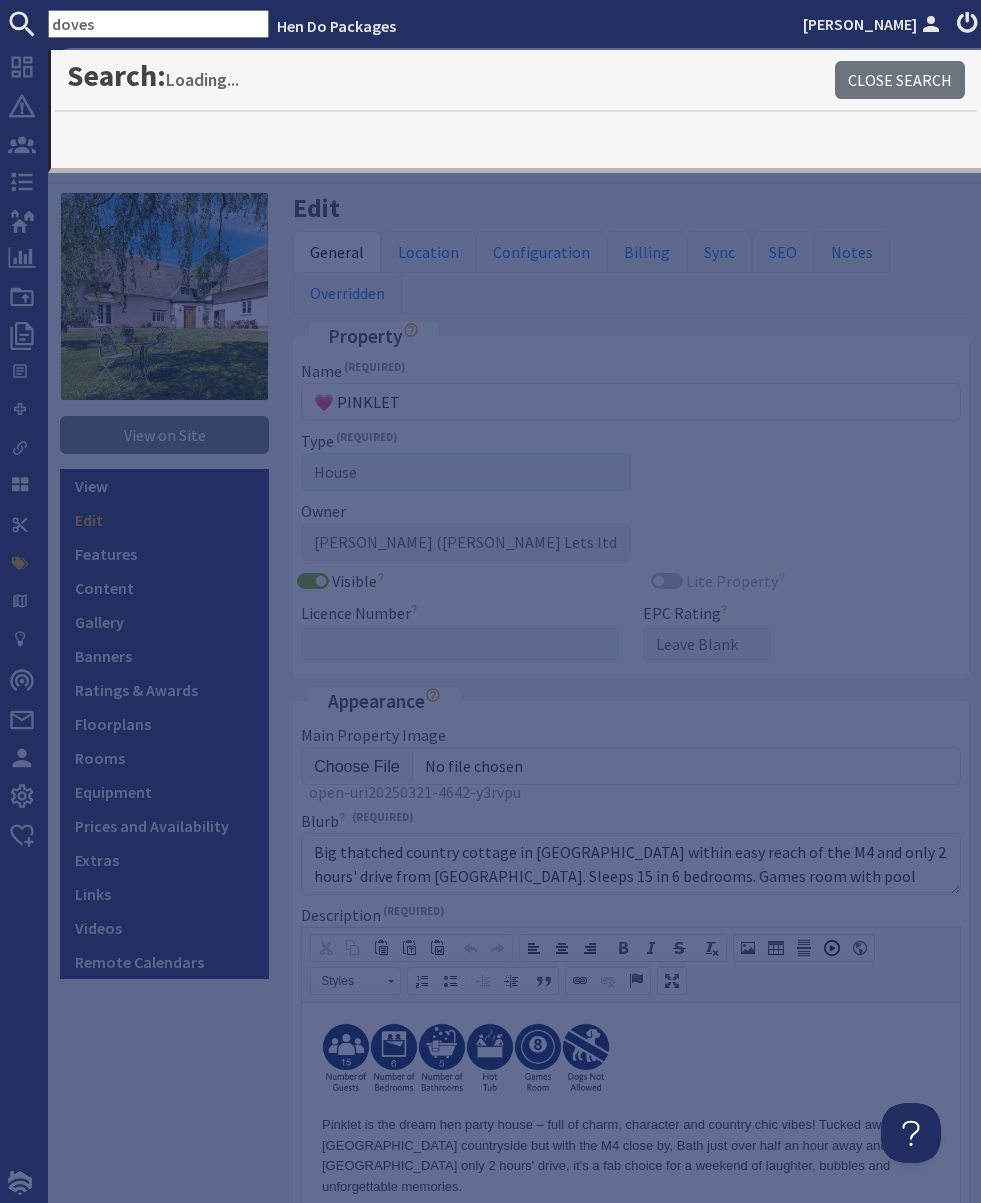 type on "doves" 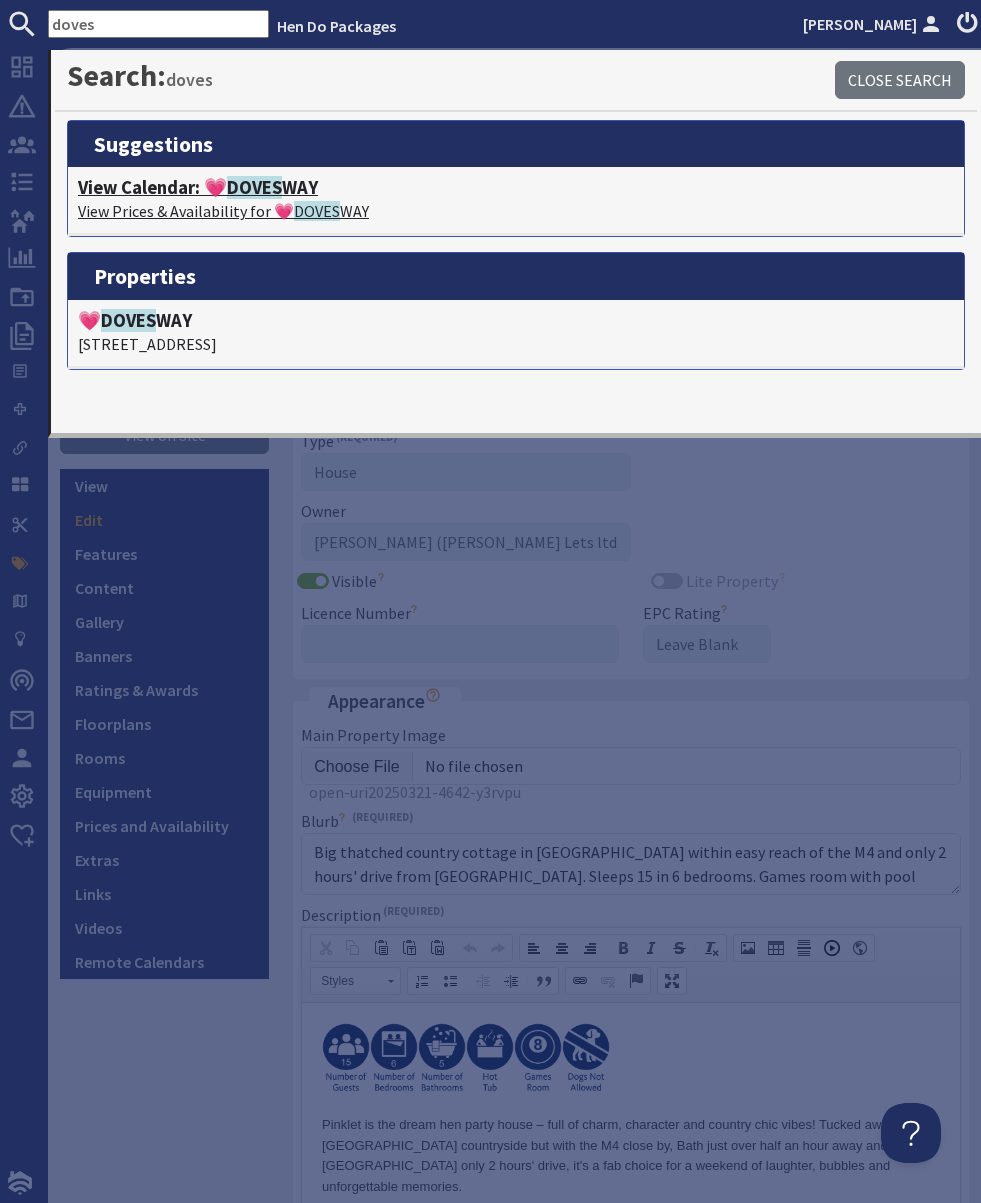 click on "DOVES" 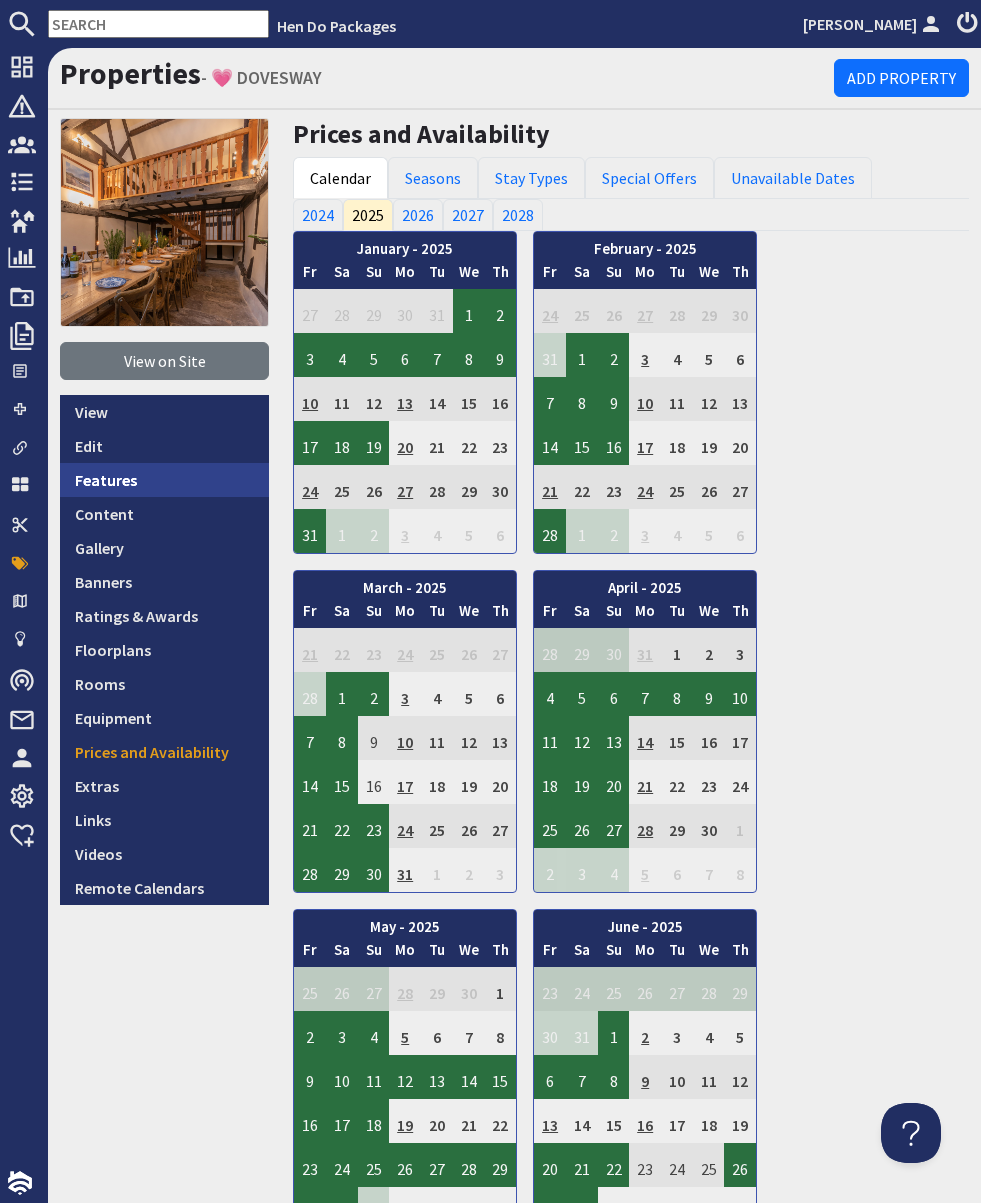 scroll, scrollTop: 0, scrollLeft: 0, axis: both 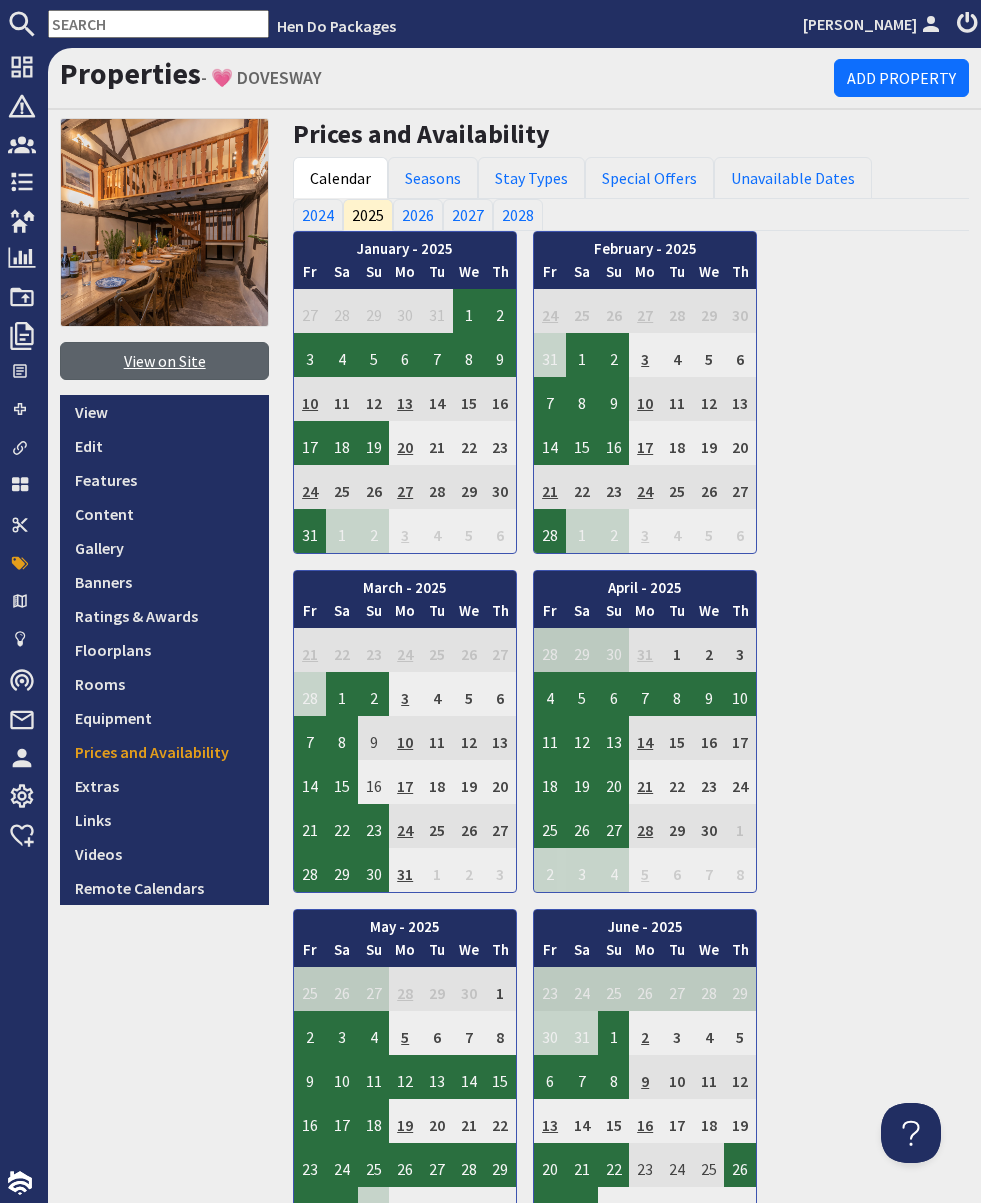 click on "View on Site" at bounding box center [164, 361] 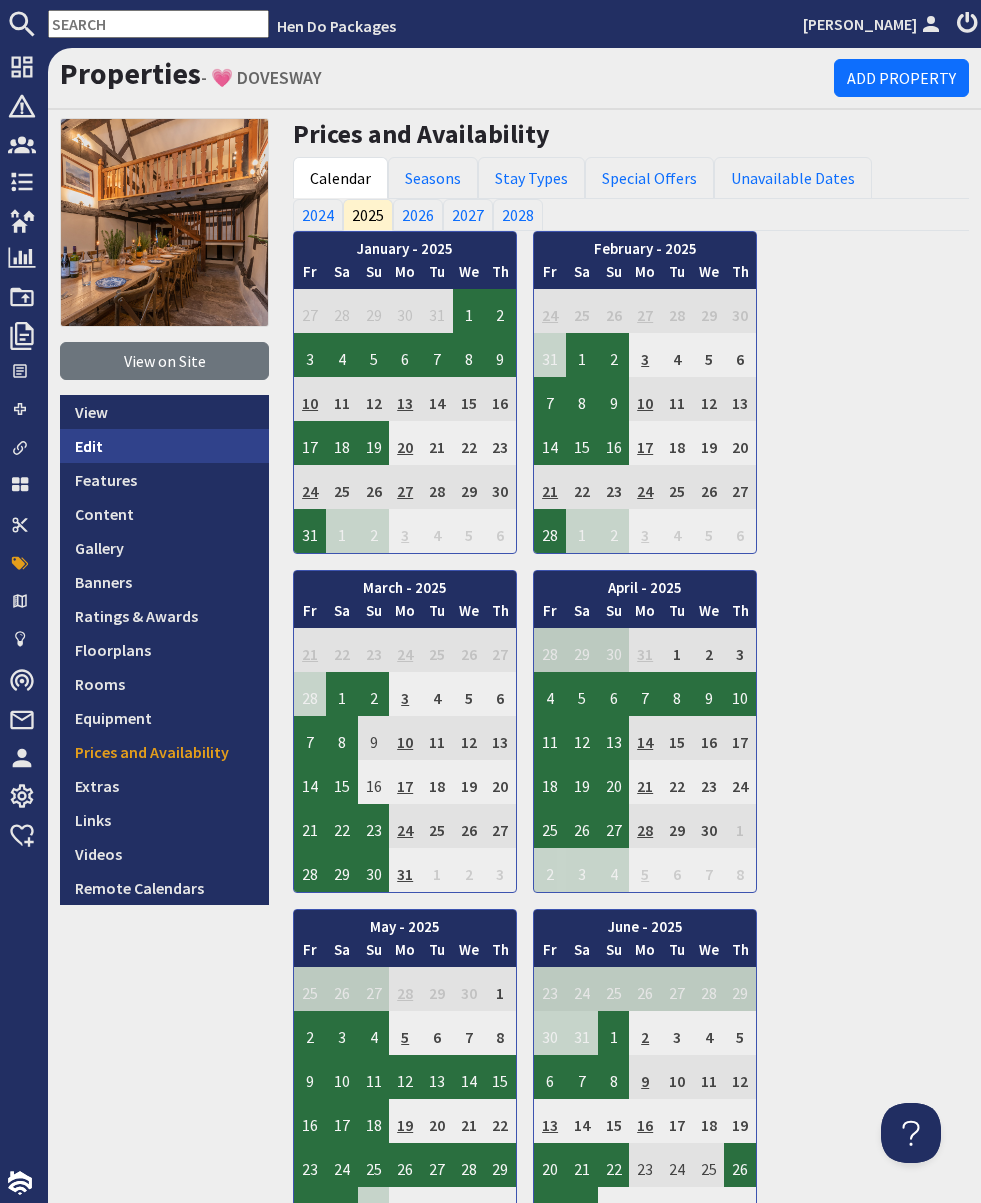 click on "Edit" at bounding box center (164, 446) 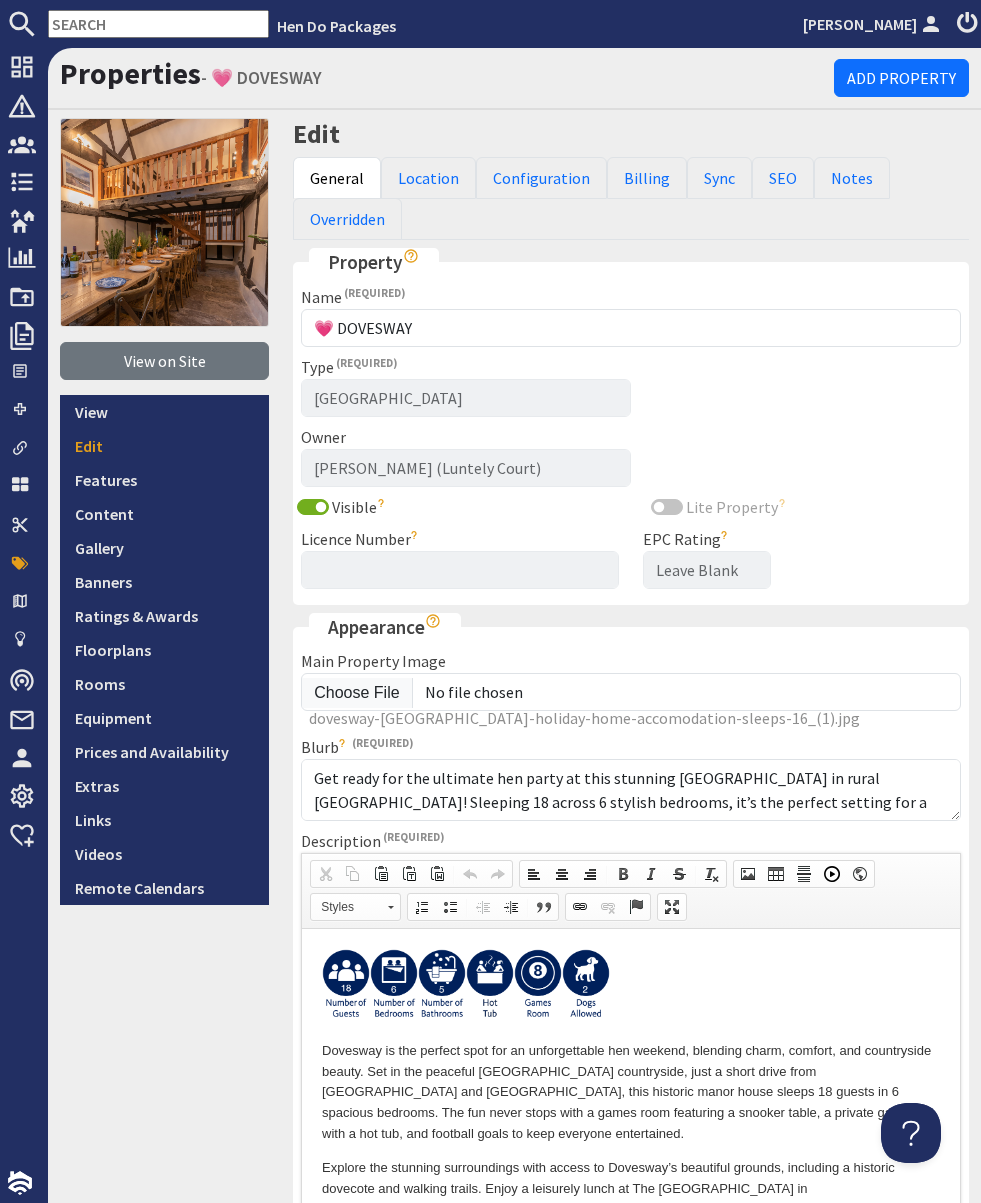 scroll, scrollTop: 0, scrollLeft: 0, axis: both 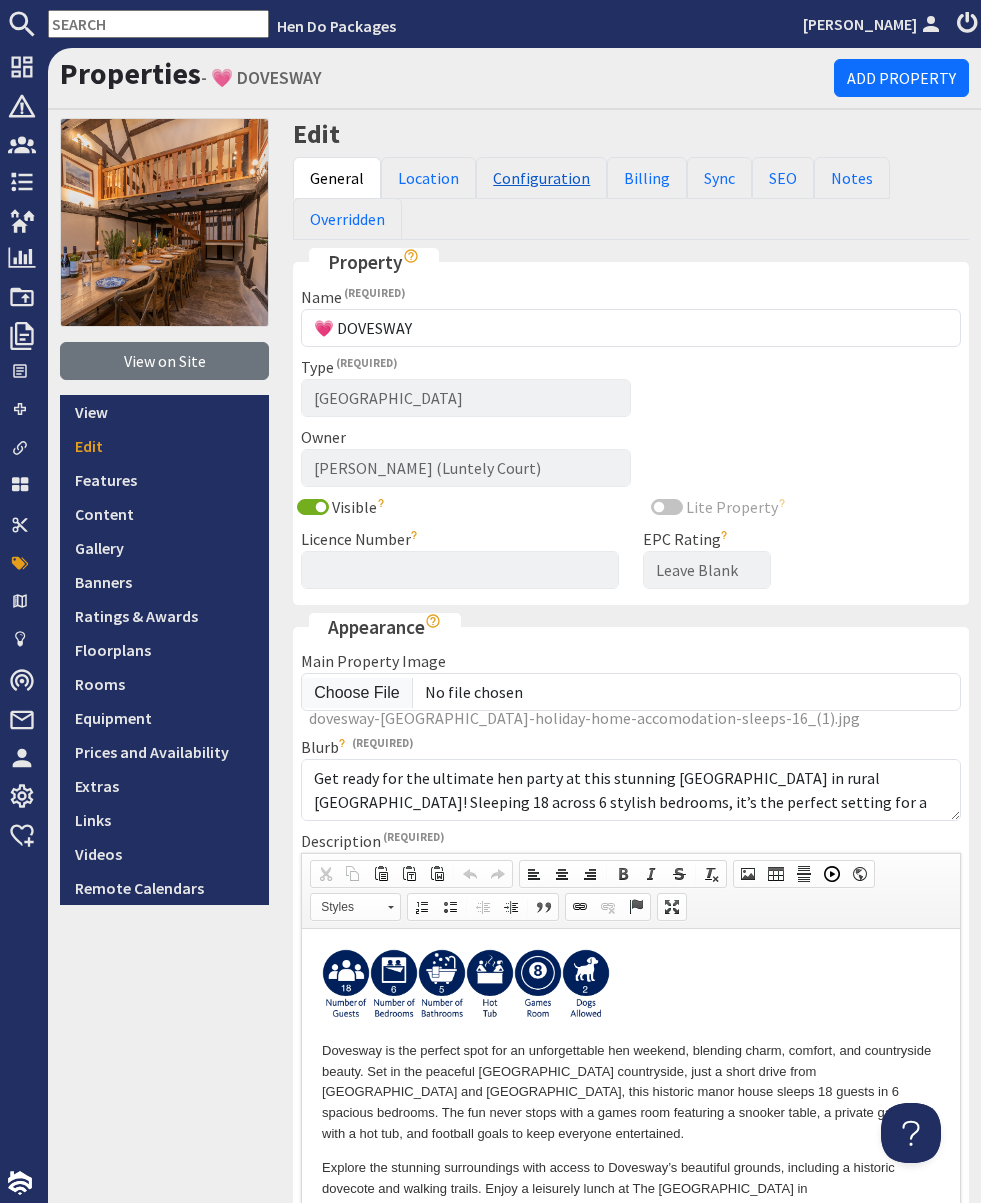 click on "Configuration" at bounding box center (541, 178) 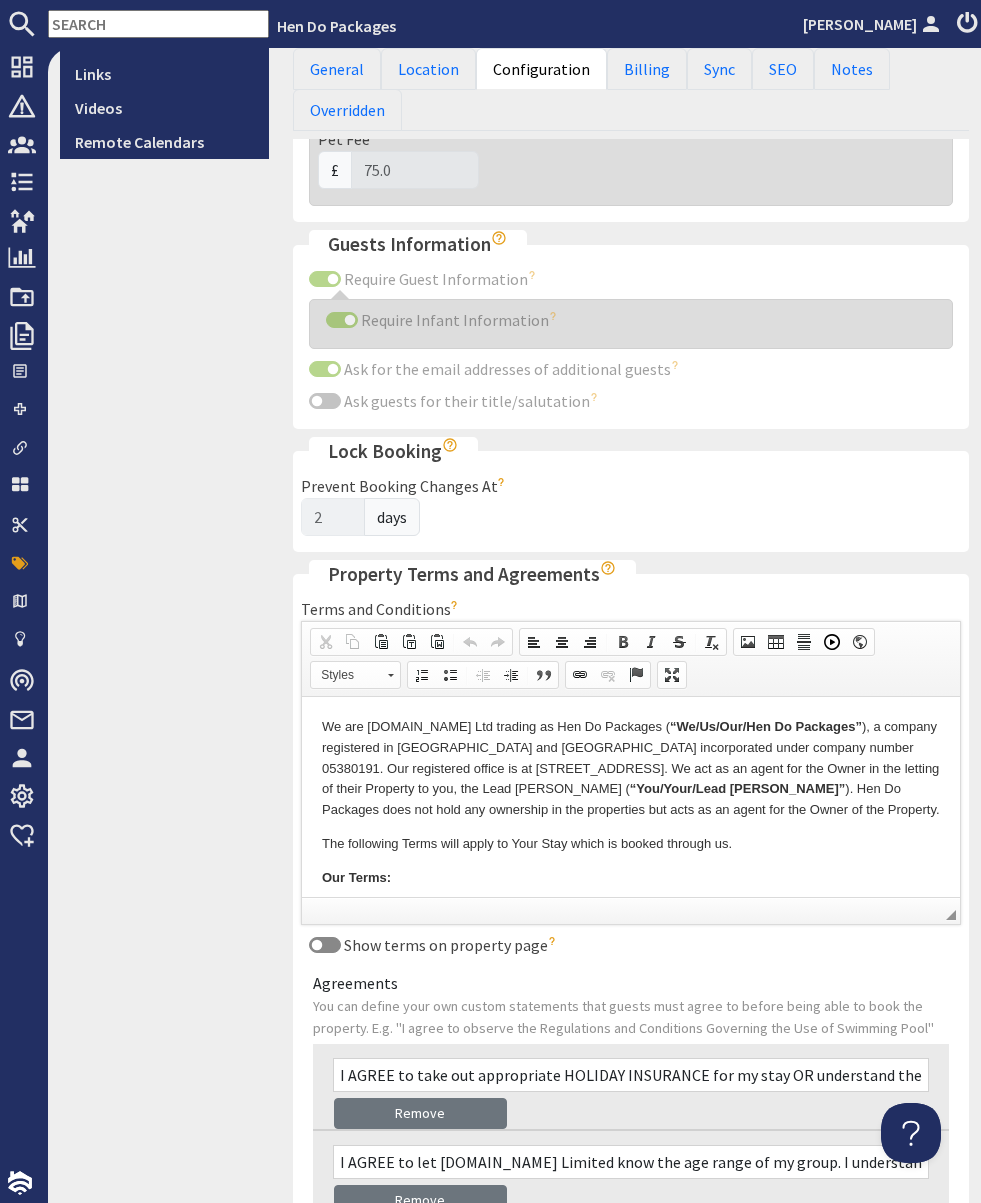 scroll, scrollTop: 1362, scrollLeft: 0, axis: vertical 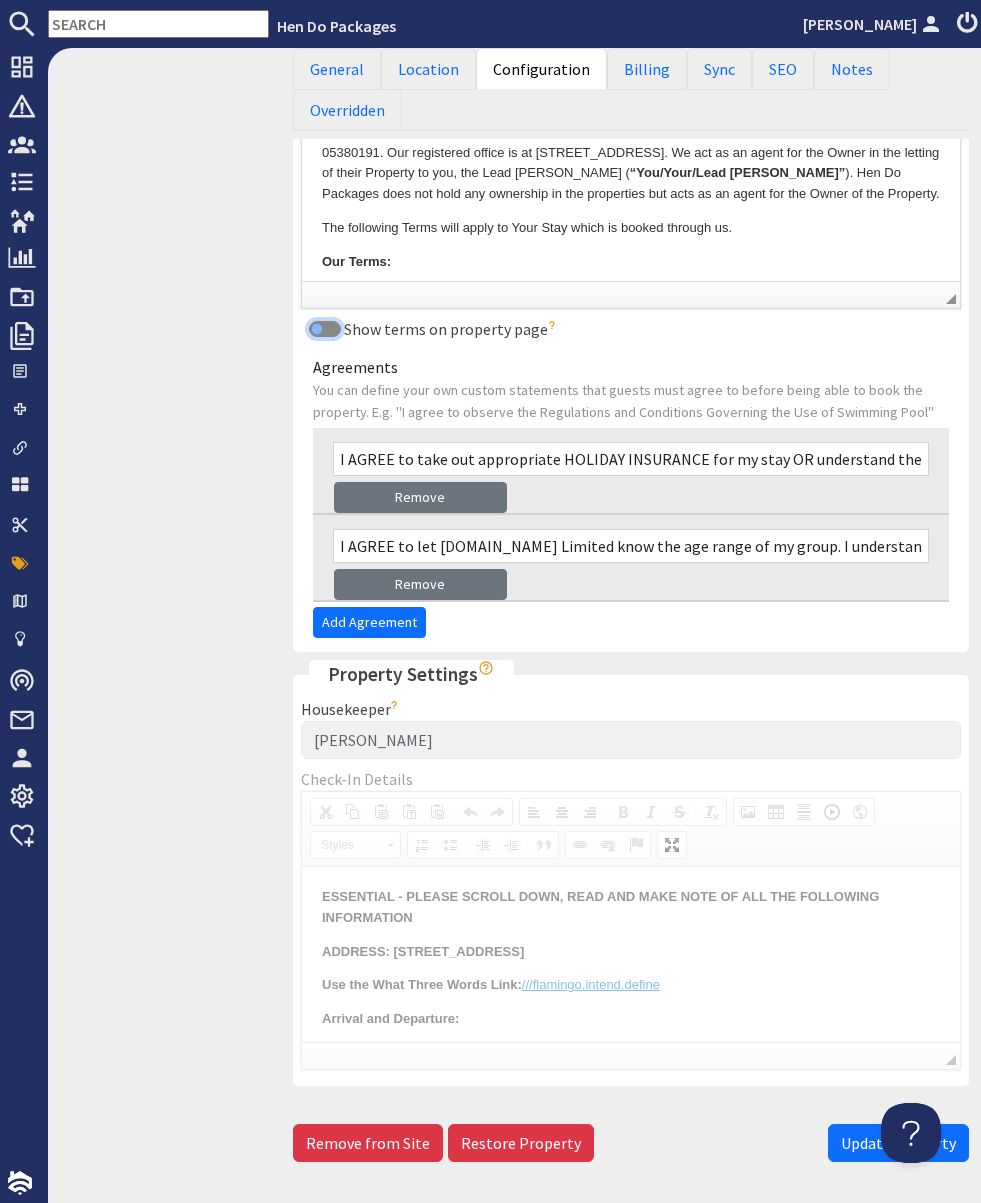 click on "Show terms on property page" at bounding box center [325, 329] 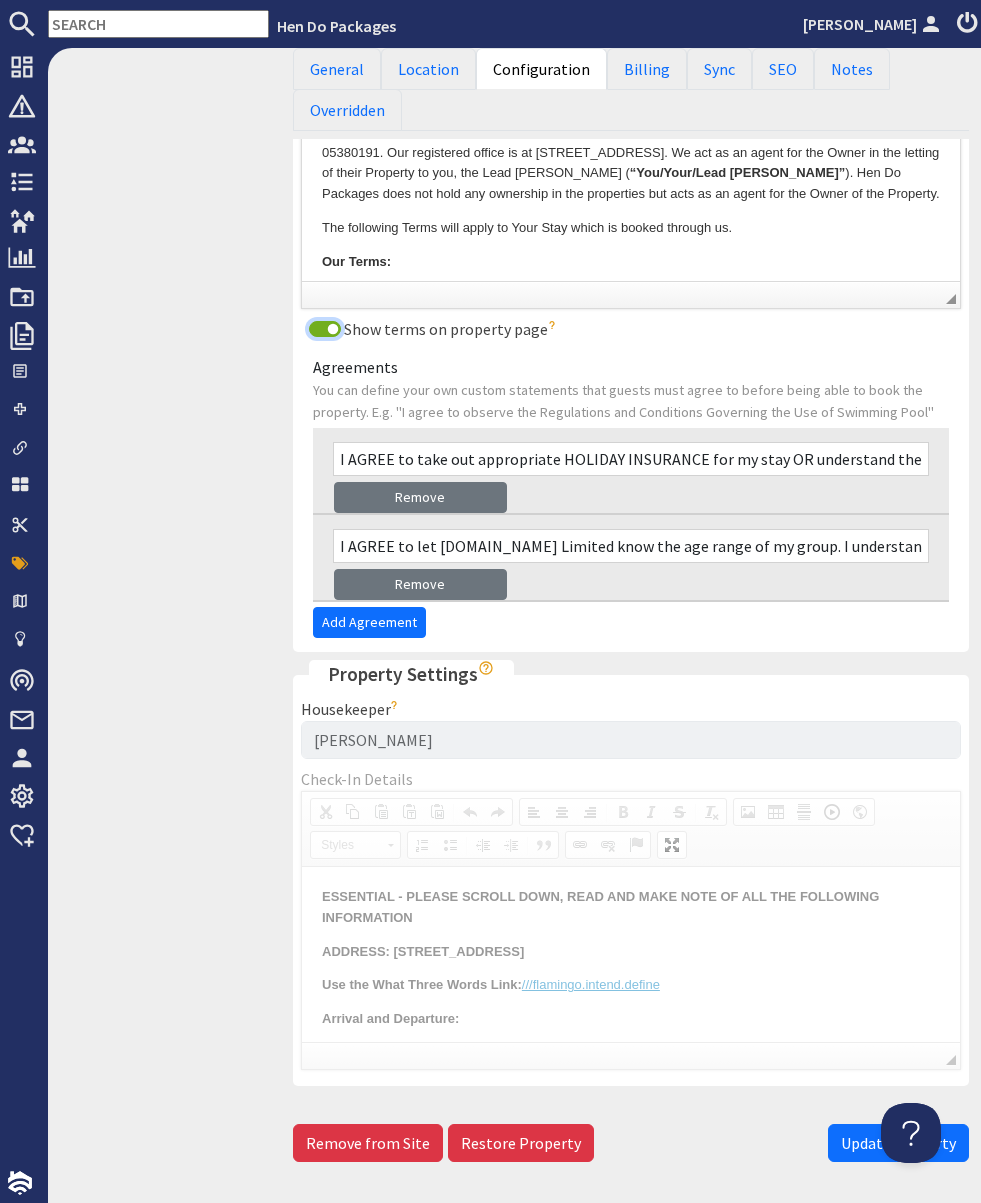 scroll, scrollTop: 1433, scrollLeft: 0, axis: vertical 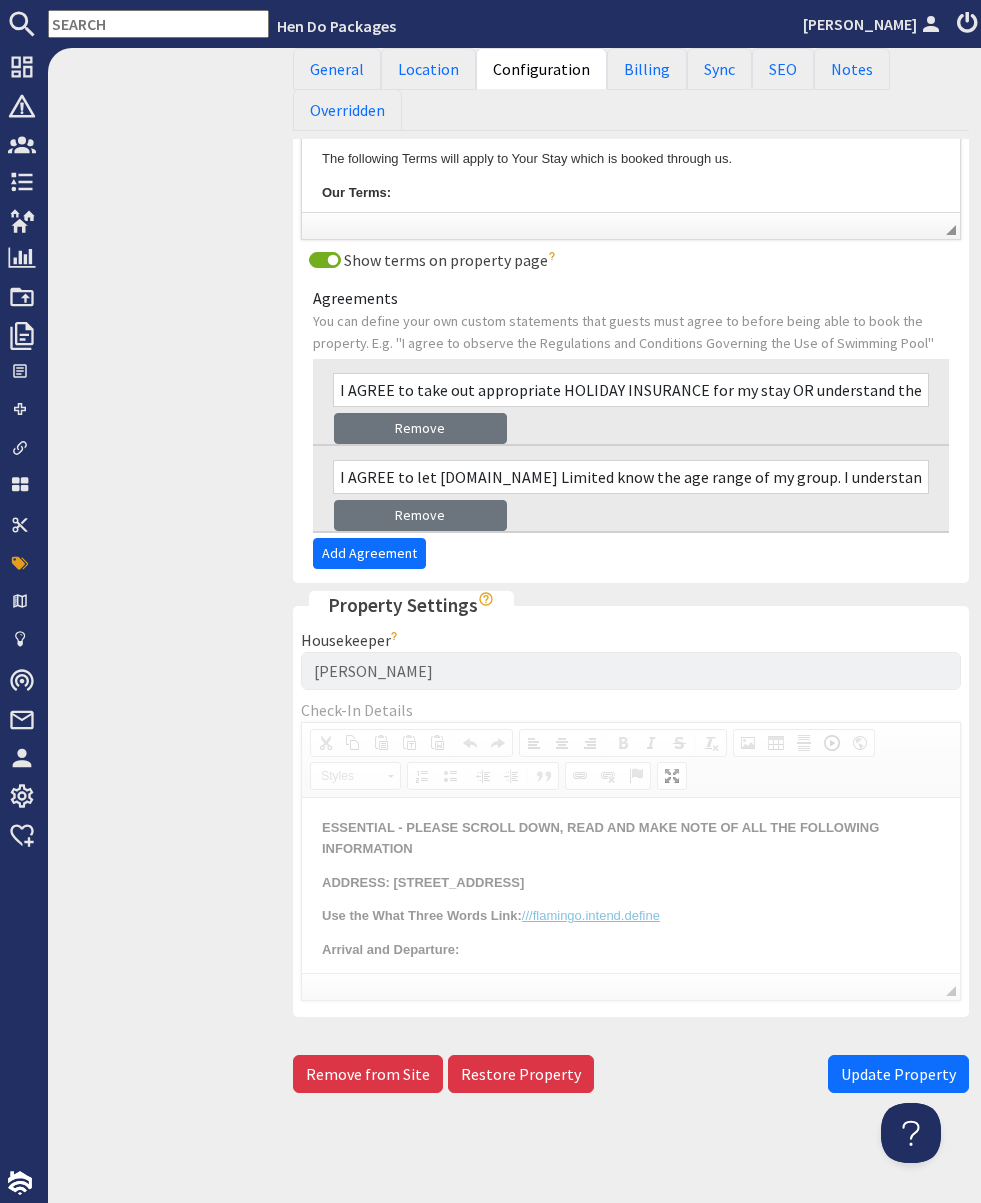 click on "Update Property" at bounding box center [898, 1074] 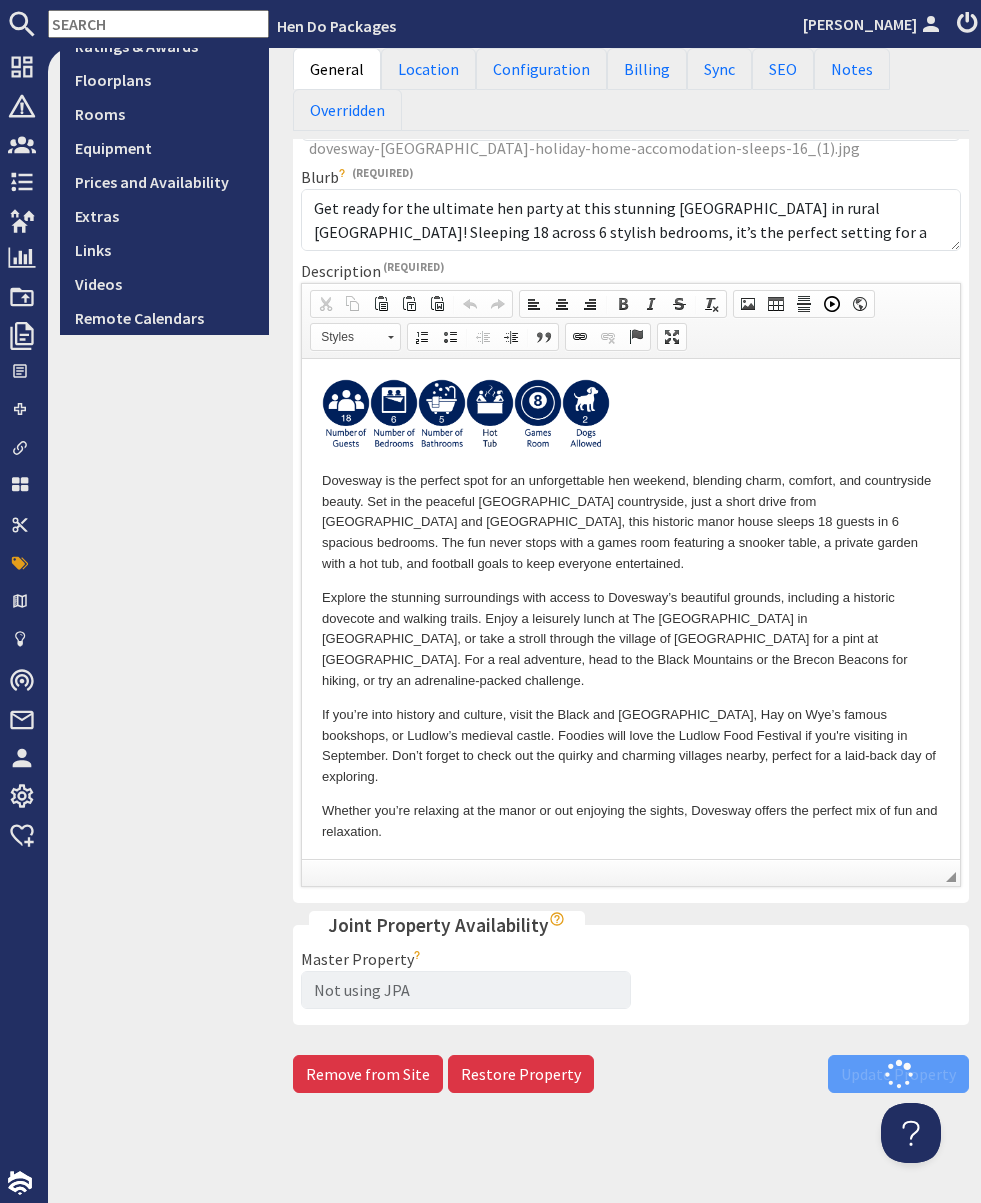 scroll, scrollTop: 571, scrollLeft: 0, axis: vertical 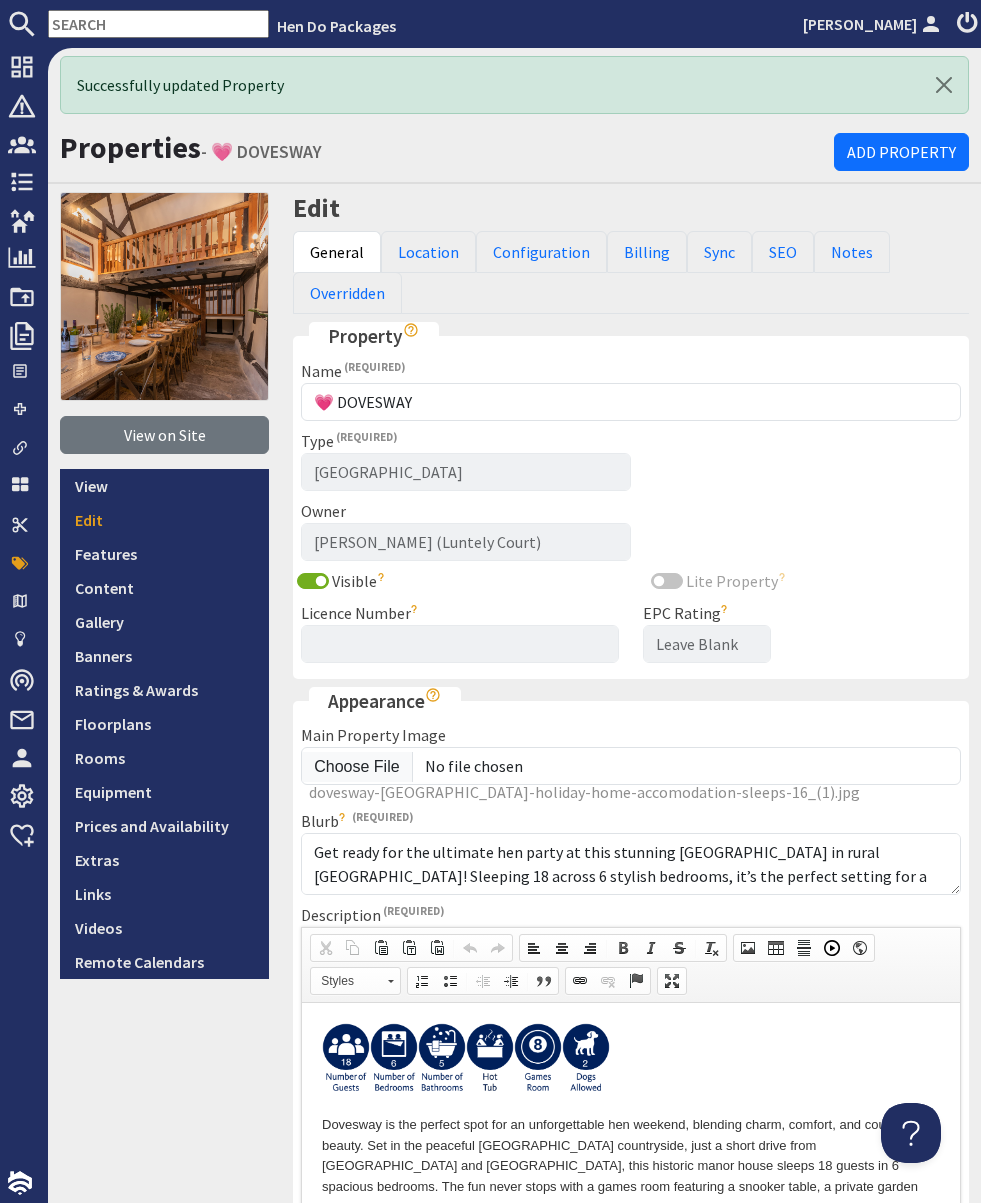 click at bounding box center [158, 24] 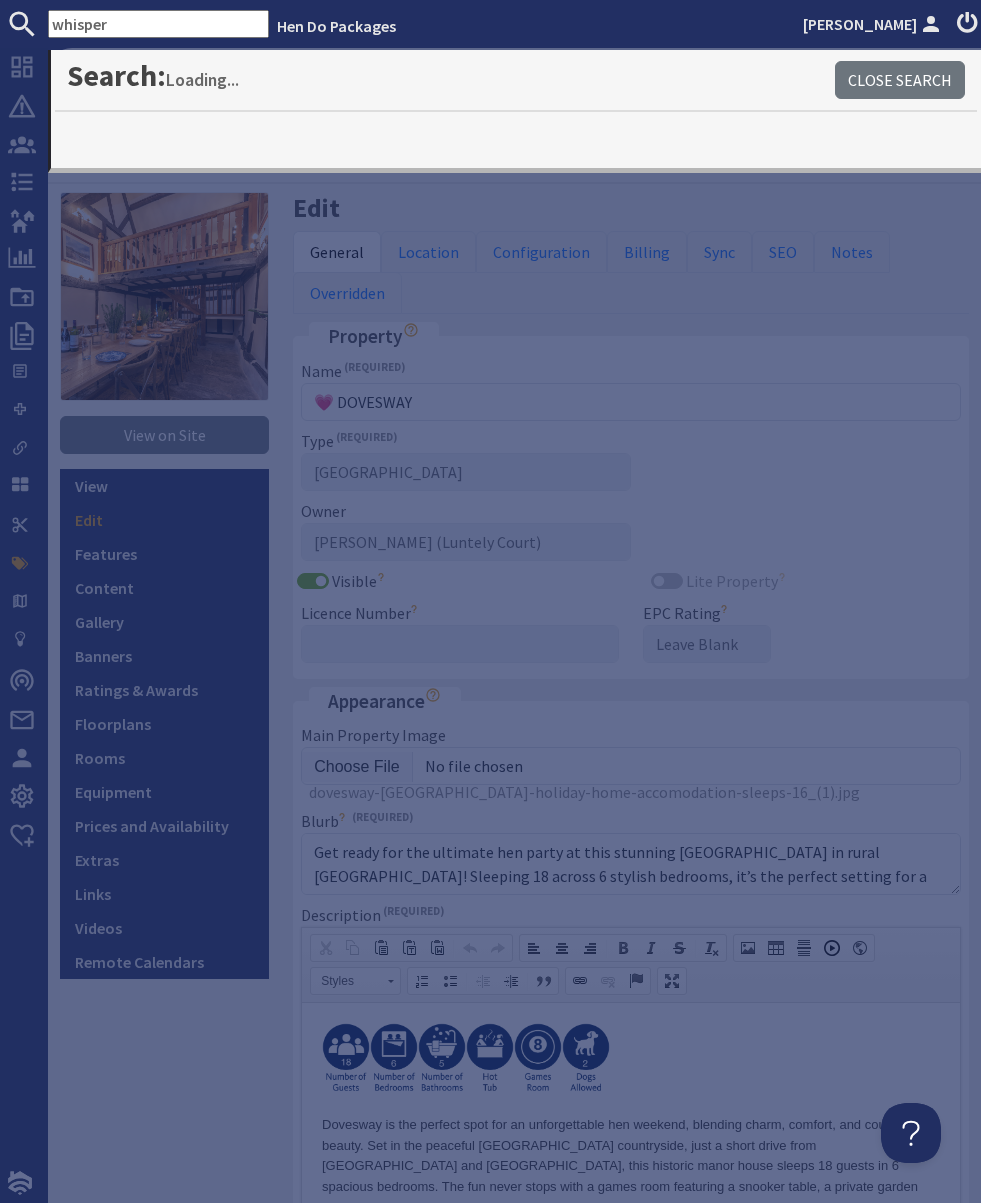 type on "whisper" 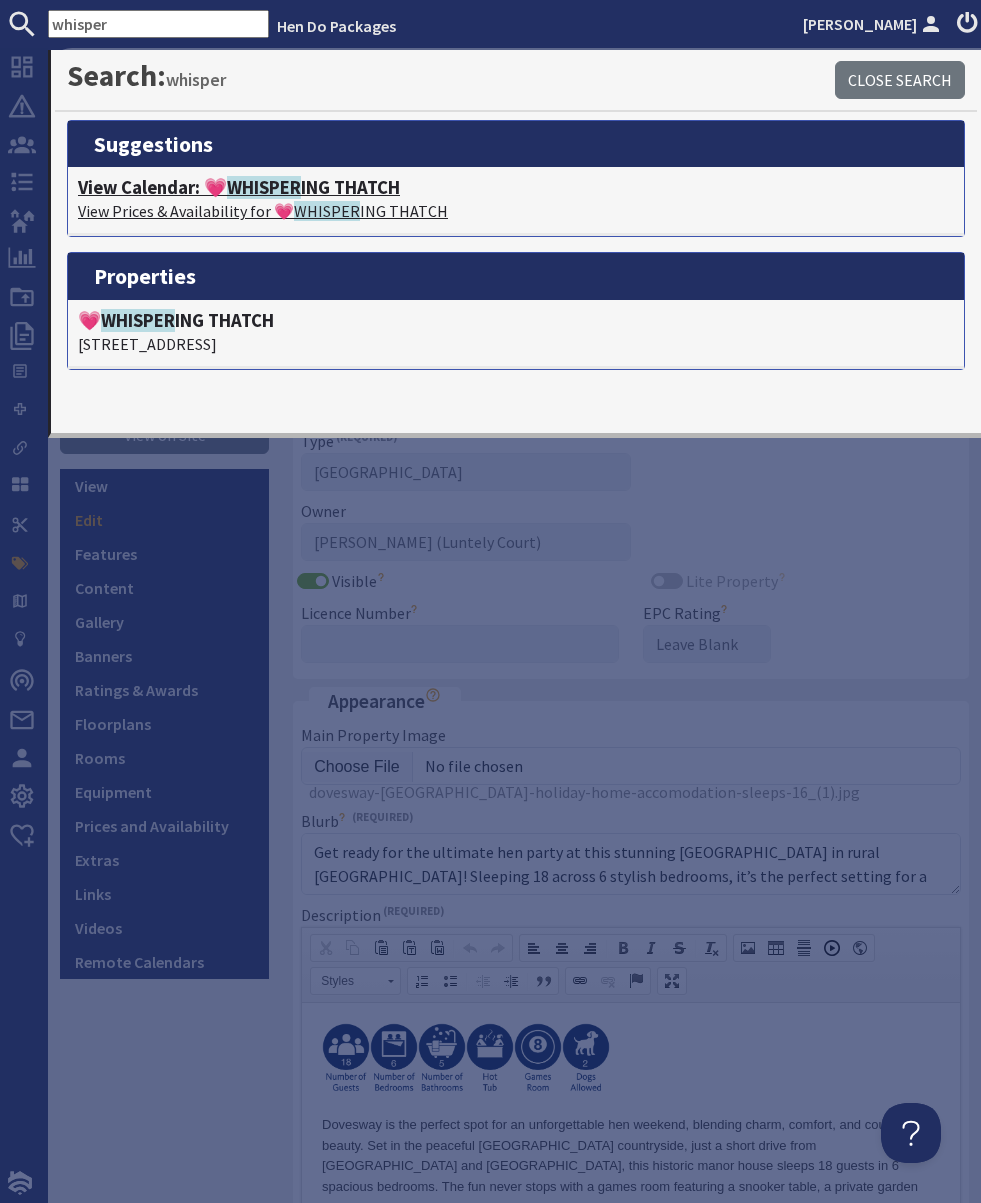 click on "WHISPER" 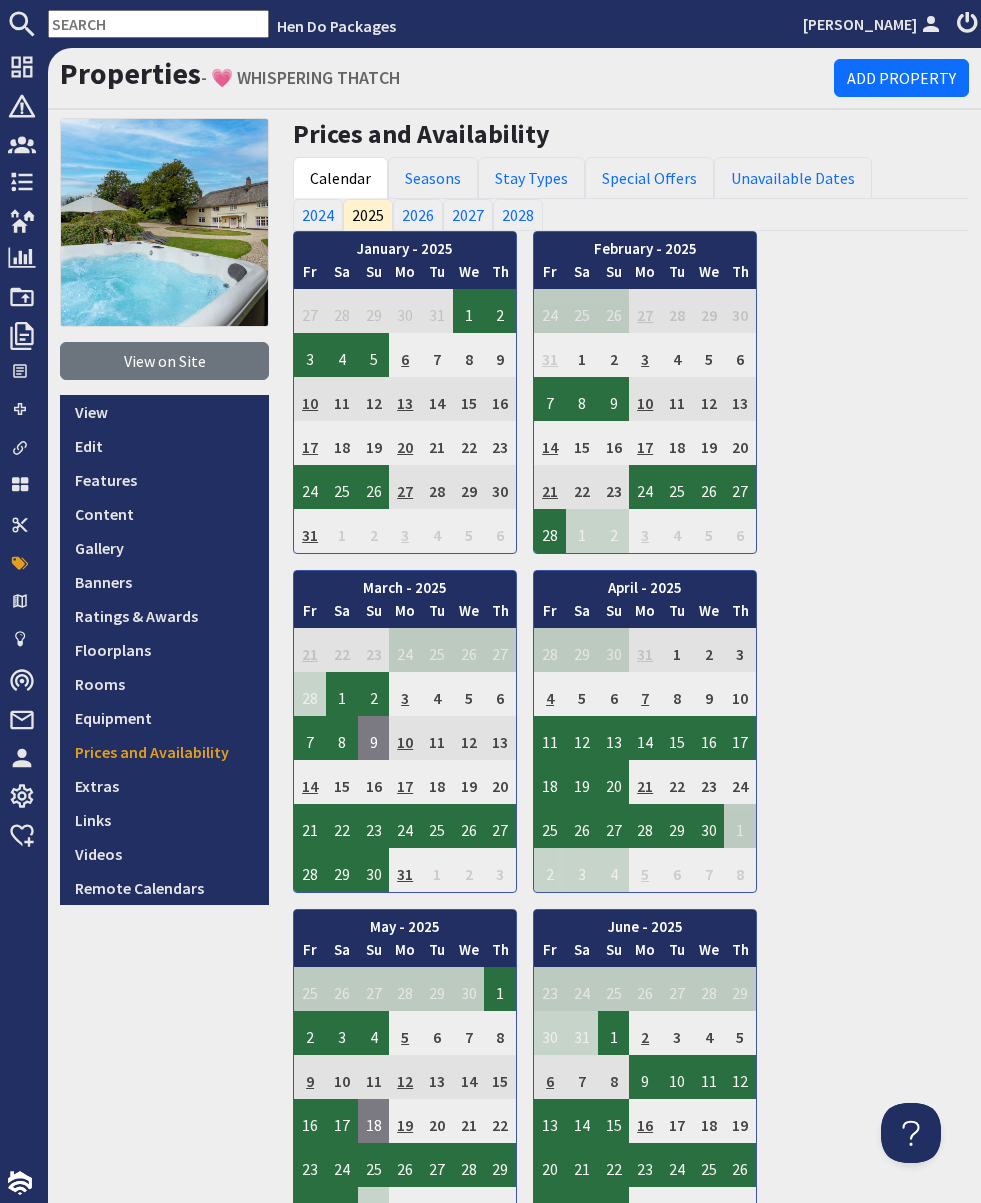 scroll, scrollTop: 0, scrollLeft: 0, axis: both 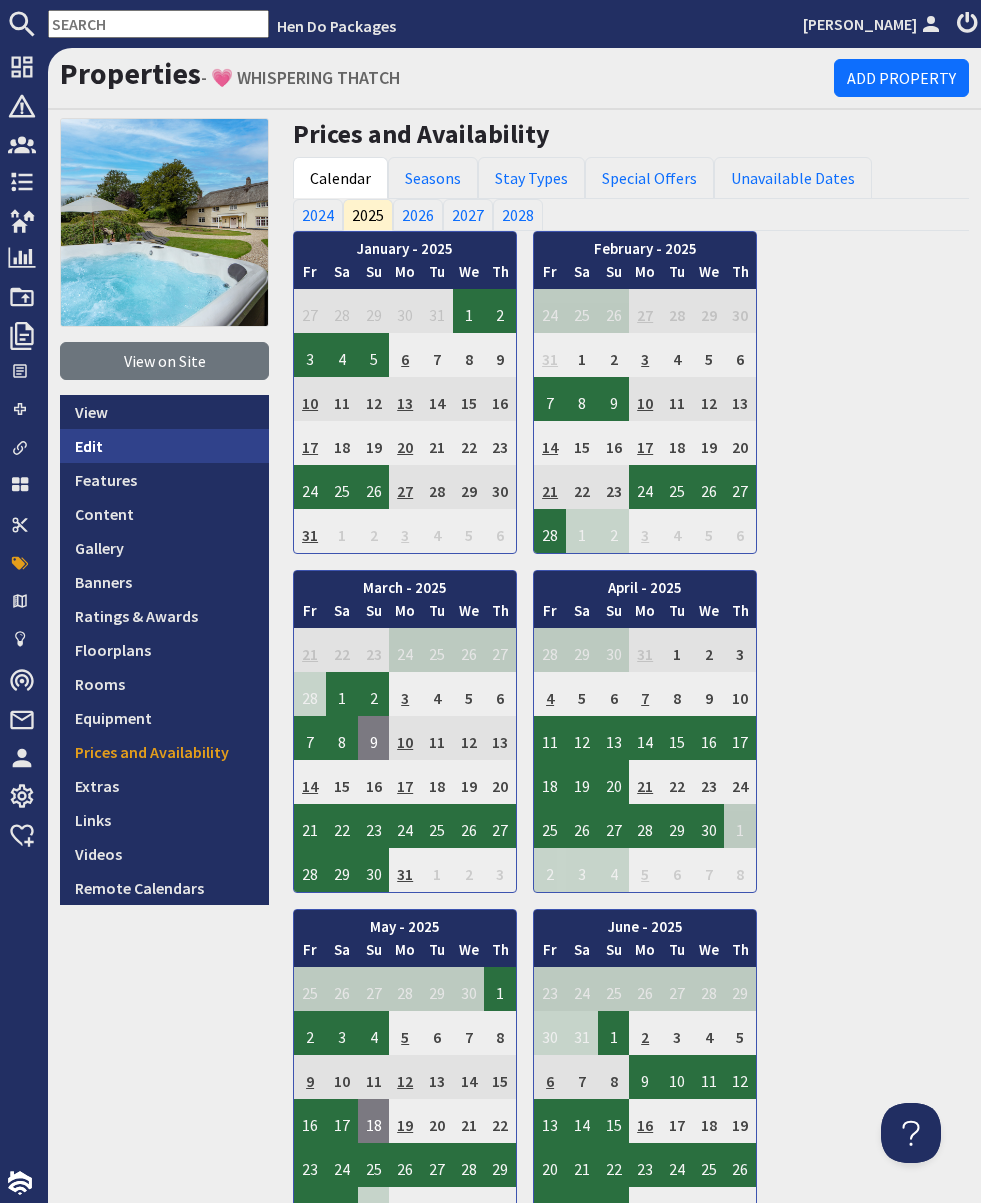 click on "Edit" at bounding box center (164, 446) 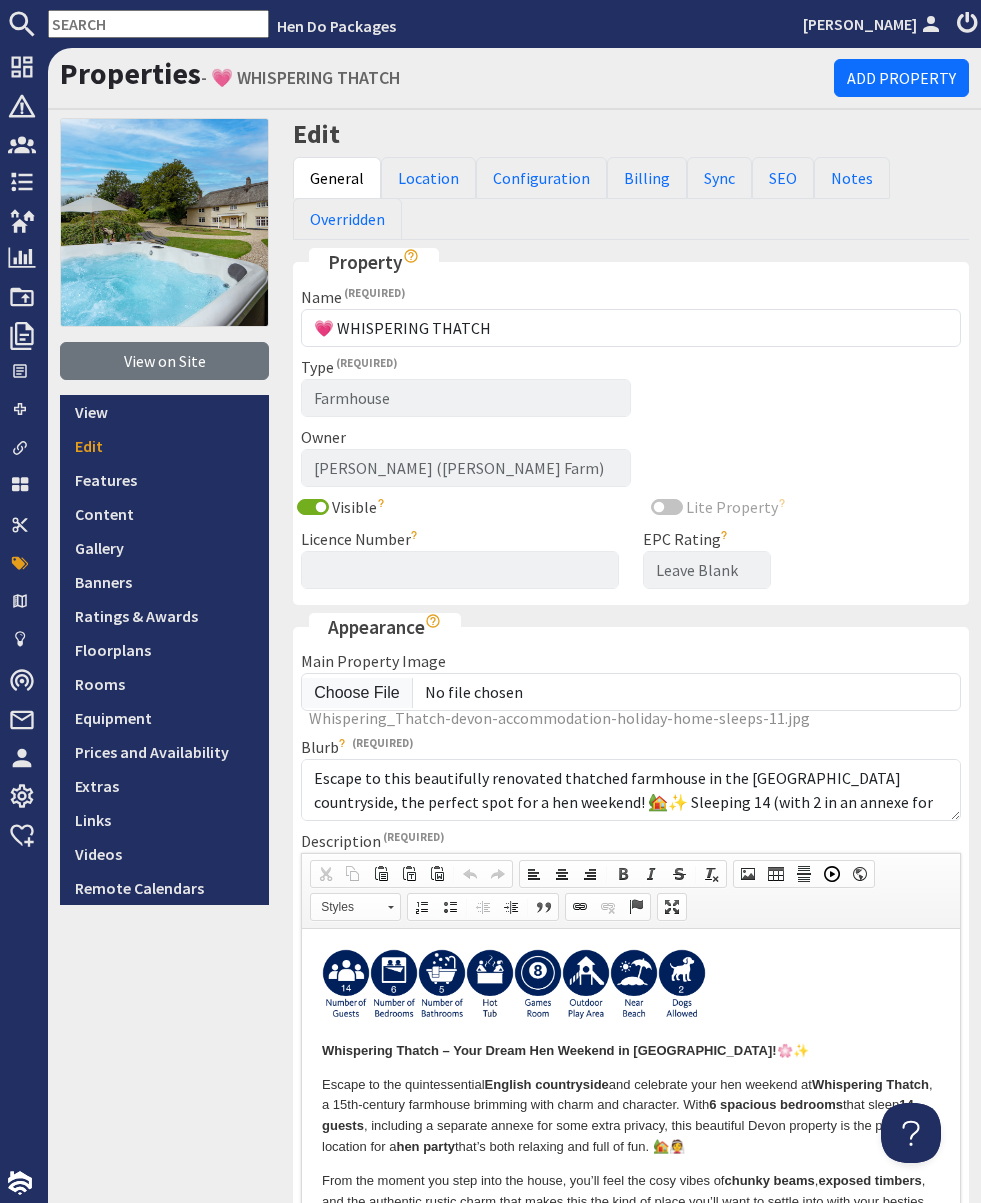 scroll, scrollTop: 0, scrollLeft: 0, axis: both 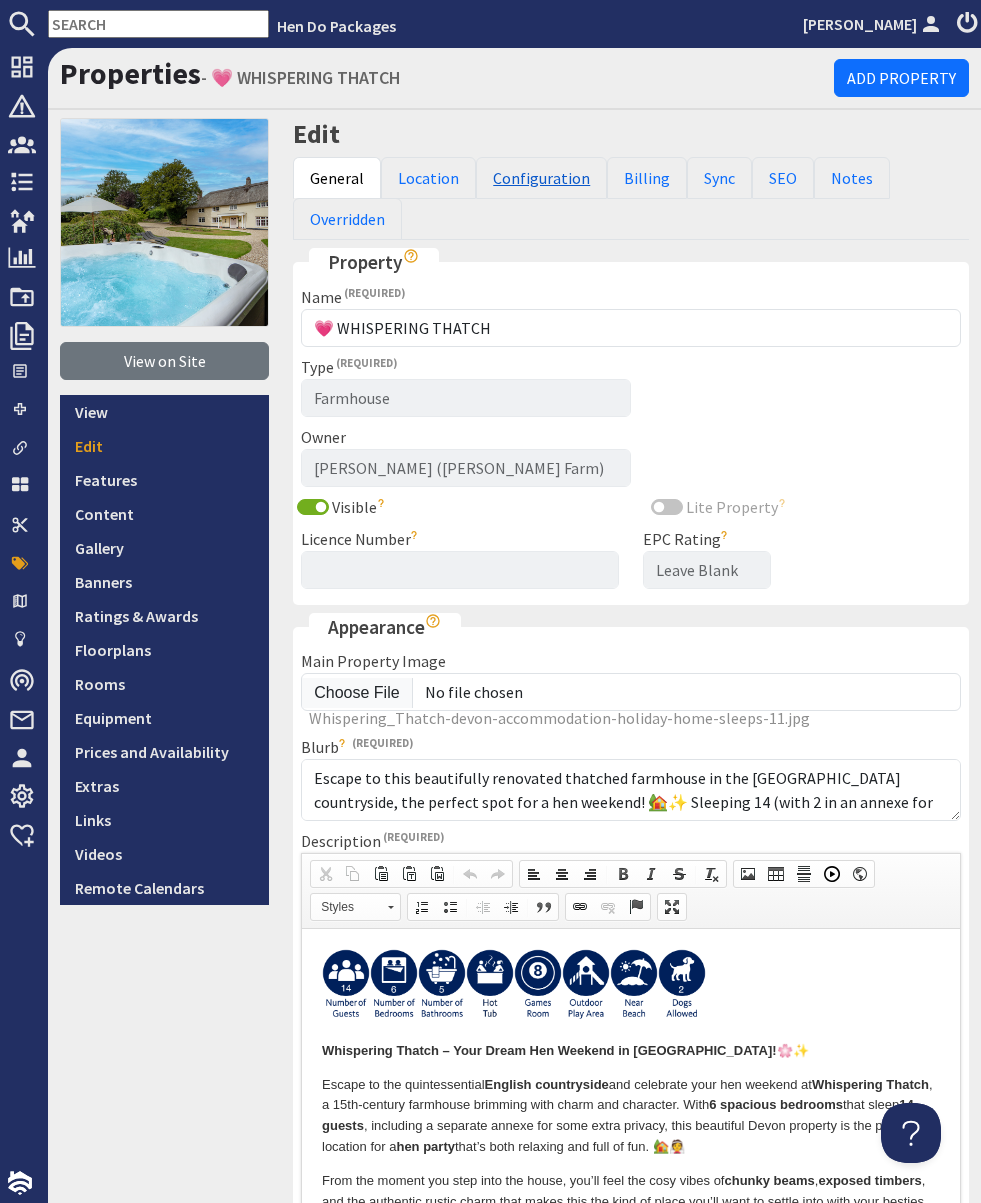 click on "Configuration" at bounding box center [541, 178] 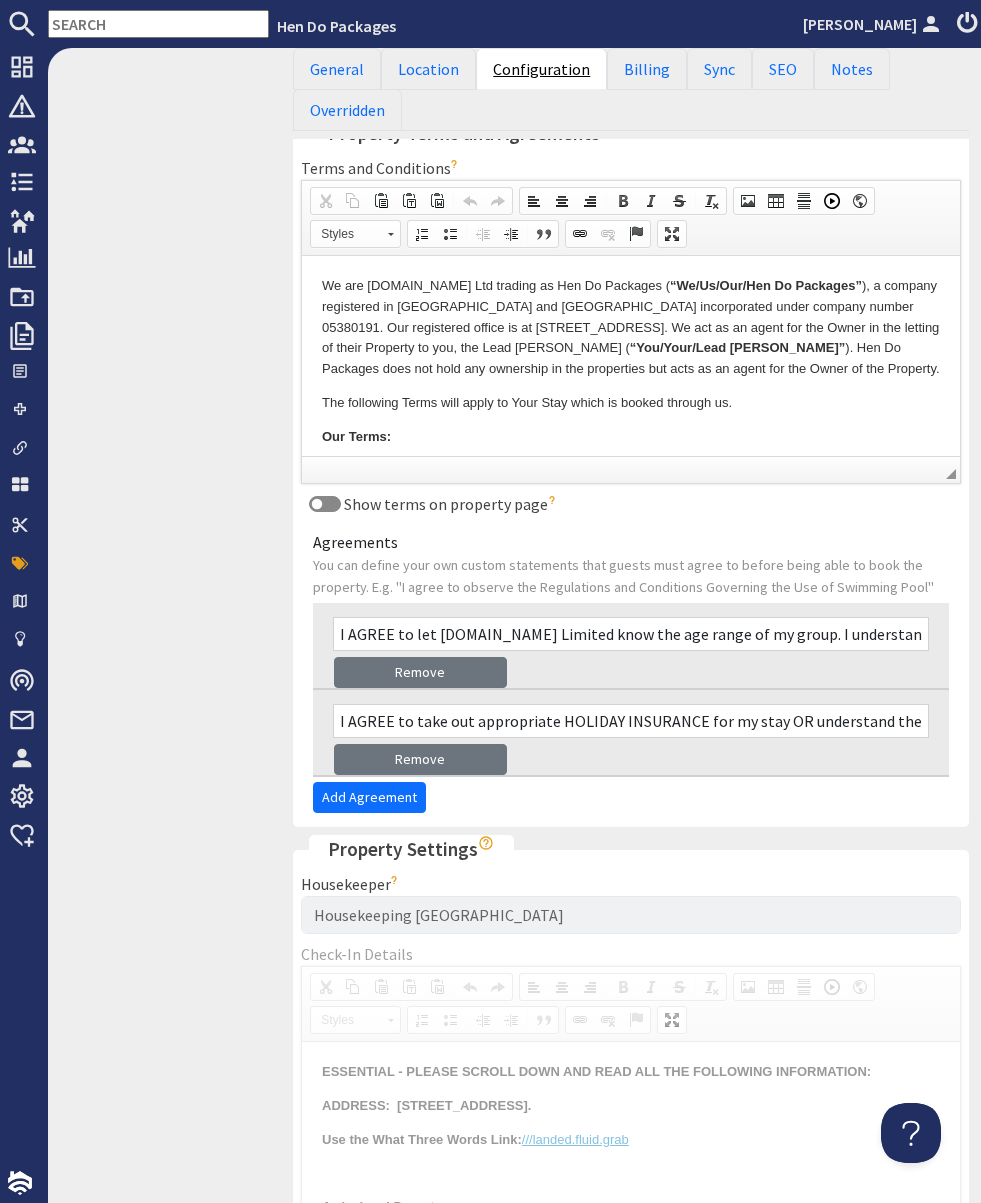 scroll, scrollTop: 1433, scrollLeft: 0, axis: vertical 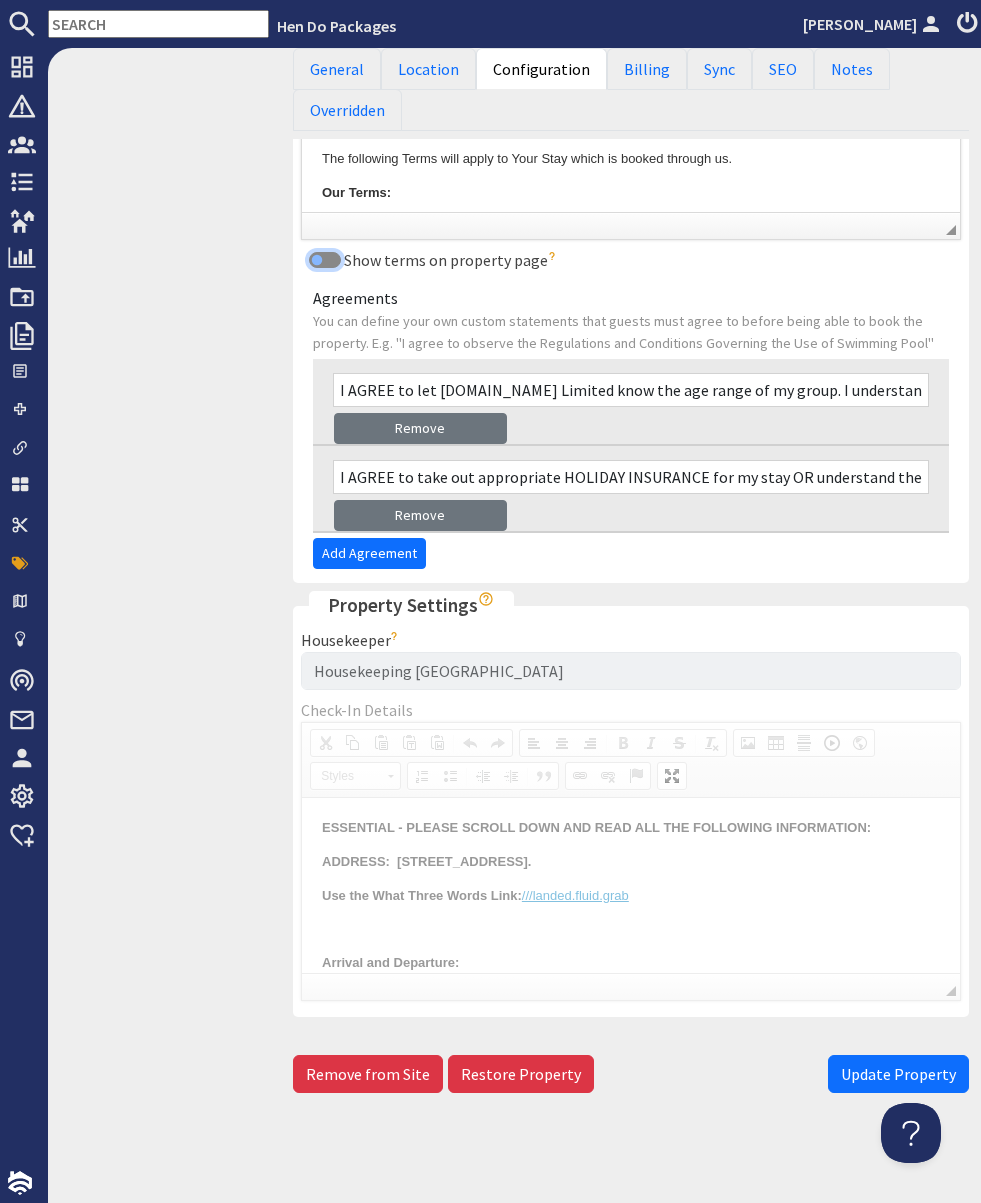 drag, startPoint x: 315, startPoint y: 259, endPoint x: 493, endPoint y: 478, distance: 282.21445 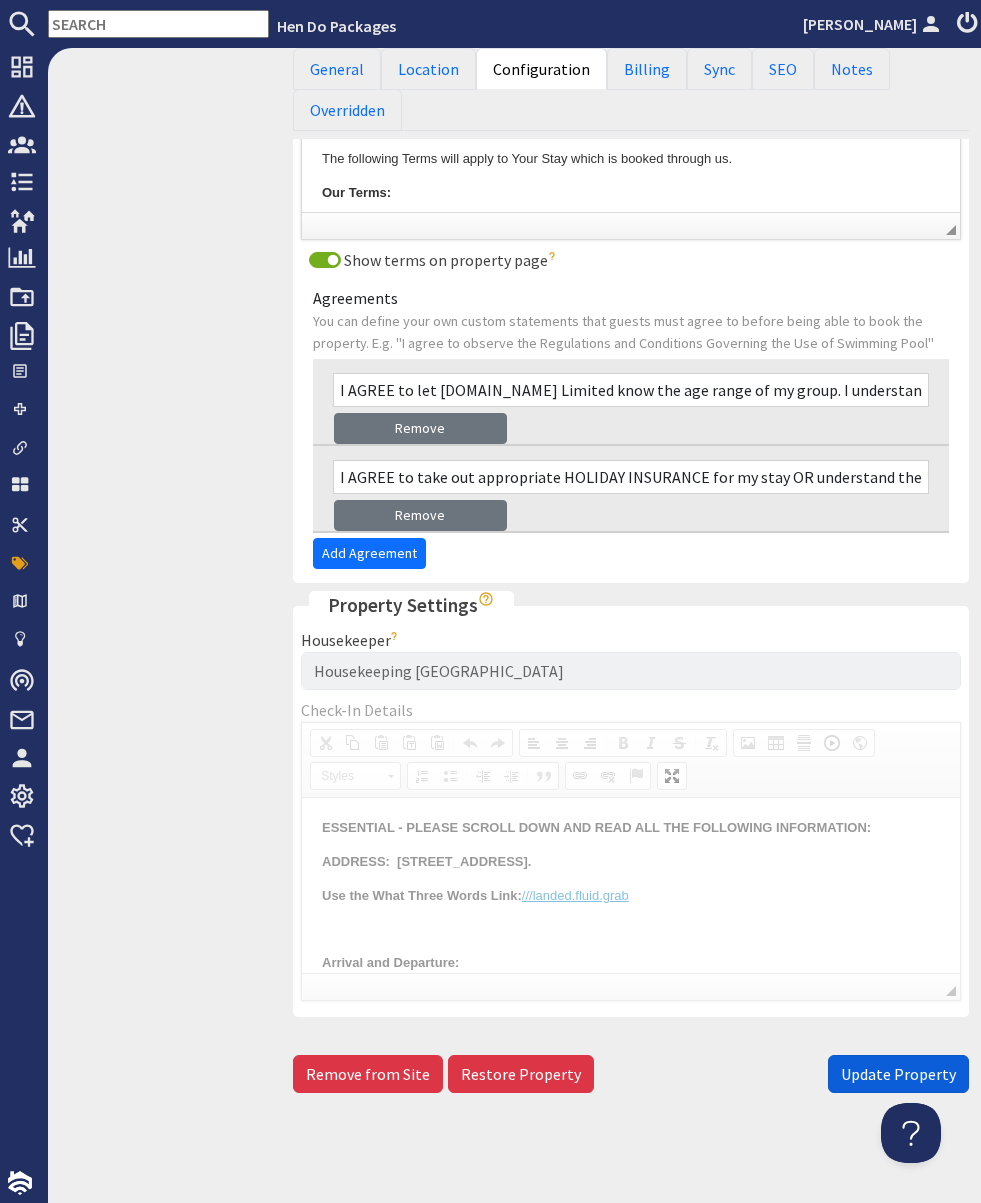 click on "Update Property" at bounding box center [898, 1074] 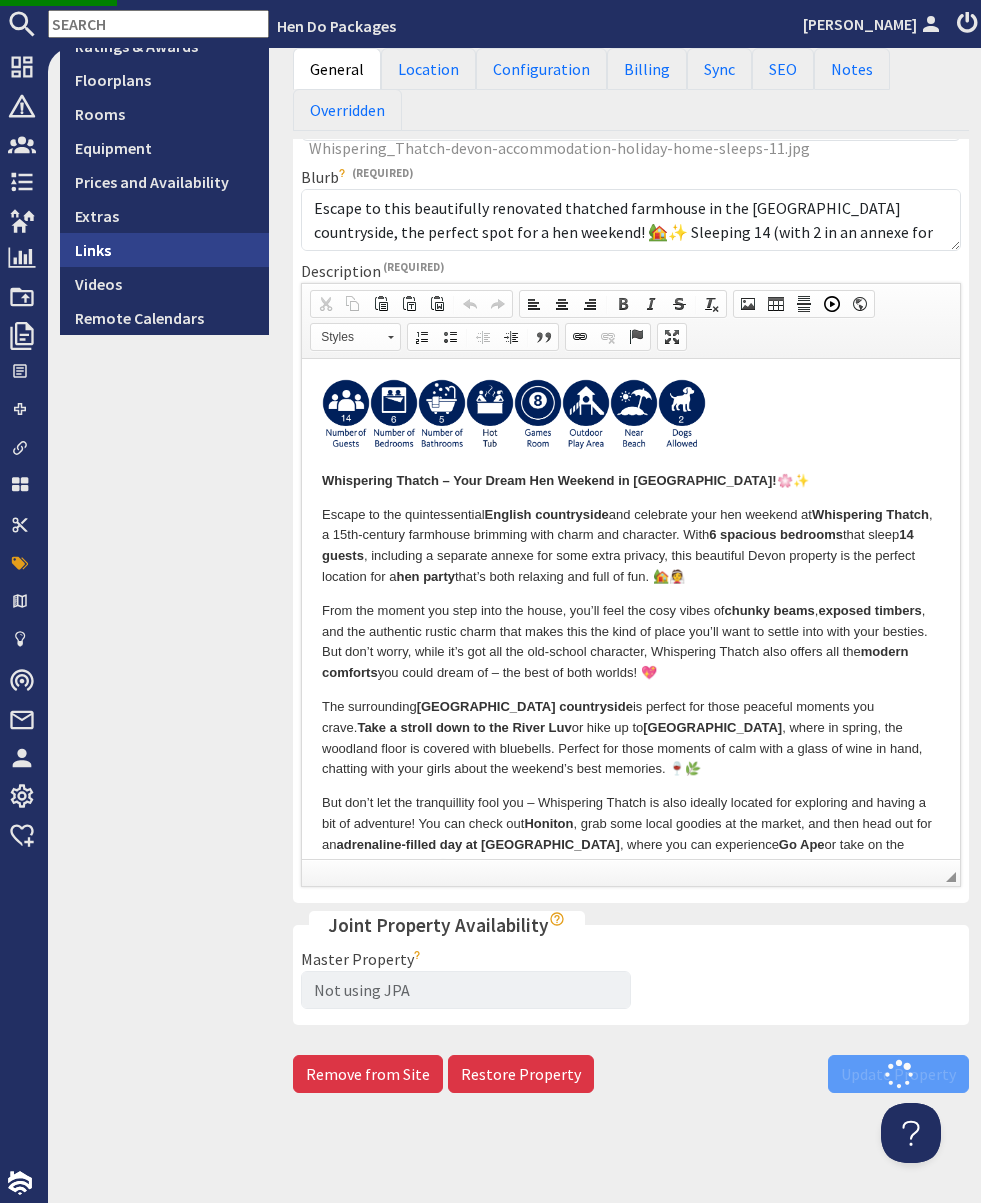scroll, scrollTop: 0, scrollLeft: 0, axis: both 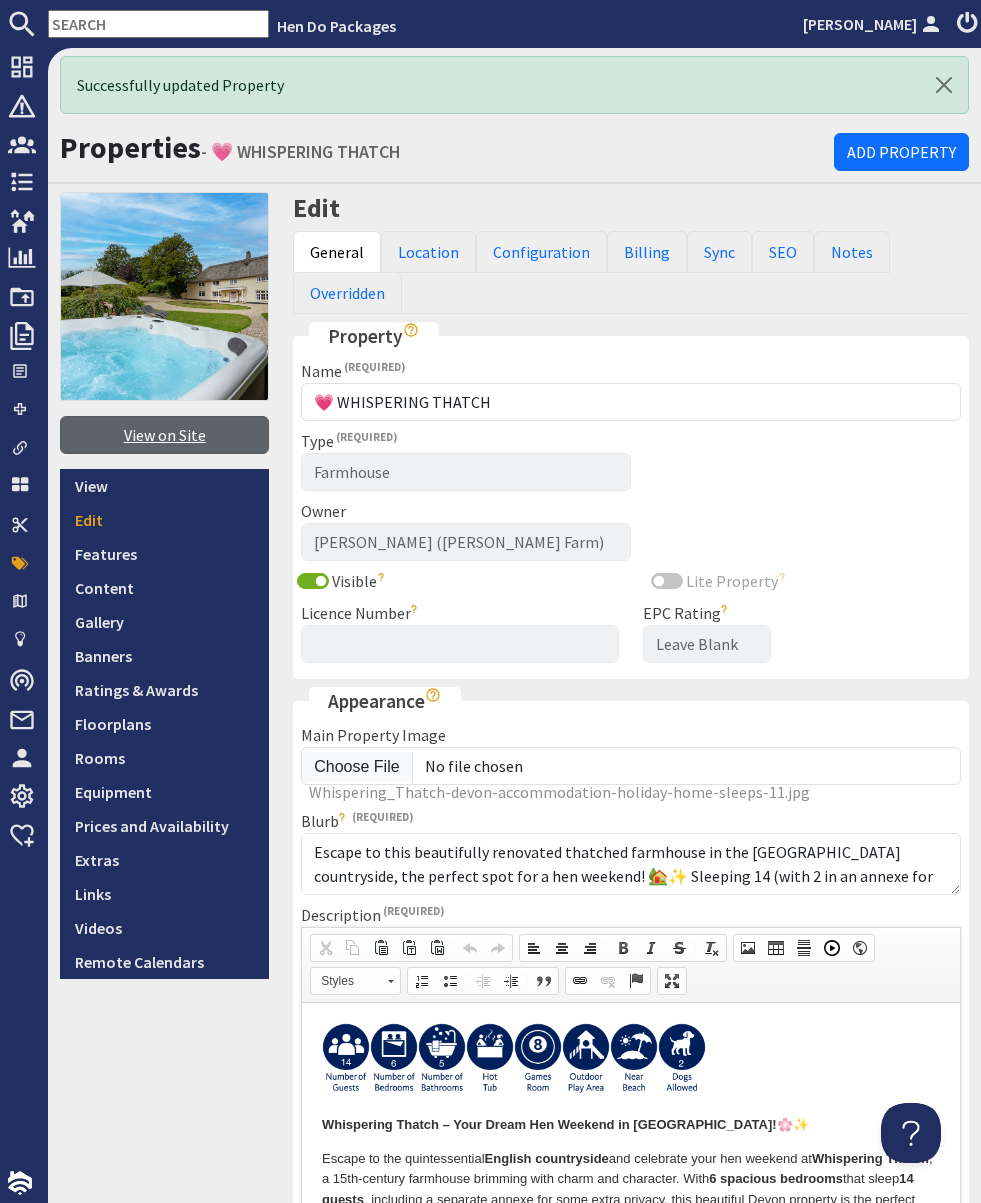 click on "View on Site" at bounding box center [164, 435] 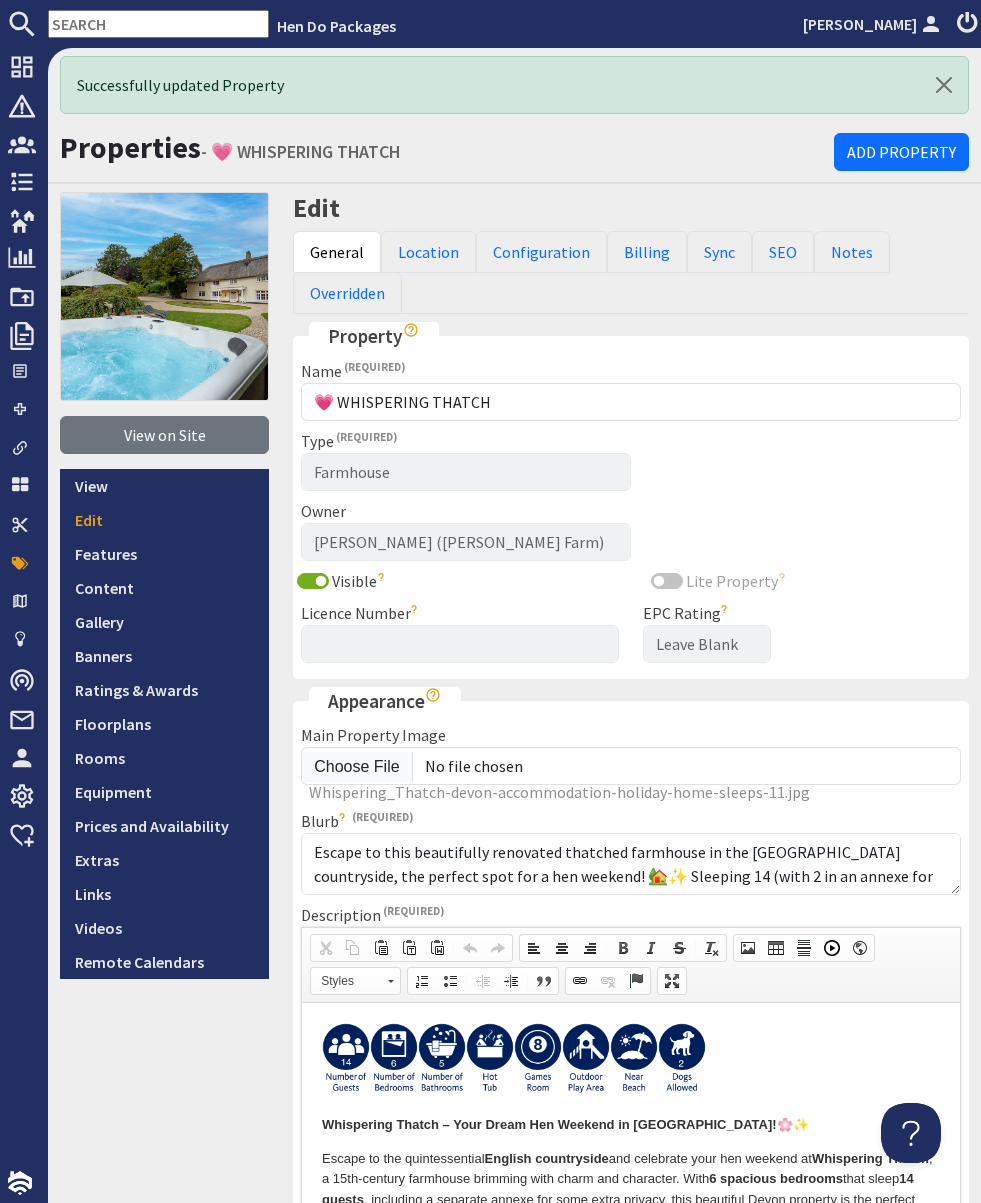 click at bounding box center [158, 24] 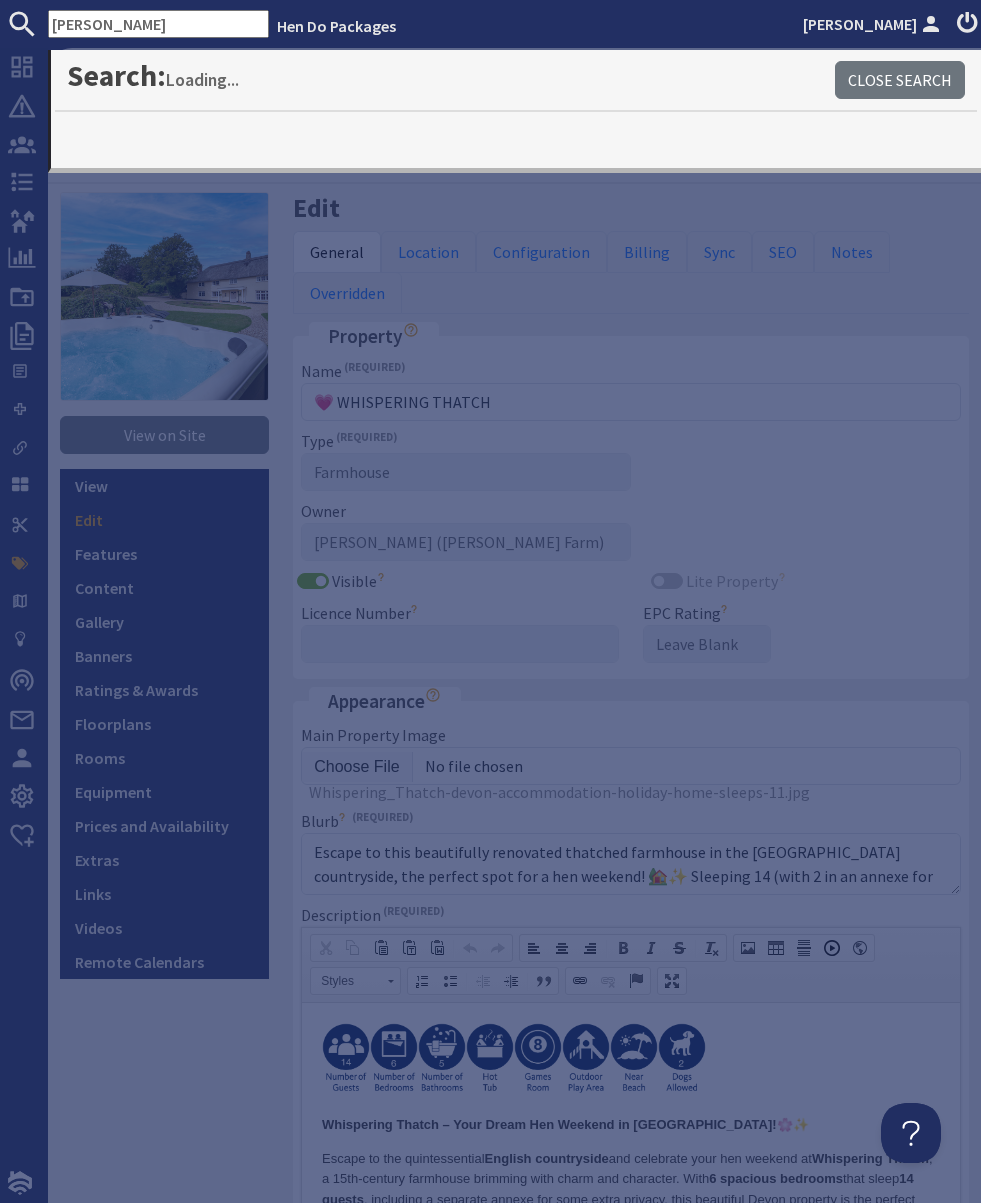 type on "meadows" 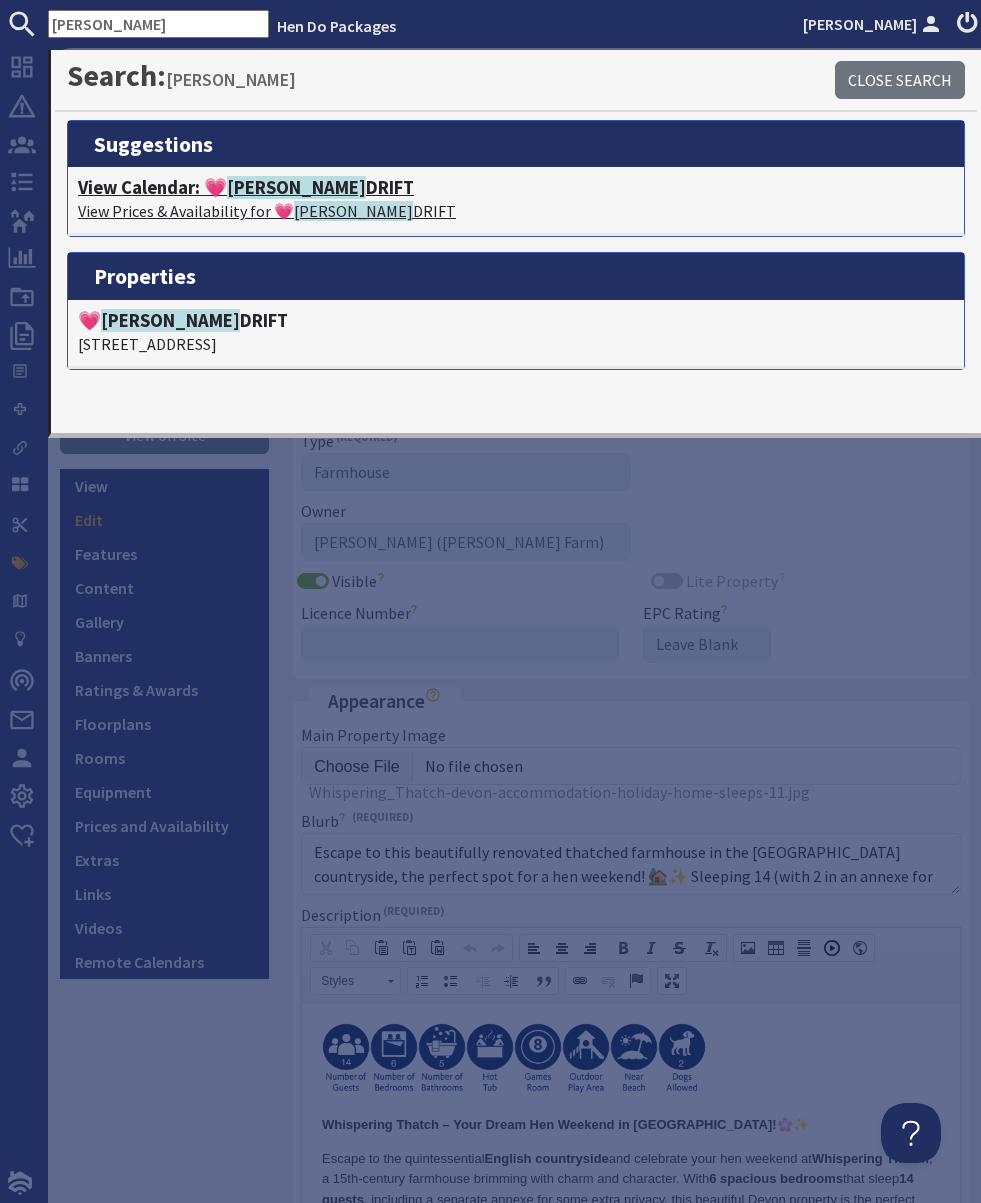 click on "MEADOWS" 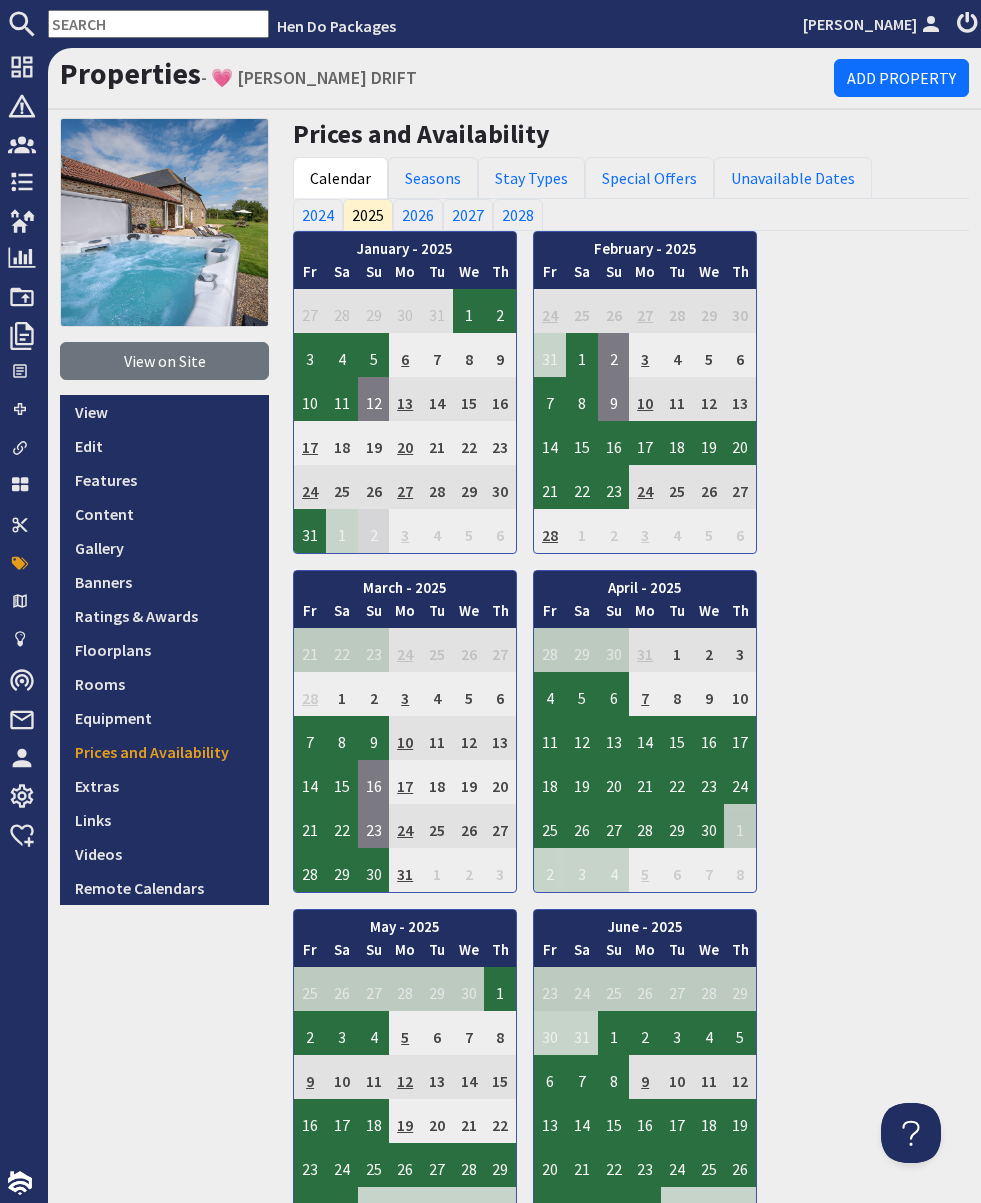 scroll, scrollTop: 0, scrollLeft: 0, axis: both 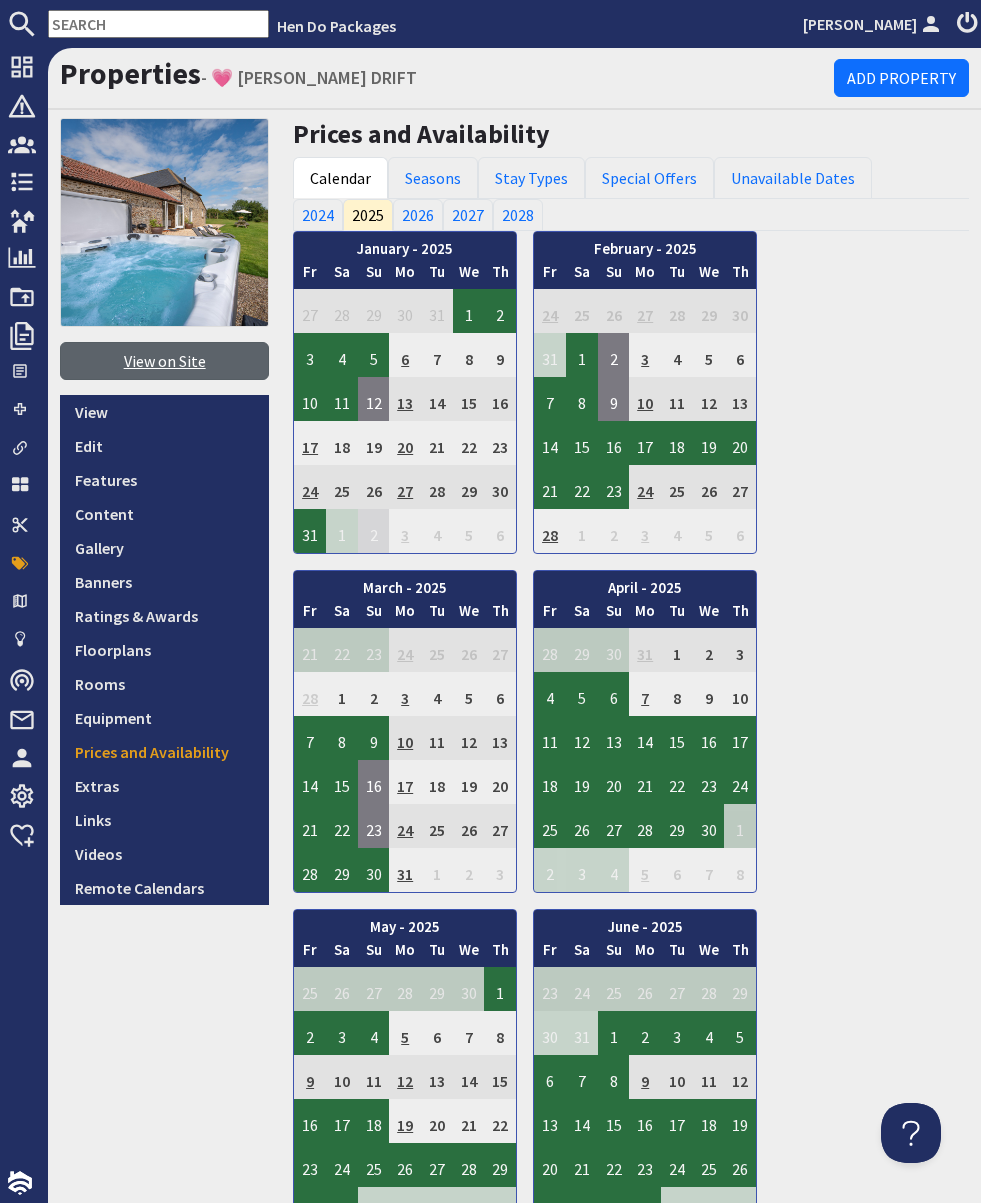 click on "View on Site" at bounding box center [164, 361] 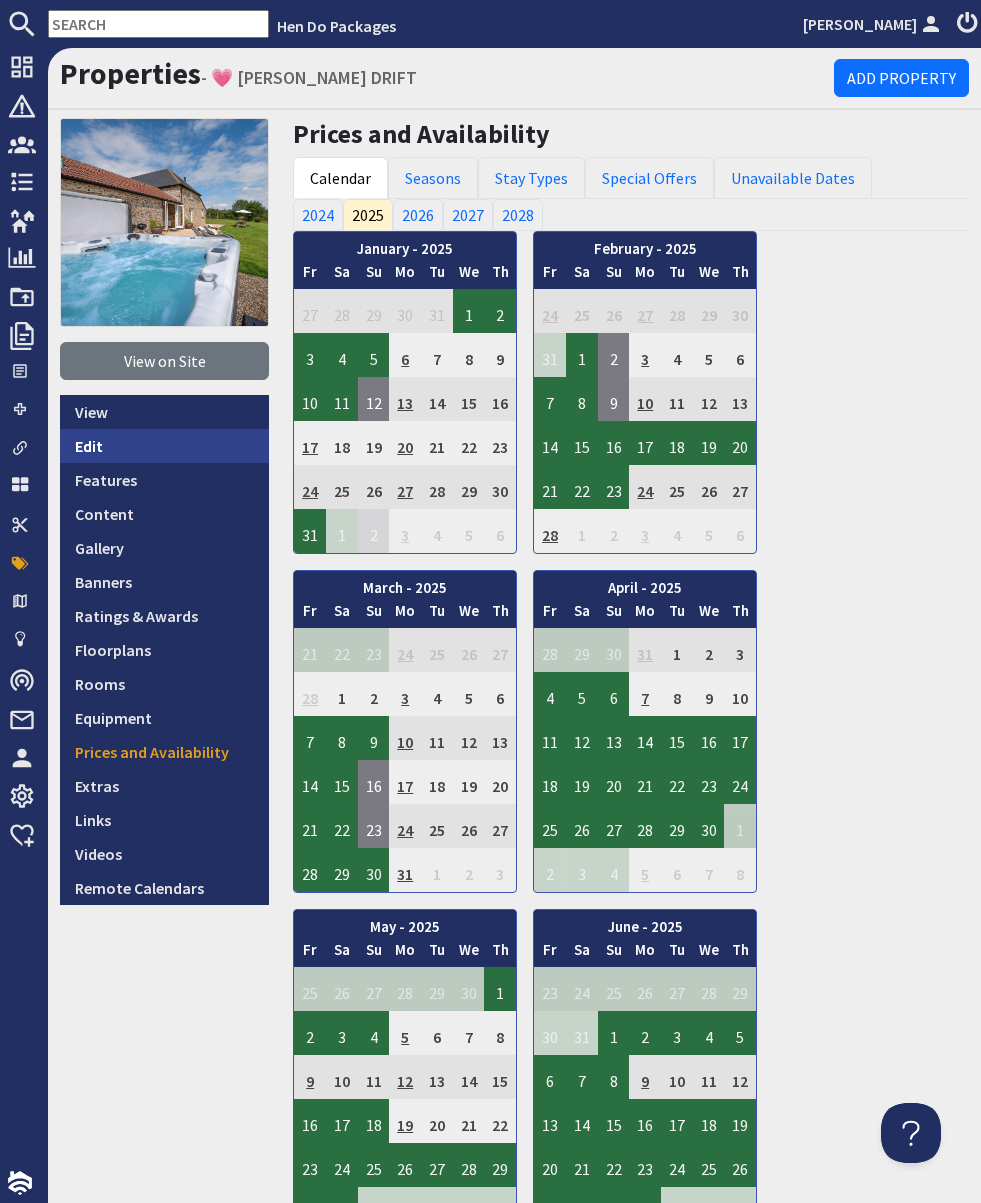 click on "Edit" at bounding box center (164, 446) 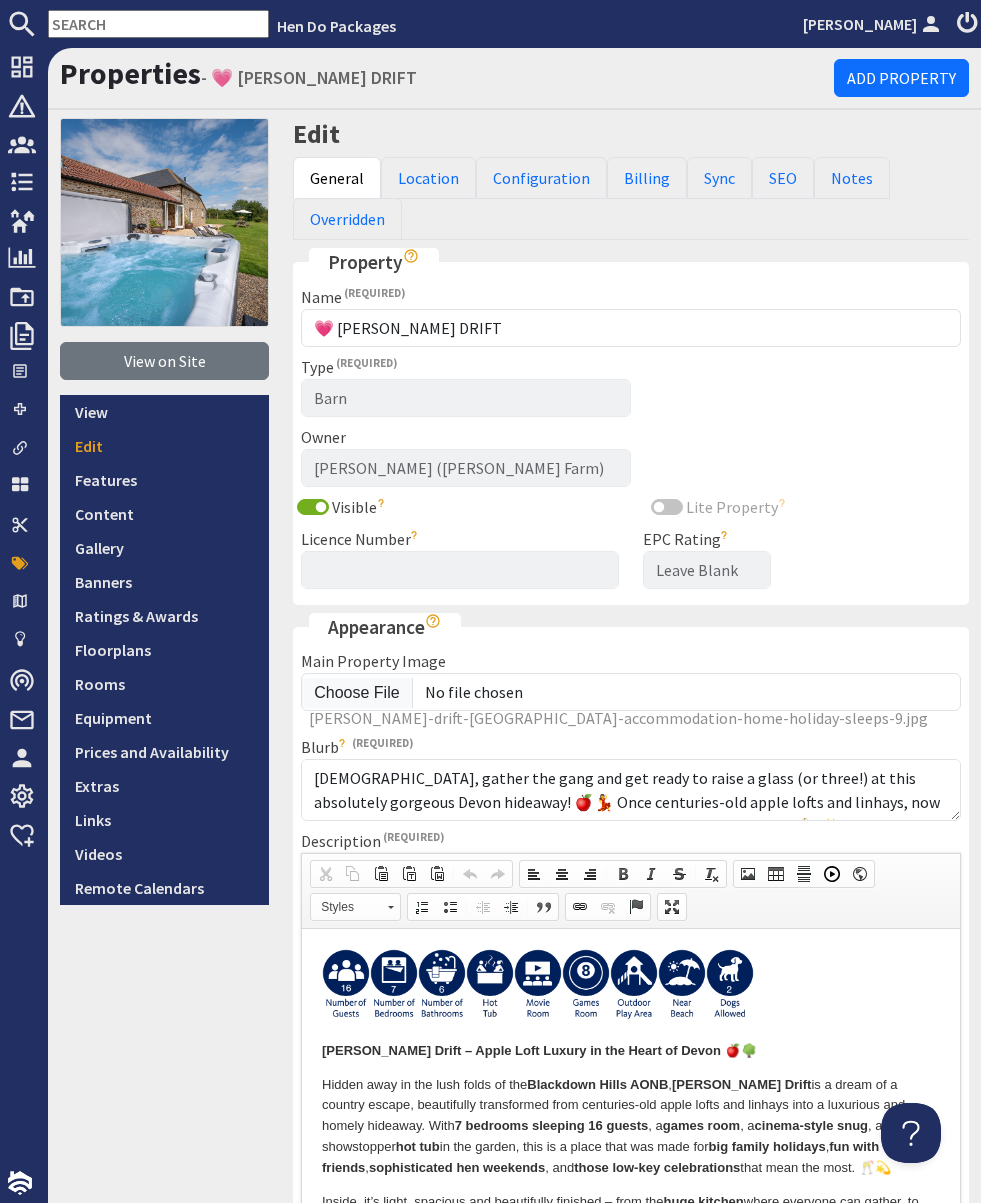 scroll, scrollTop: 0, scrollLeft: 0, axis: both 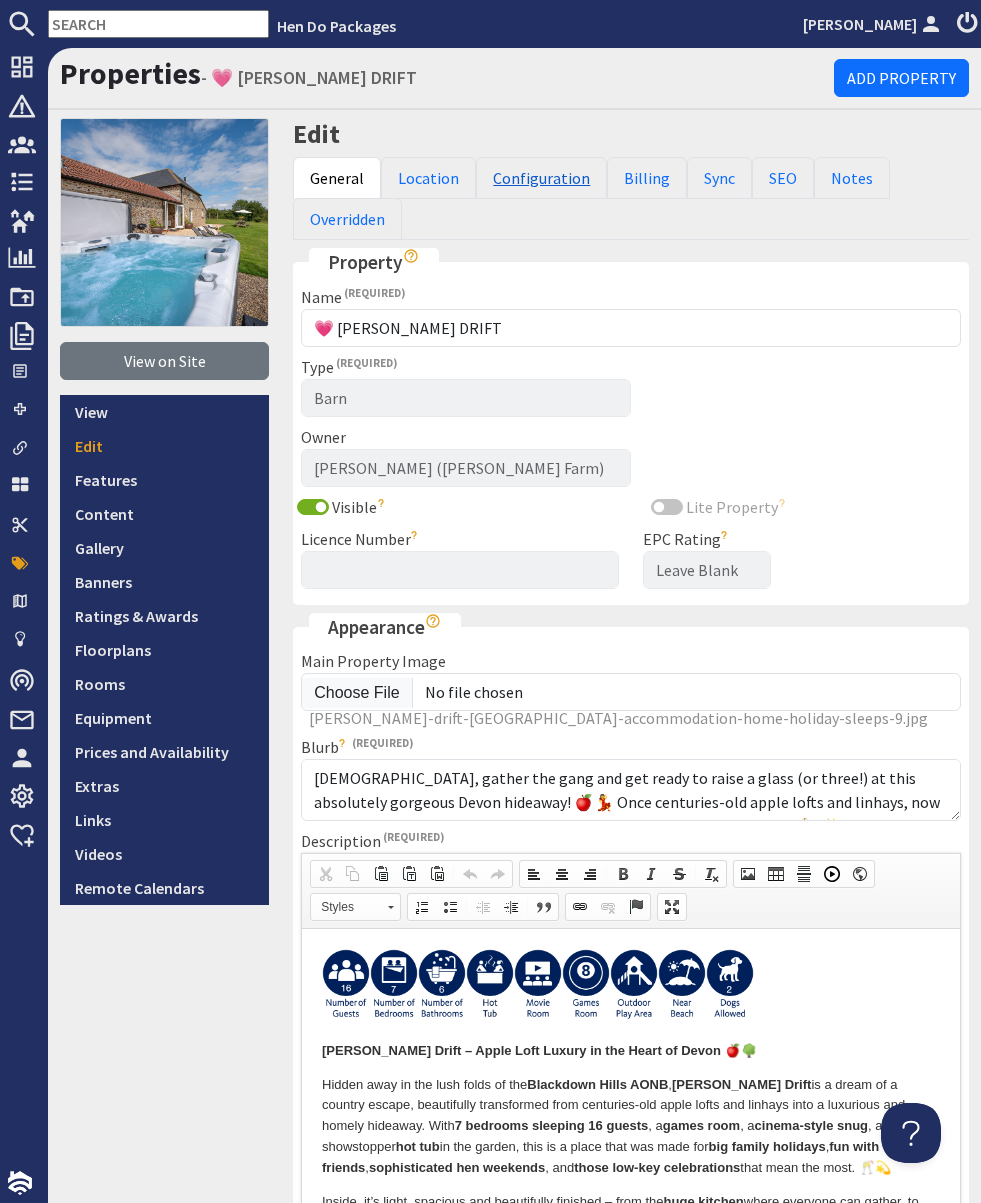 click on "Configuration" at bounding box center [541, 178] 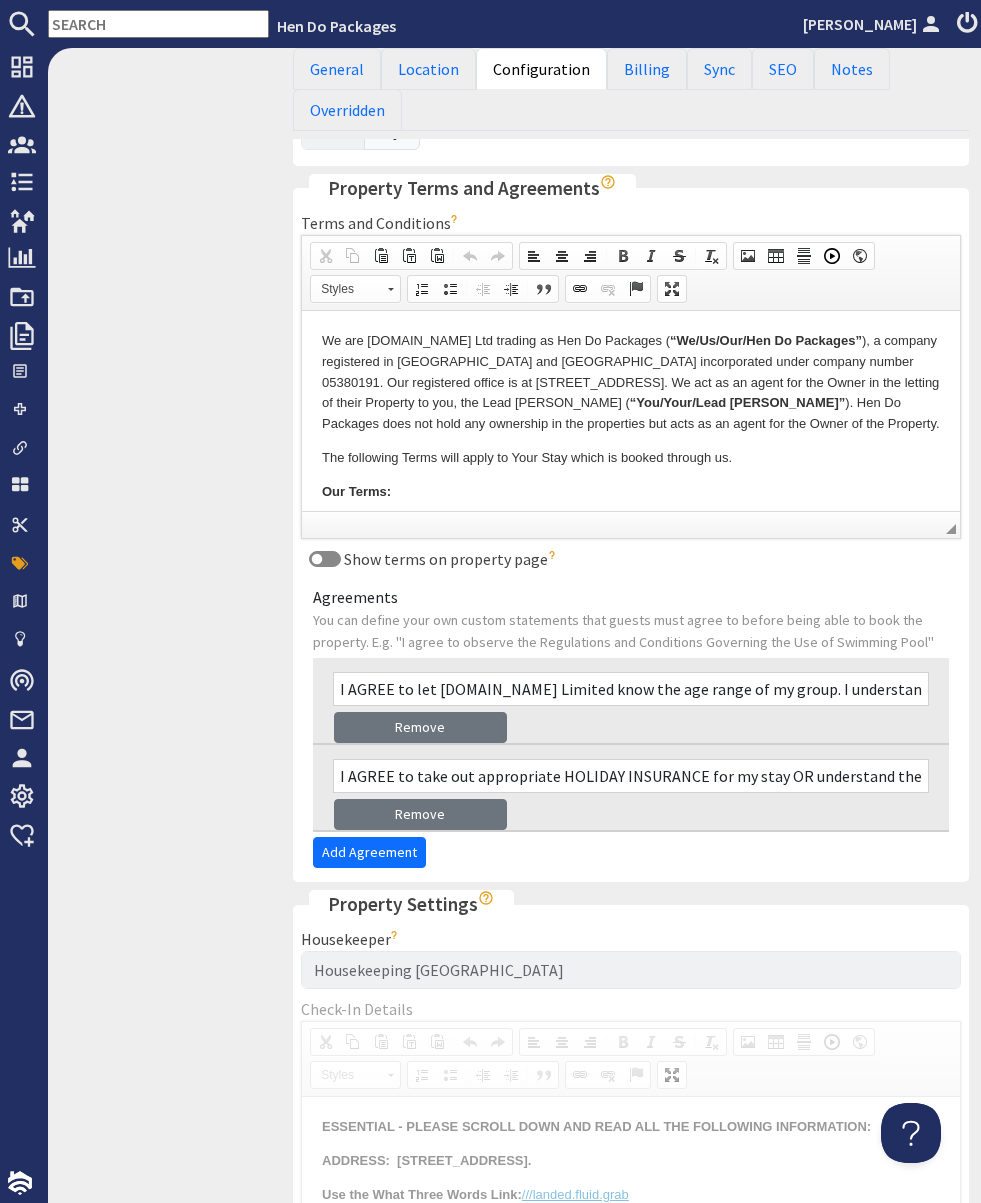 scroll, scrollTop: 1135, scrollLeft: 0, axis: vertical 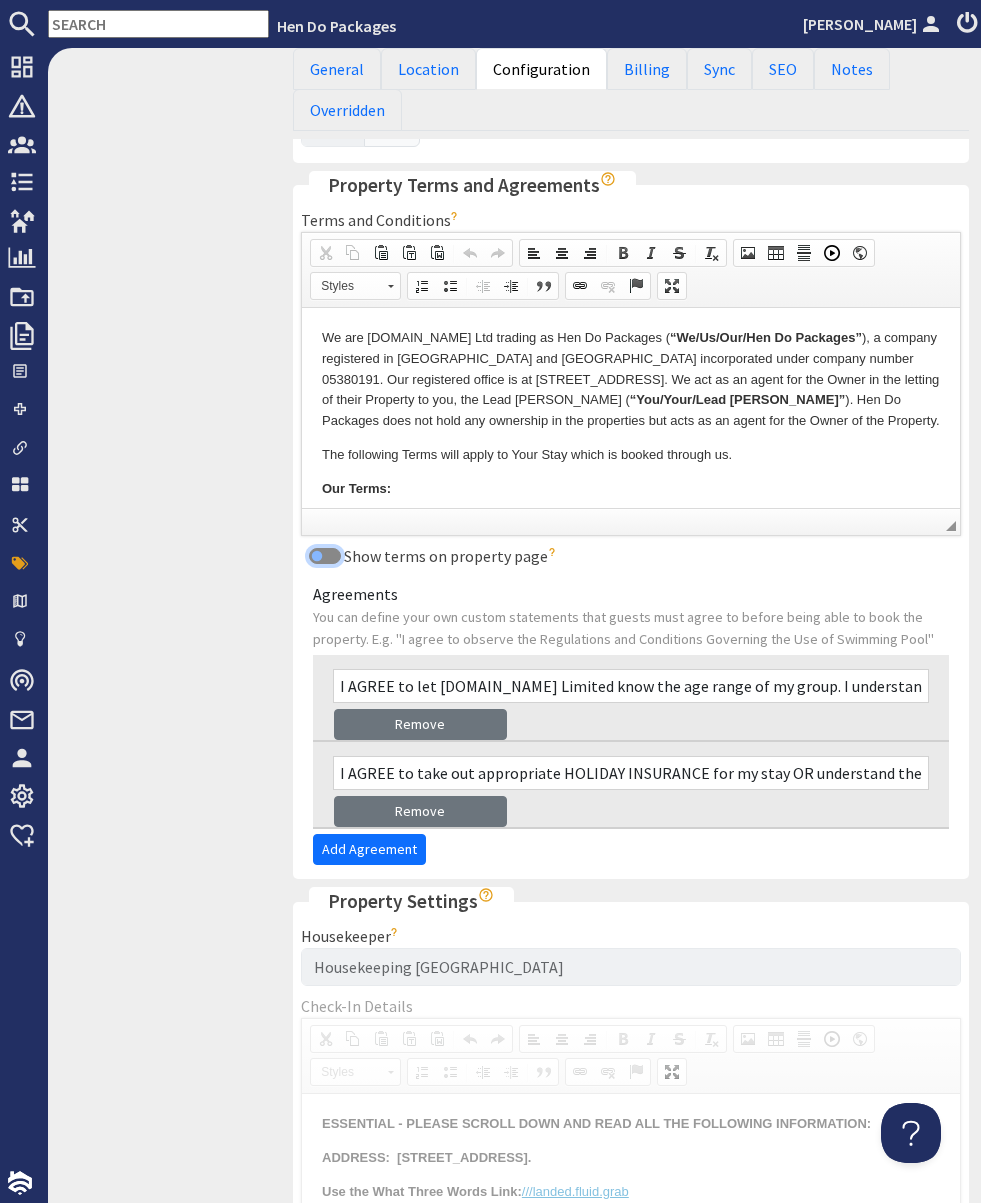 drag, startPoint x: 325, startPoint y: 559, endPoint x: 357, endPoint y: 568, distance: 33.24154 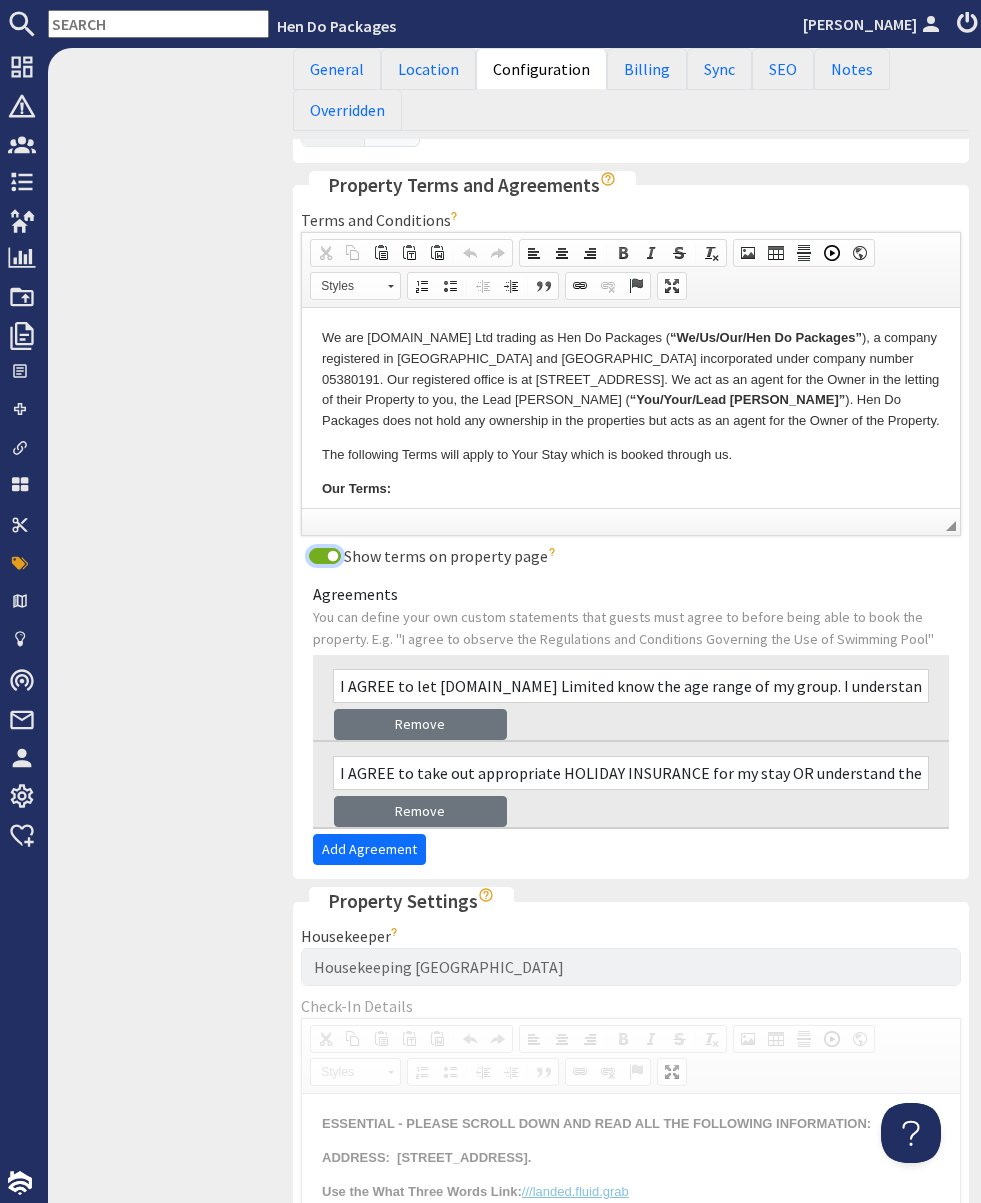 scroll, scrollTop: 1433, scrollLeft: 0, axis: vertical 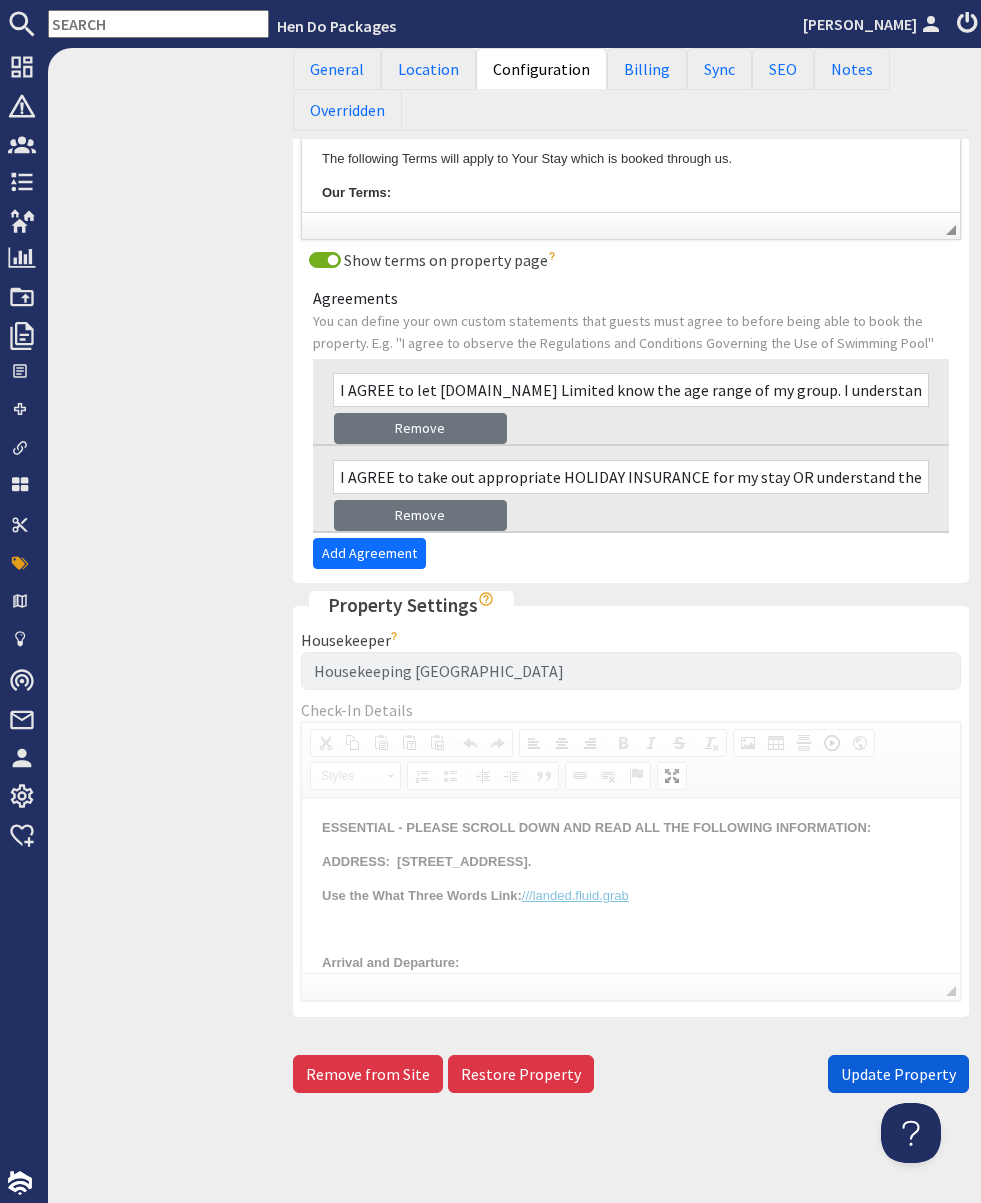 click on "Update Property" at bounding box center [898, 1074] 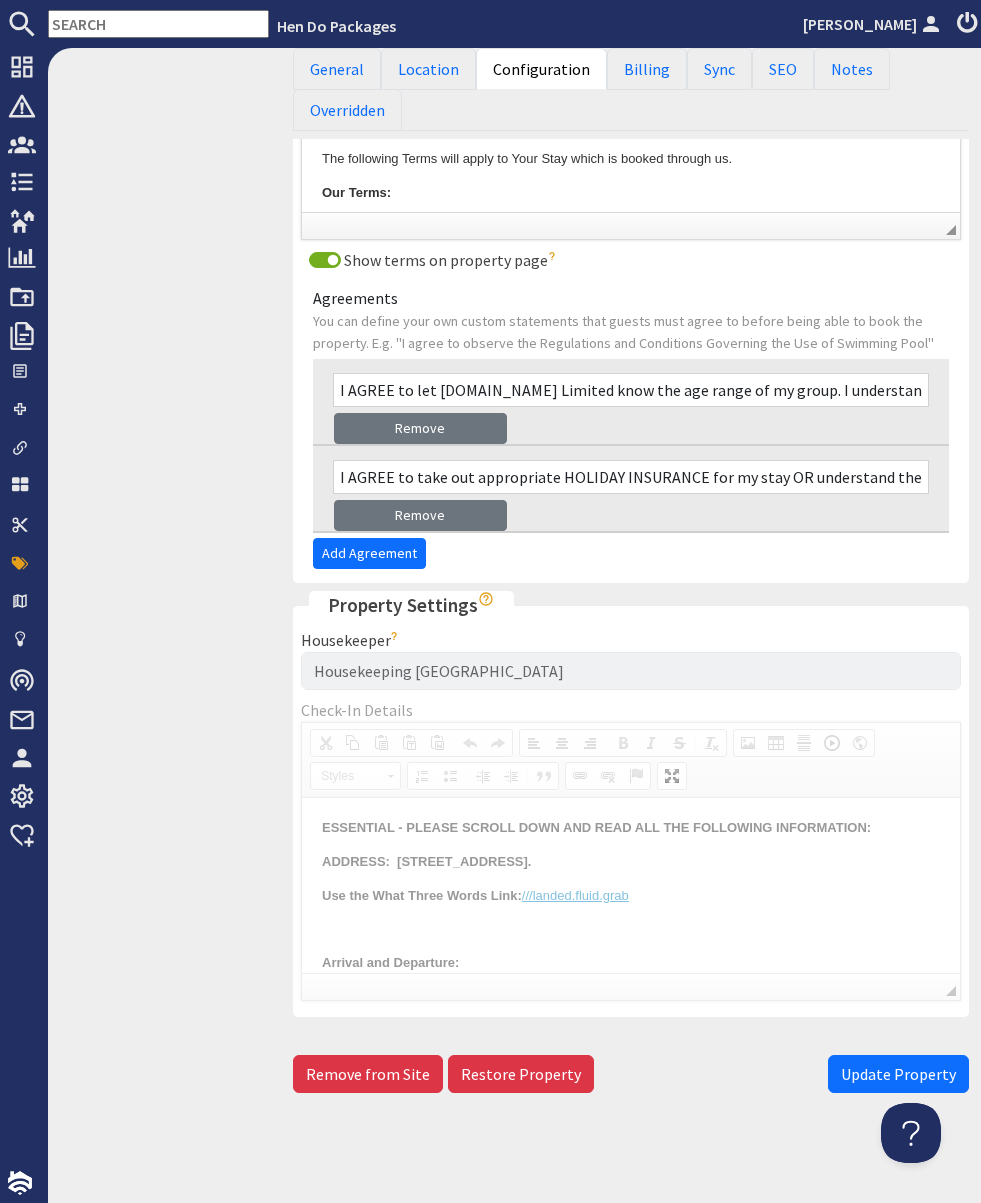 scroll, scrollTop: 571, scrollLeft: 0, axis: vertical 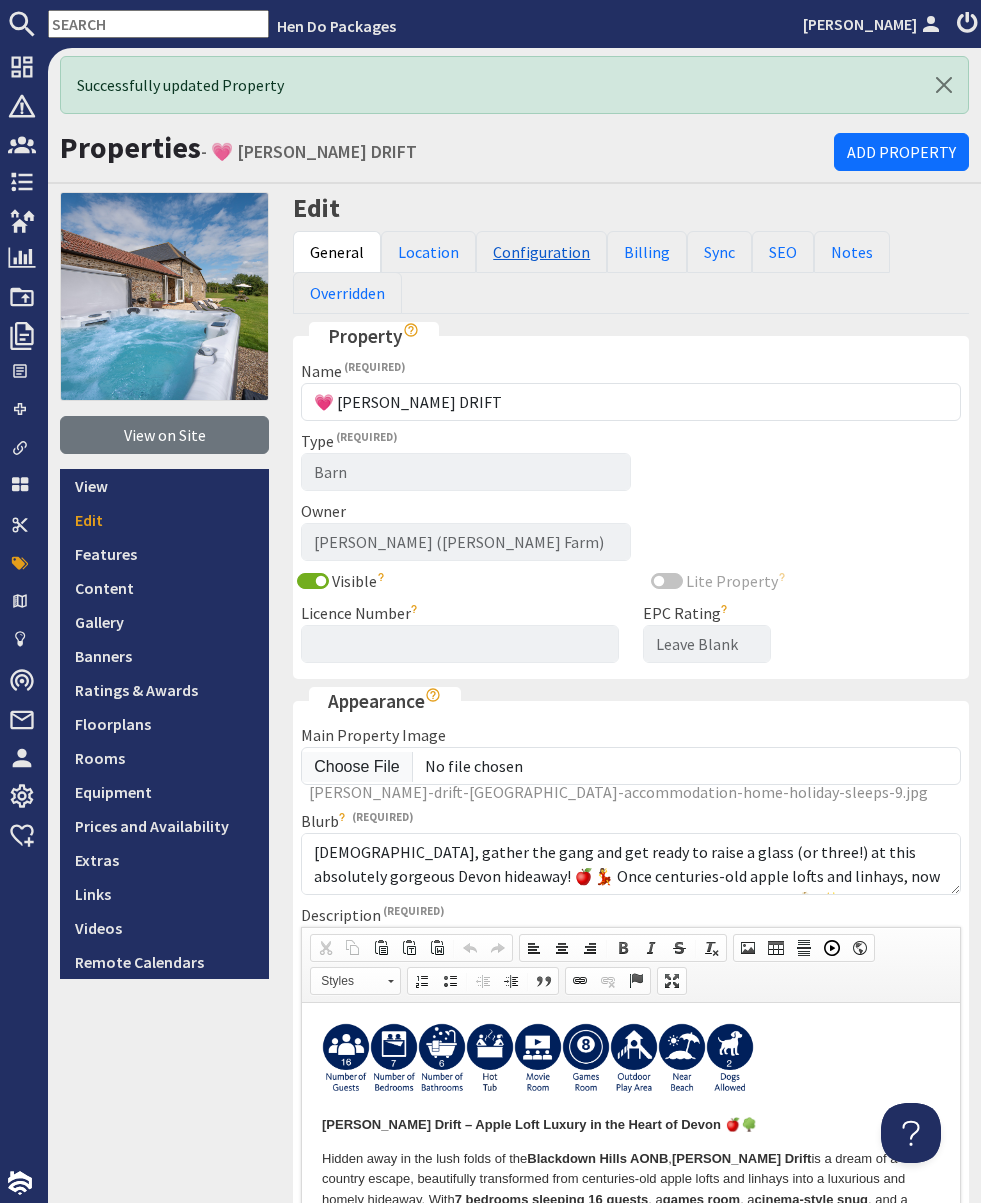 click on "Configuration" at bounding box center (541, 252) 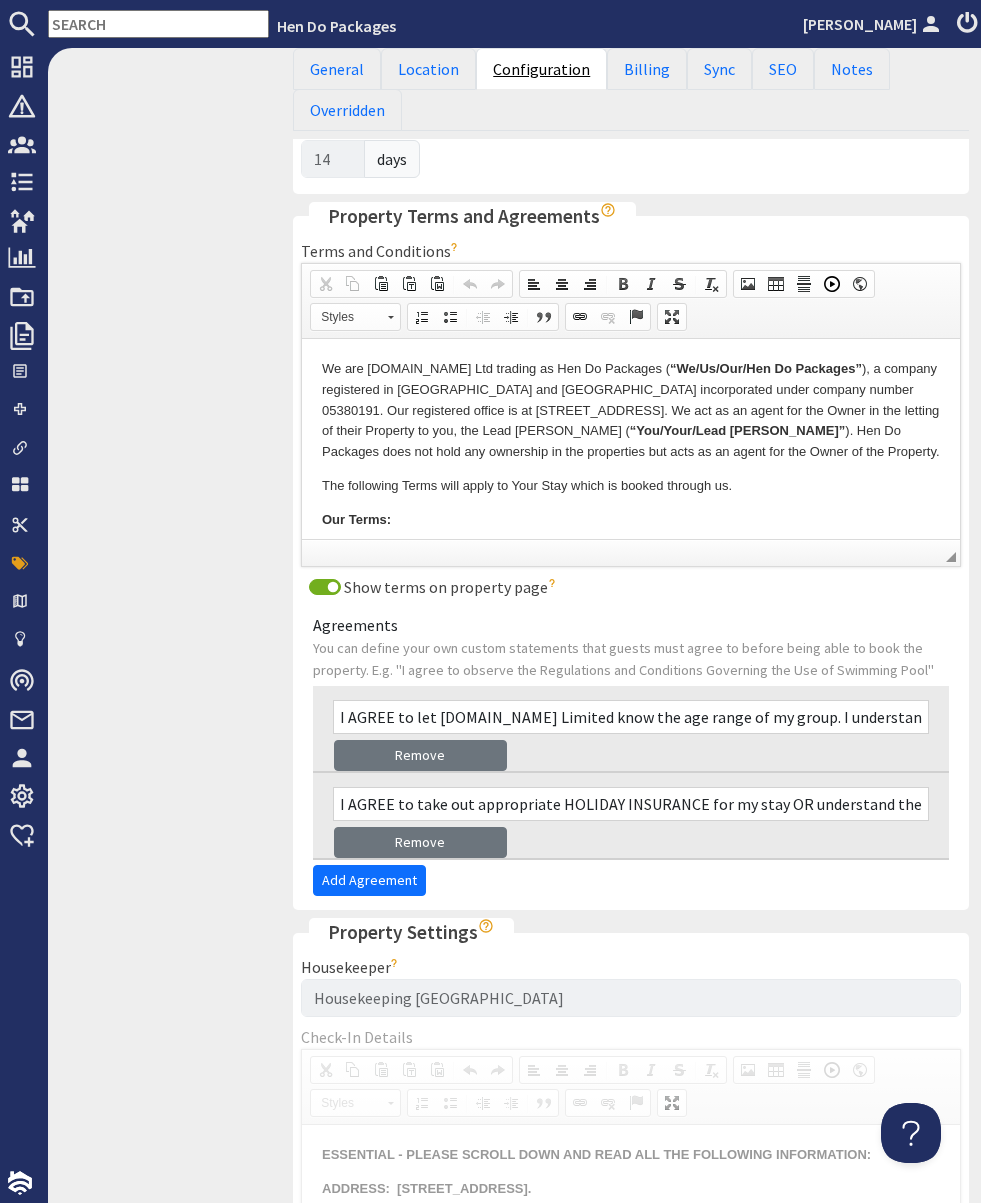 scroll, scrollTop: 1507, scrollLeft: 0, axis: vertical 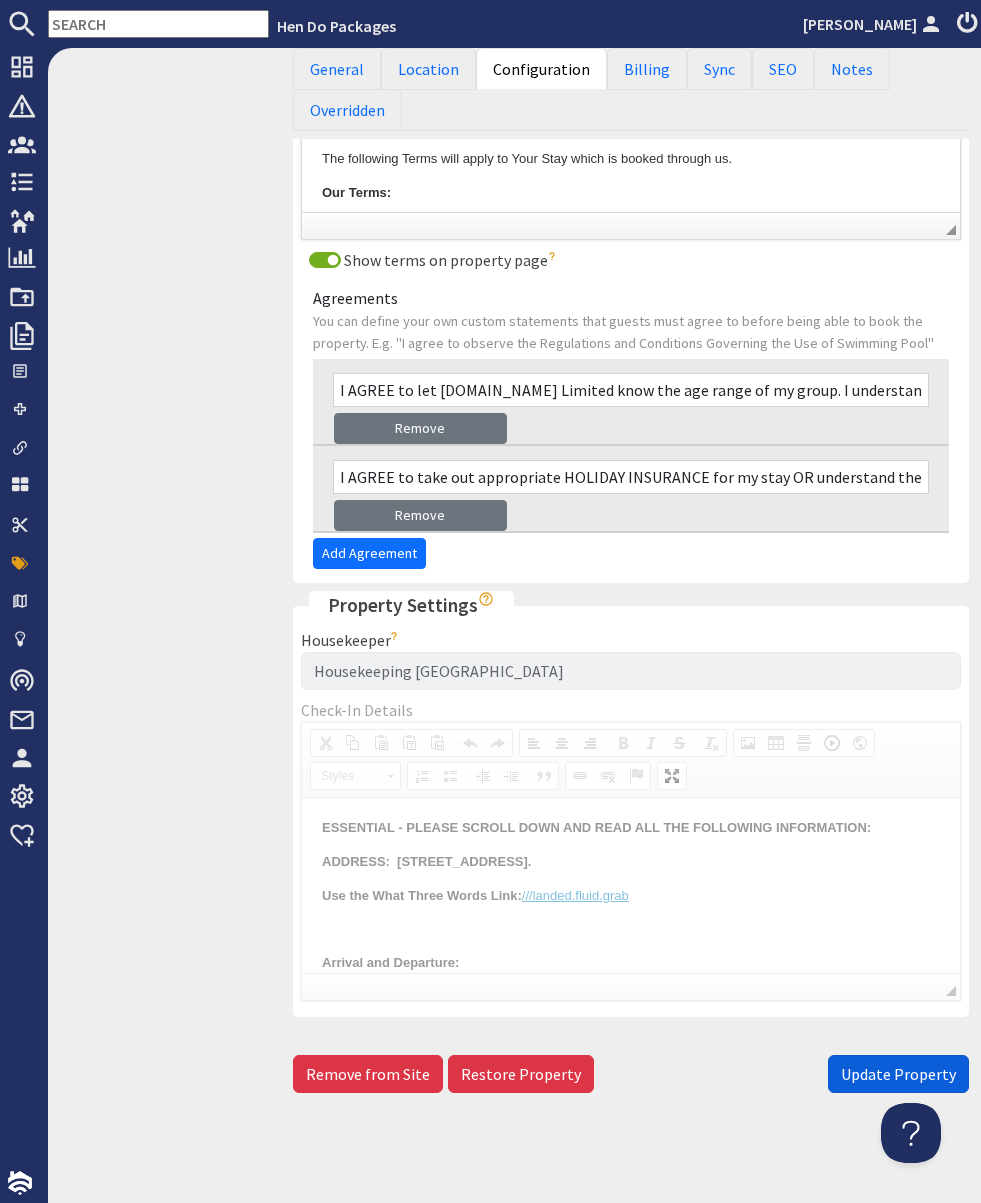 click on "Update Property" at bounding box center [898, 1074] 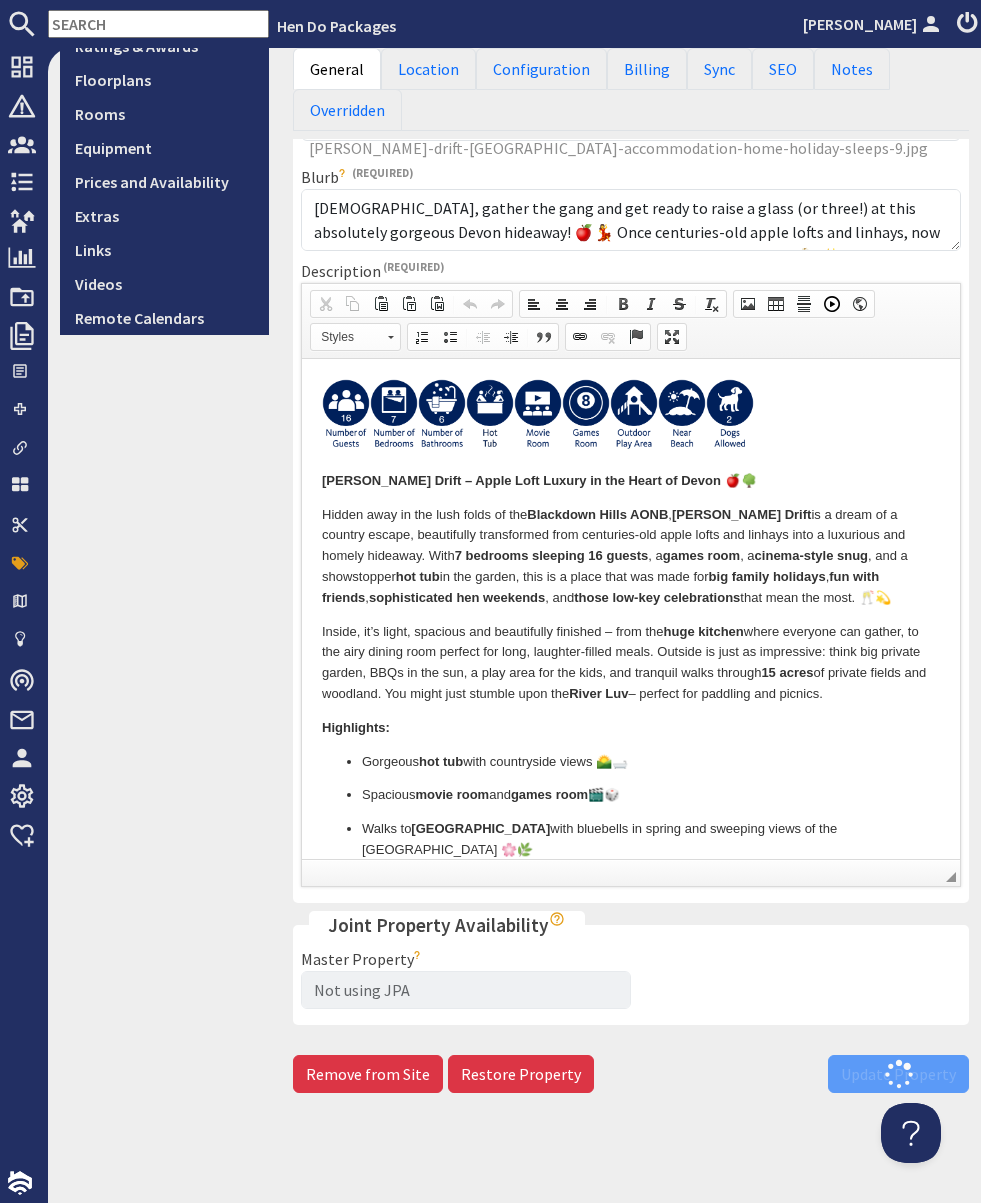 scroll, scrollTop: 645, scrollLeft: 0, axis: vertical 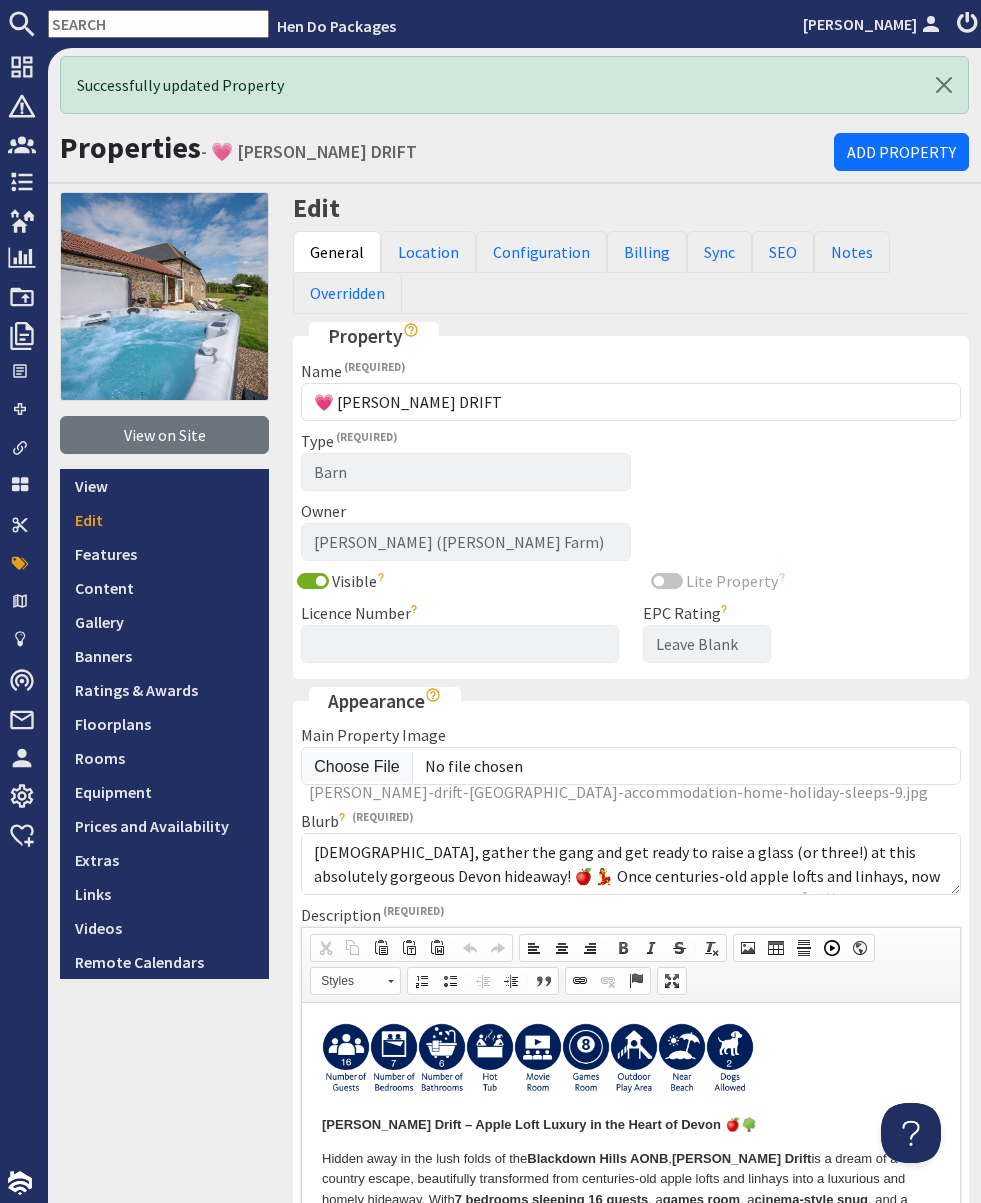 click at bounding box center (158, 24) 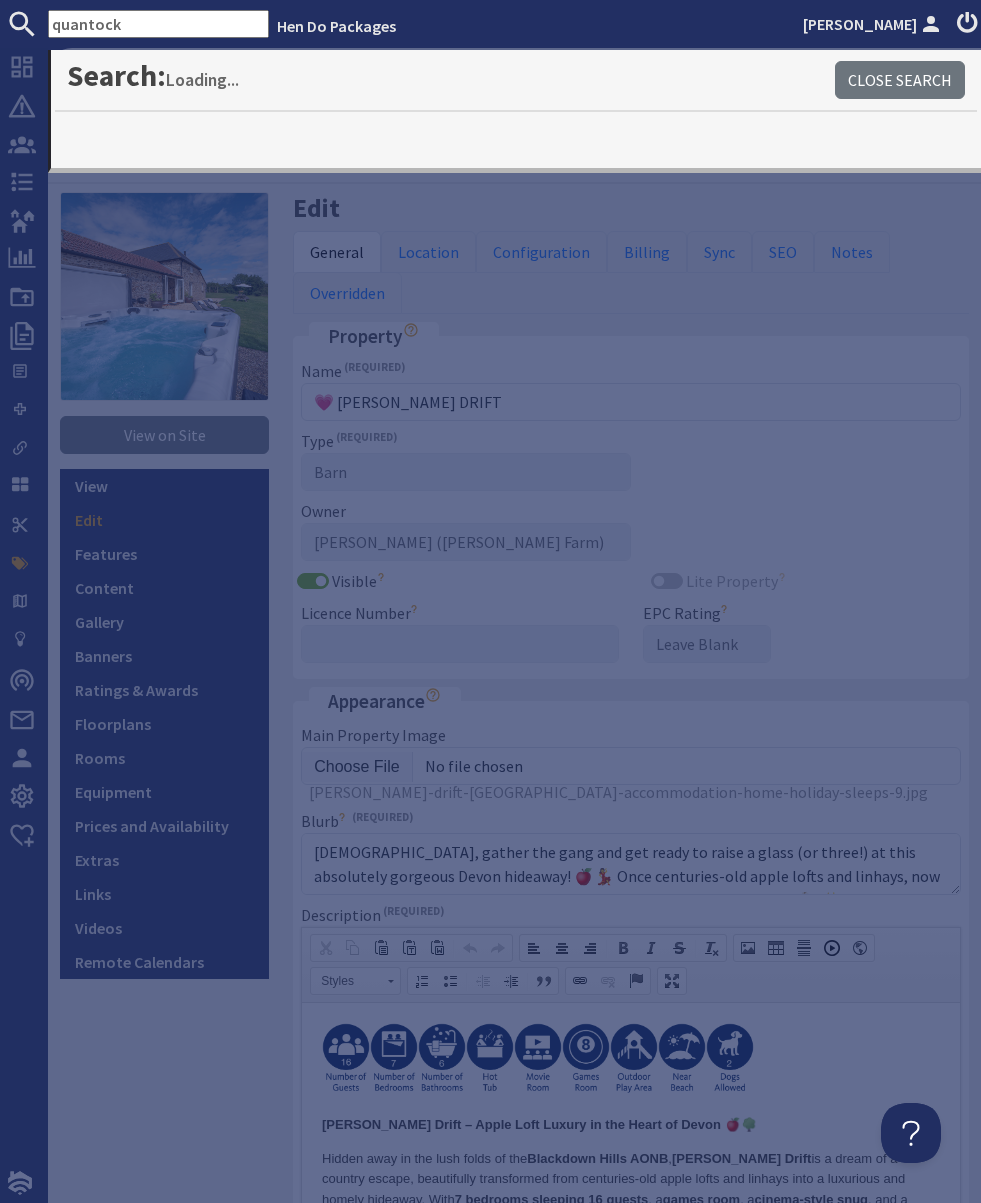 type on "quantock" 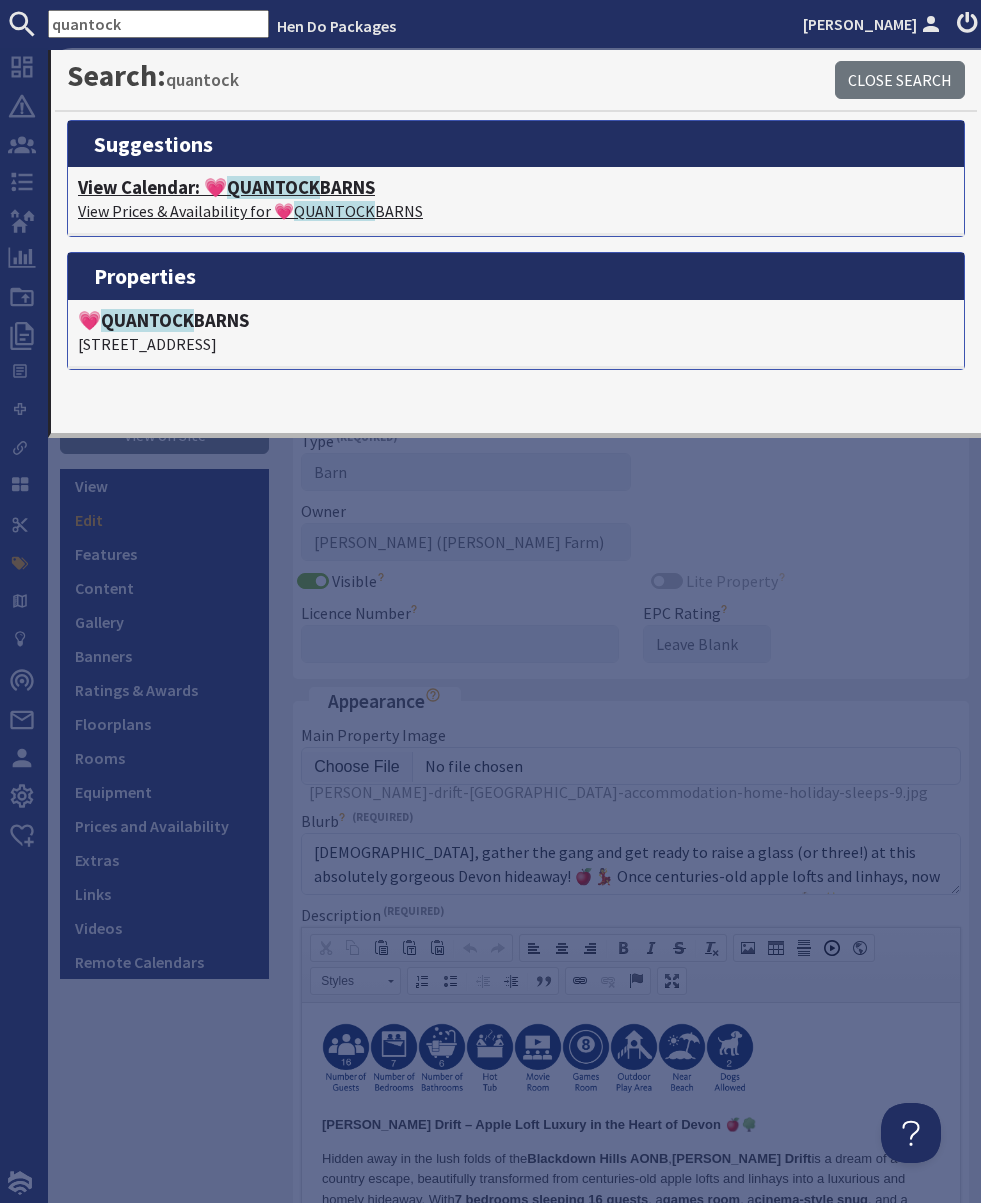 click on "QUANTOCK" 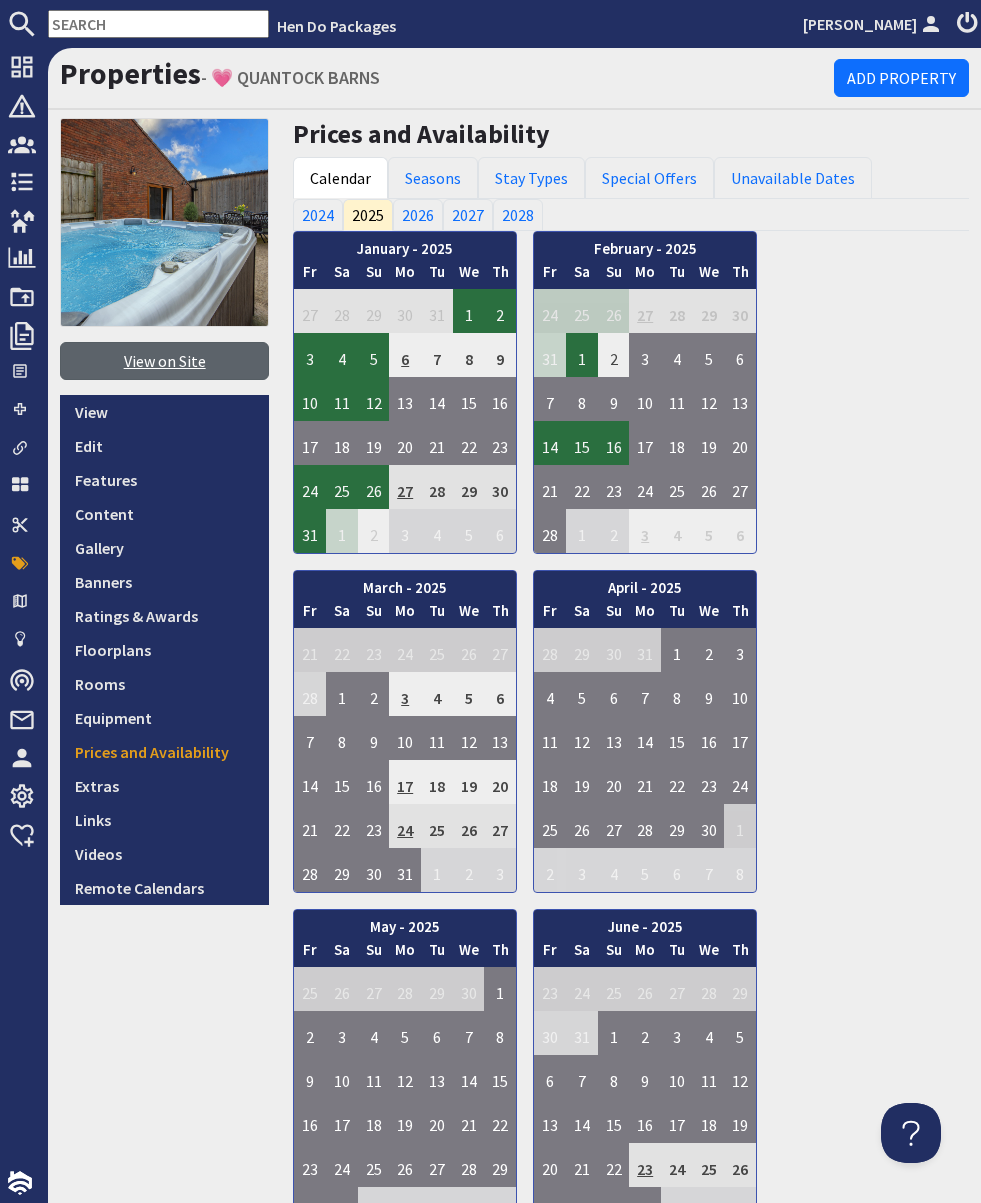 scroll, scrollTop: 0, scrollLeft: 0, axis: both 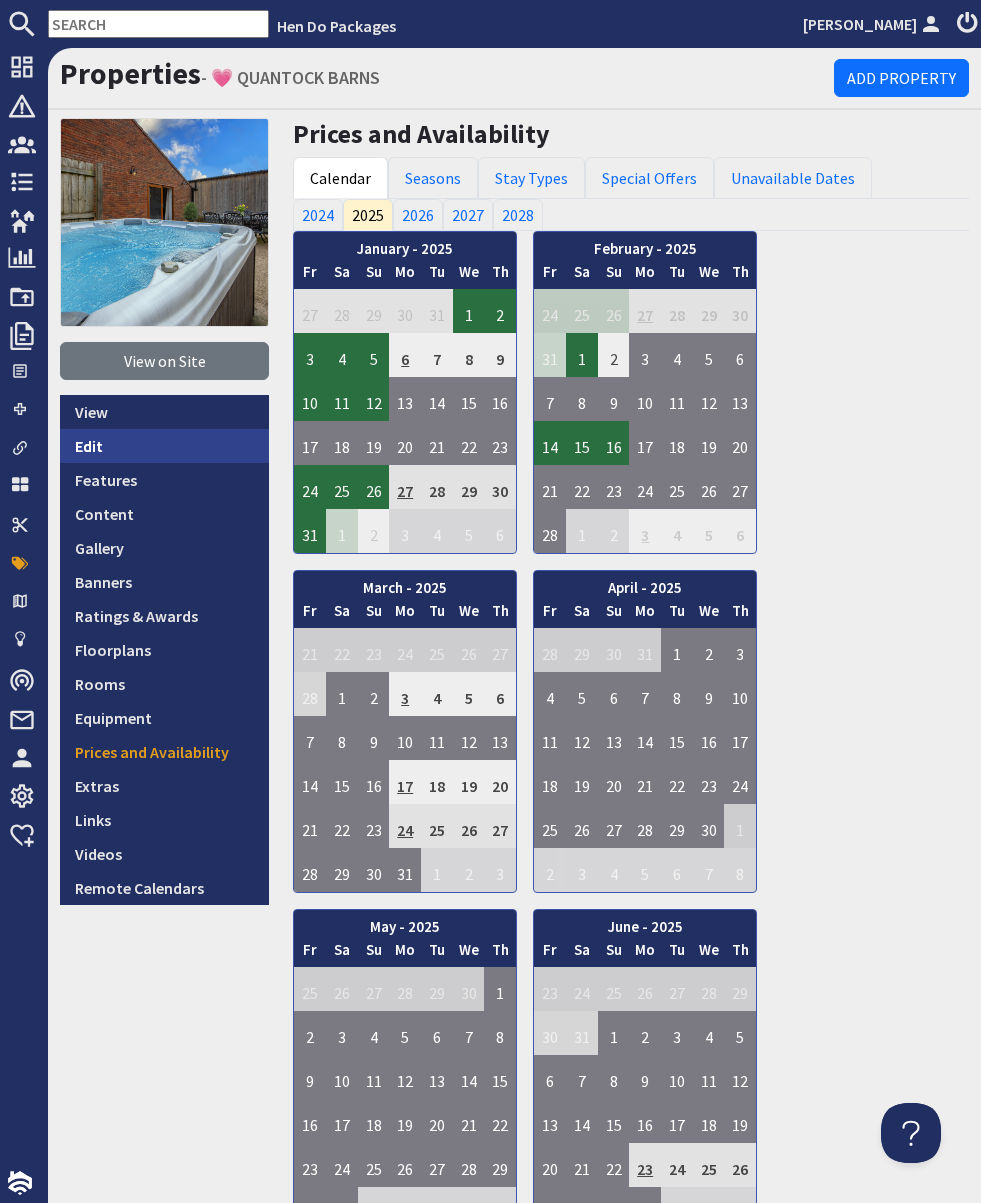 click on "Edit" at bounding box center [164, 446] 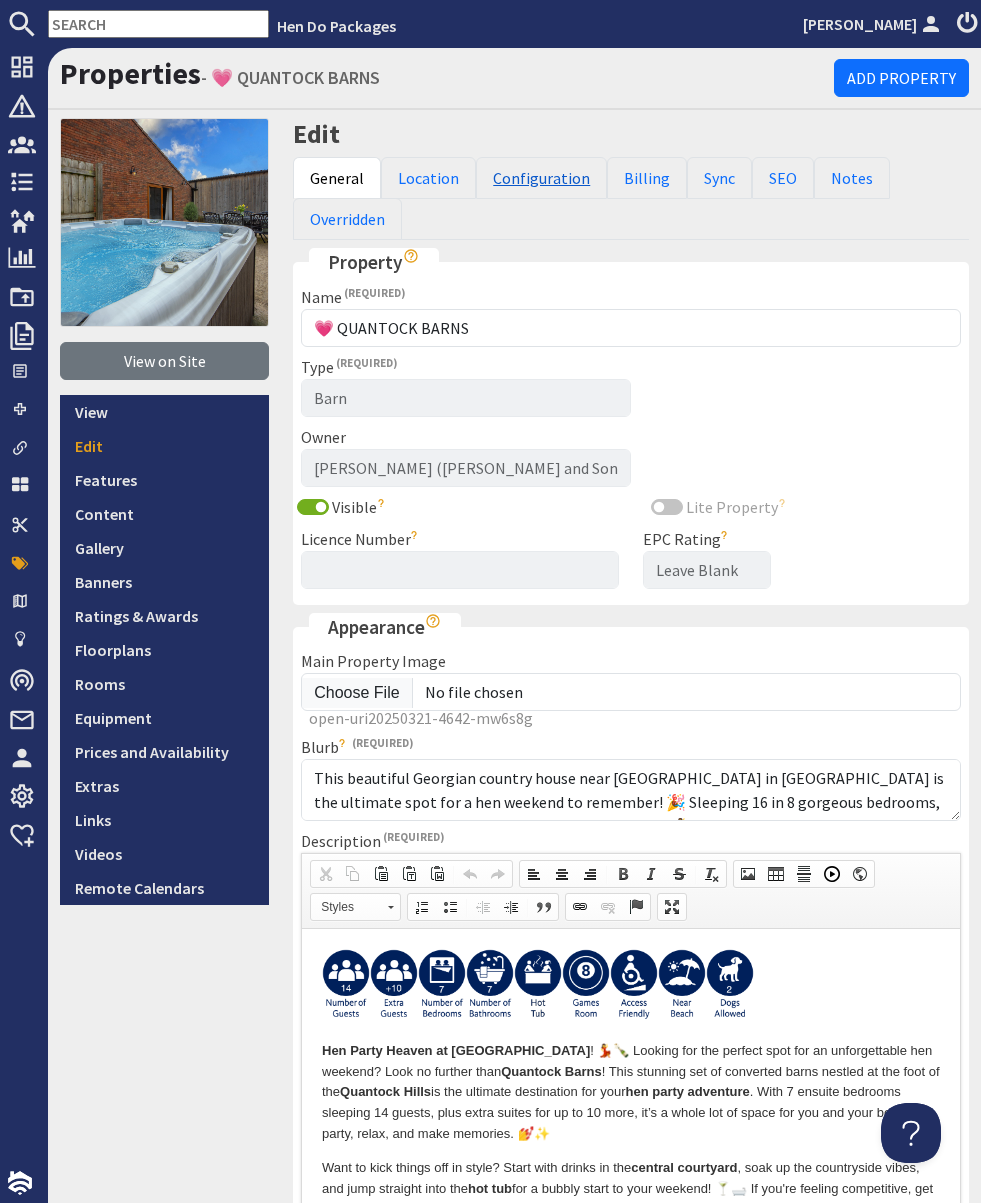 scroll, scrollTop: 0, scrollLeft: 0, axis: both 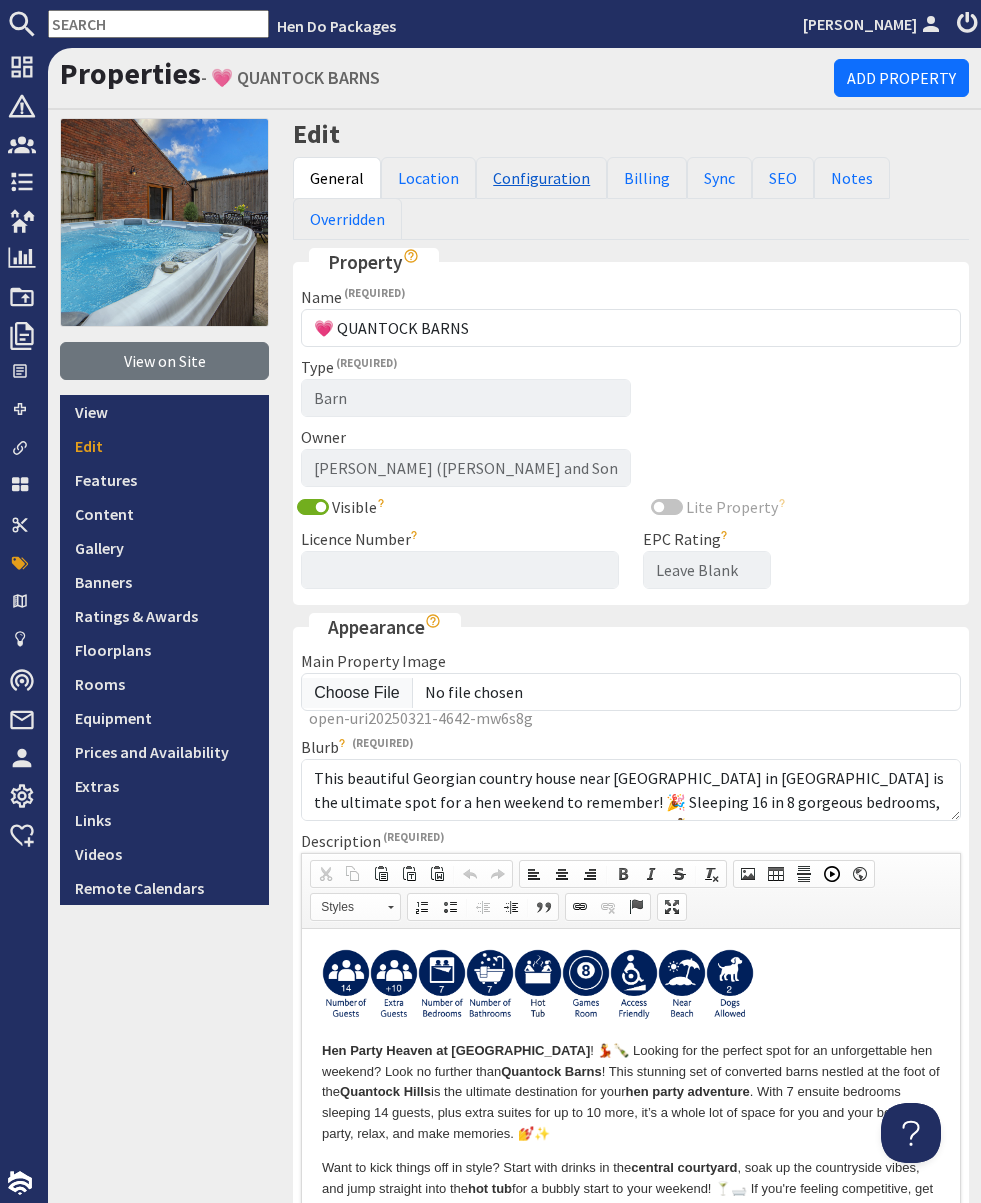 click on "Configuration" at bounding box center [541, 178] 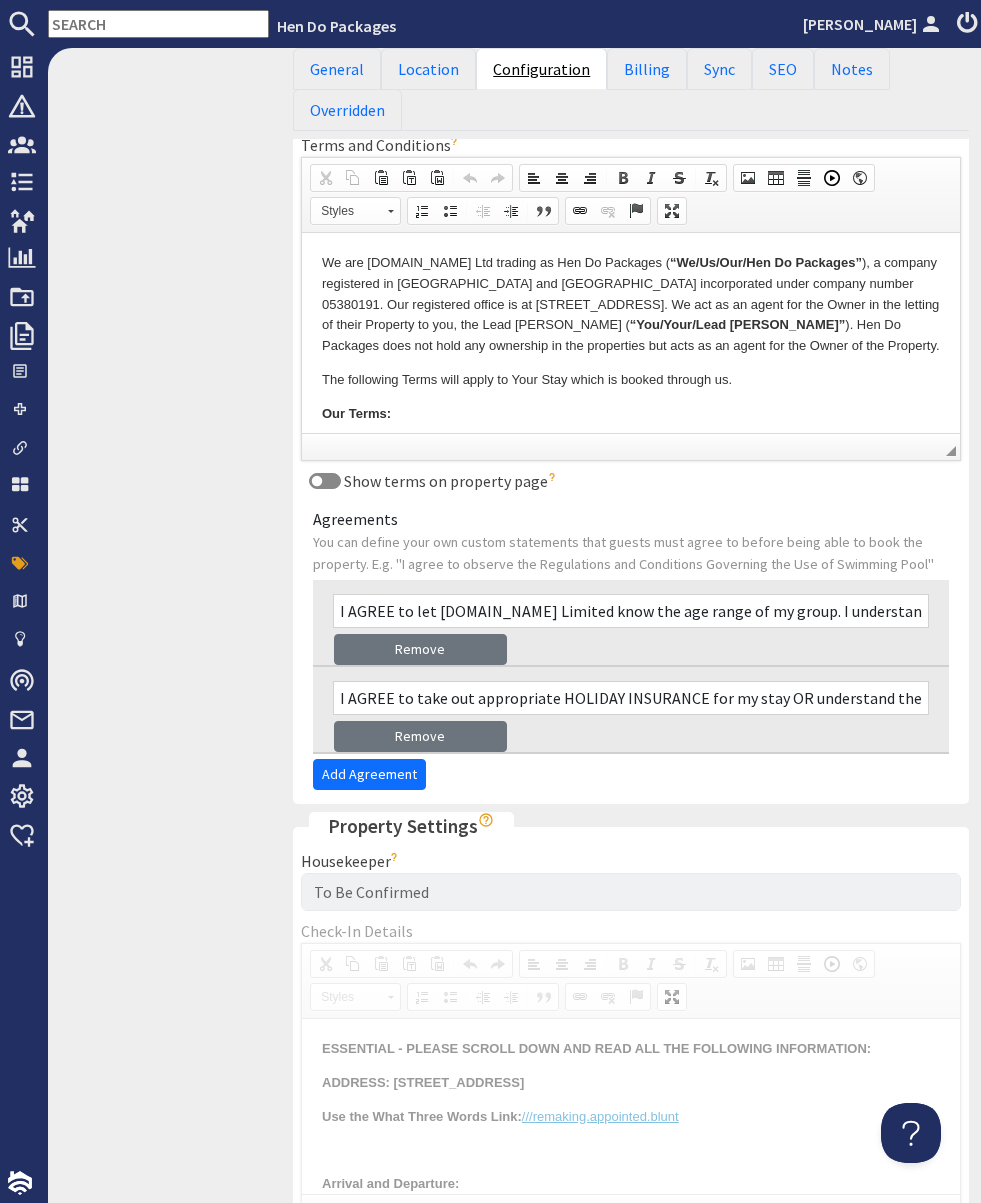 scroll, scrollTop: 1433, scrollLeft: 0, axis: vertical 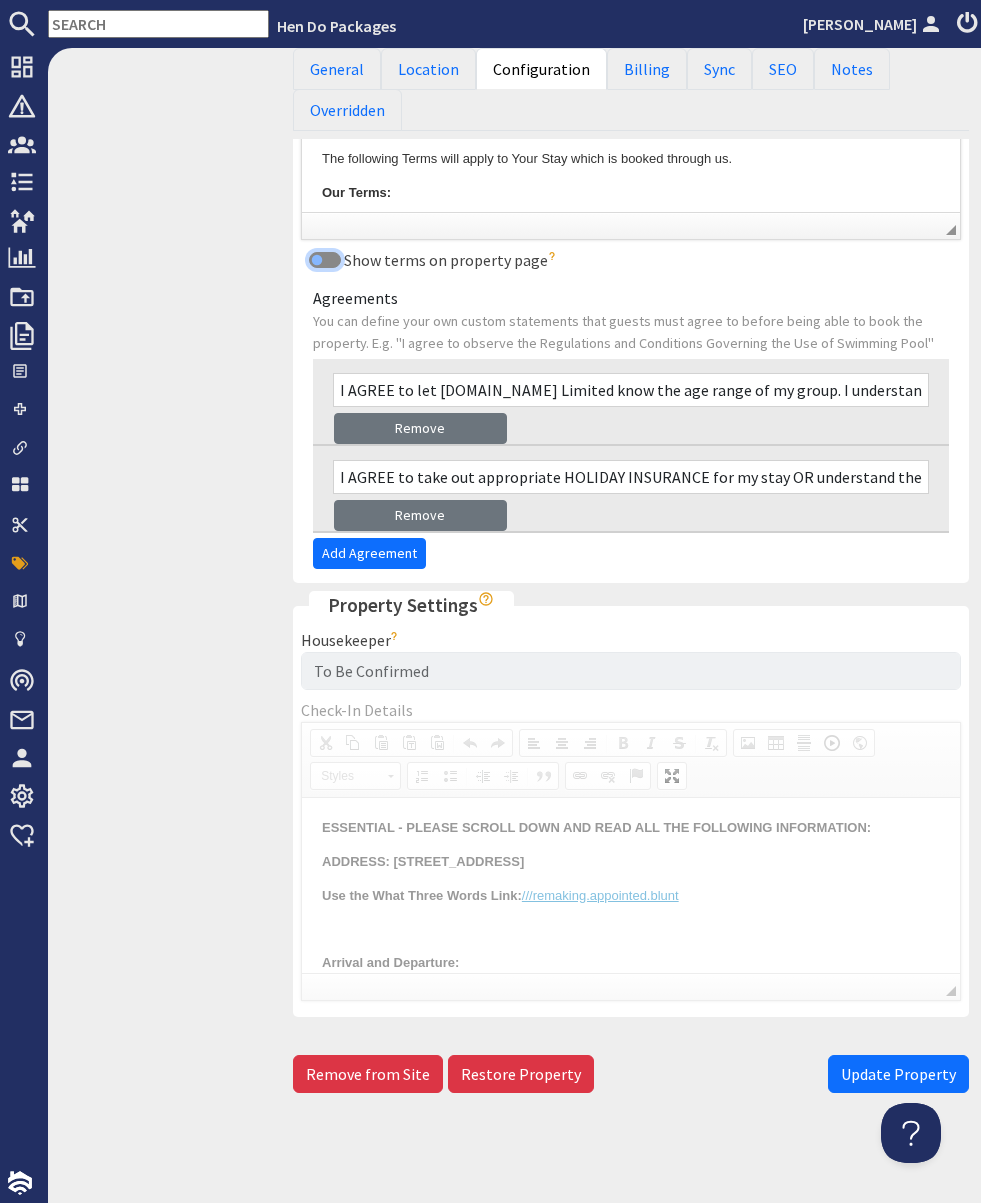 click on "Show terms on property page" at bounding box center (325, 260) 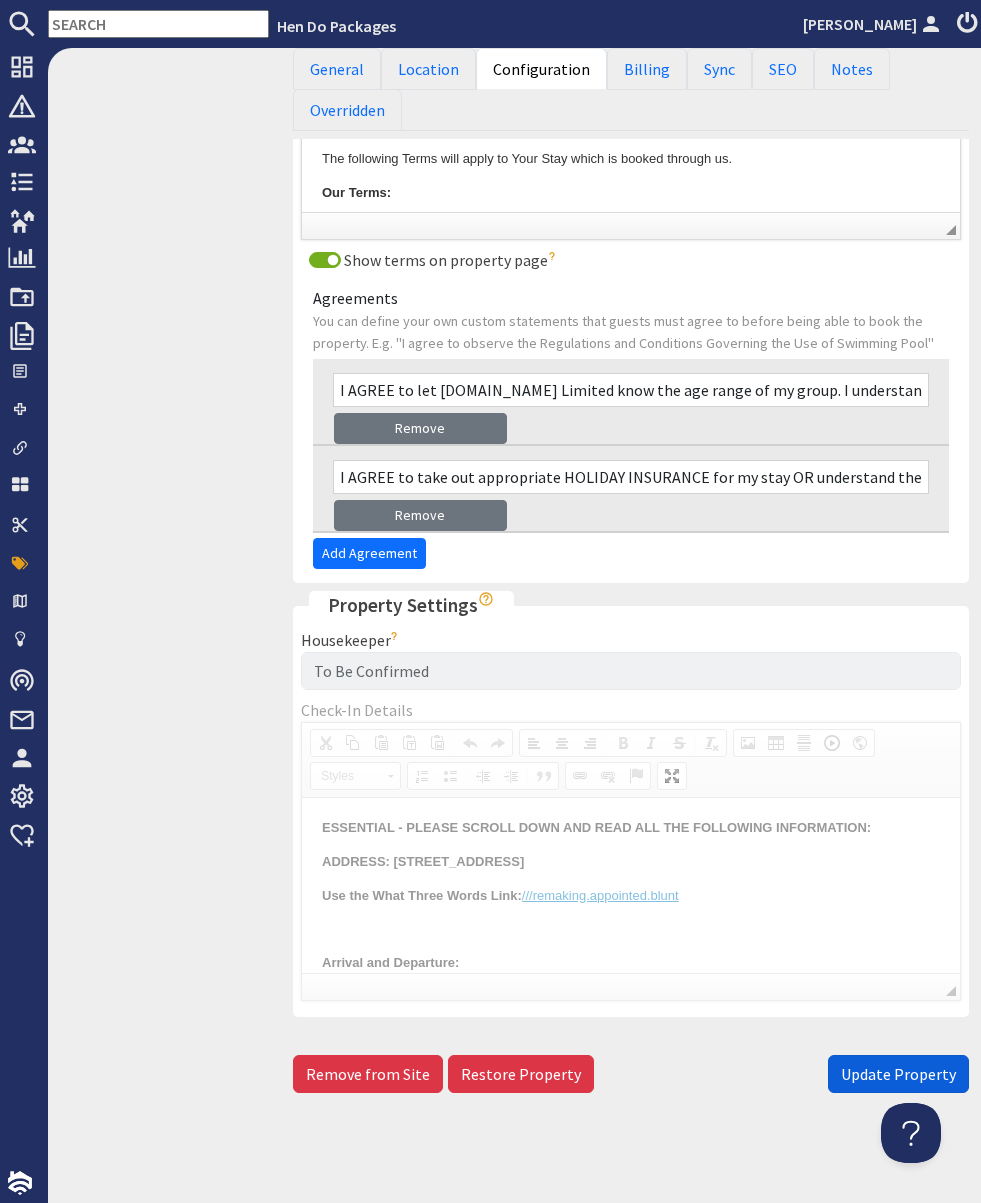 click on "Update Property" at bounding box center (898, 1074) 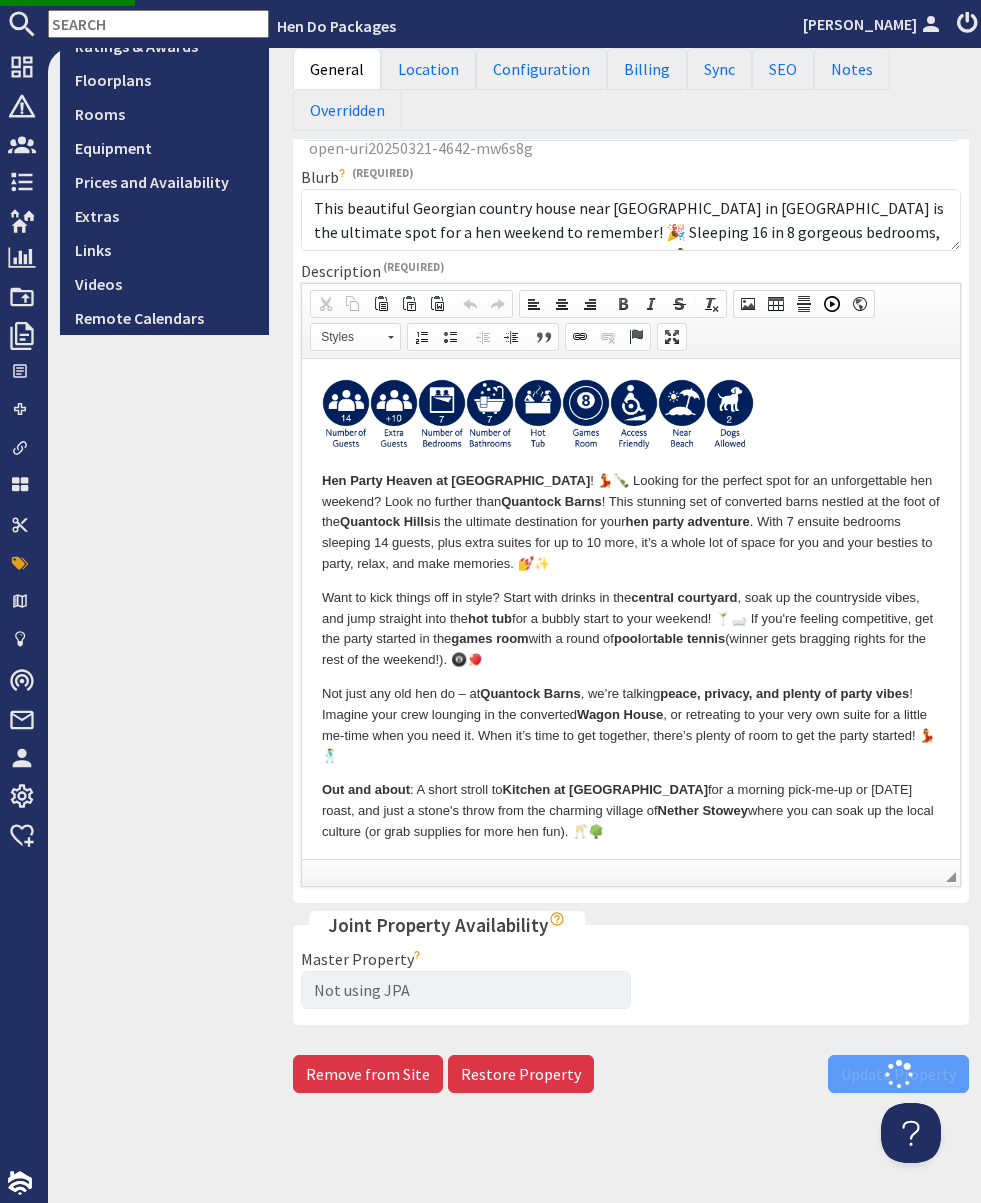 scroll, scrollTop: 0, scrollLeft: 0, axis: both 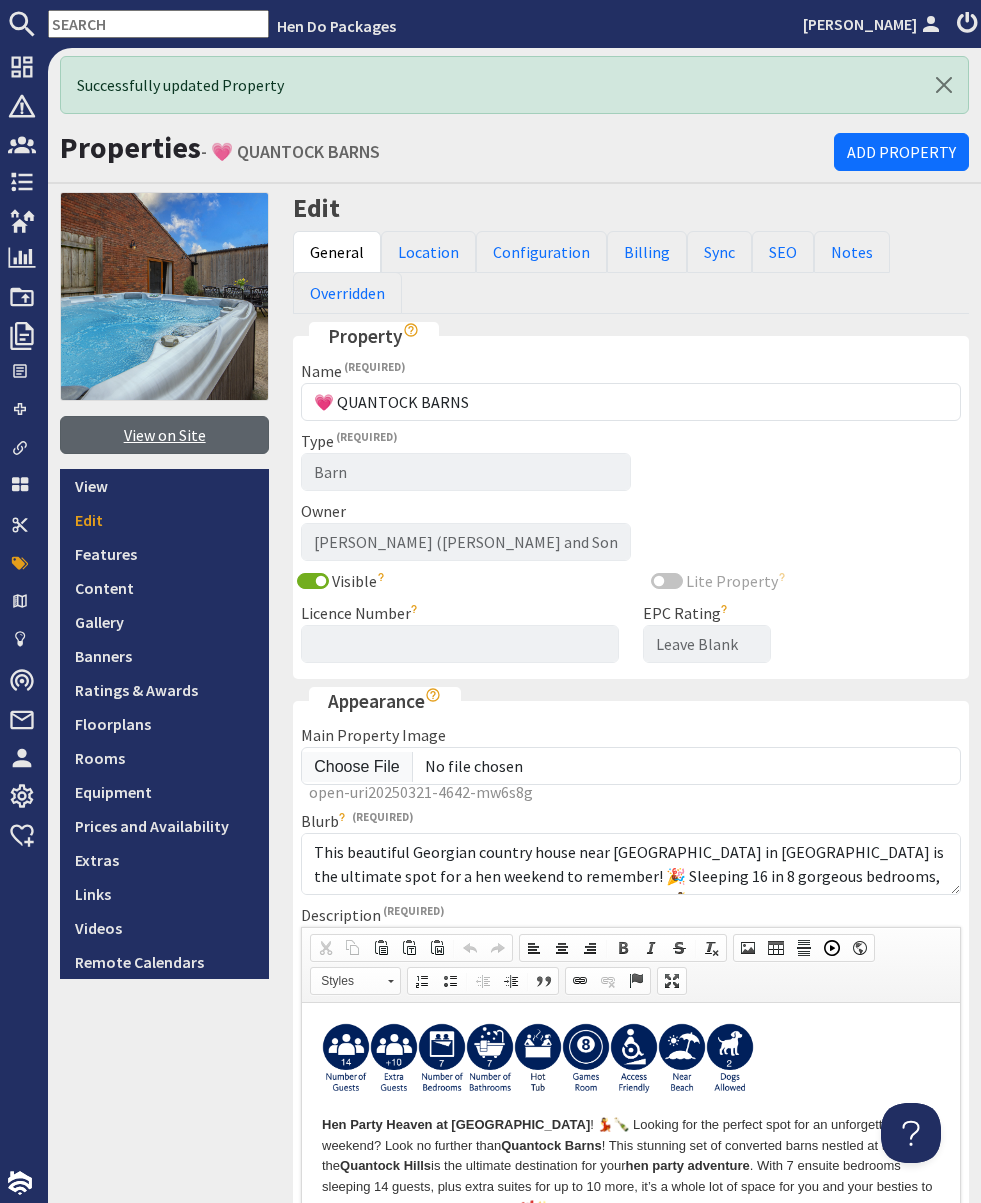 click on "View on Site" at bounding box center [164, 435] 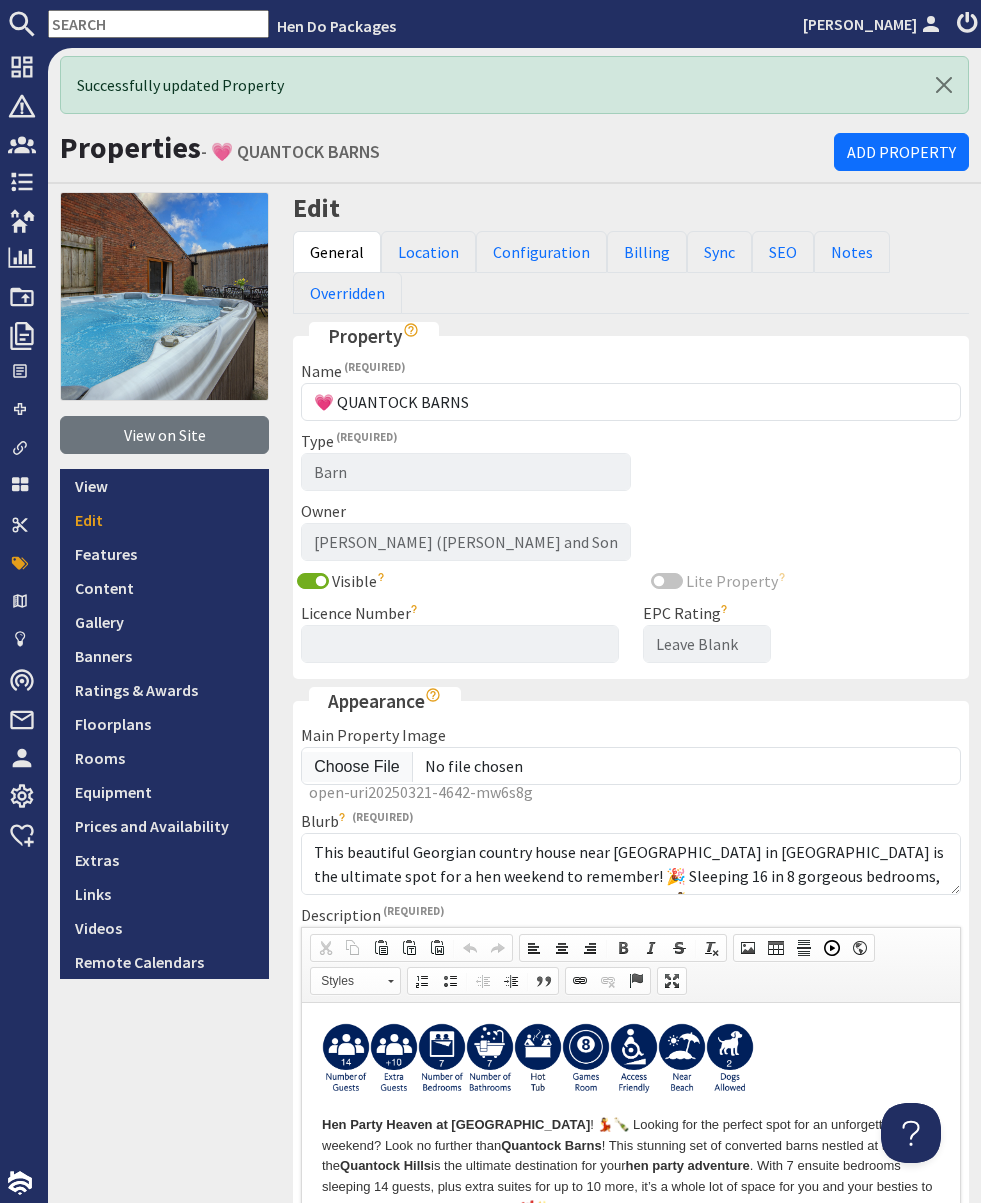 click at bounding box center (158, 24) 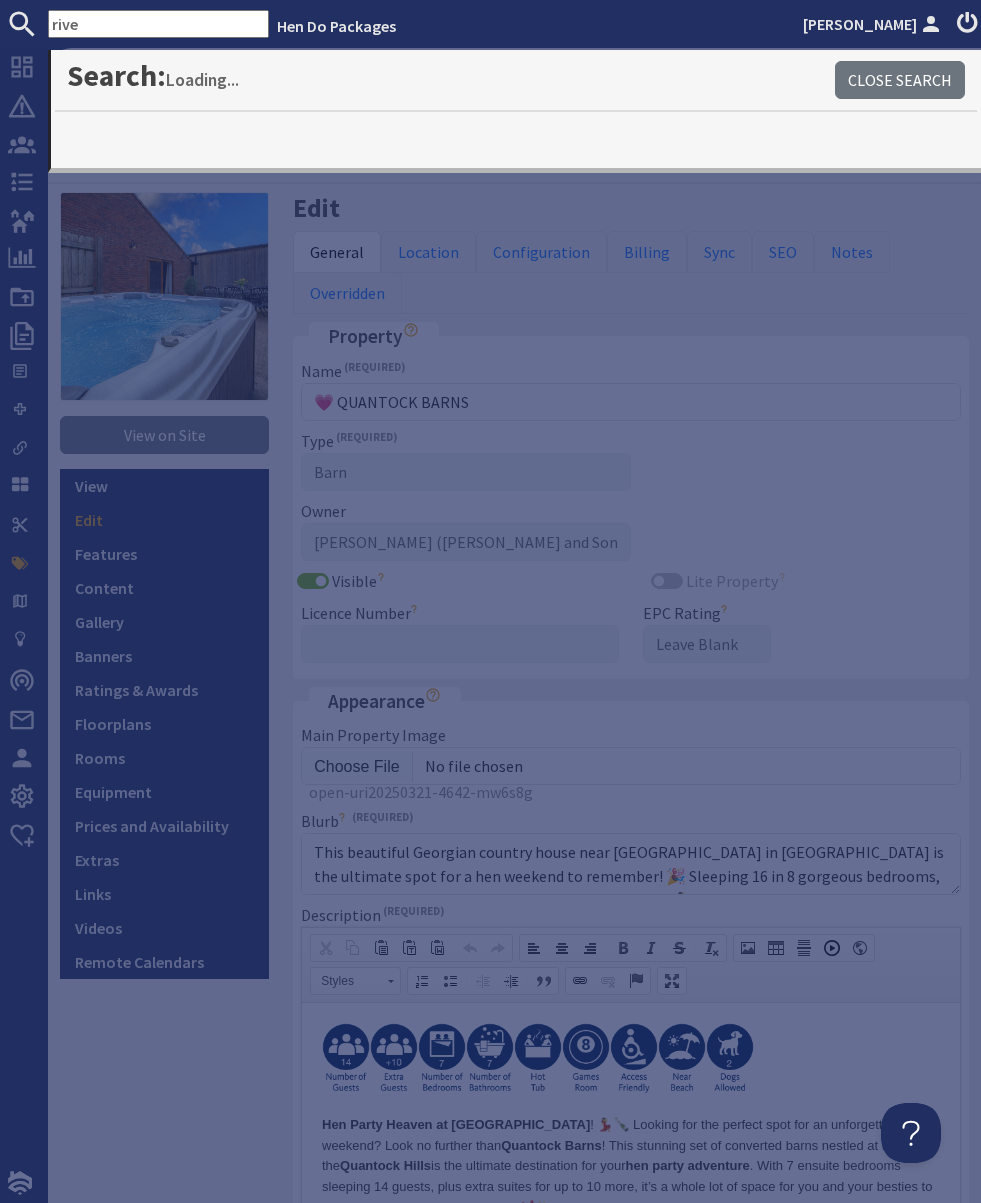 type on "river" 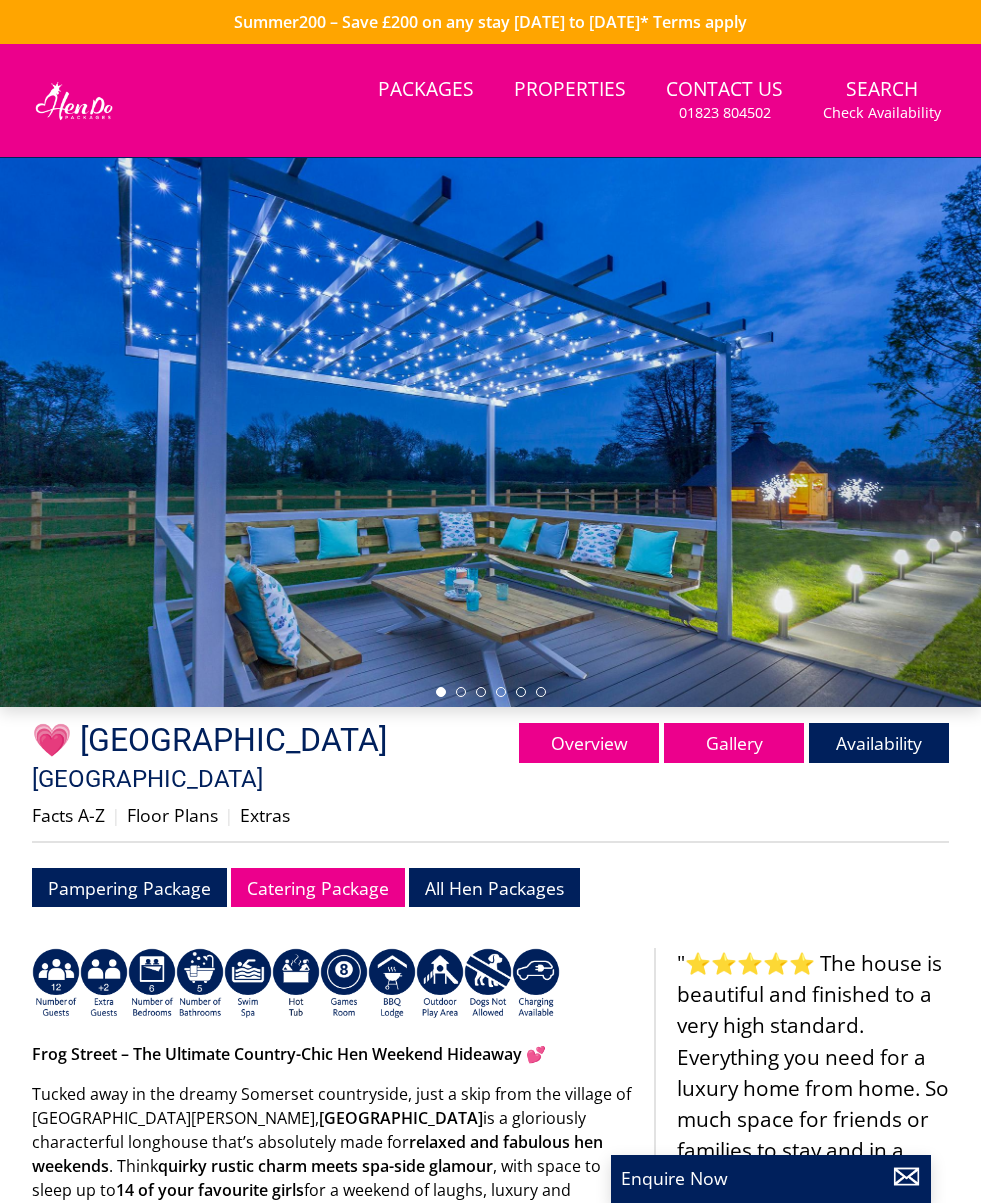 scroll, scrollTop: 0, scrollLeft: 0, axis: both 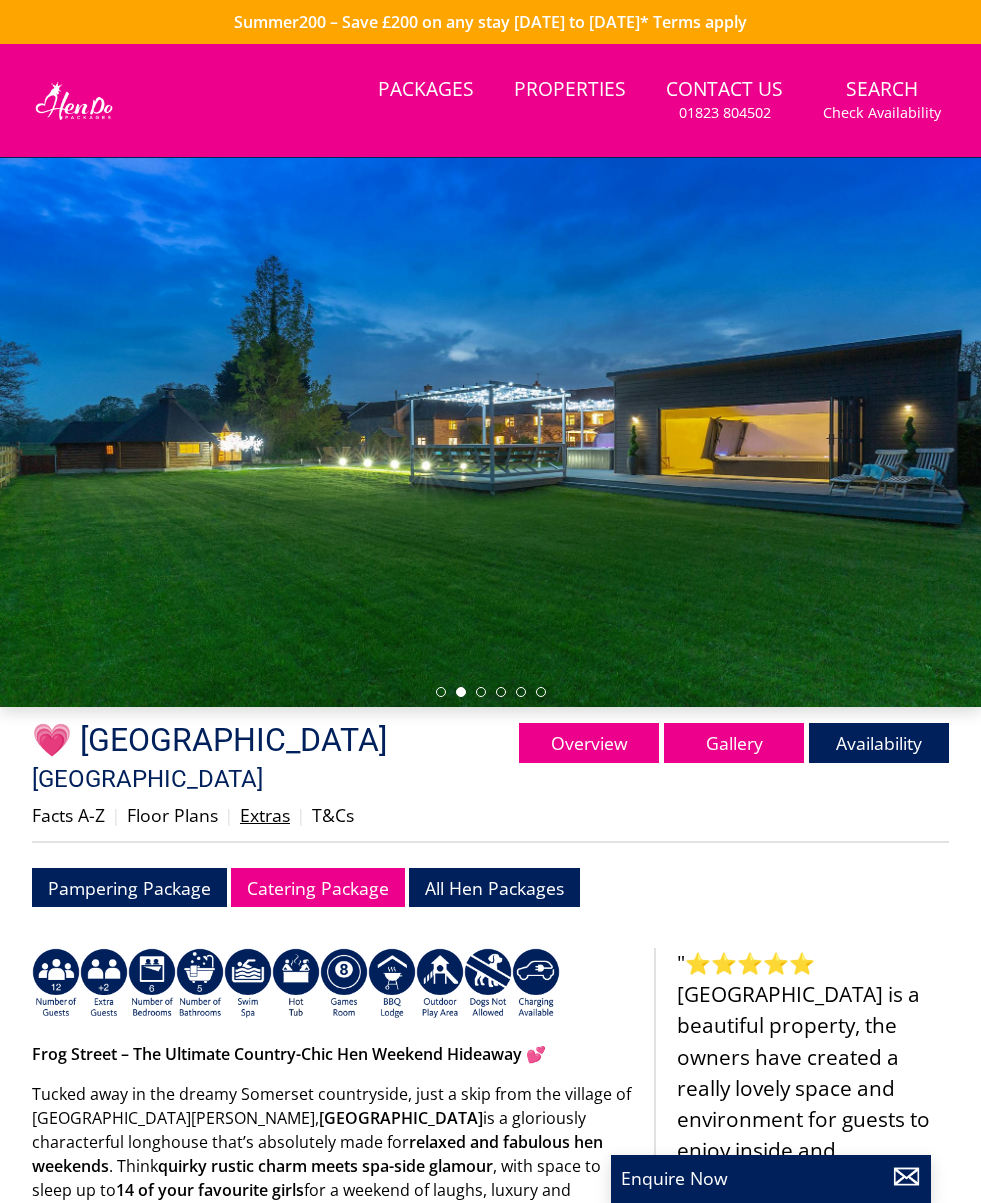 click on "Extras" at bounding box center [265, 815] 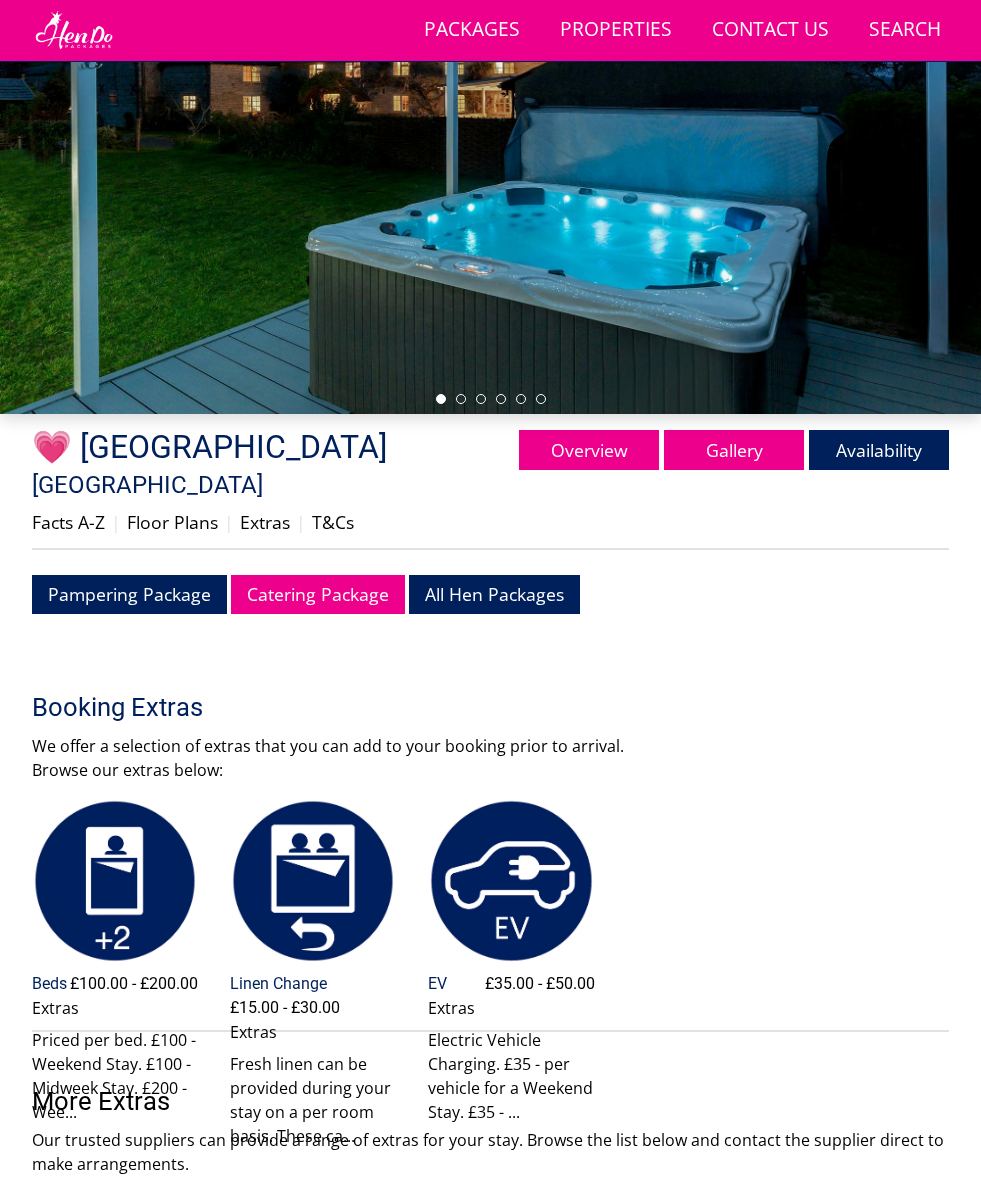 scroll, scrollTop: 296, scrollLeft: 0, axis: vertical 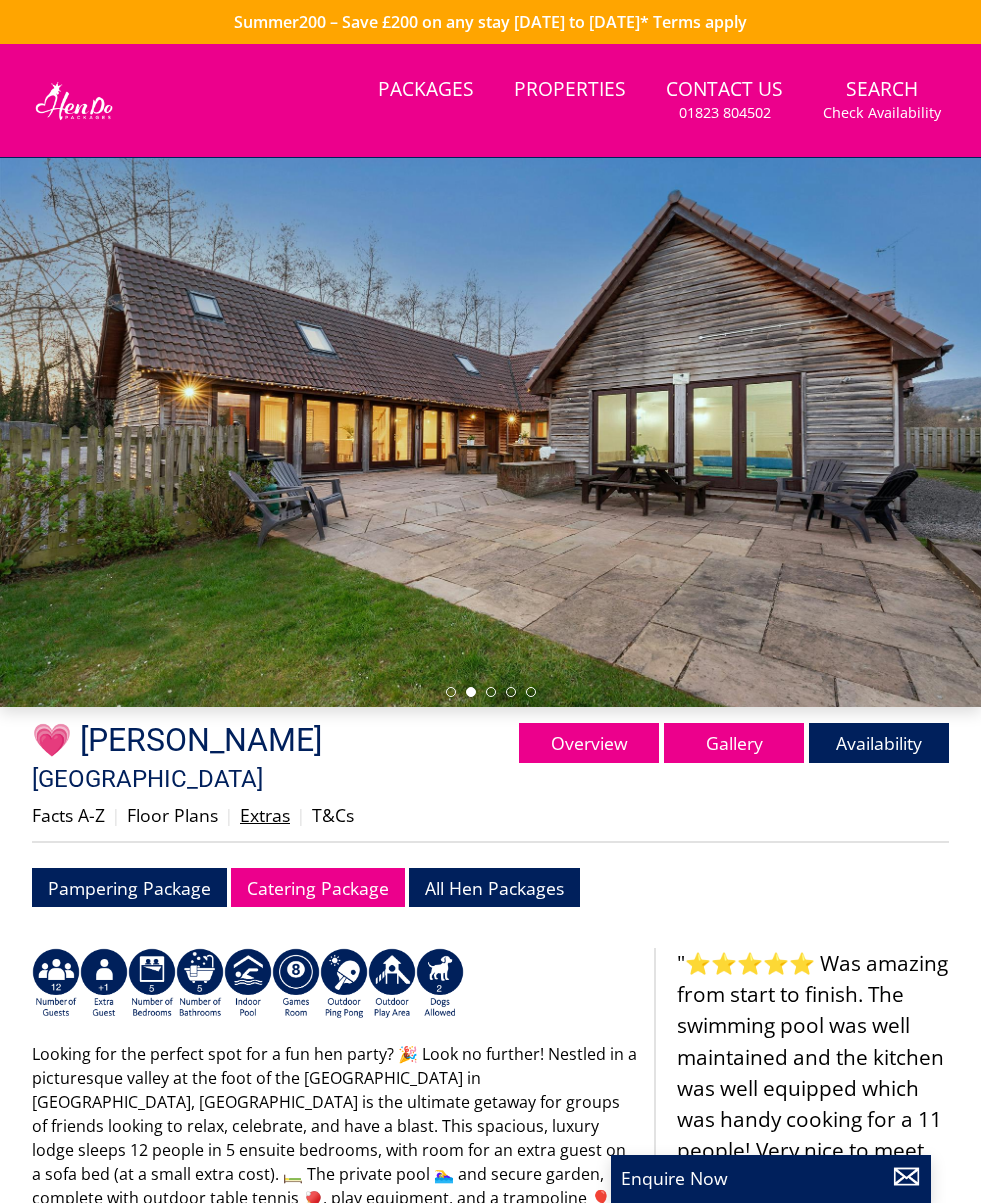 click on "Extras" at bounding box center [265, 815] 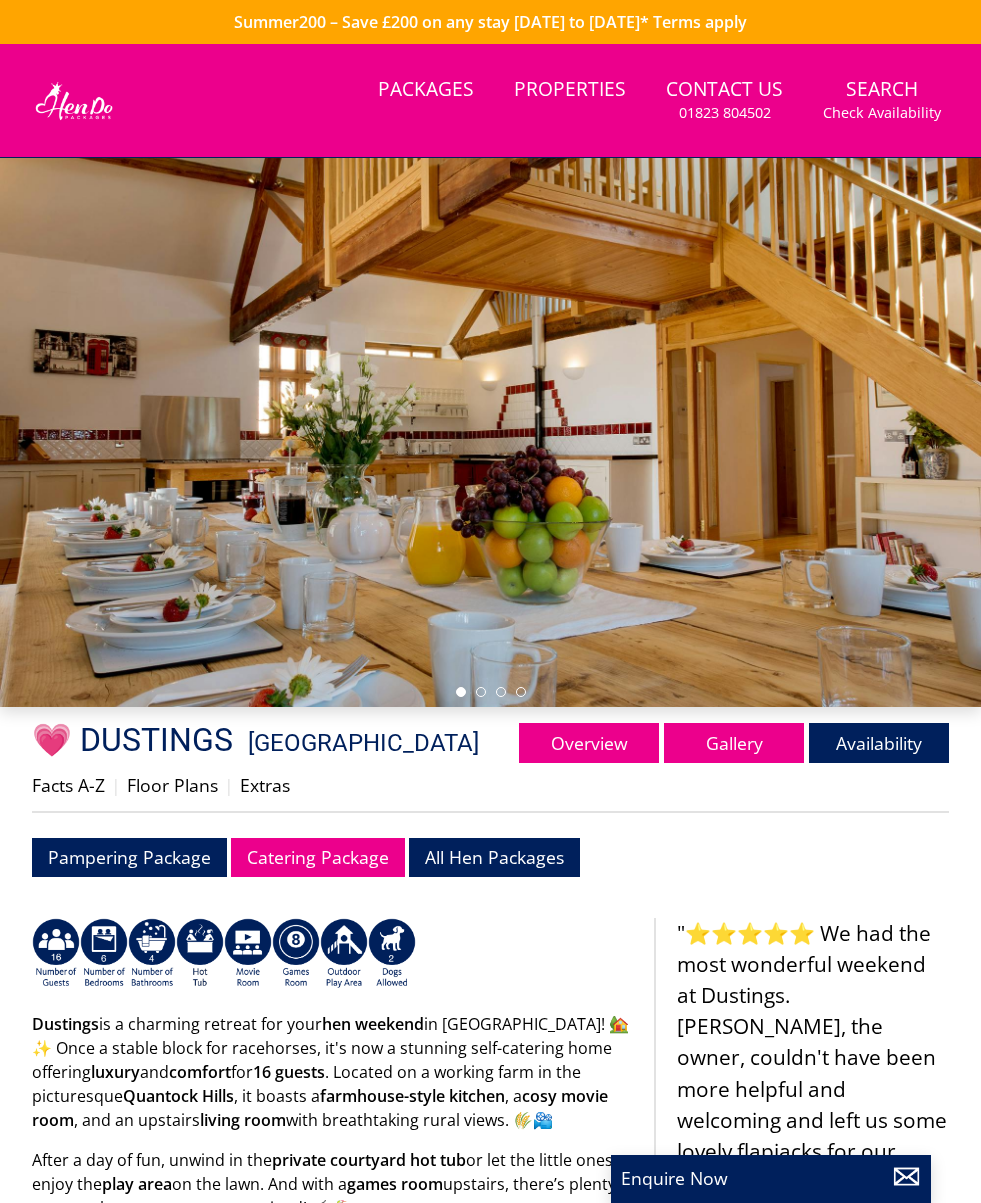 scroll, scrollTop: 0, scrollLeft: 0, axis: both 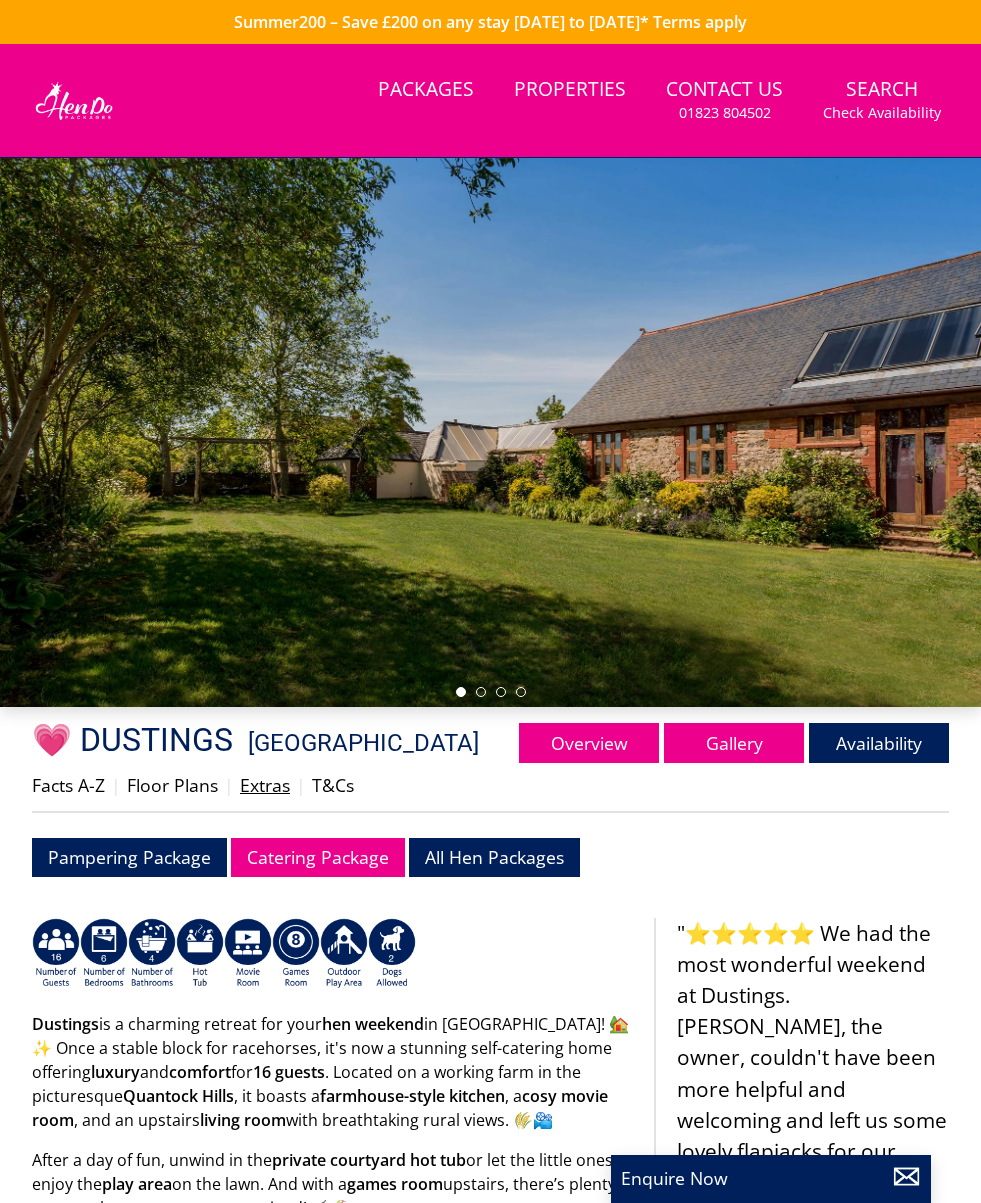 click on "Extras" at bounding box center [265, 785] 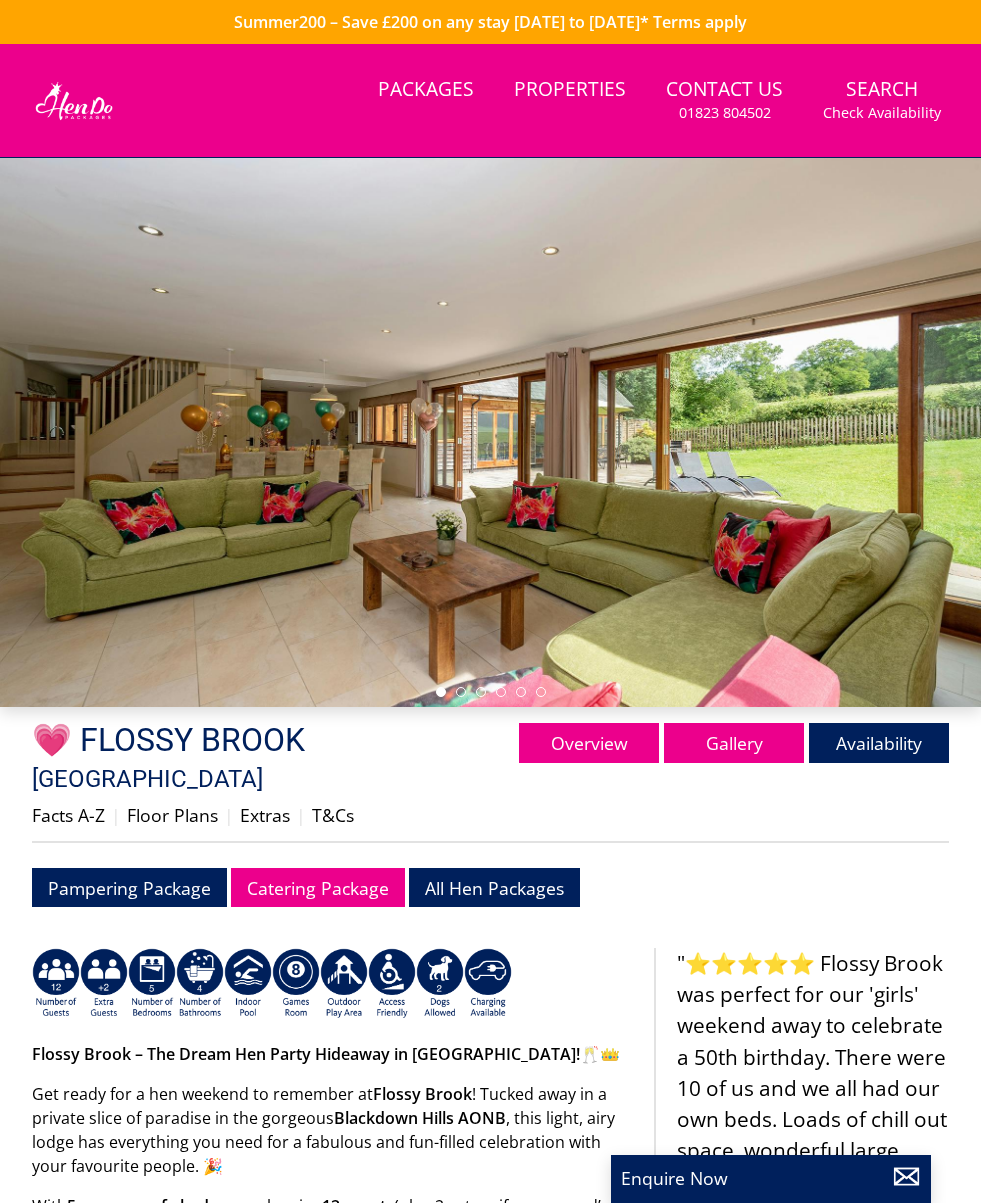 scroll, scrollTop: 0, scrollLeft: 0, axis: both 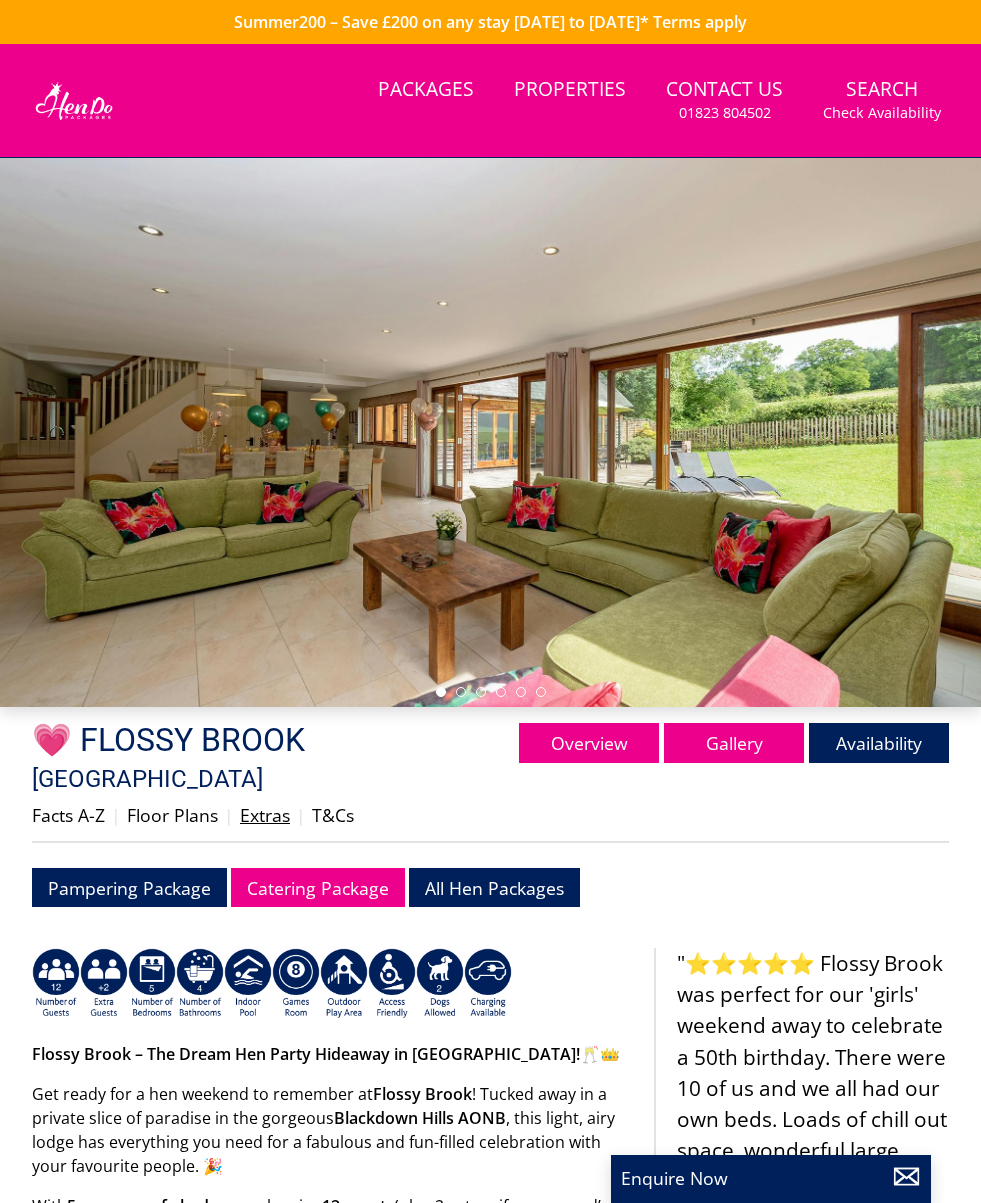 click on "Extras" at bounding box center (265, 815) 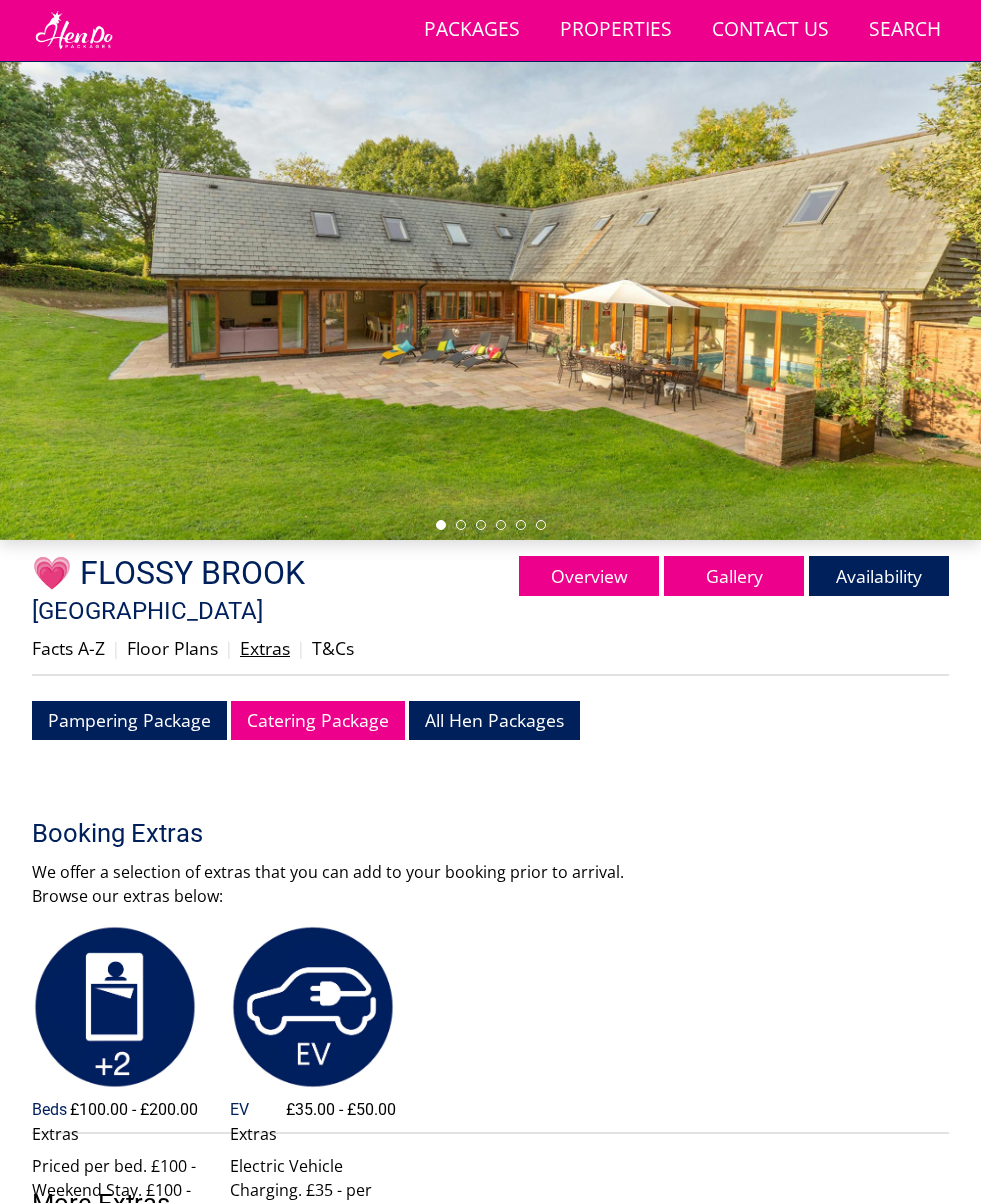 scroll, scrollTop: 182, scrollLeft: 0, axis: vertical 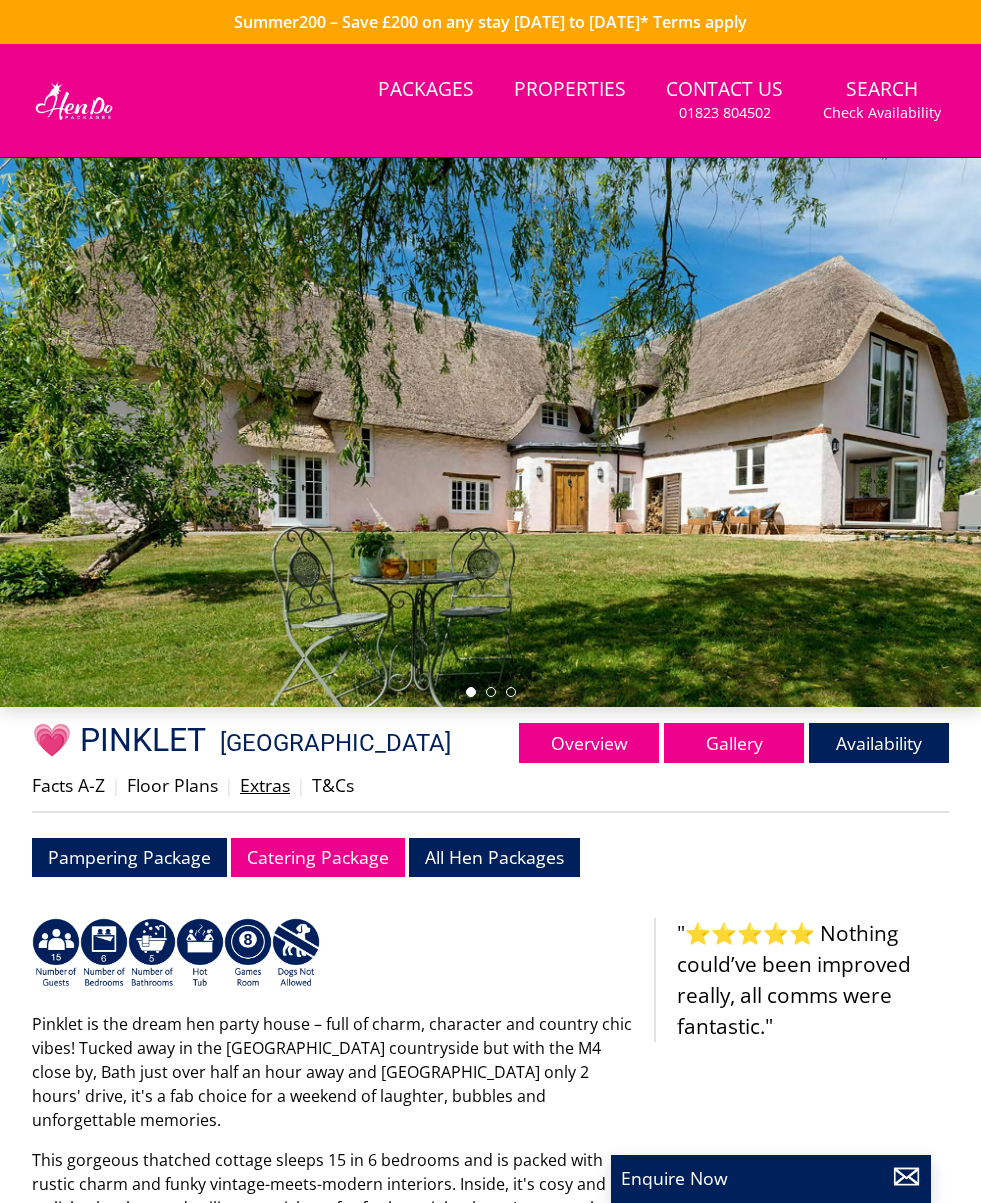 click on "Extras" at bounding box center [265, 785] 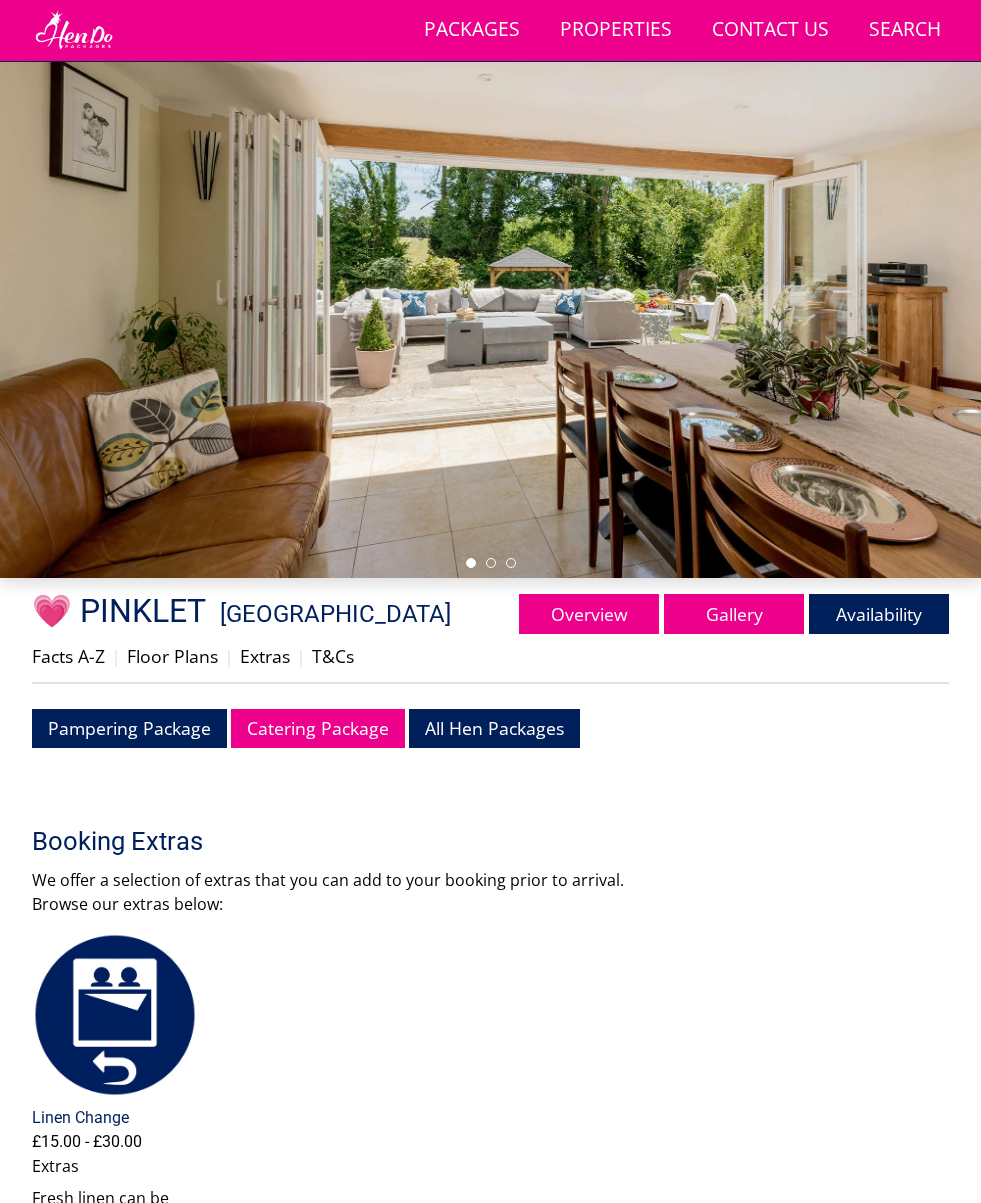 scroll, scrollTop: 81, scrollLeft: 0, axis: vertical 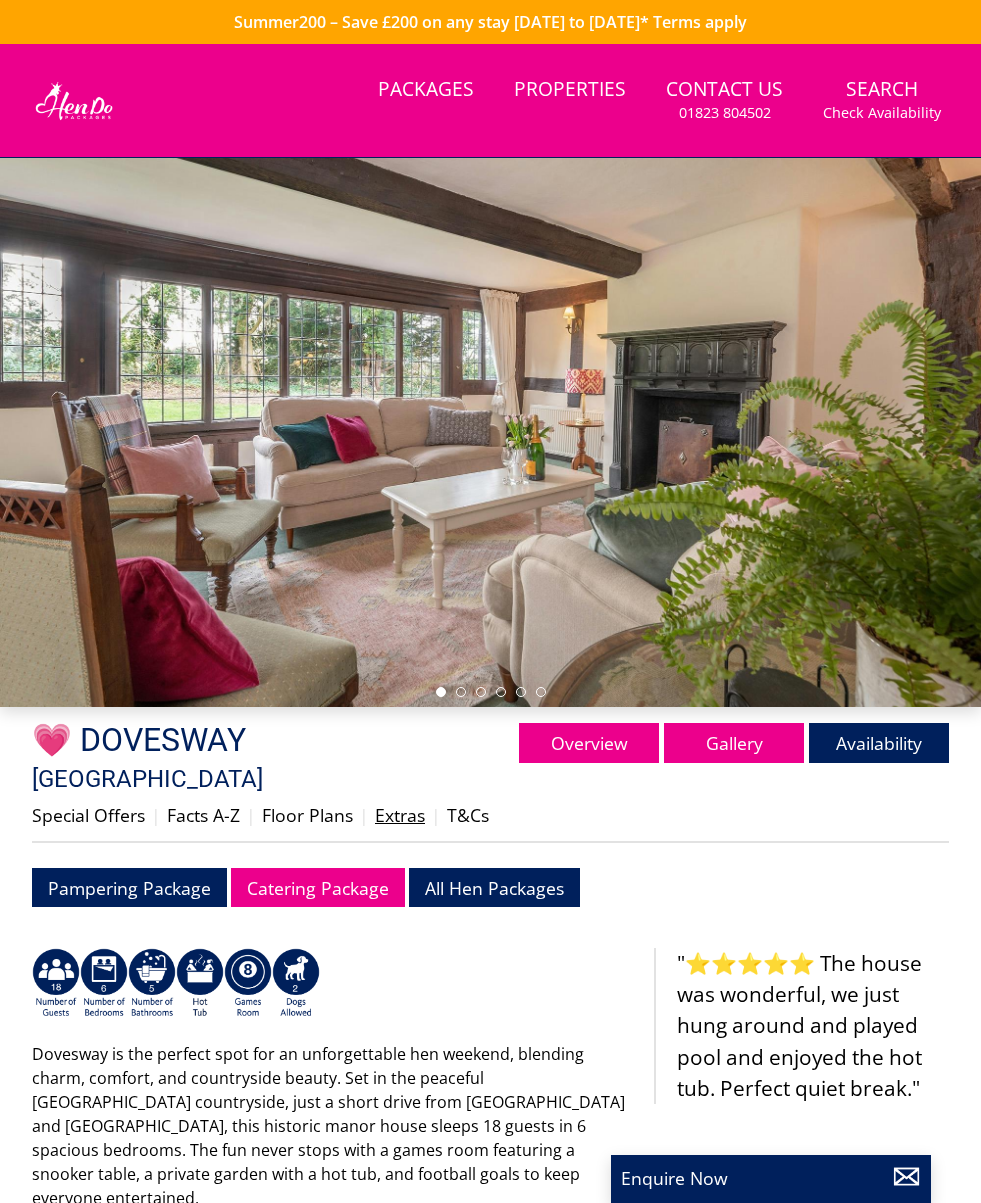 click on "Extras" at bounding box center [400, 815] 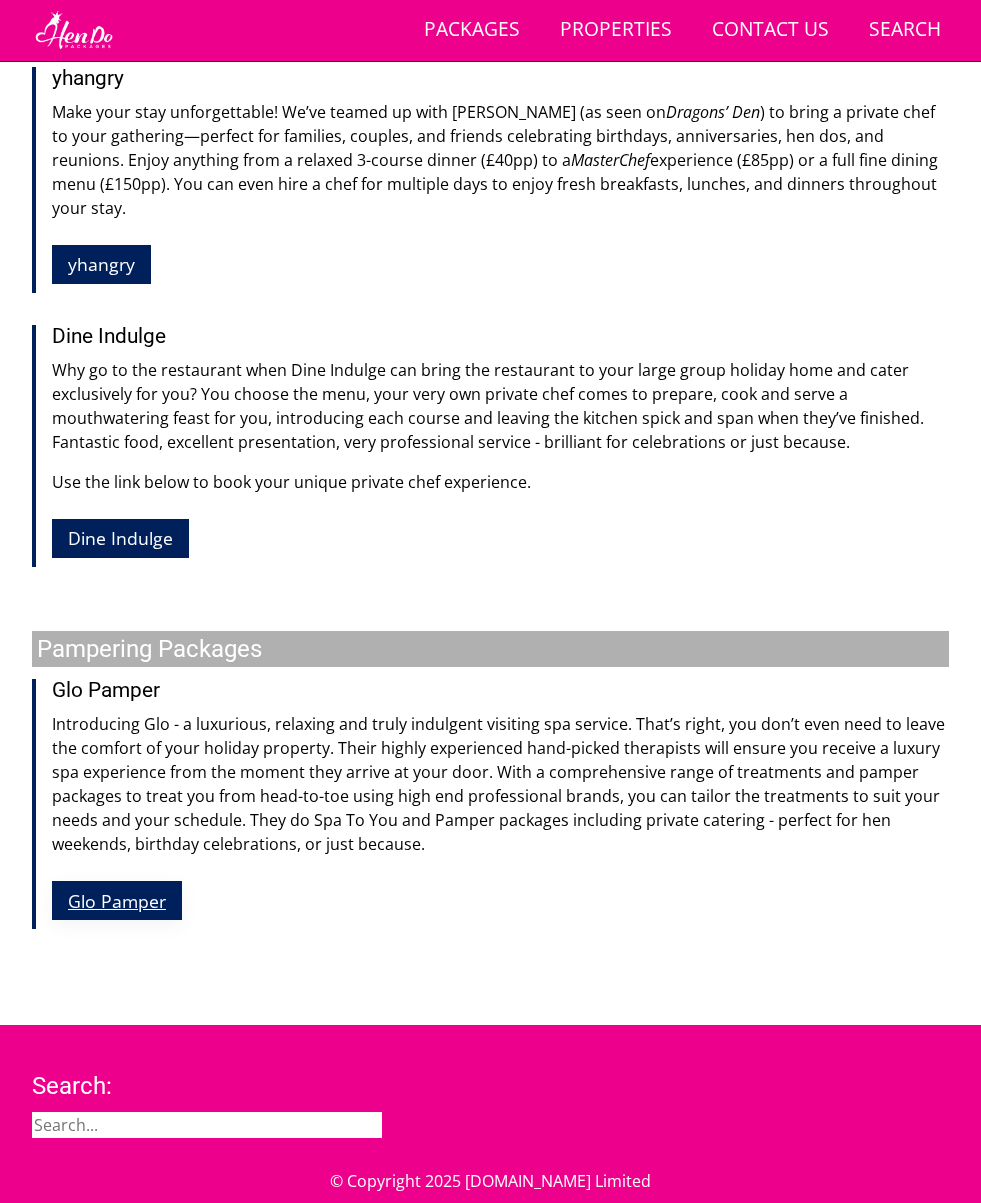 scroll, scrollTop: 1330, scrollLeft: 0, axis: vertical 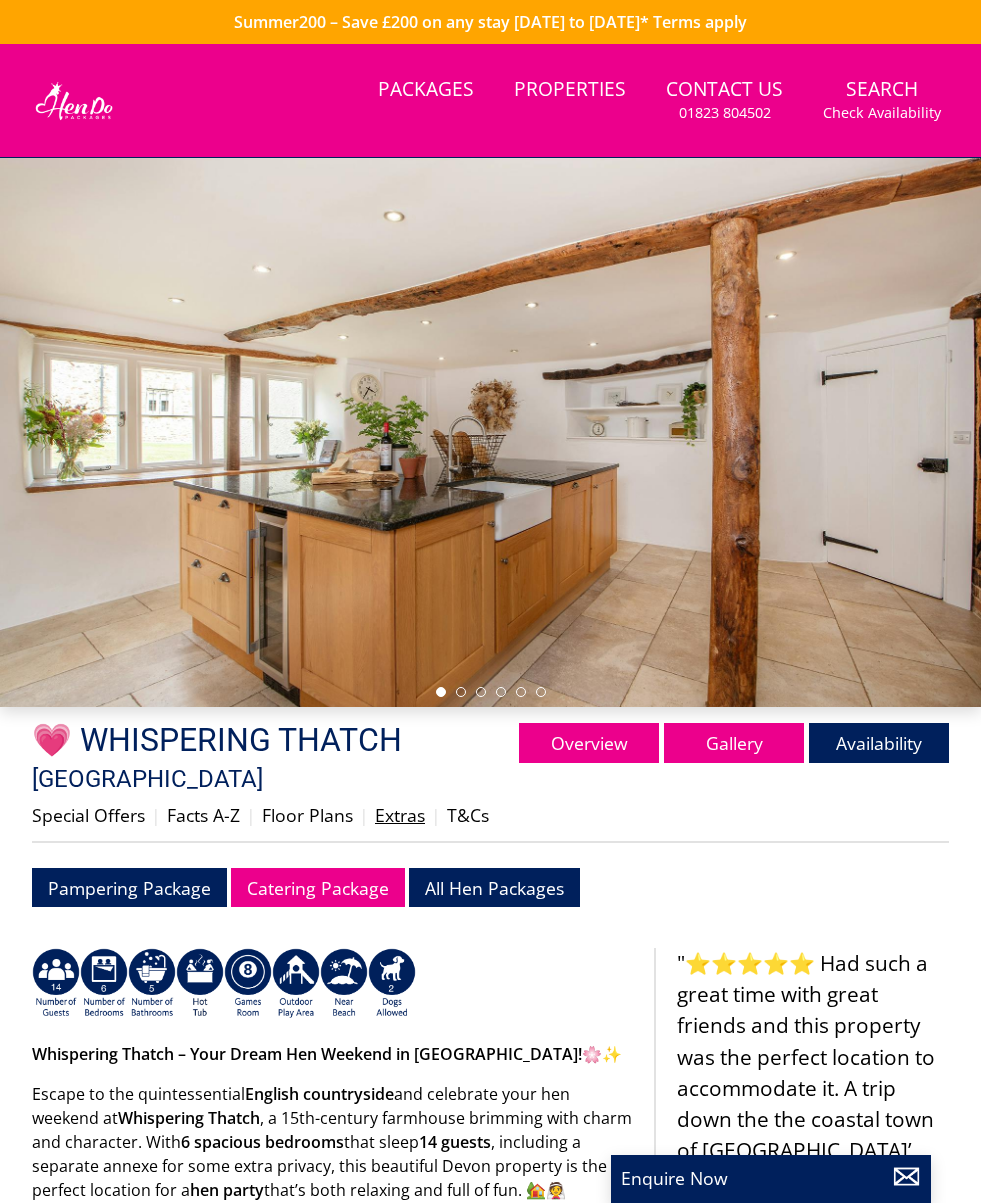 click on "Extras" at bounding box center [400, 815] 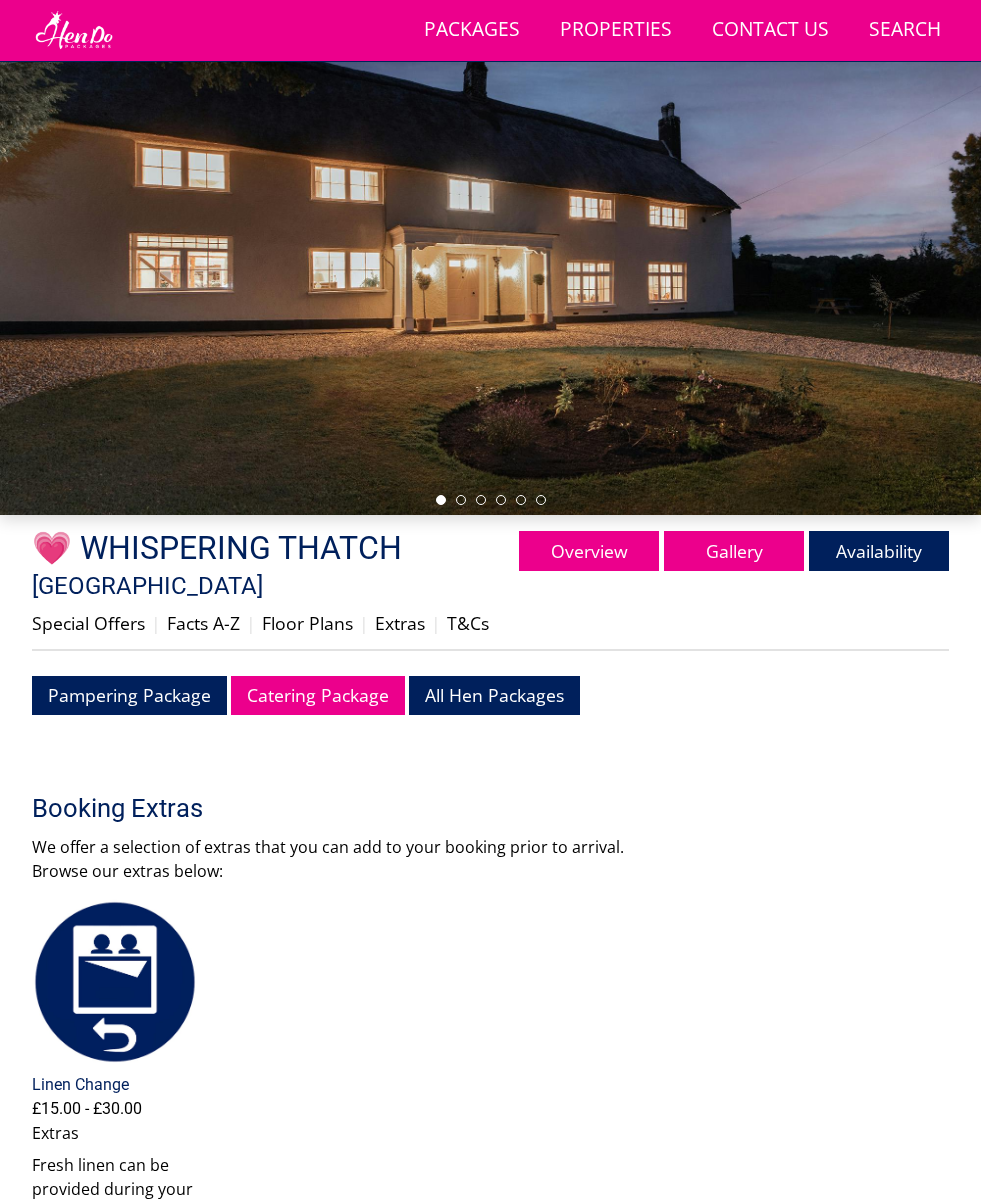 scroll, scrollTop: 117, scrollLeft: 0, axis: vertical 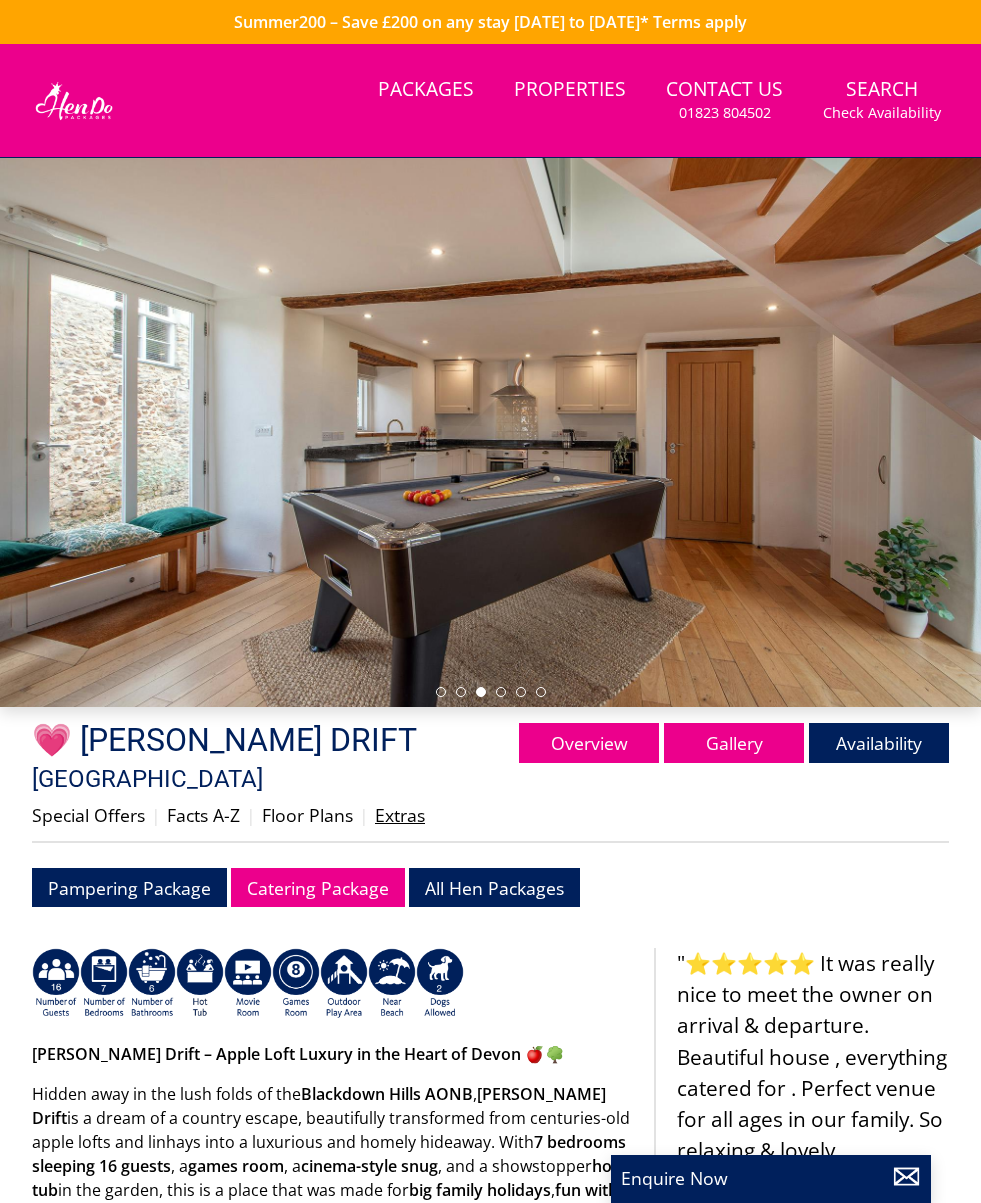 drag, startPoint x: 426, startPoint y: 765, endPoint x: 415, endPoint y: 776, distance: 15.556349 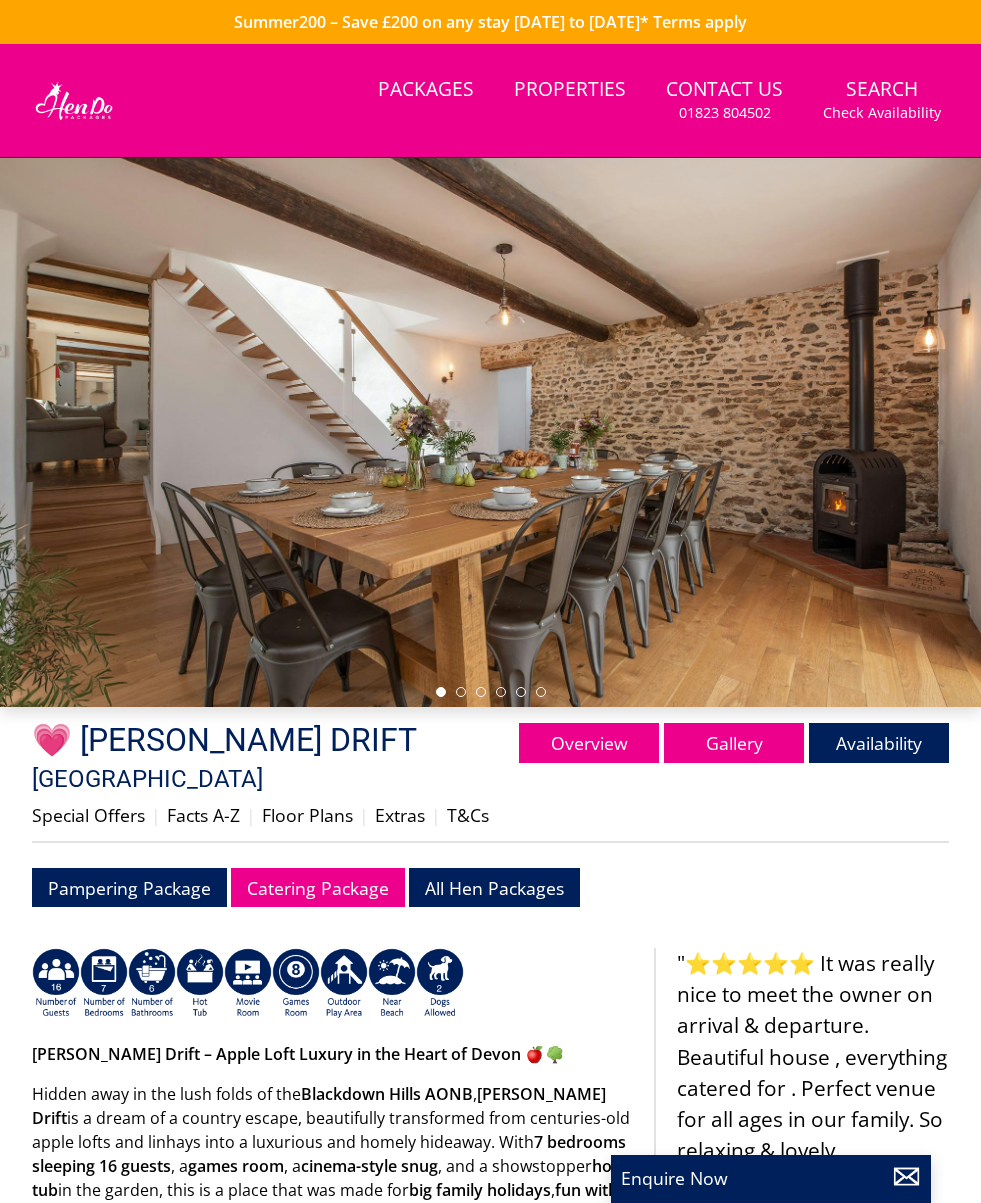 scroll, scrollTop: 0, scrollLeft: 0, axis: both 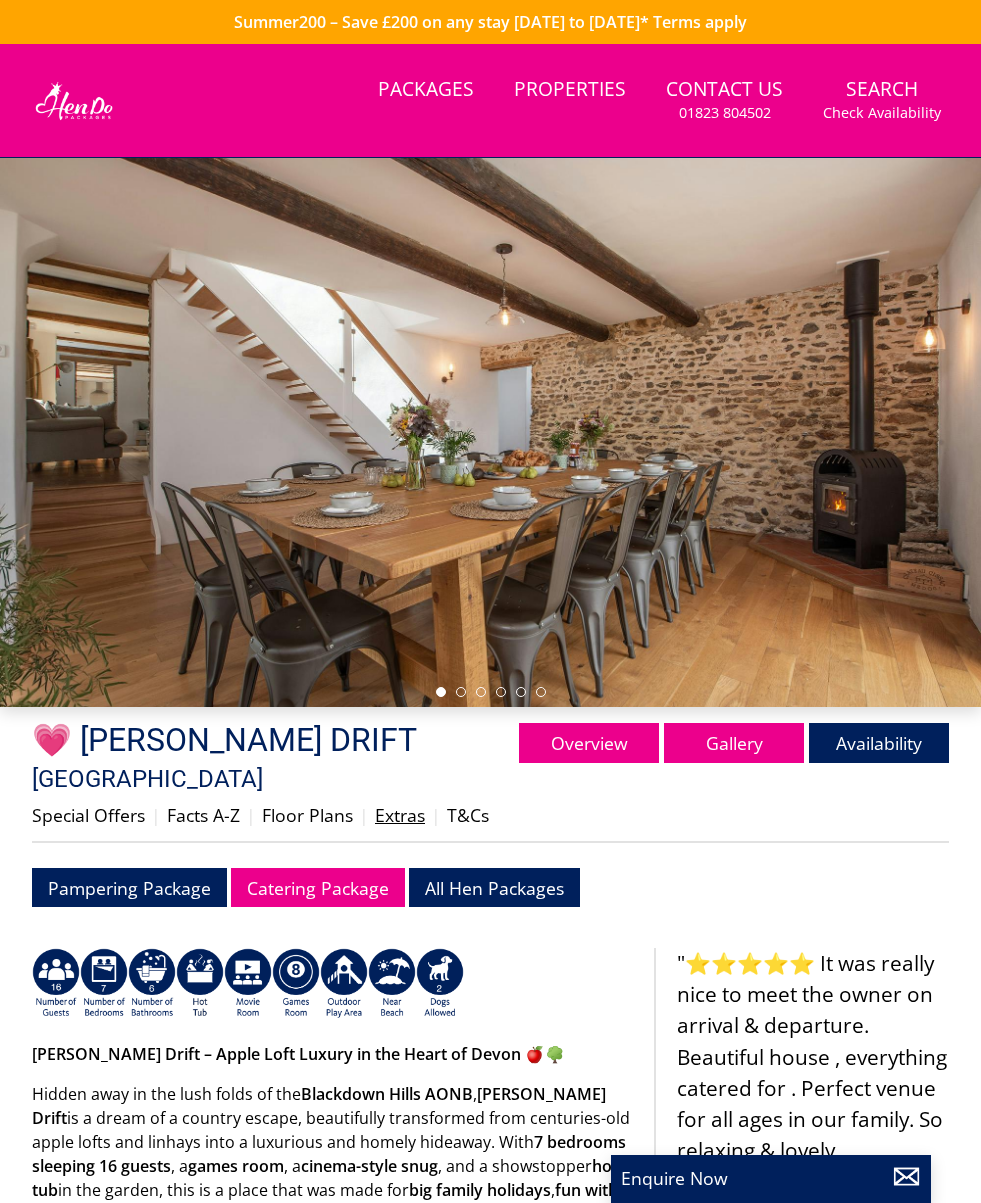 click on "Extras" at bounding box center [400, 815] 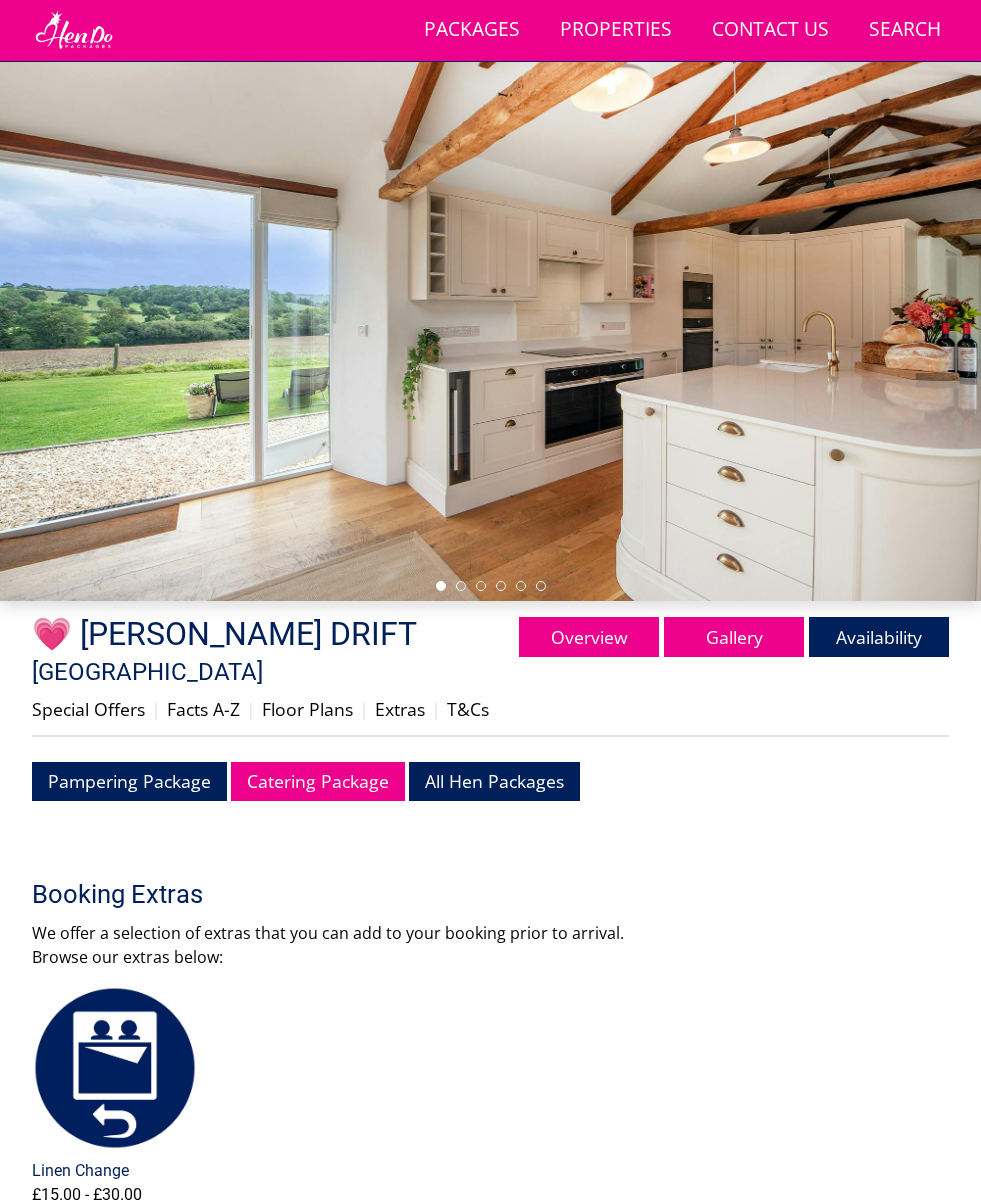 scroll, scrollTop: 35, scrollLeft: 0, axis: vertical 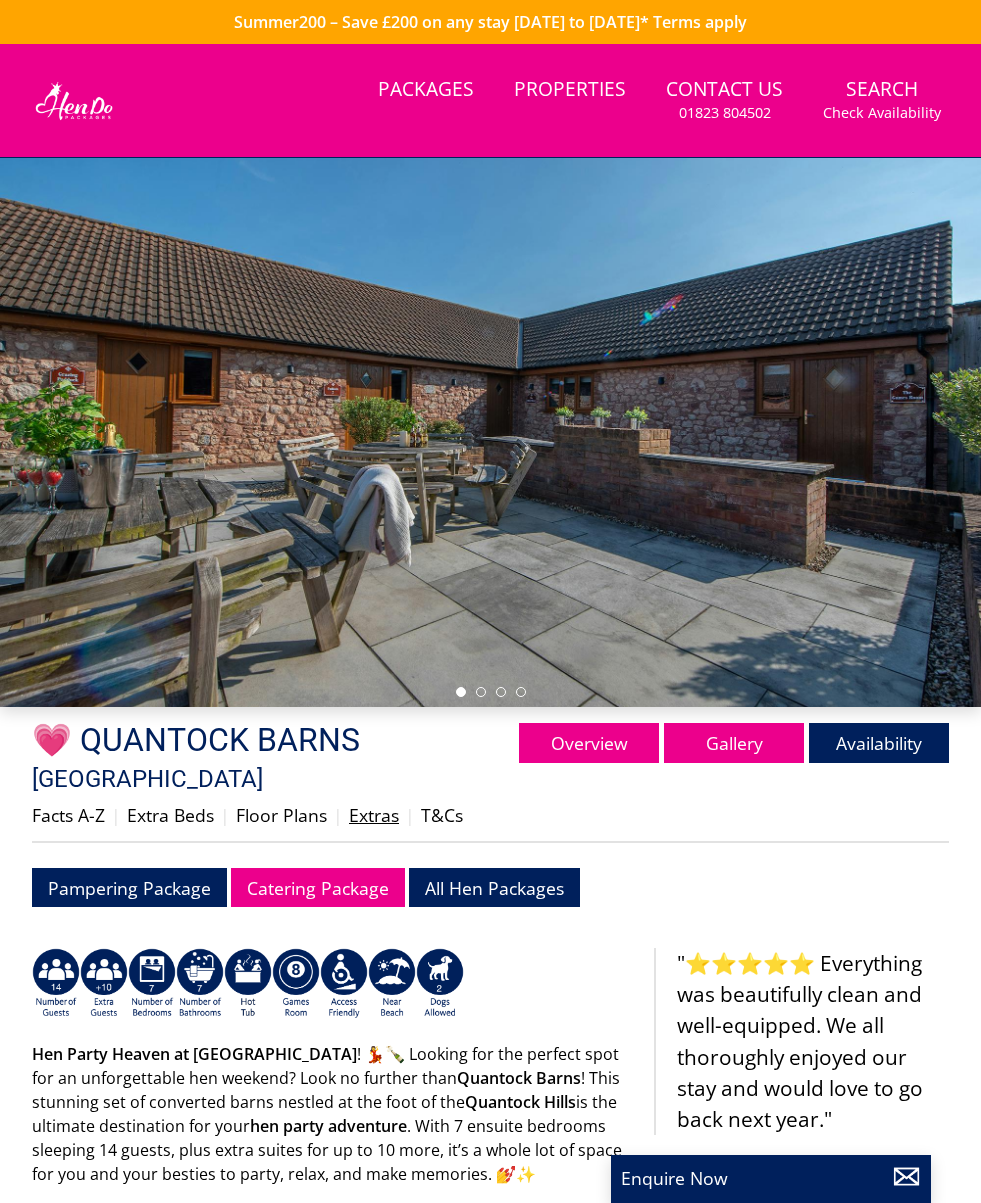 click on "Extras" at bounding box center [374, 815] 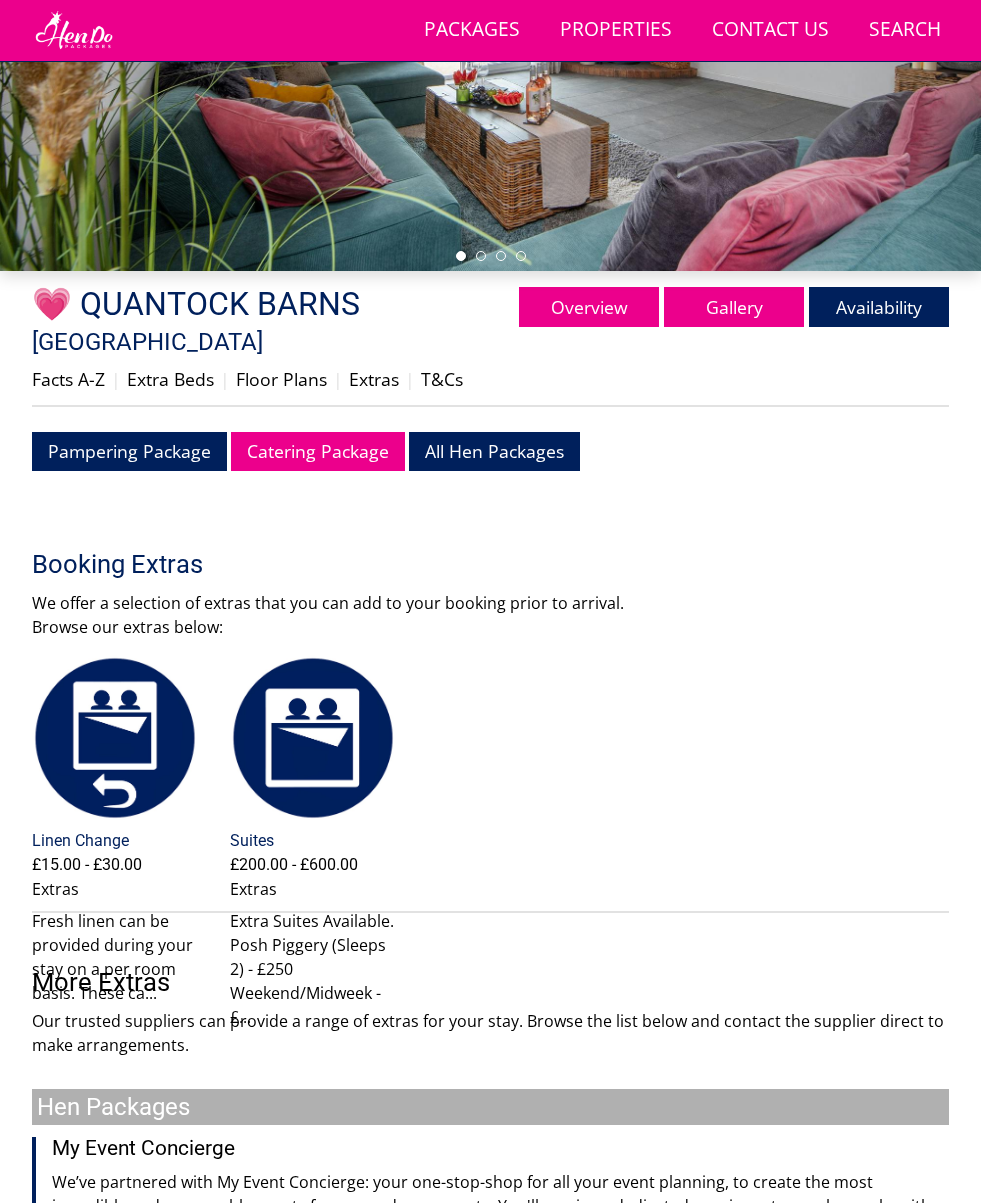scroll, scrollTop: 465, scrollLeft: 0, axis: vertical 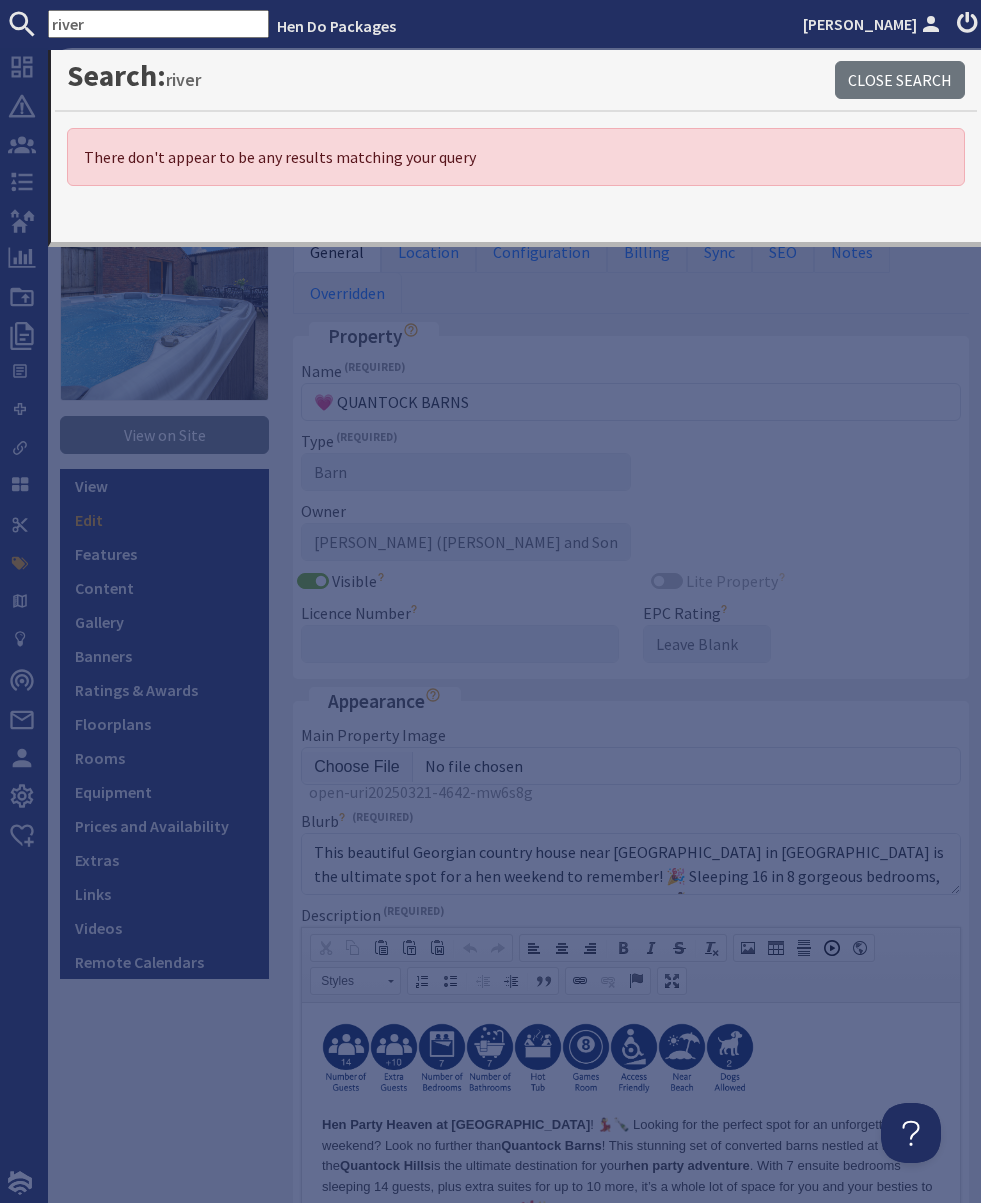 drag, startPoint x: 122, startPoint y: 28, endPoint x: 18, endPoint y: 14, distance: 104.93808 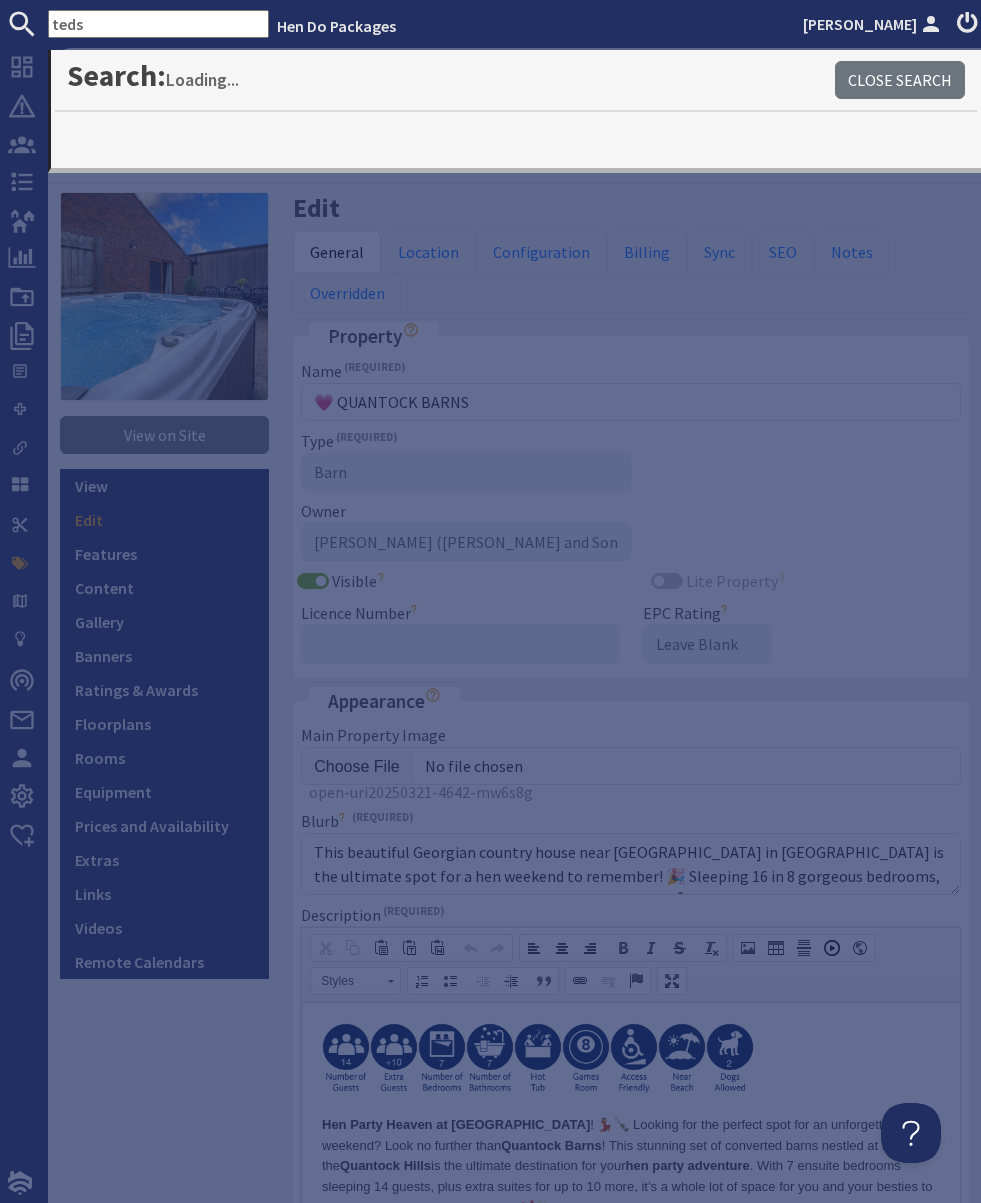 type on "teds" 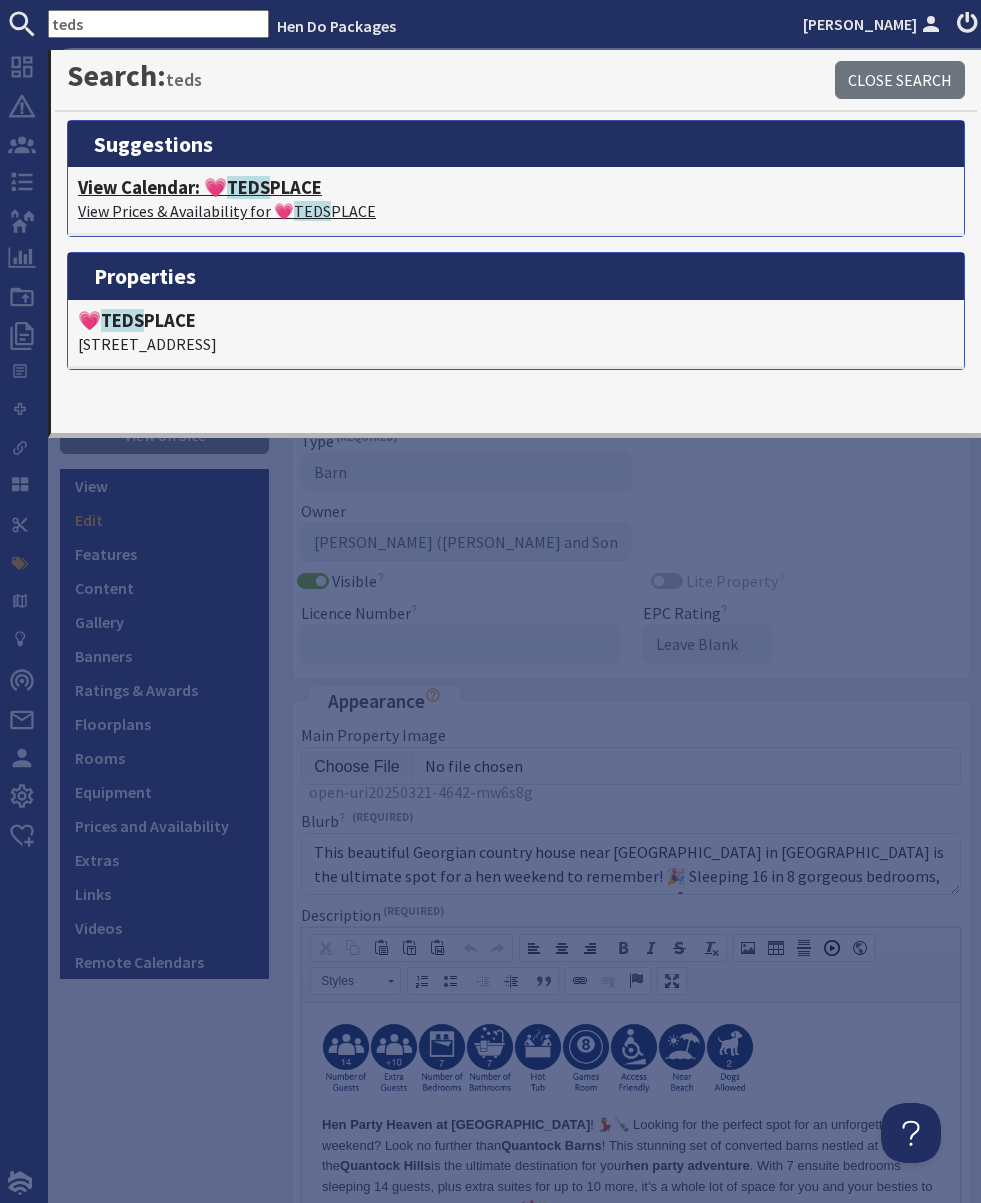 click on "TEDS" 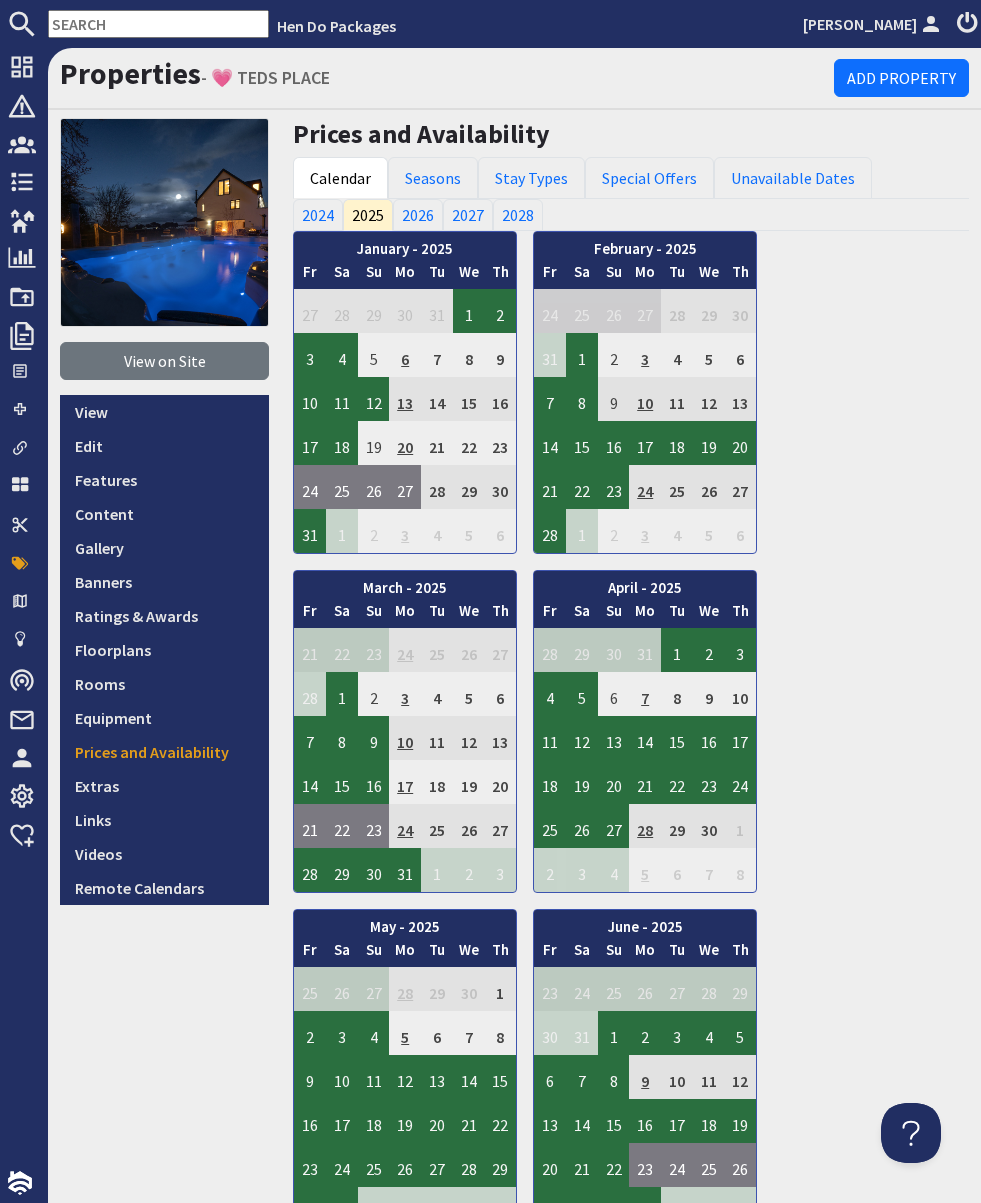 scroll, scrollTop: 0, scrollLeft: 0, axis: both 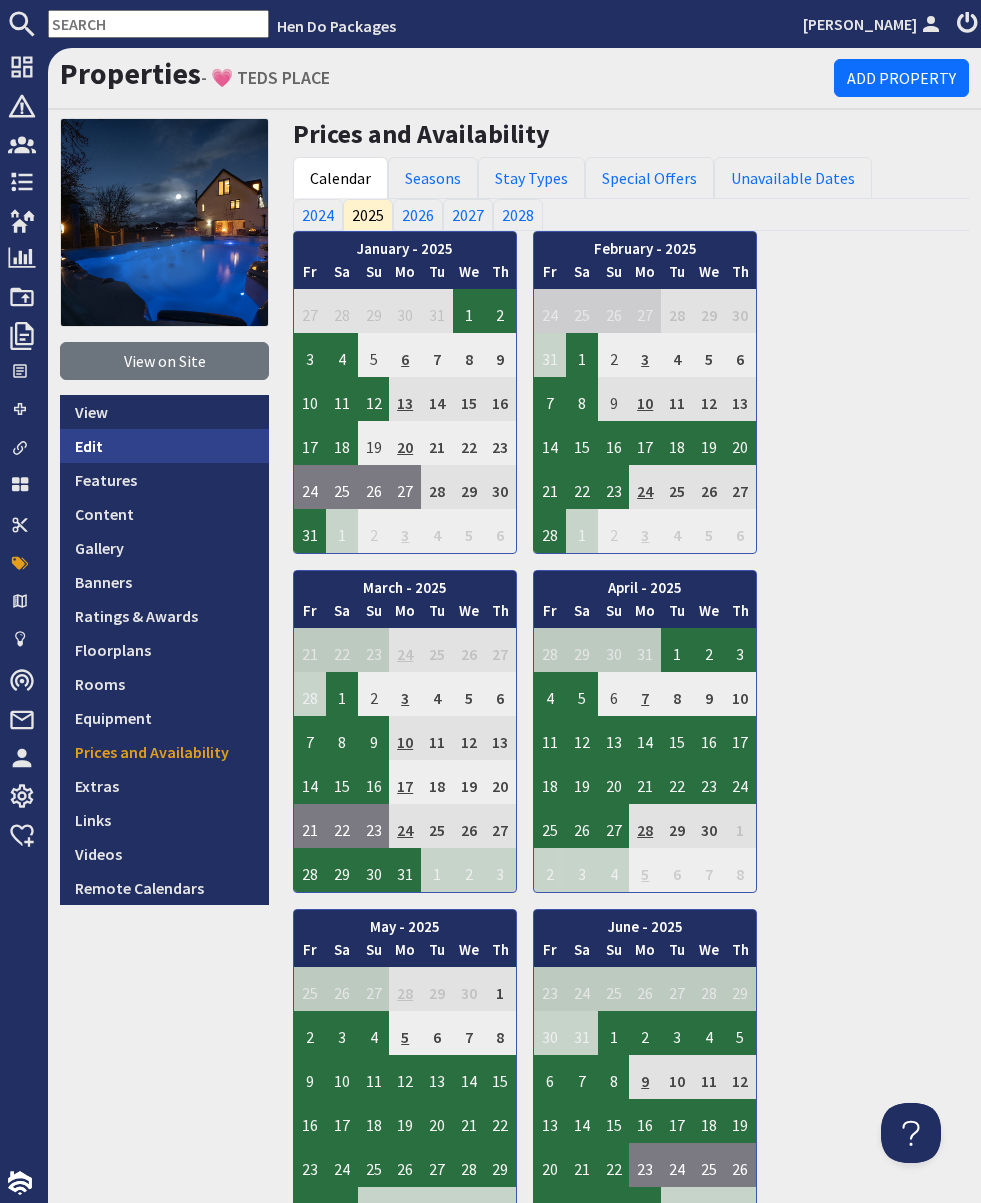 click on "Edit" at bounding box center [164, 446] 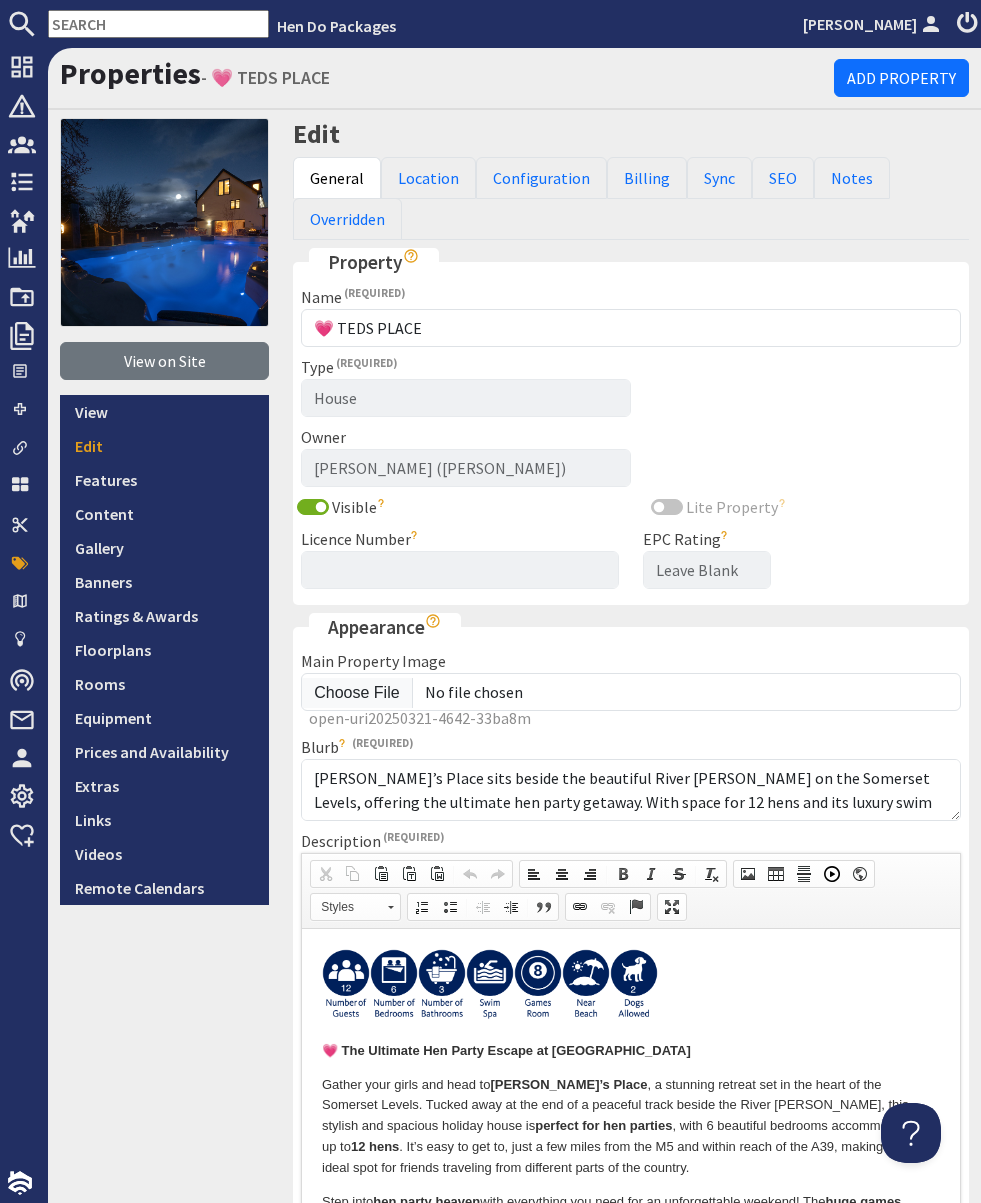scroll, scrollTop: 0, scrollLeft: 0, axis: both 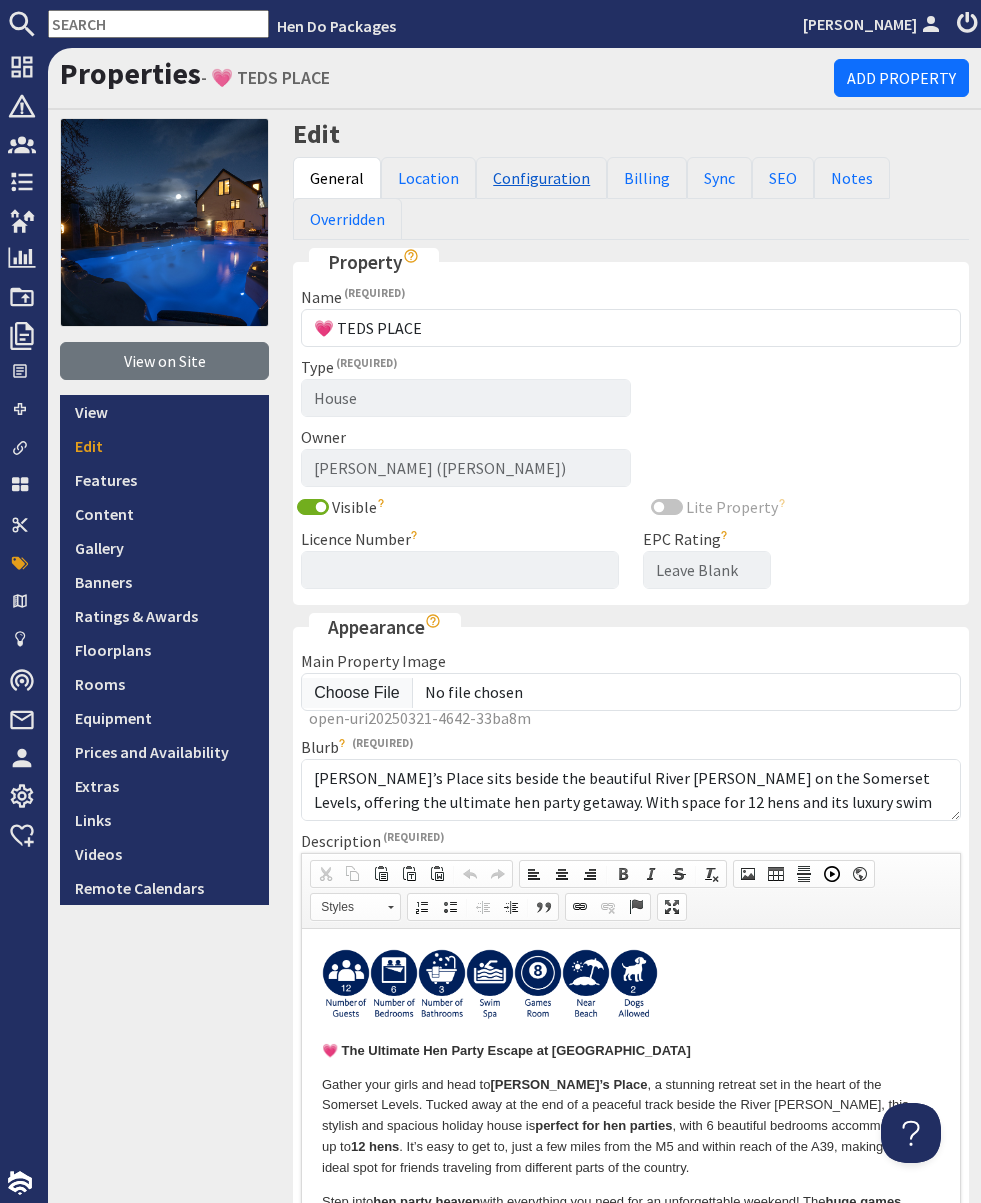 click on "Configuration" at bounding box center (541, 178) 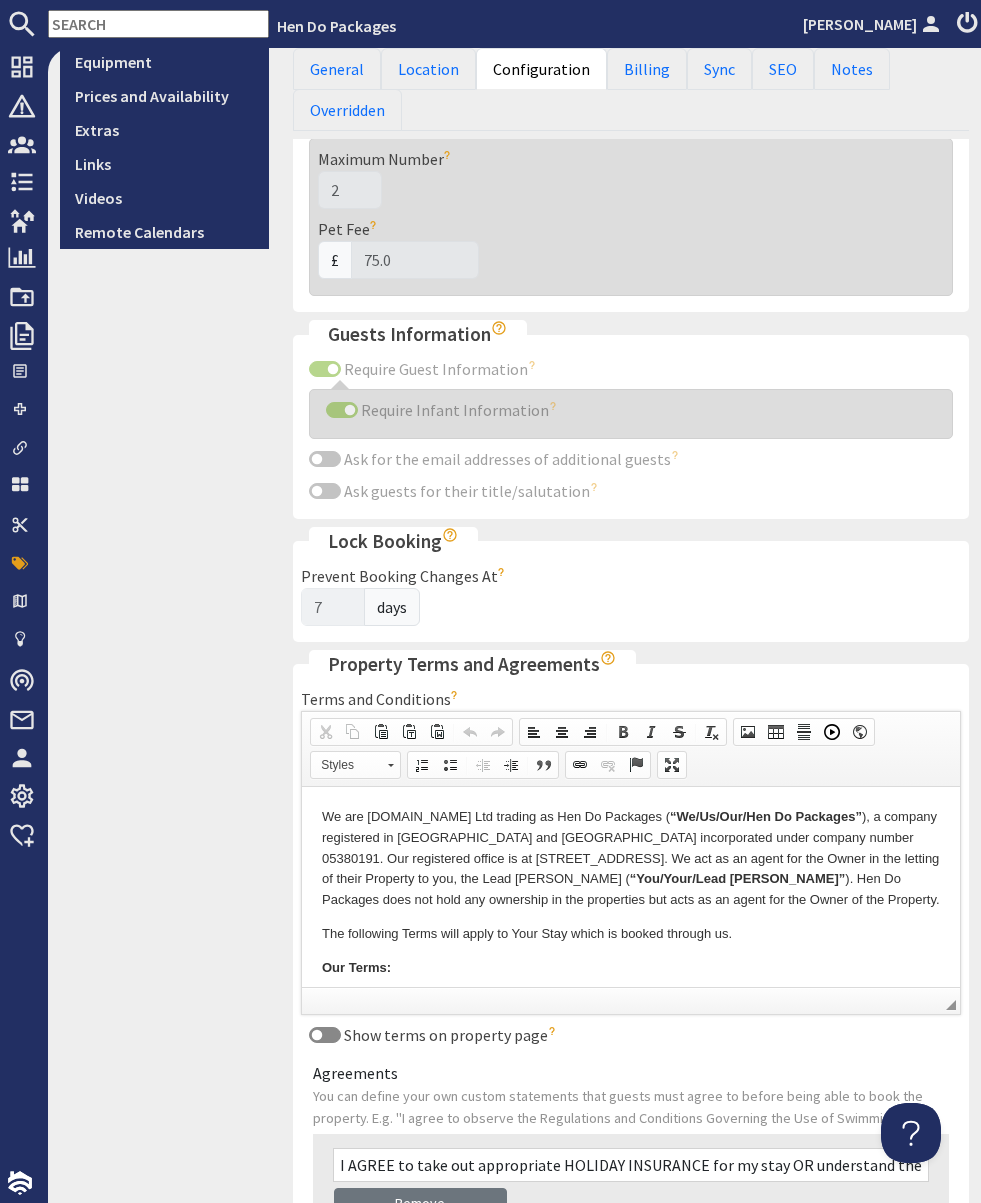 scroll, scrollTop: 715, scrollLeft: 0, axis: vertical 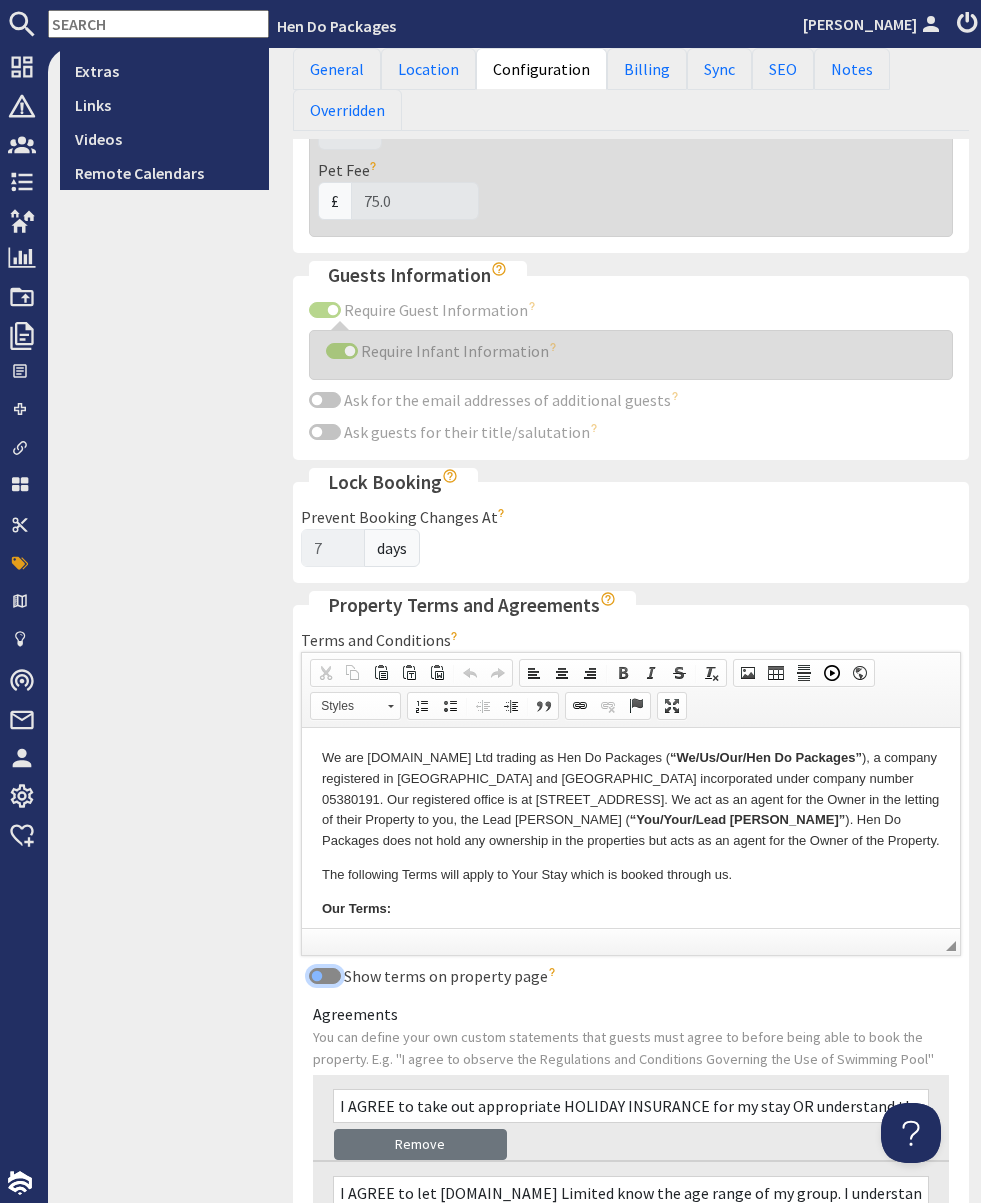 drag, startPoint x: 331, startPoint y: 980, endPoint x: 504, endPoint y: 977, distance: 173.02602 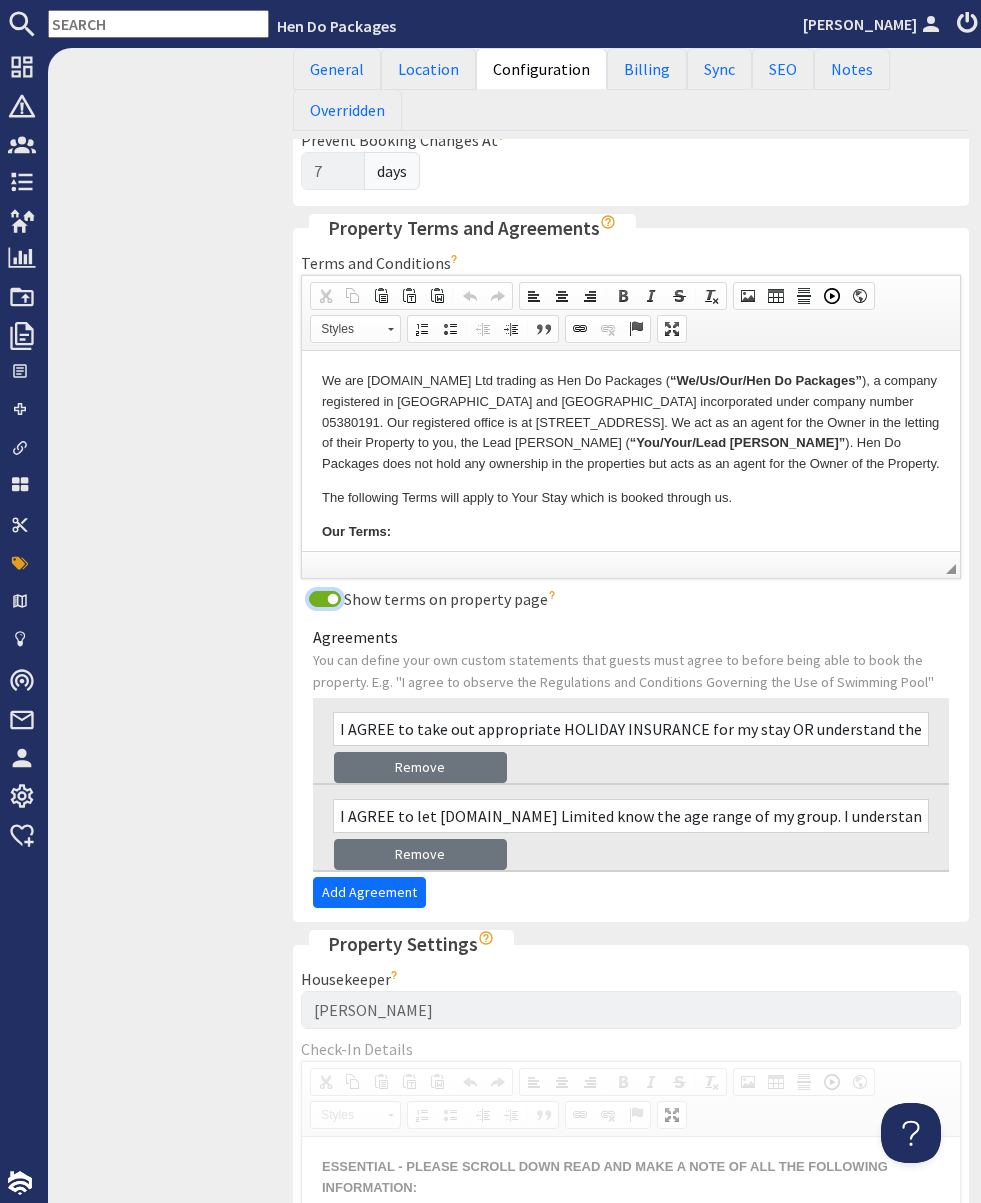 scroll, scrollTop: 1433, scrollLeft: 0, axis: vertical 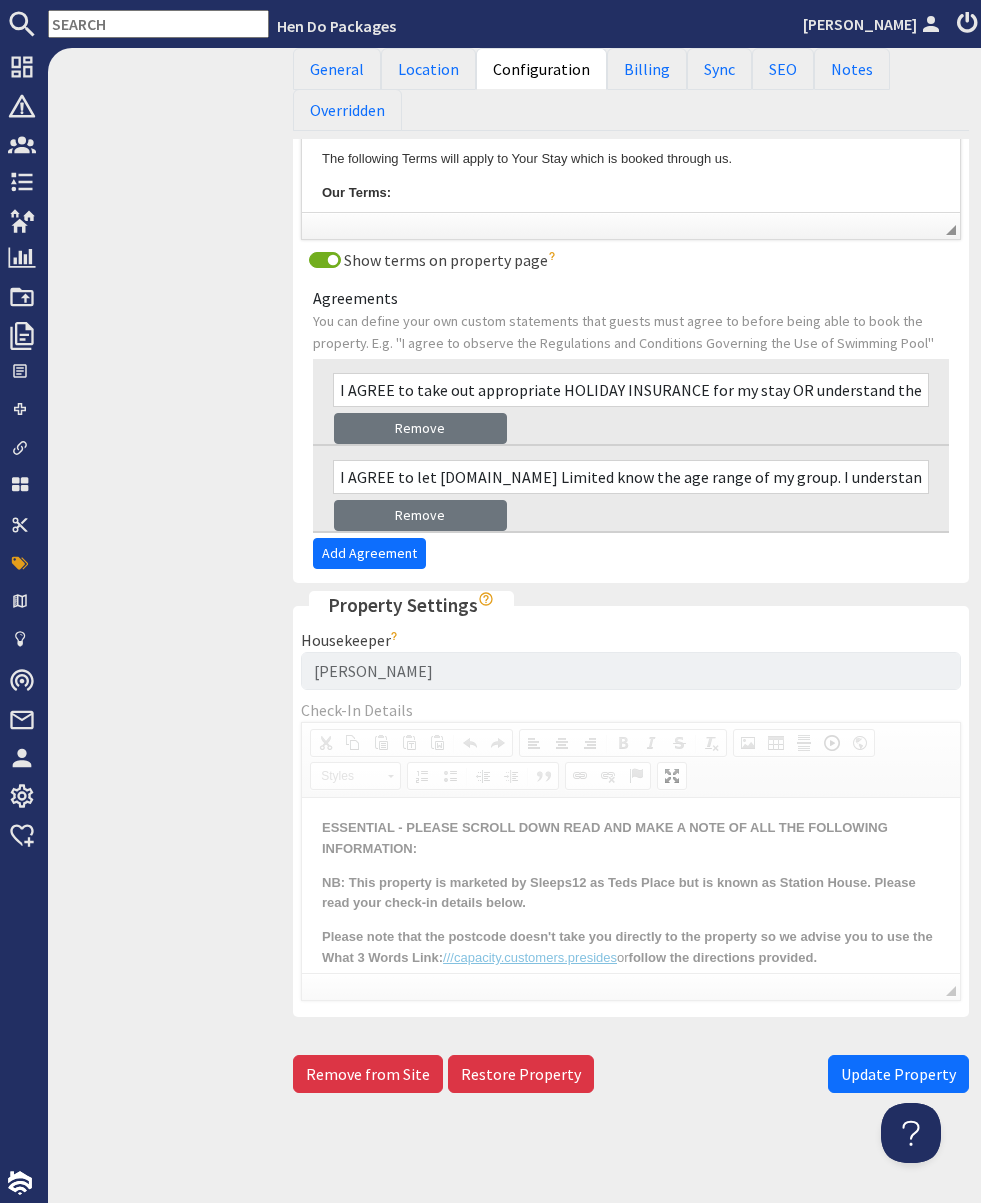 click on "Update Property" at bounding box center (898, 1074) 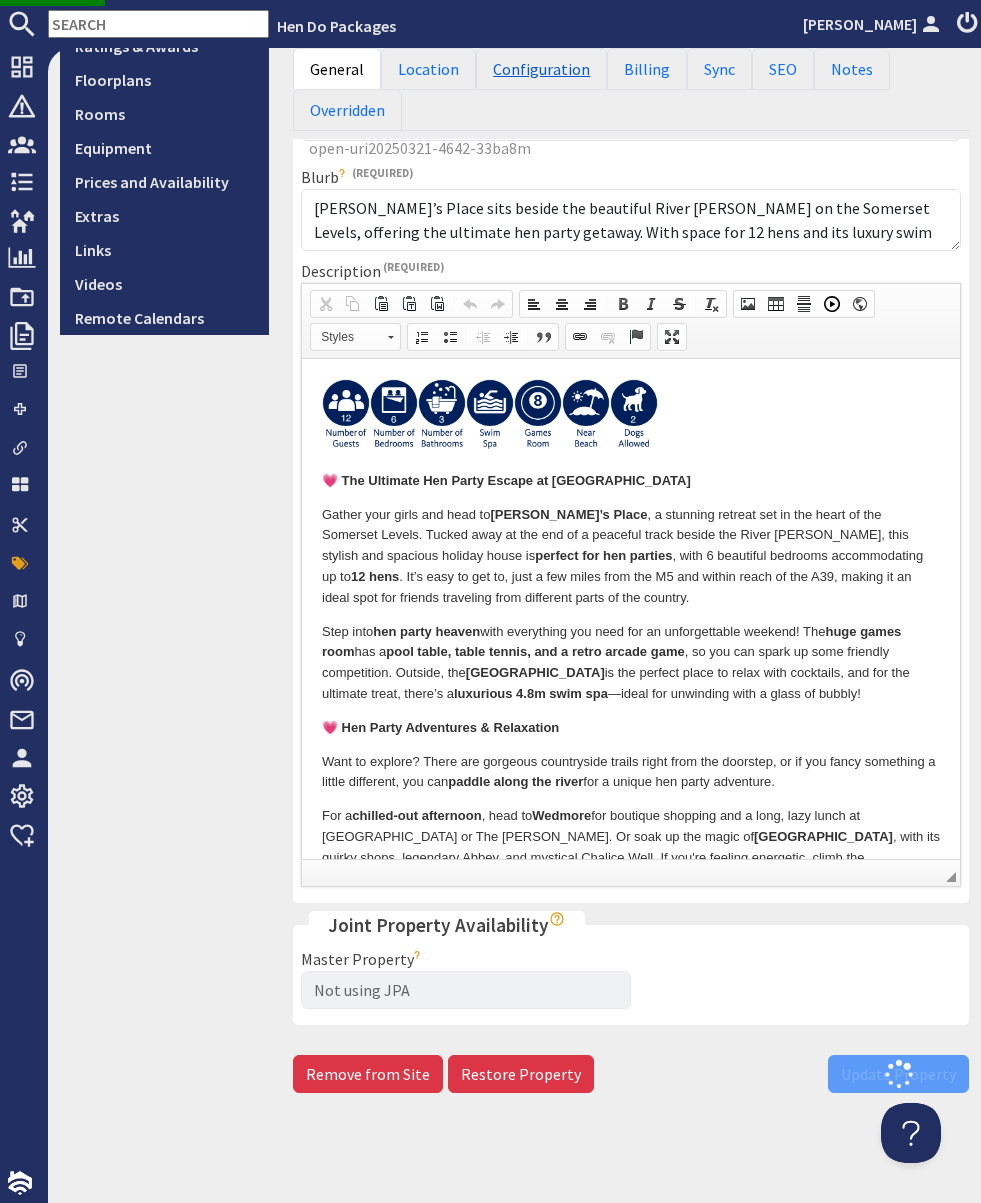 scroll, scrollTop: 0, scrollLeft: 0, axis: both 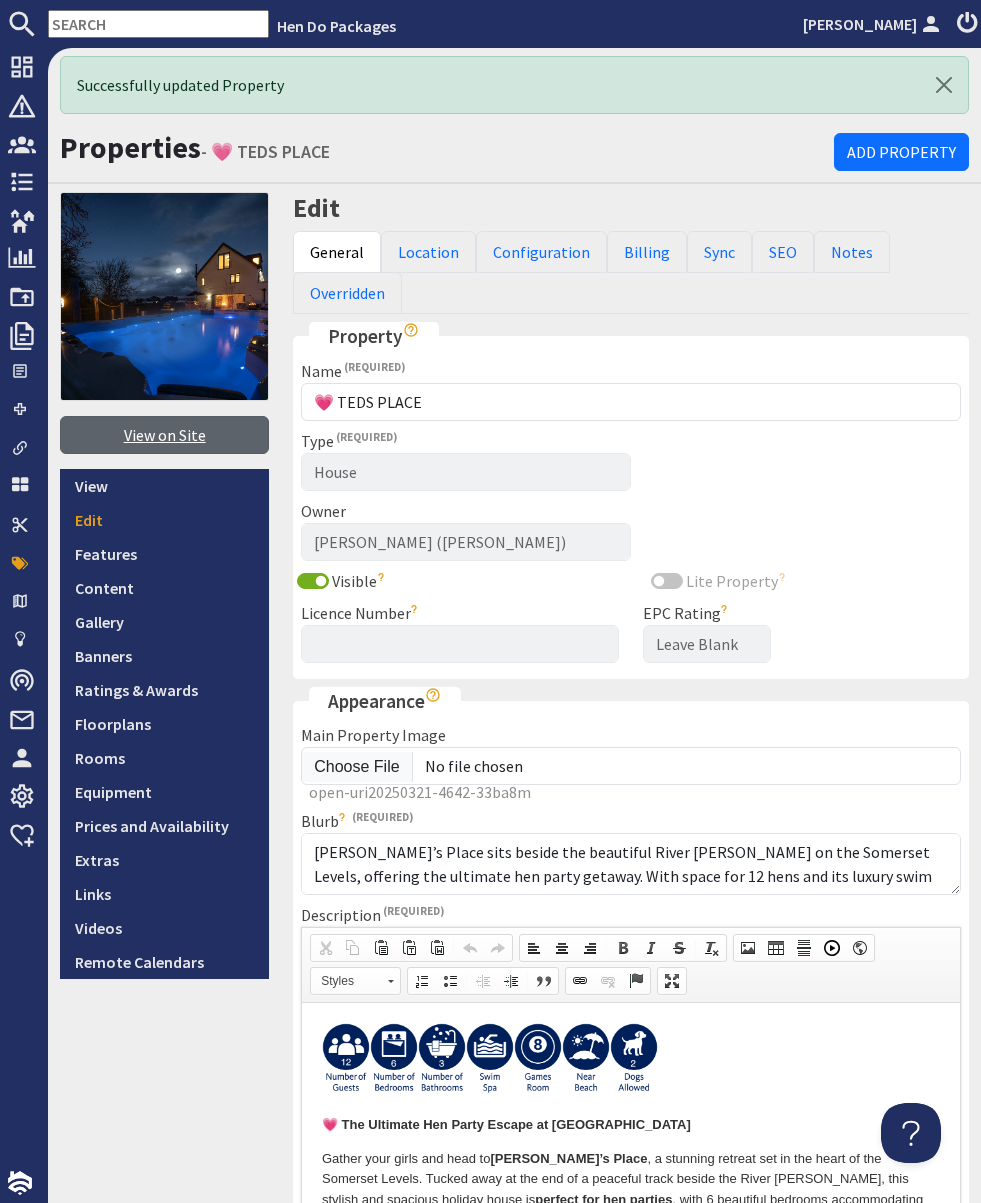 click on "View on Site" at bounding box center (164, 435) 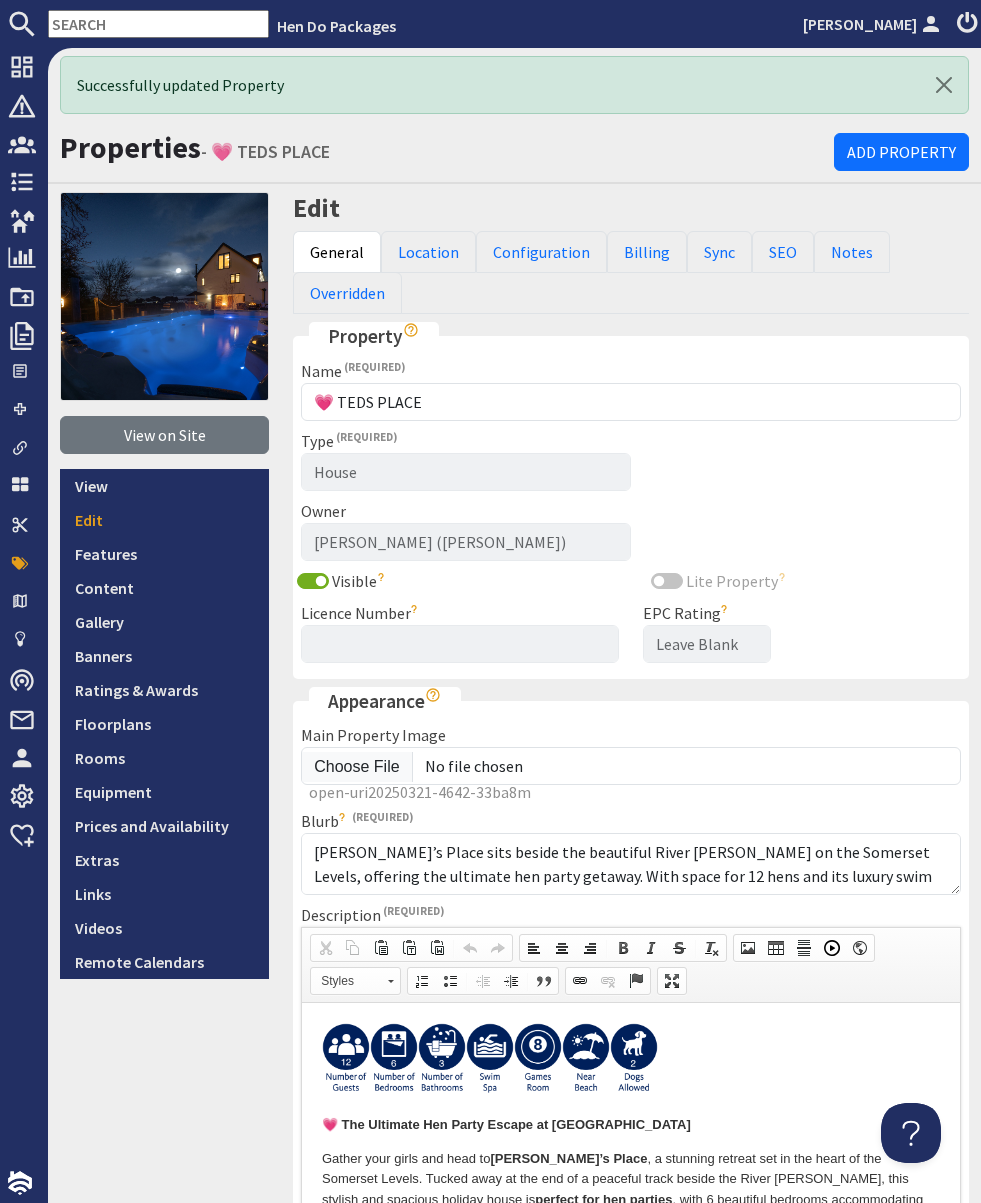 click on "Hen Do Packages
Jessica Vellacott" at bounding box center (490, 24) 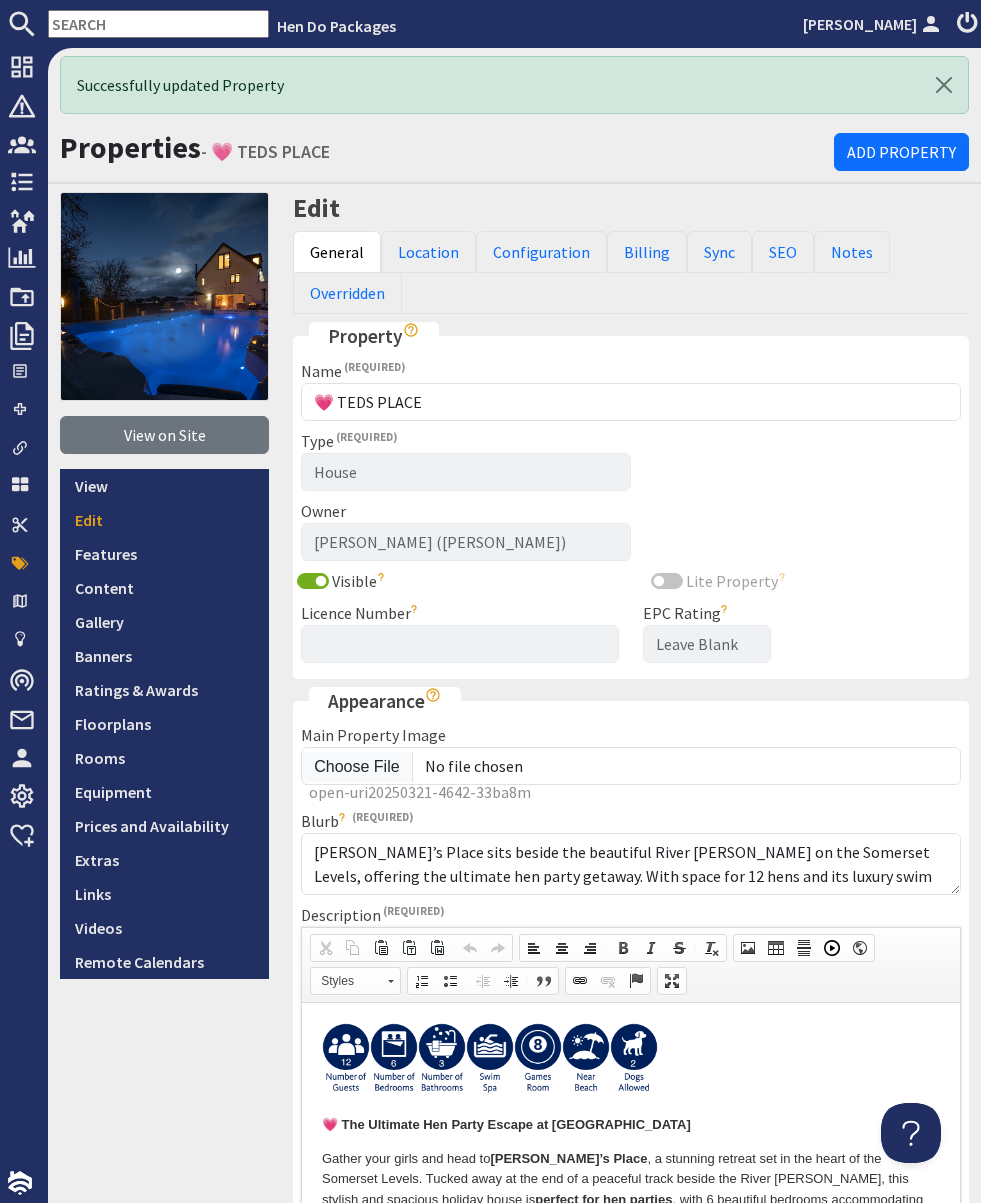 click at bounding box center [158, 24] 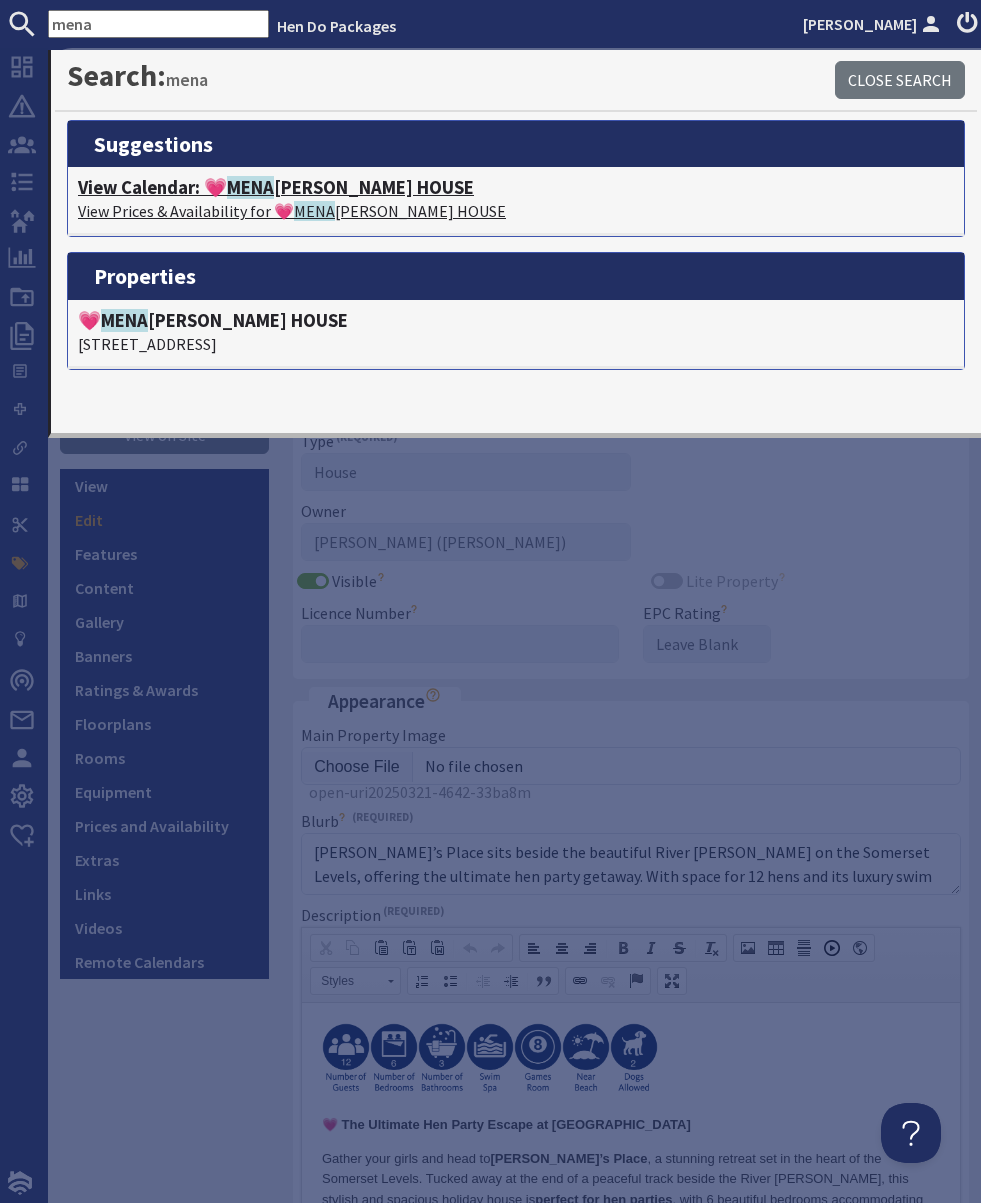 type on "mena" 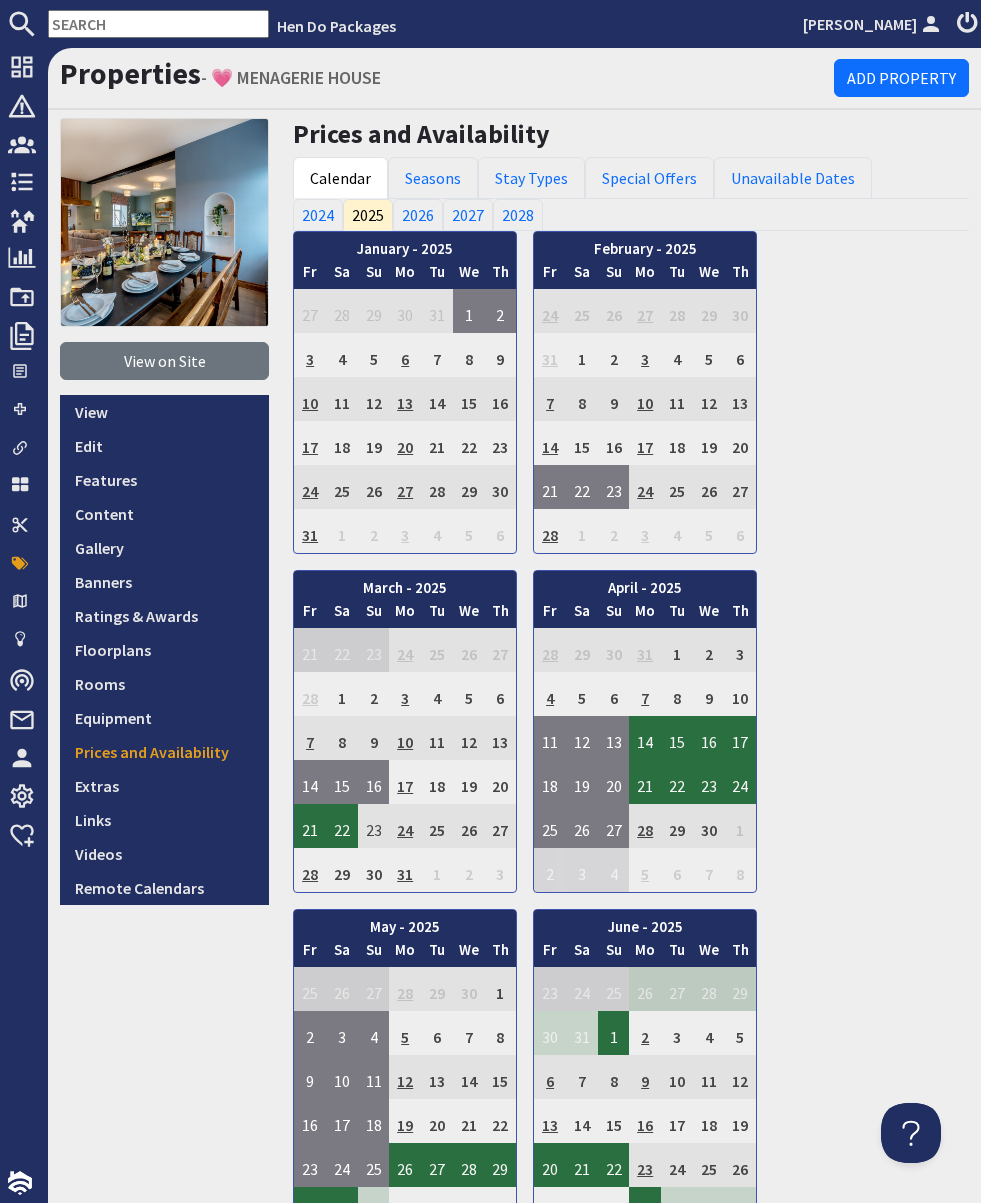scroll, scrollTop: 0, scrollLeft: 0, axis: both 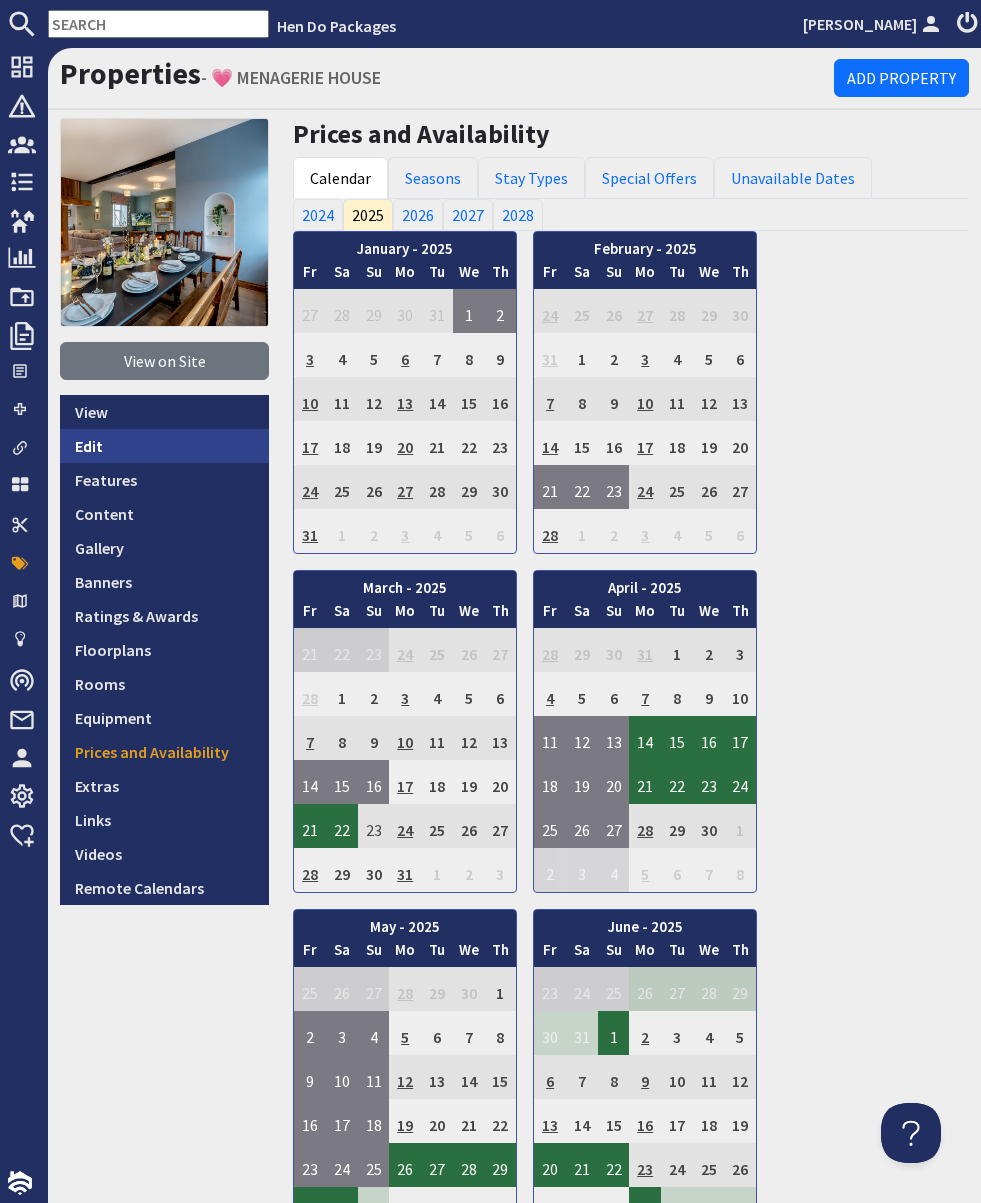 click on "Edit" at bounding box center (164, 446) 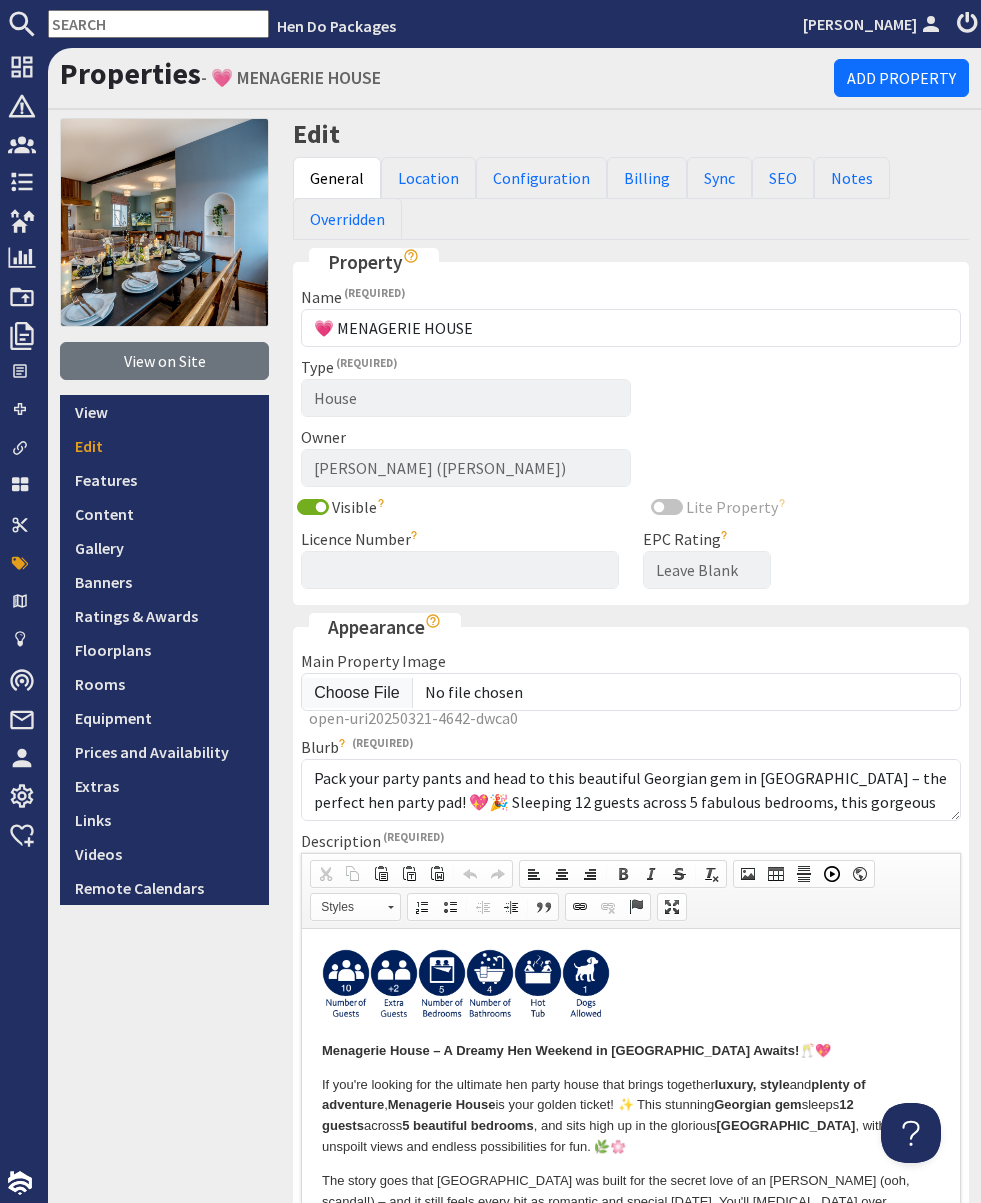 scroll, scrollTop: 0, scrollLeft: 0, axis: both 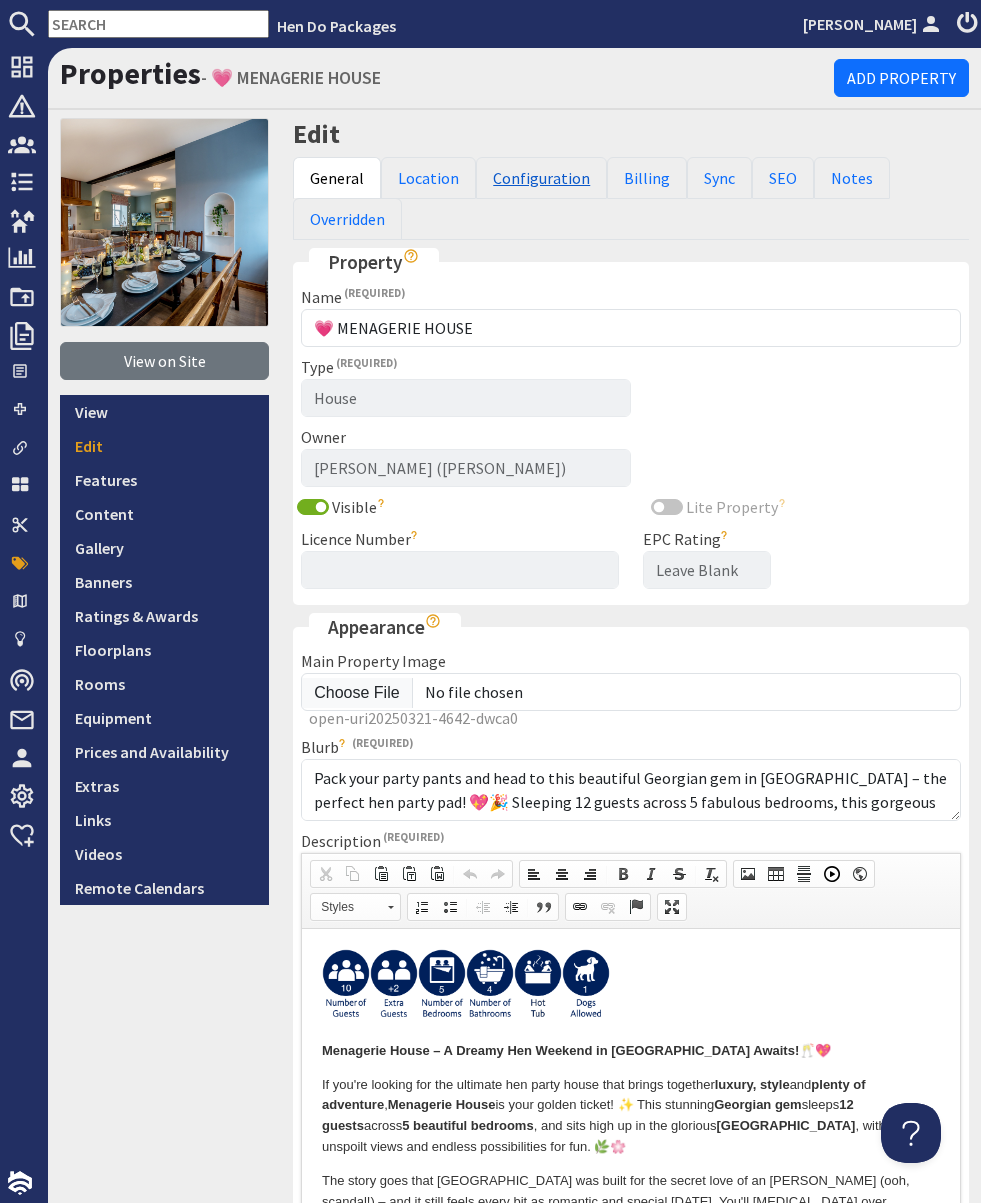 click on "Configuration" at bounding box center (541, 178) 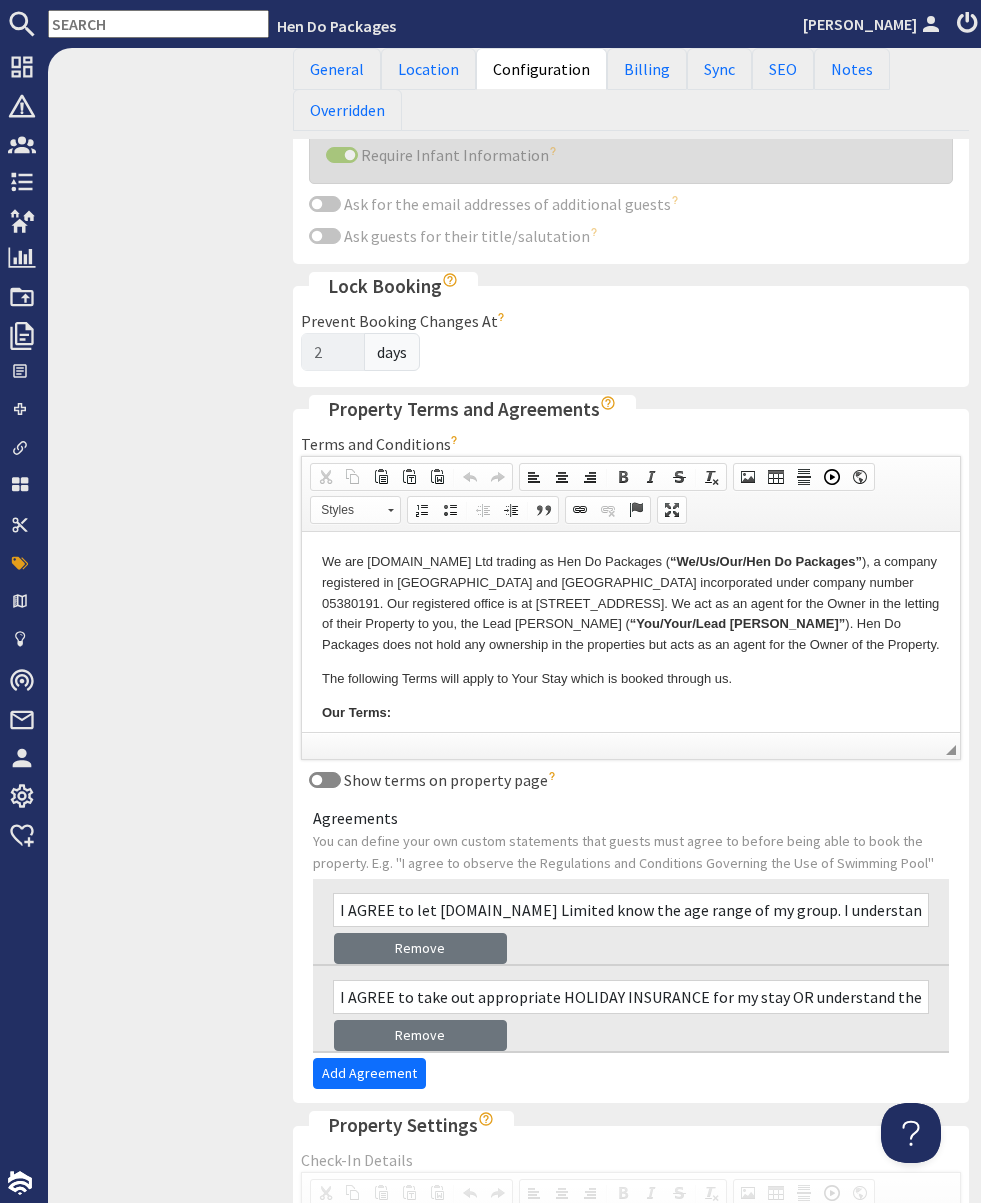 scroll, scrollTop: 1363, scrollLeft: 0, axis: vertical 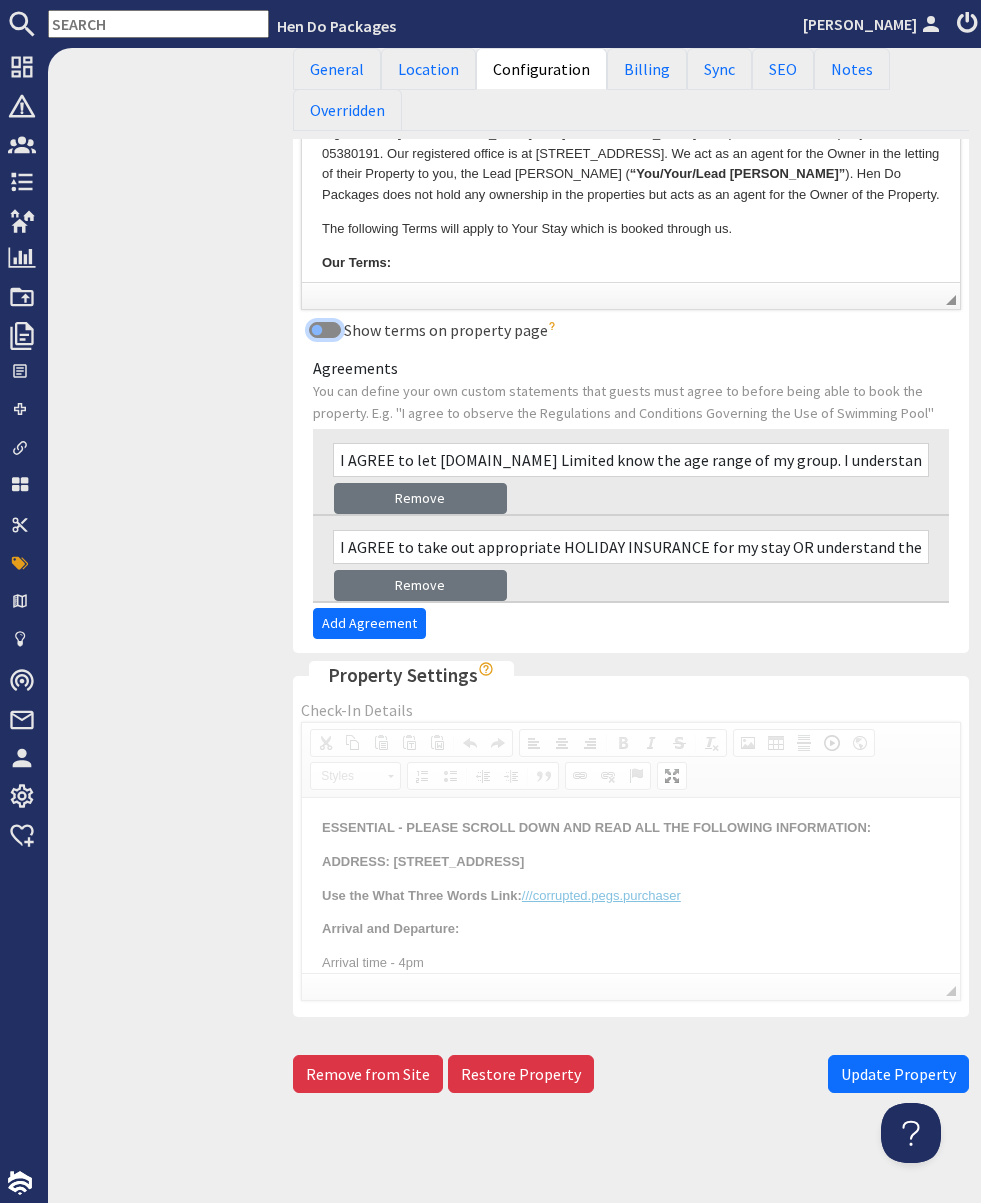 click on "Show terms on property page" at bounding box center [325, 330] 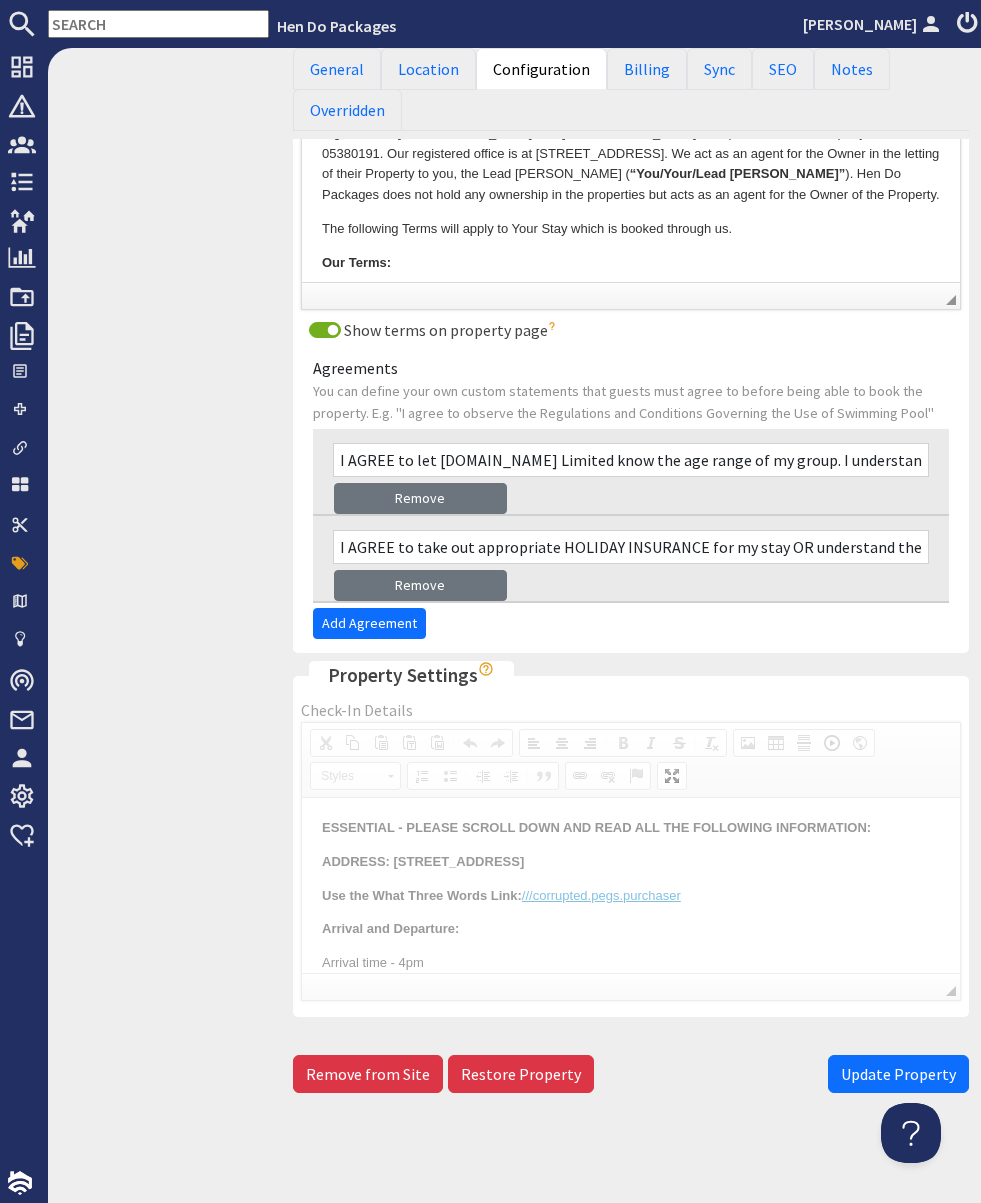 click on "Update Property" at bounding box center [898, 1074] 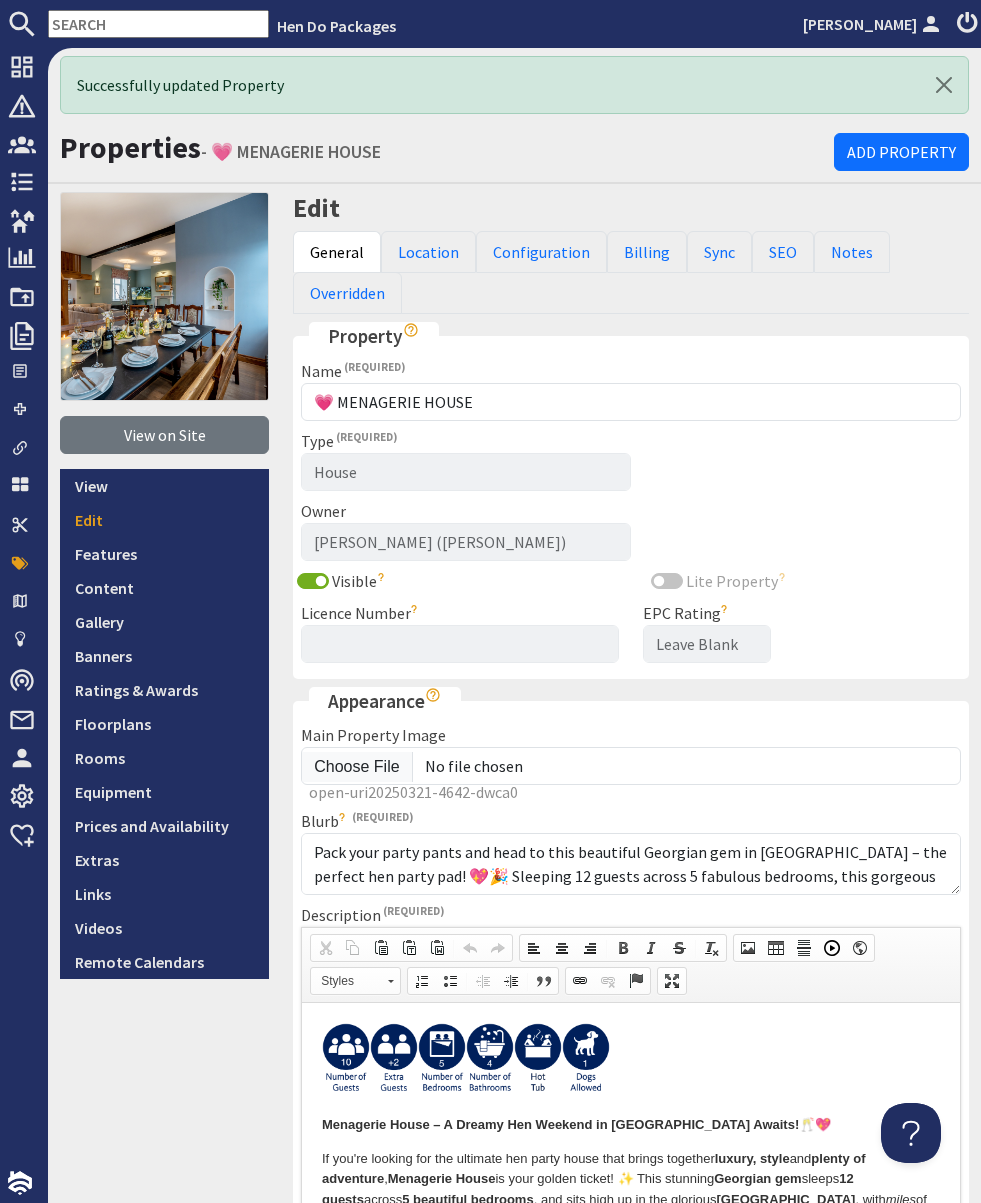 scroll, scrollTop: 0, scrollLeft: 0, axis: both 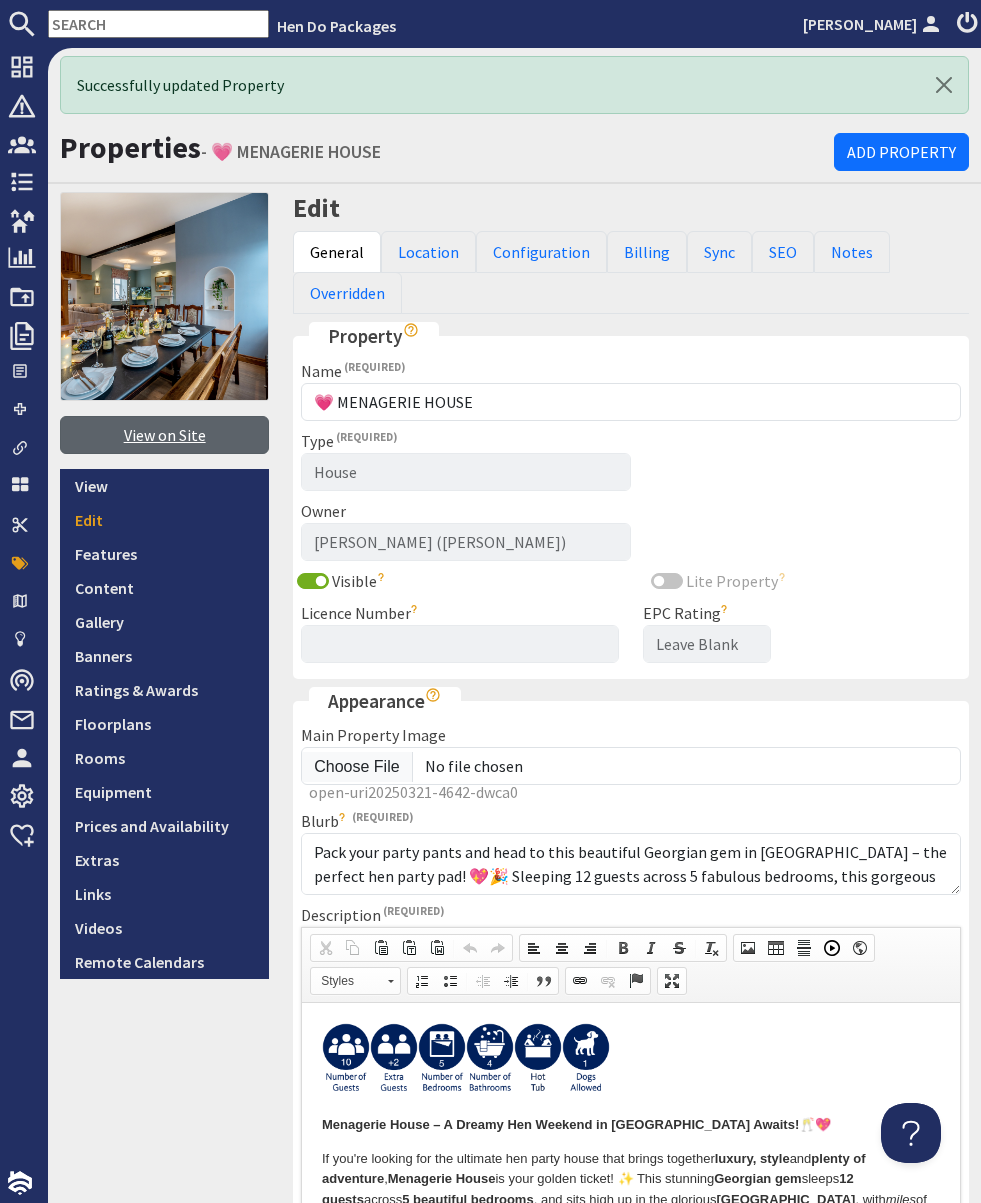 click on "View on Site" at bounding box center [164, 435] 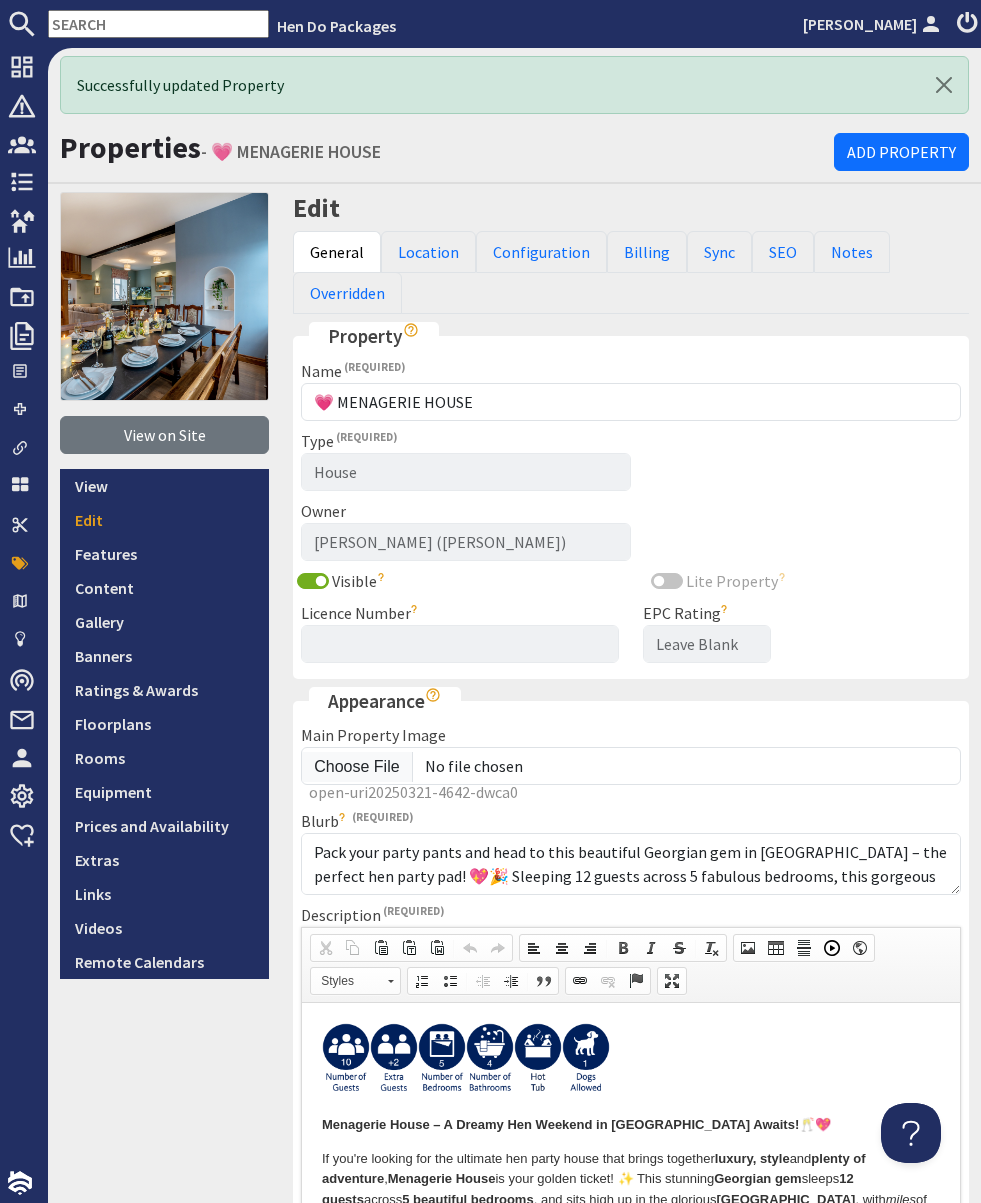 click at bounding box center (158, 24) 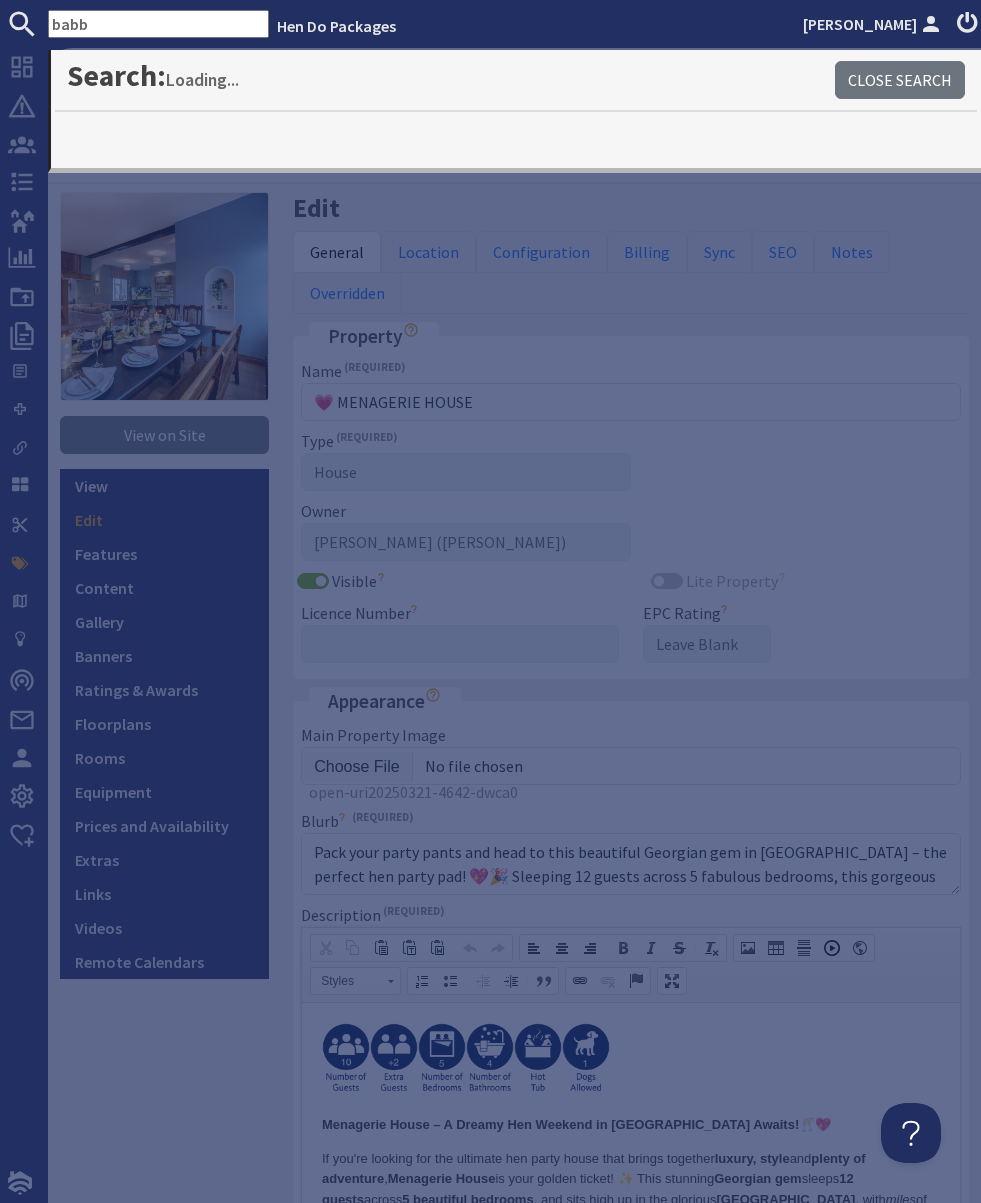 type on "babb" 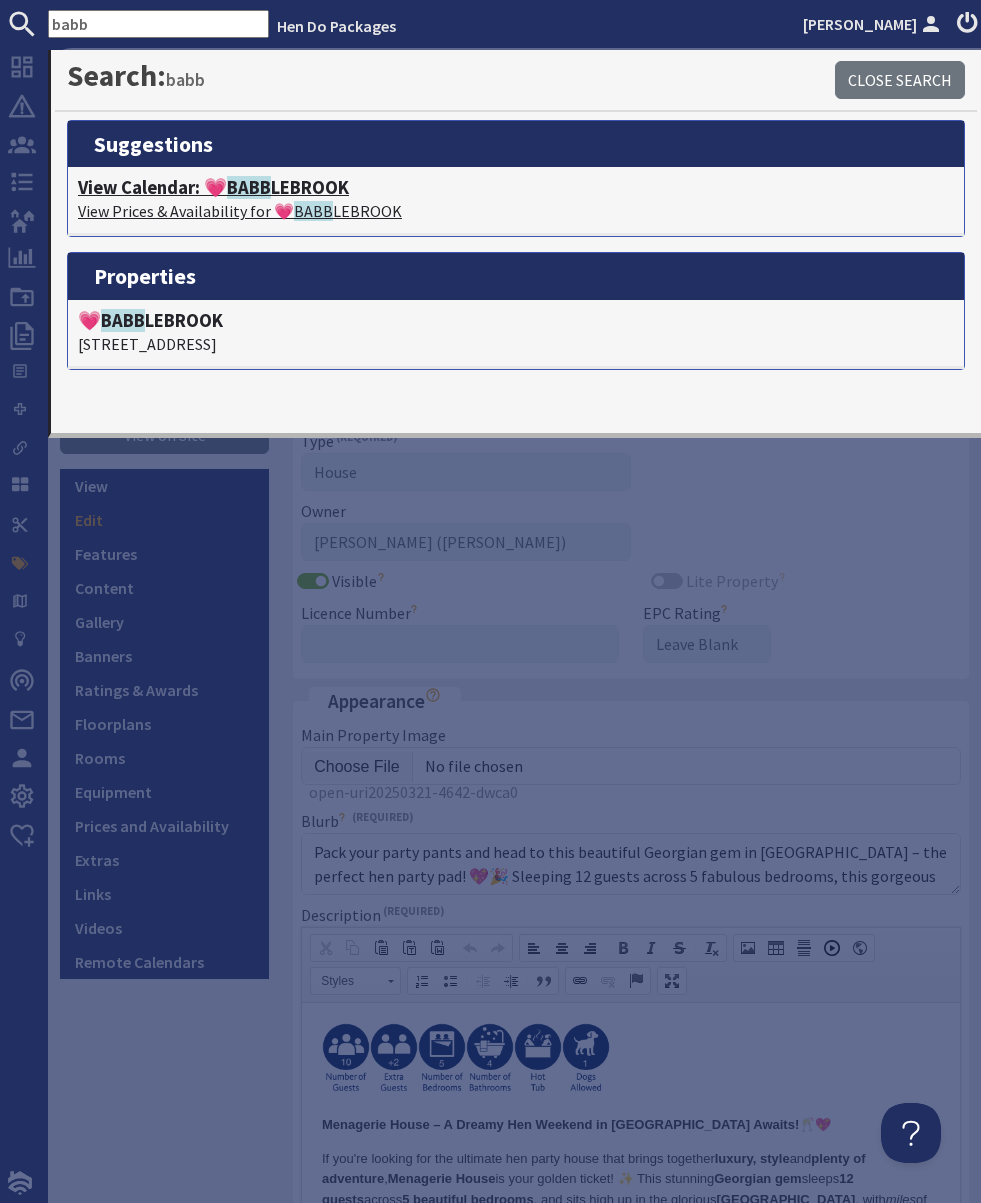 click on "View Calendar: 💗  BABB LEBROOK" at bounding box center (516, 188) 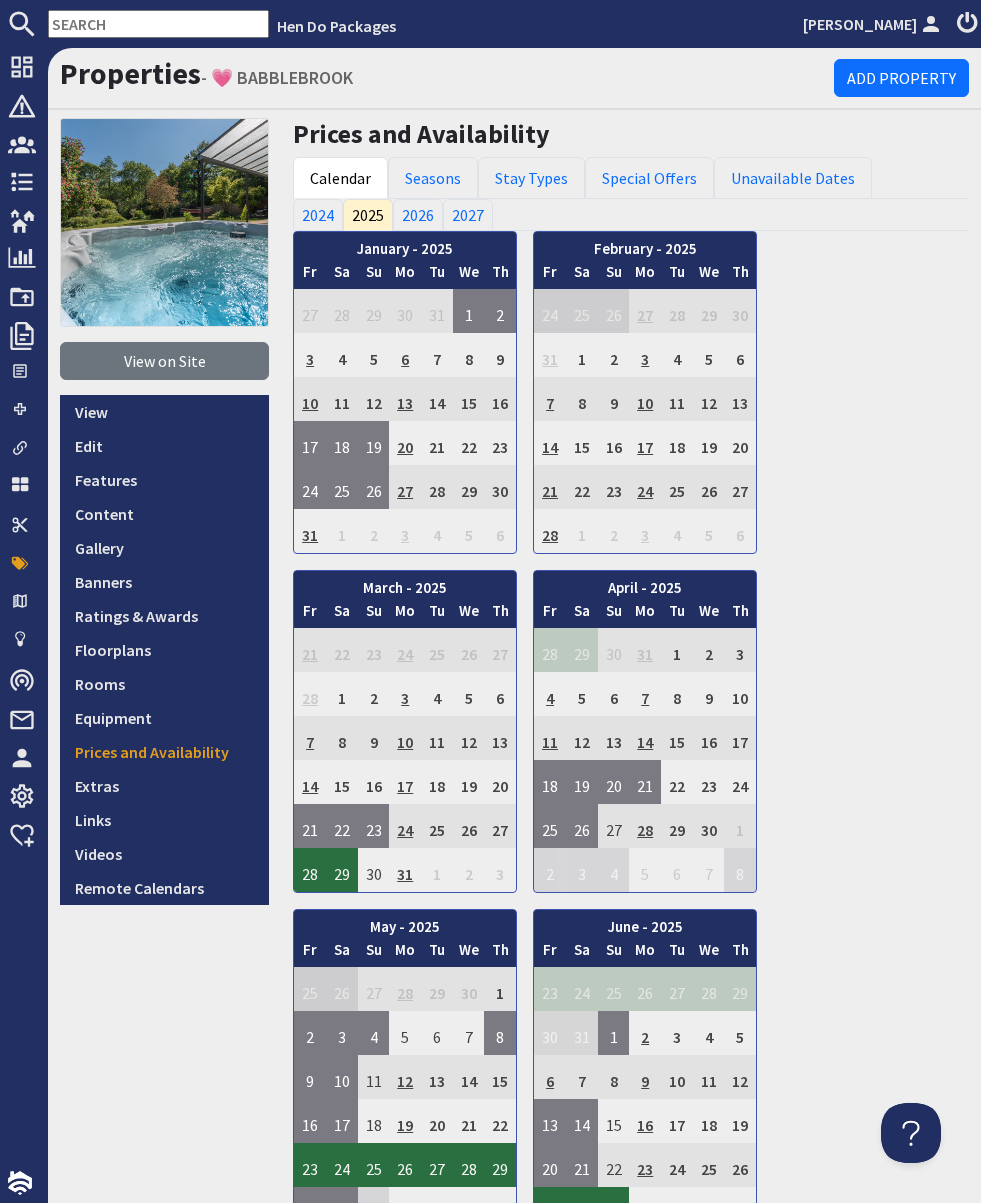 scroll, scrollTop: 0, scrollLeft: 0, axis: both 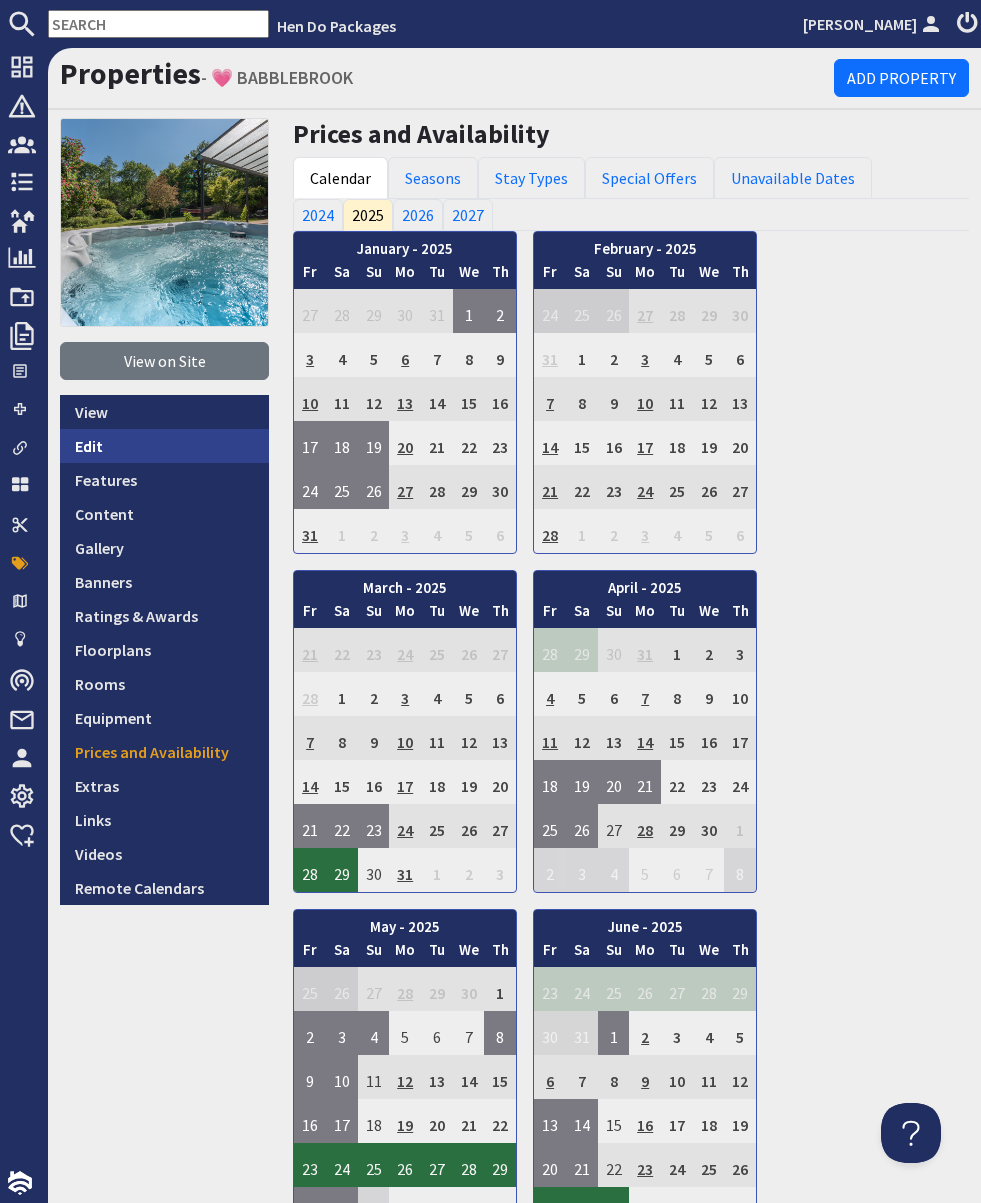 click on "Edit" at bounding box center (164, 446) 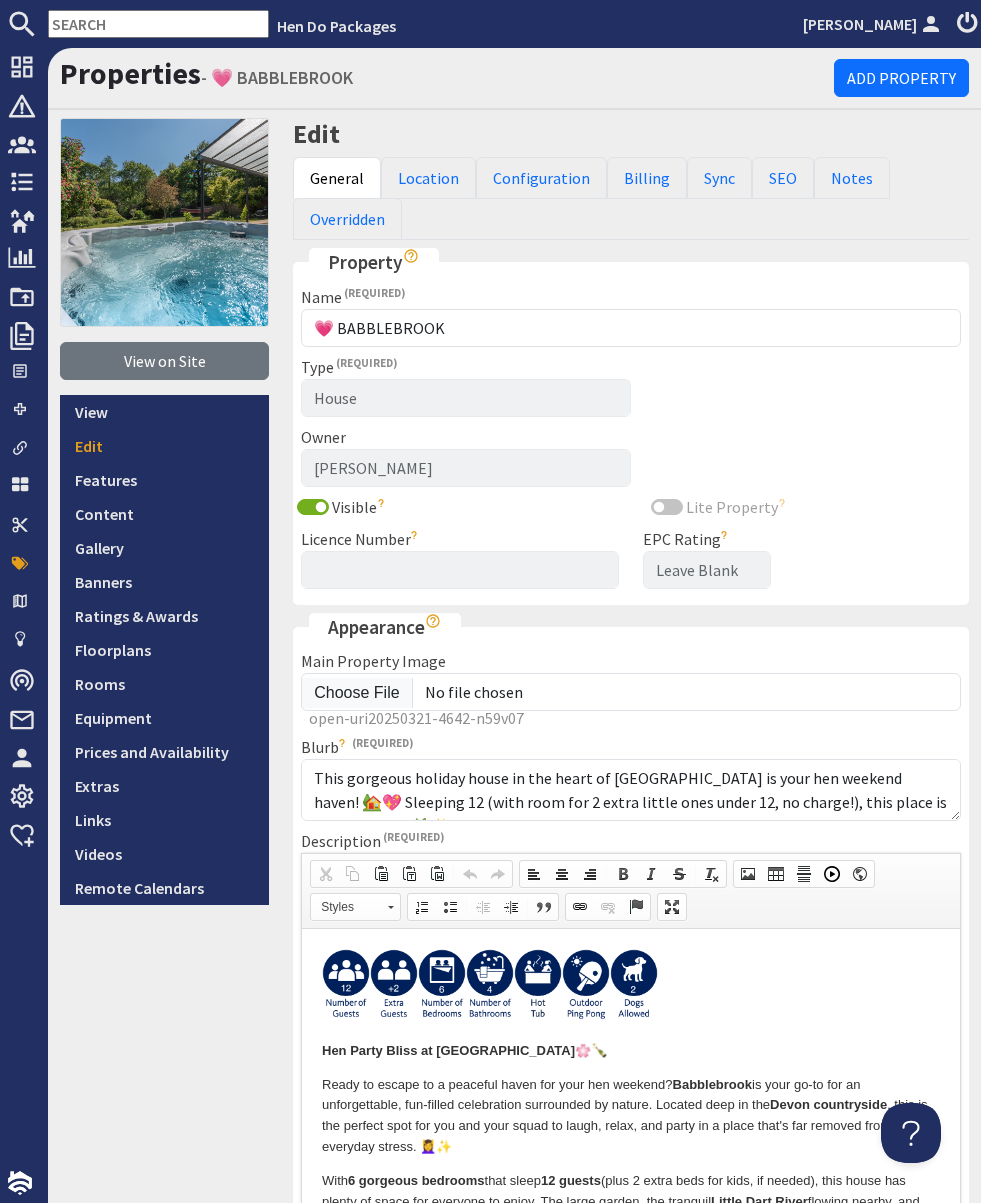 scroll, scrollTop: 0, scrollLeft: 0, axis: both 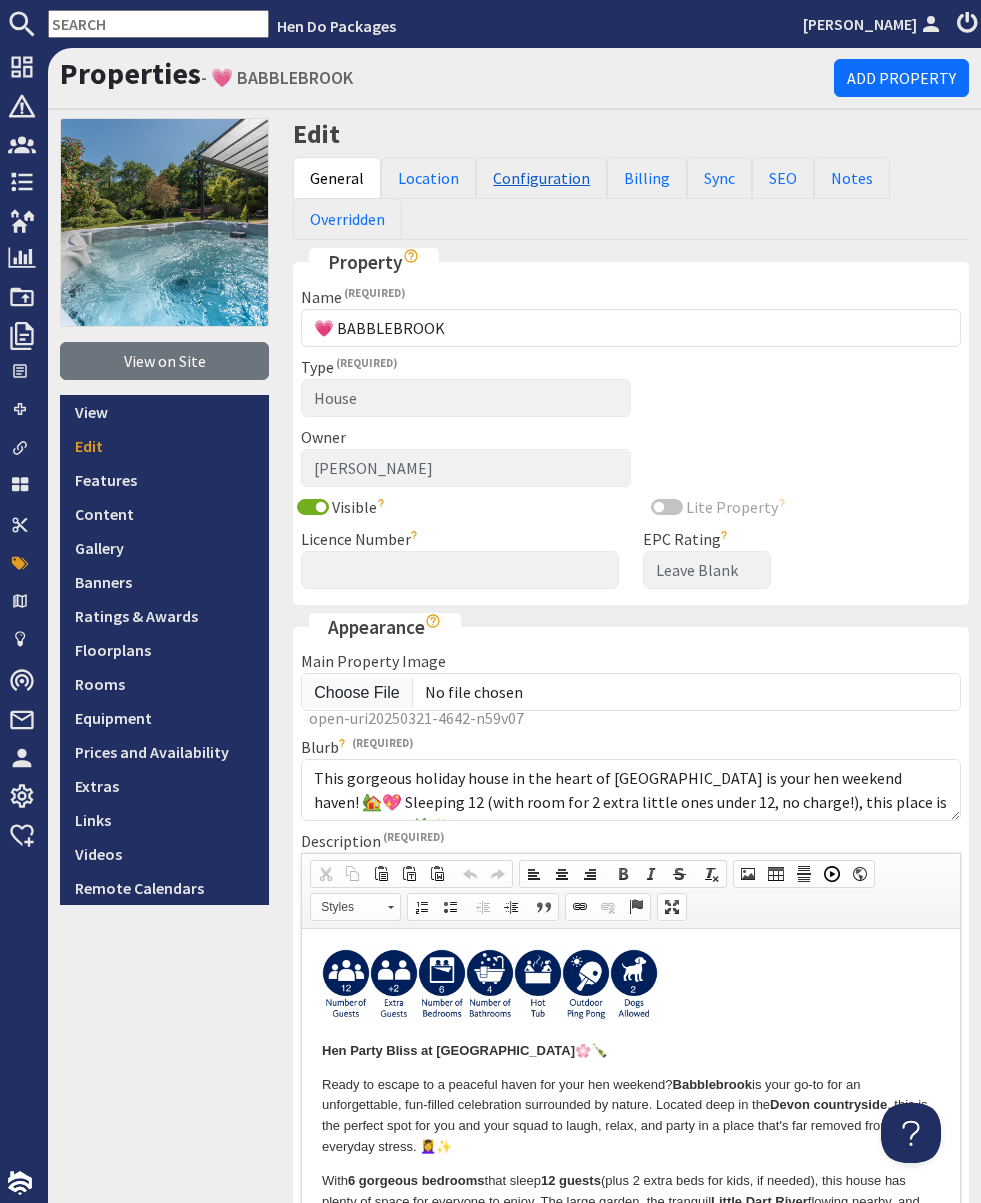 click on "Configuration" at bounding box center [541, 178] 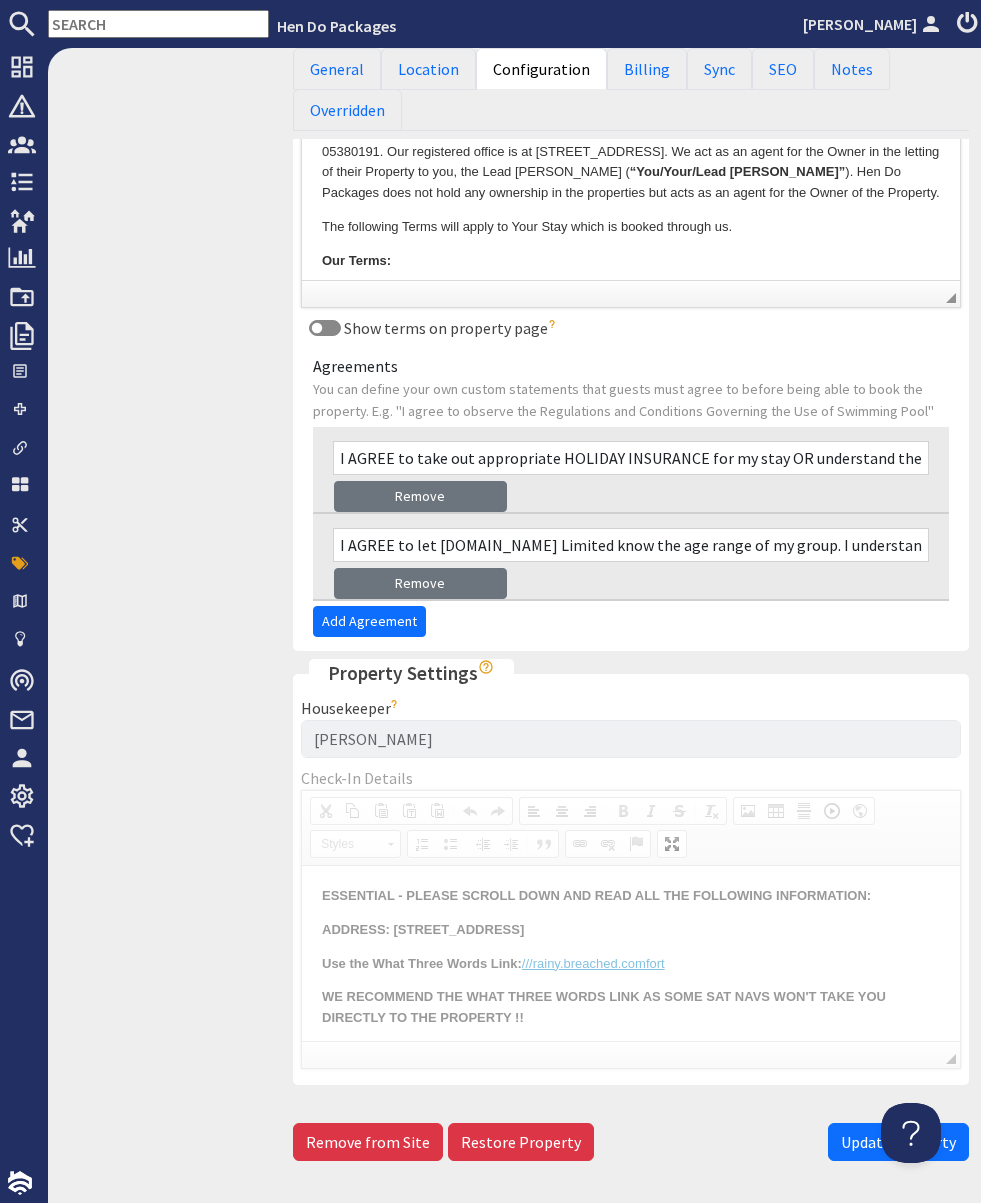 scroll, scrollTop: 1433, scrollLeft: 0, axis: vertical 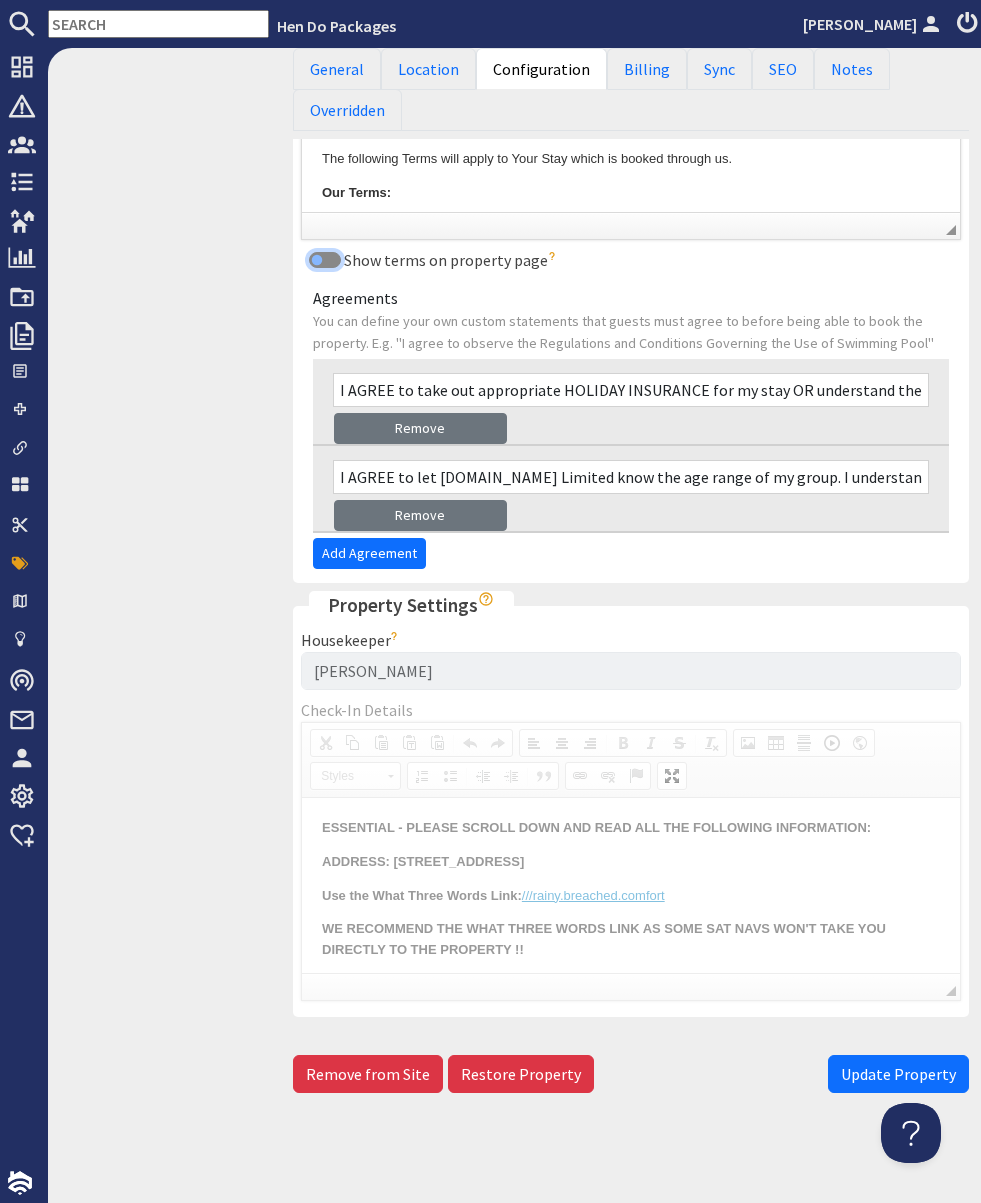 click on "Show terms on property page" at bounding box center (325, 260) 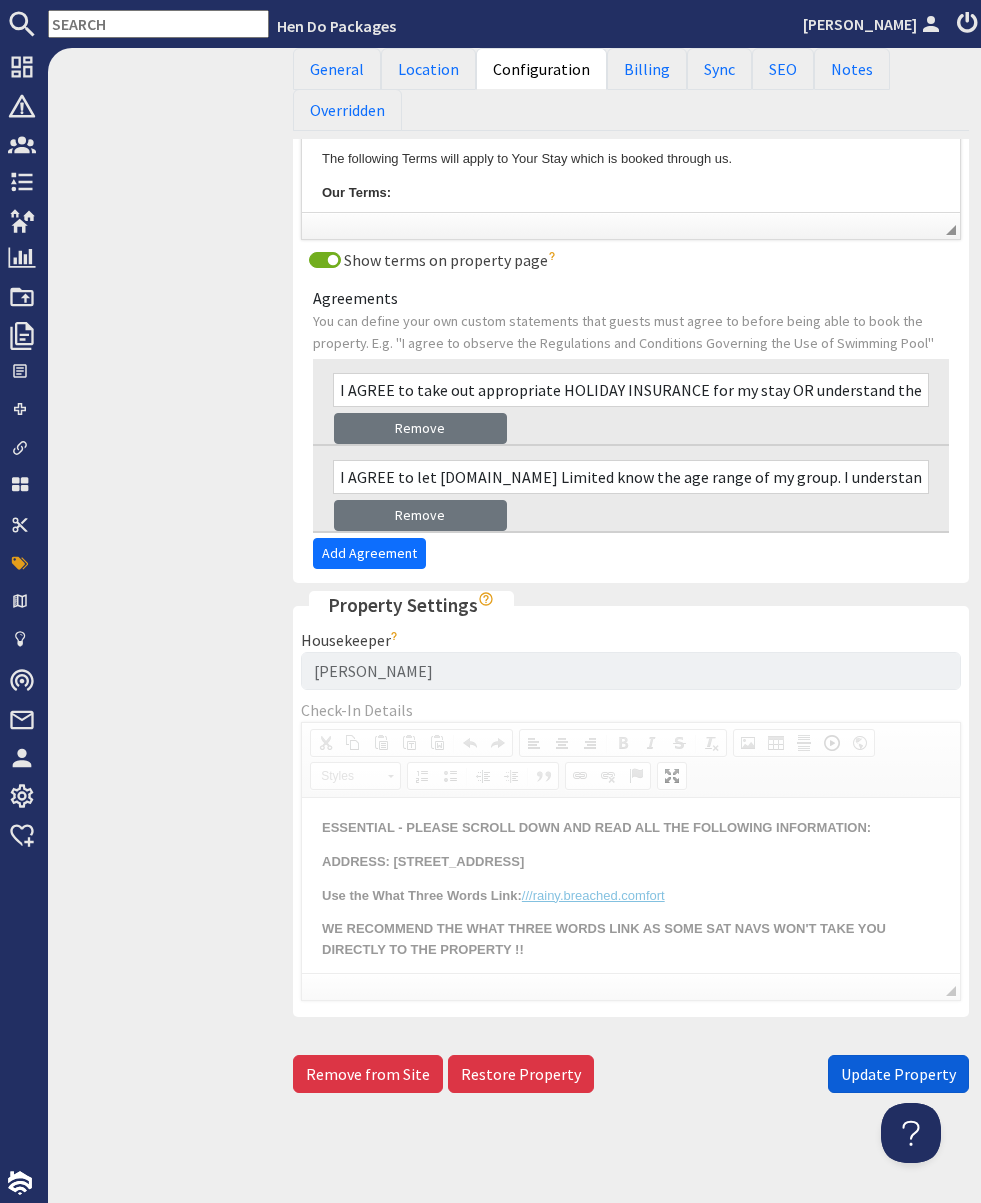 click on "Update Property" at bounding box center (898, 1074) 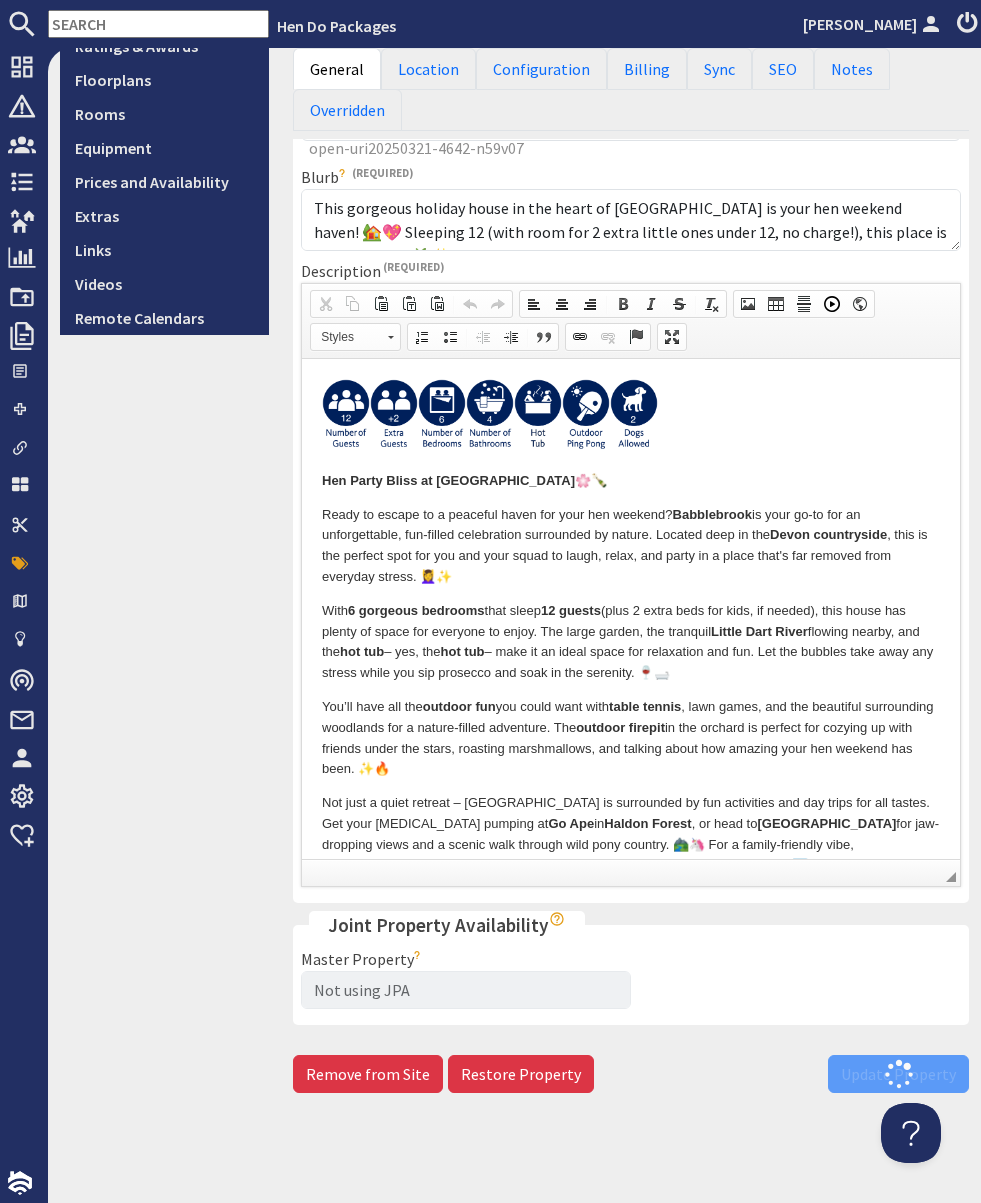scroll, scrollTop: 571, scrollLeft: 0, axis: vertical 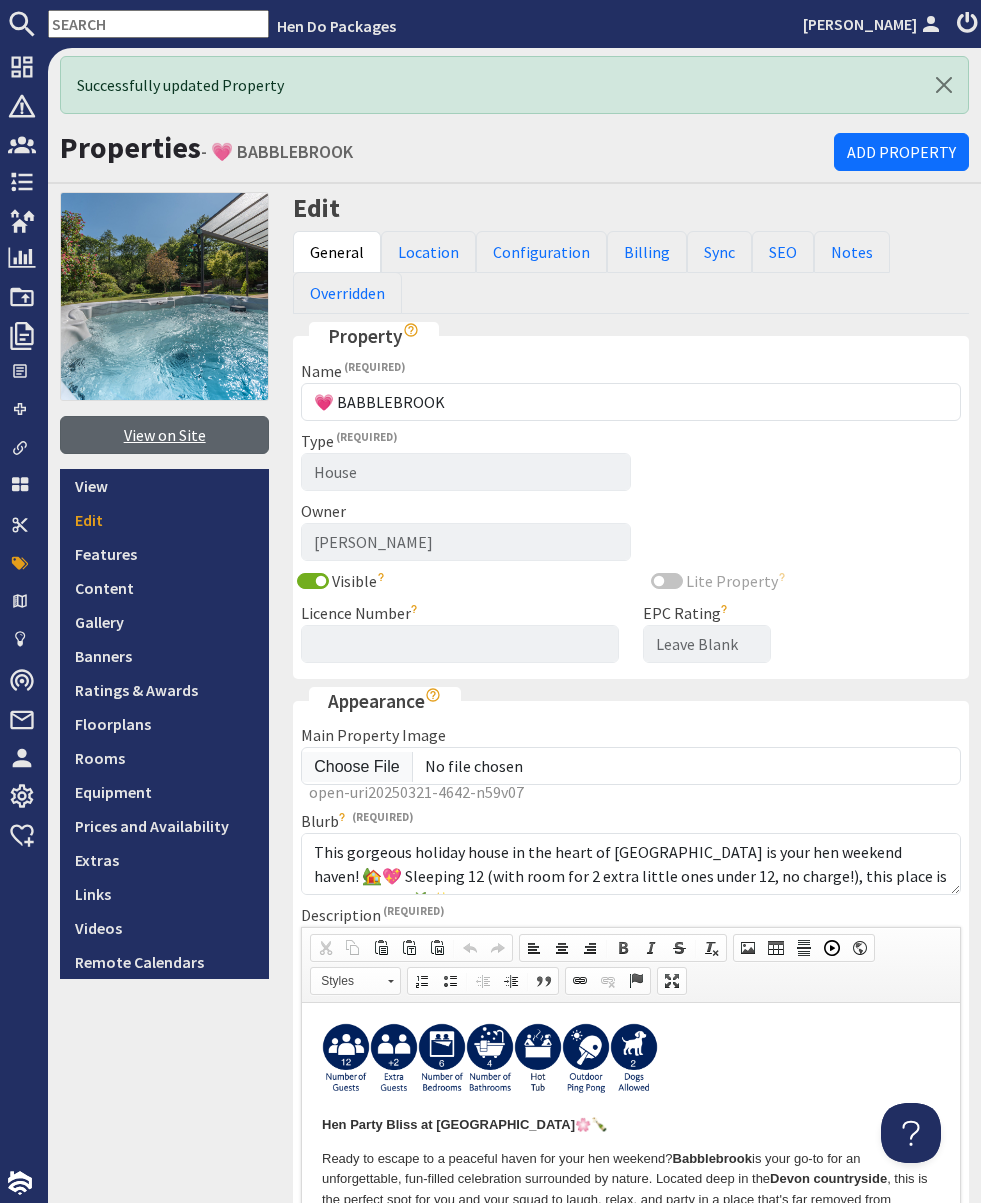 click on "View on Site" at bounding box center [164, 435] 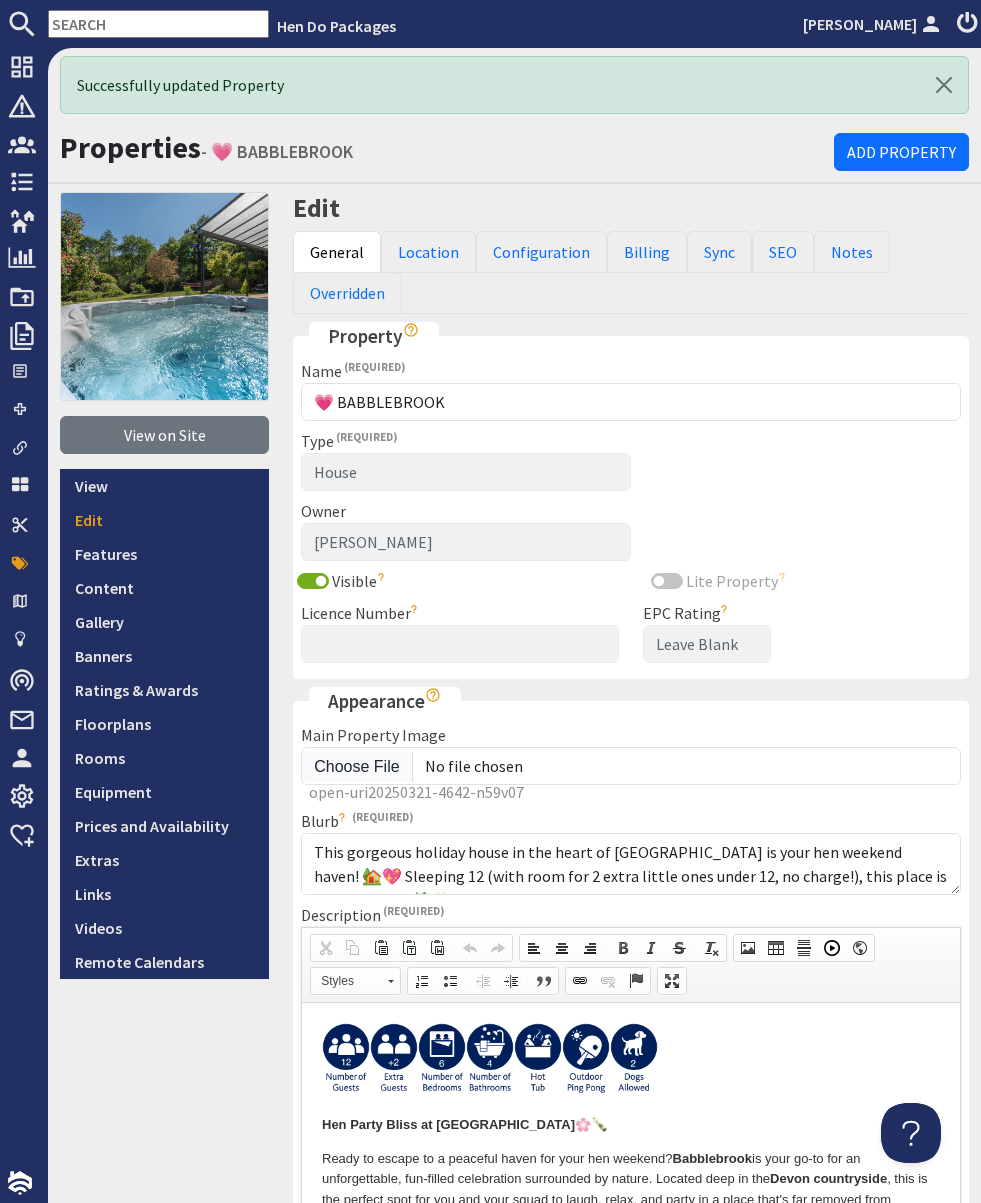 click at bounding box center (158, 24) 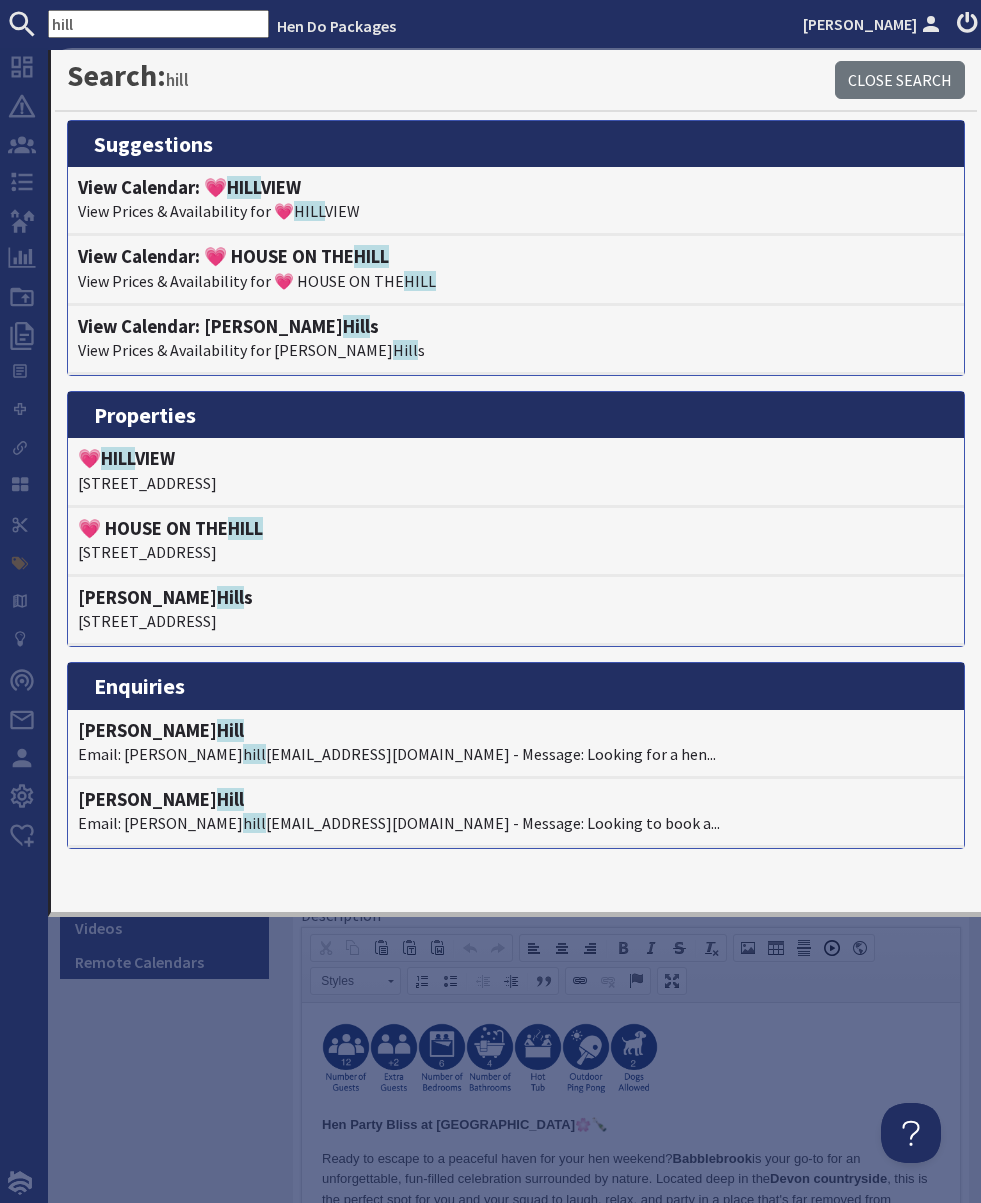 drag, startPoint x: 107, startPoint y: 20, endPoint x: 35, endPoint y: 16, distance: 72.11102 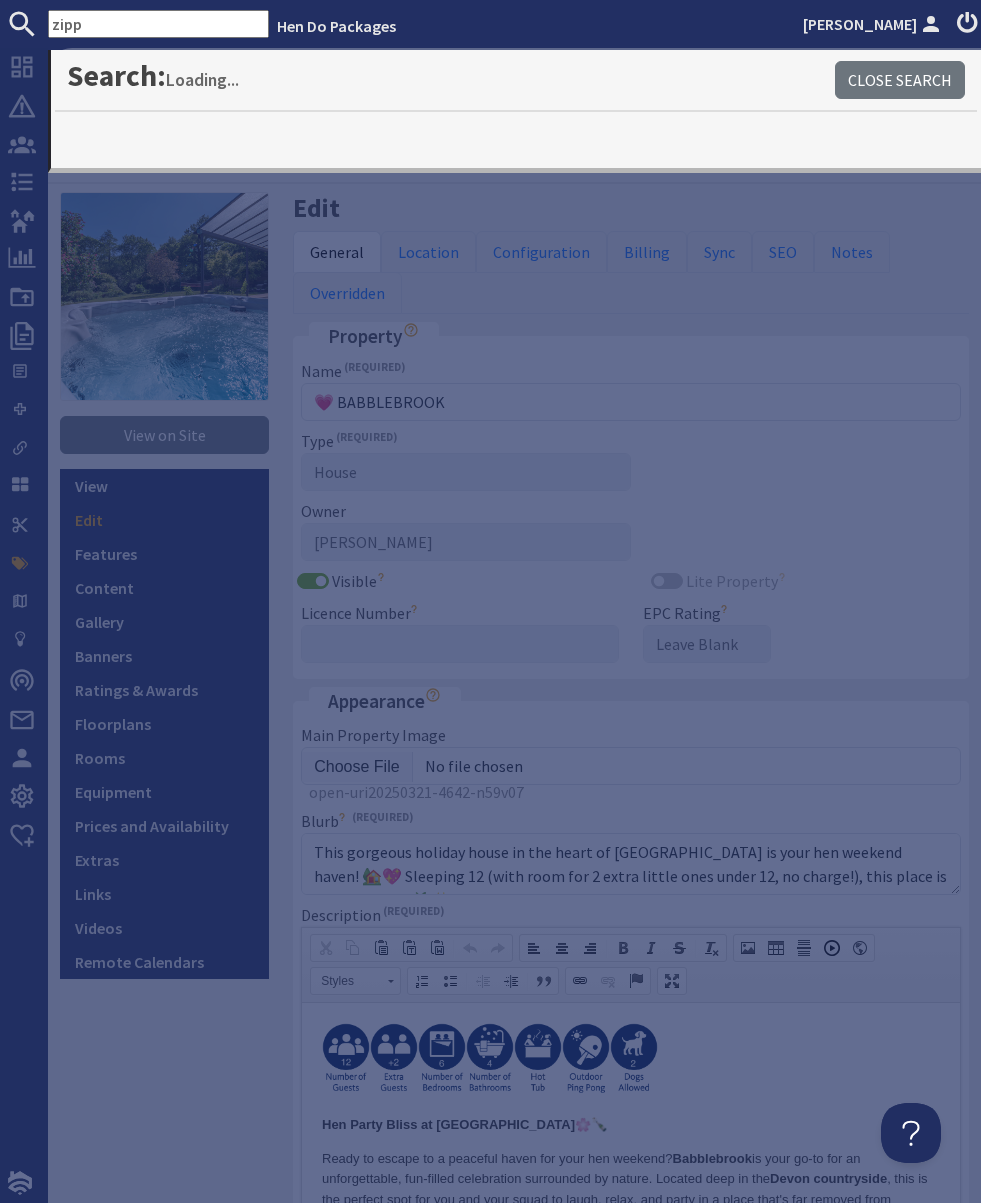 type on "zipp" 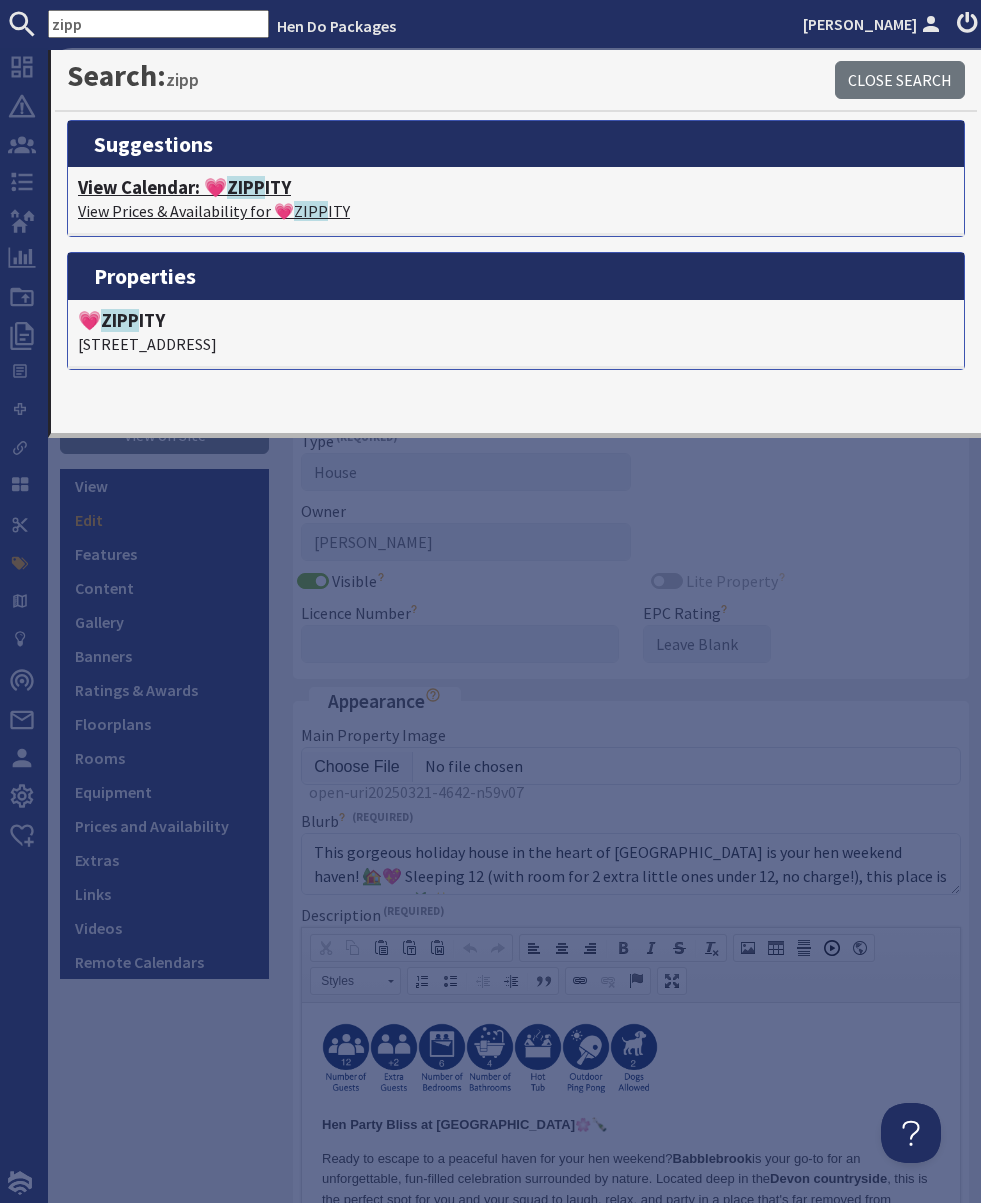 click on "ZIPP" 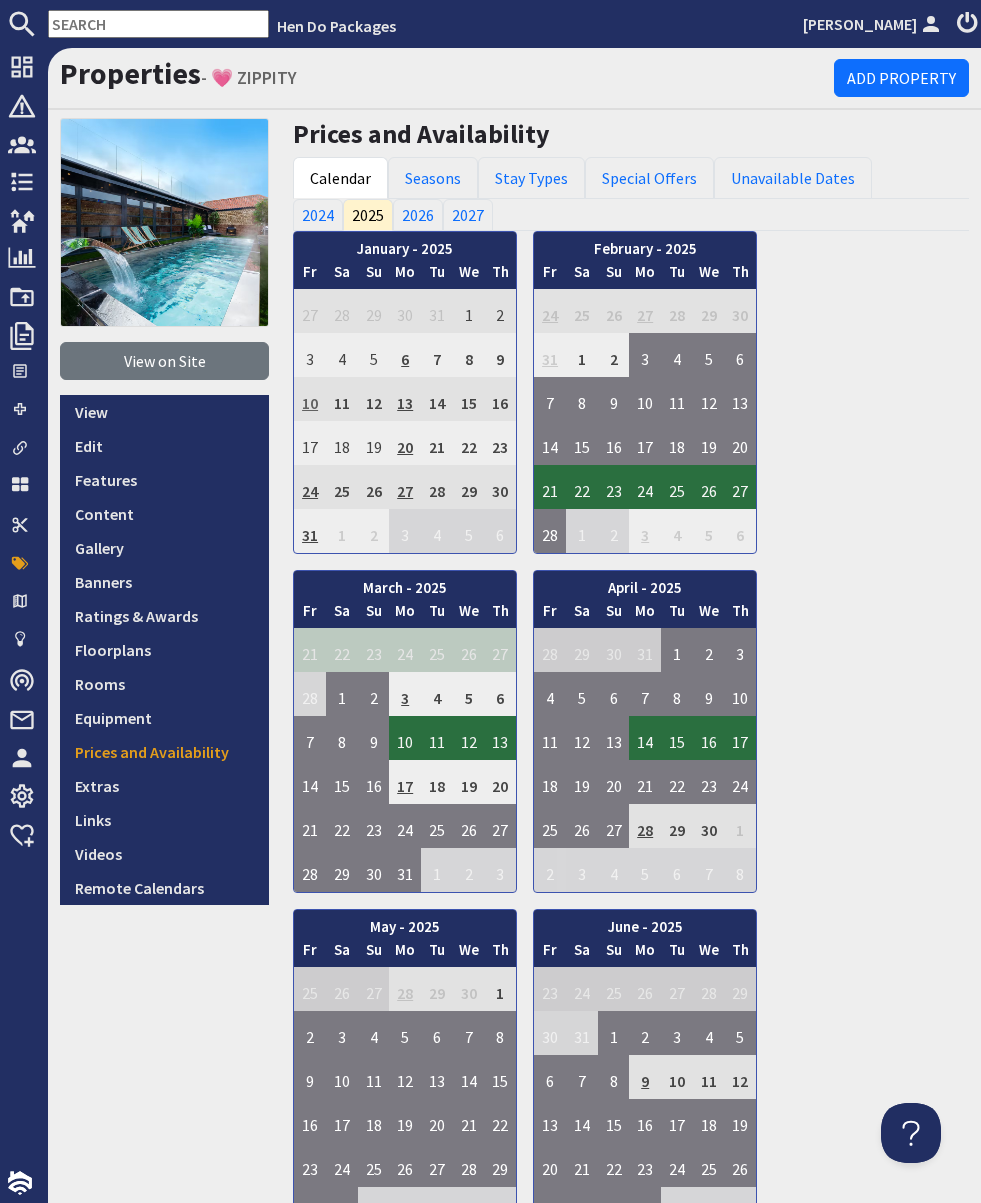 scroll, scrollTop: 0, scrollLeft: 0, axis: both 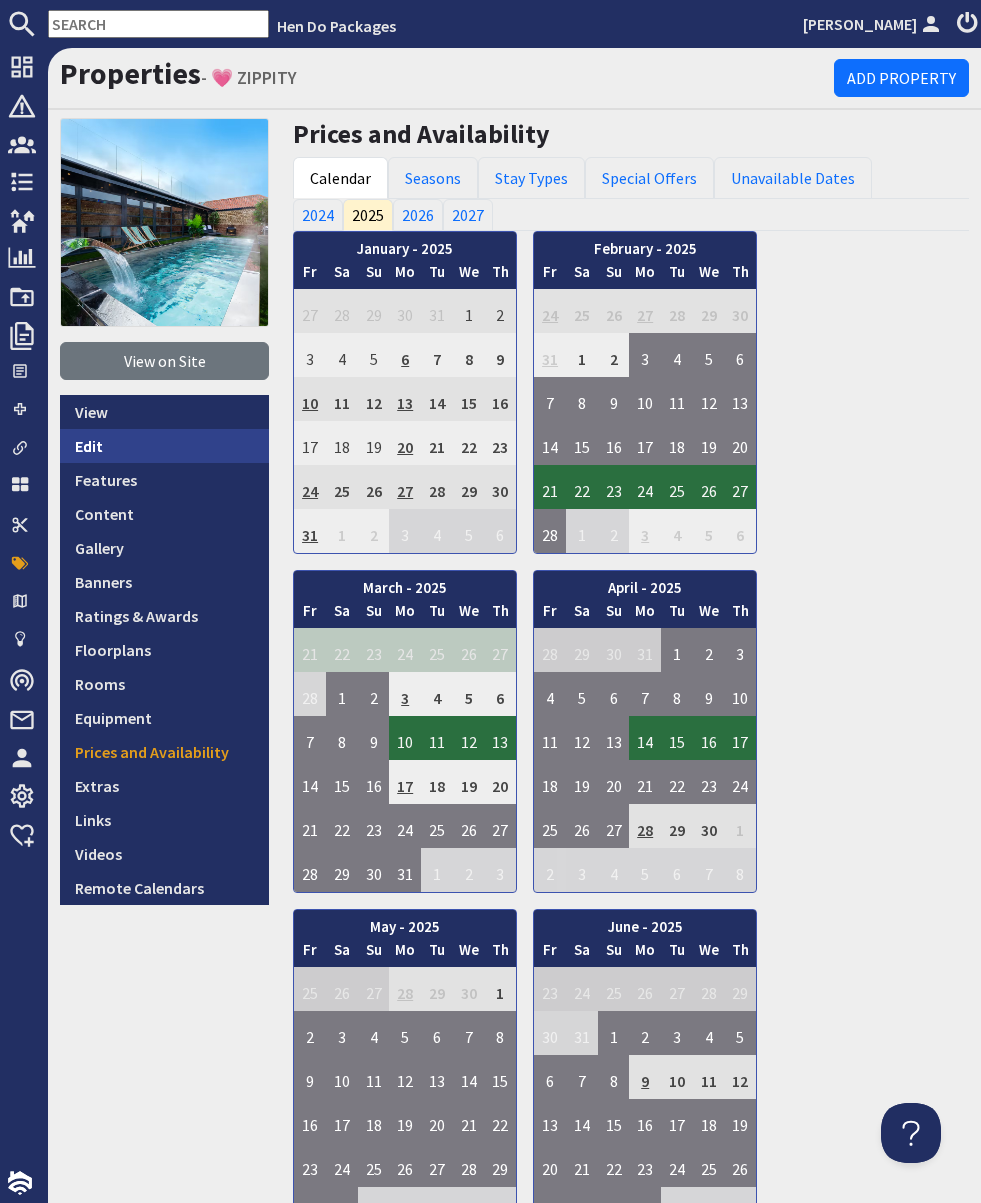 click on "Edit" at bounding box center [164, 446] 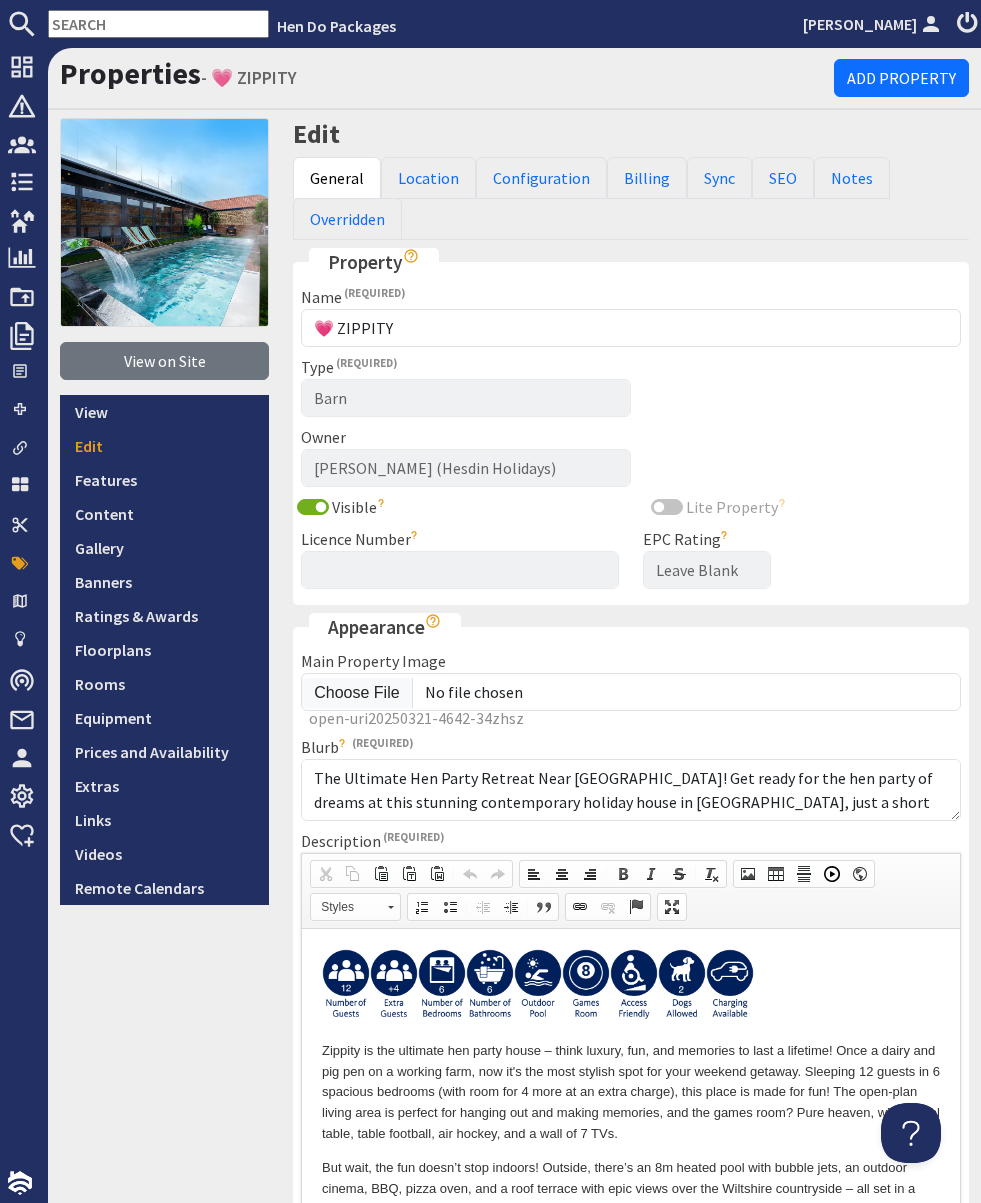 scroll, scrollTop: 0, scrollLeft: 0, axis: both 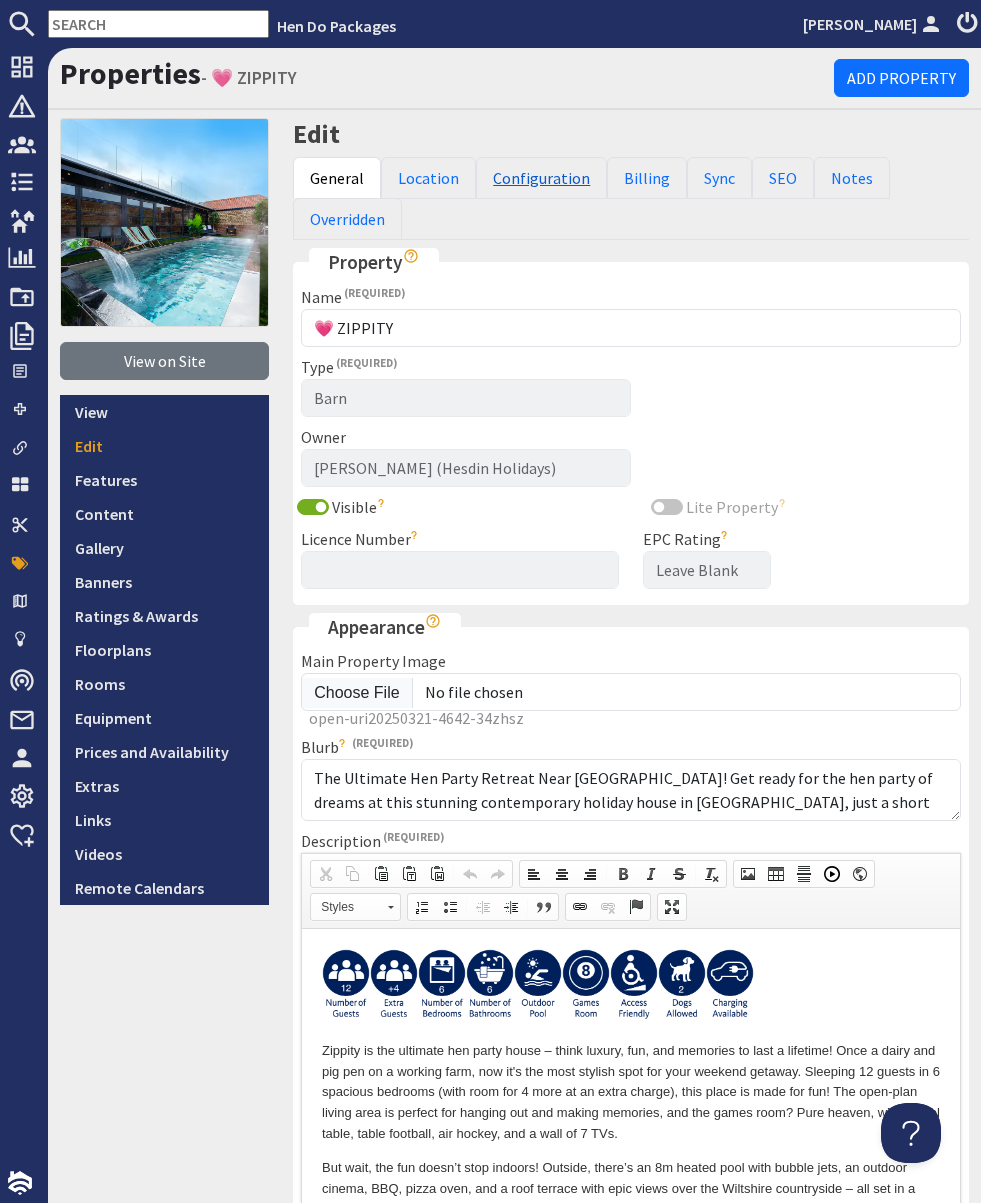 click on "Configuration" at bounding box center (541, 178) 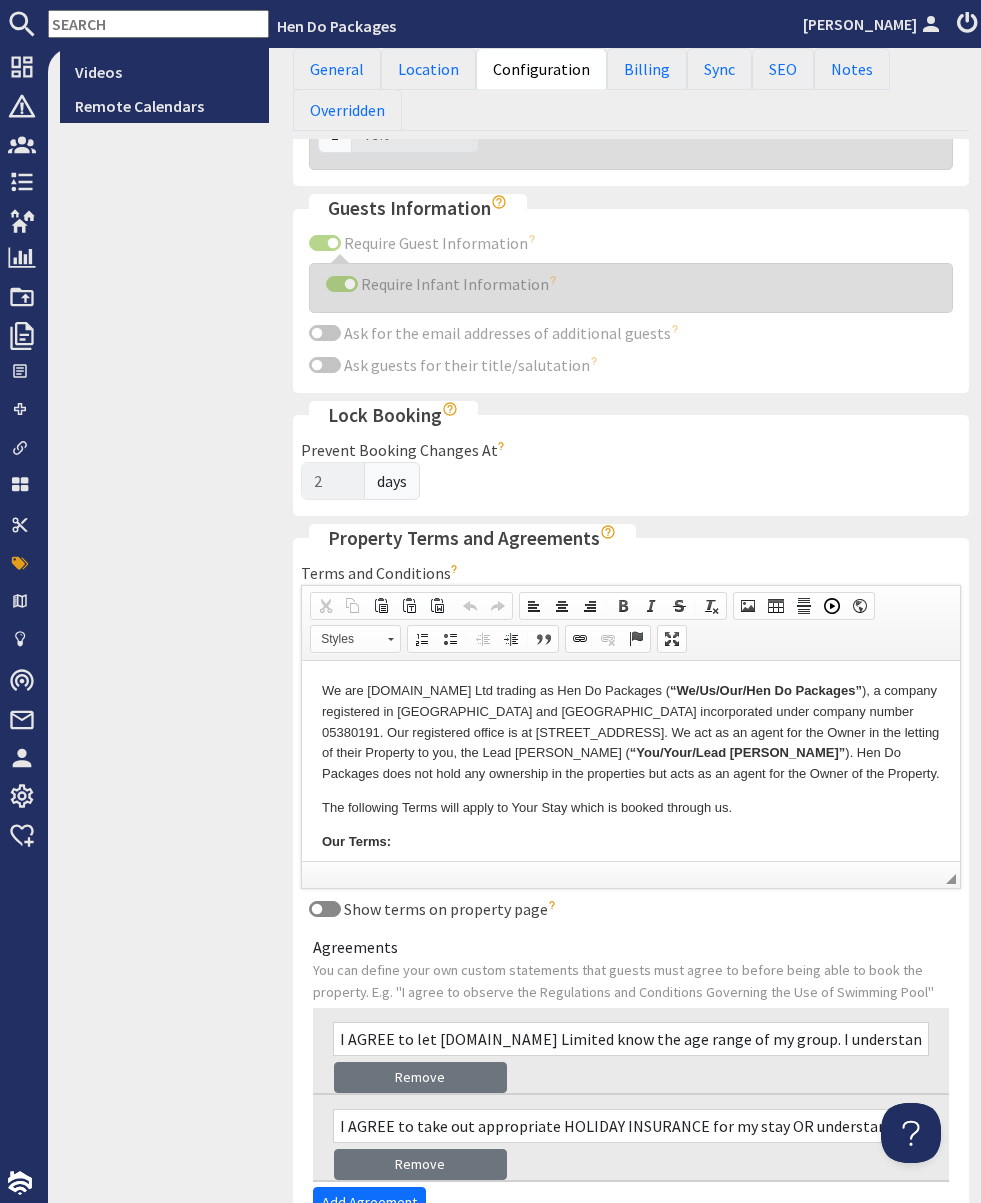 scroll, scrollTop: 1433, scrollLeft: 0, axis: vertical 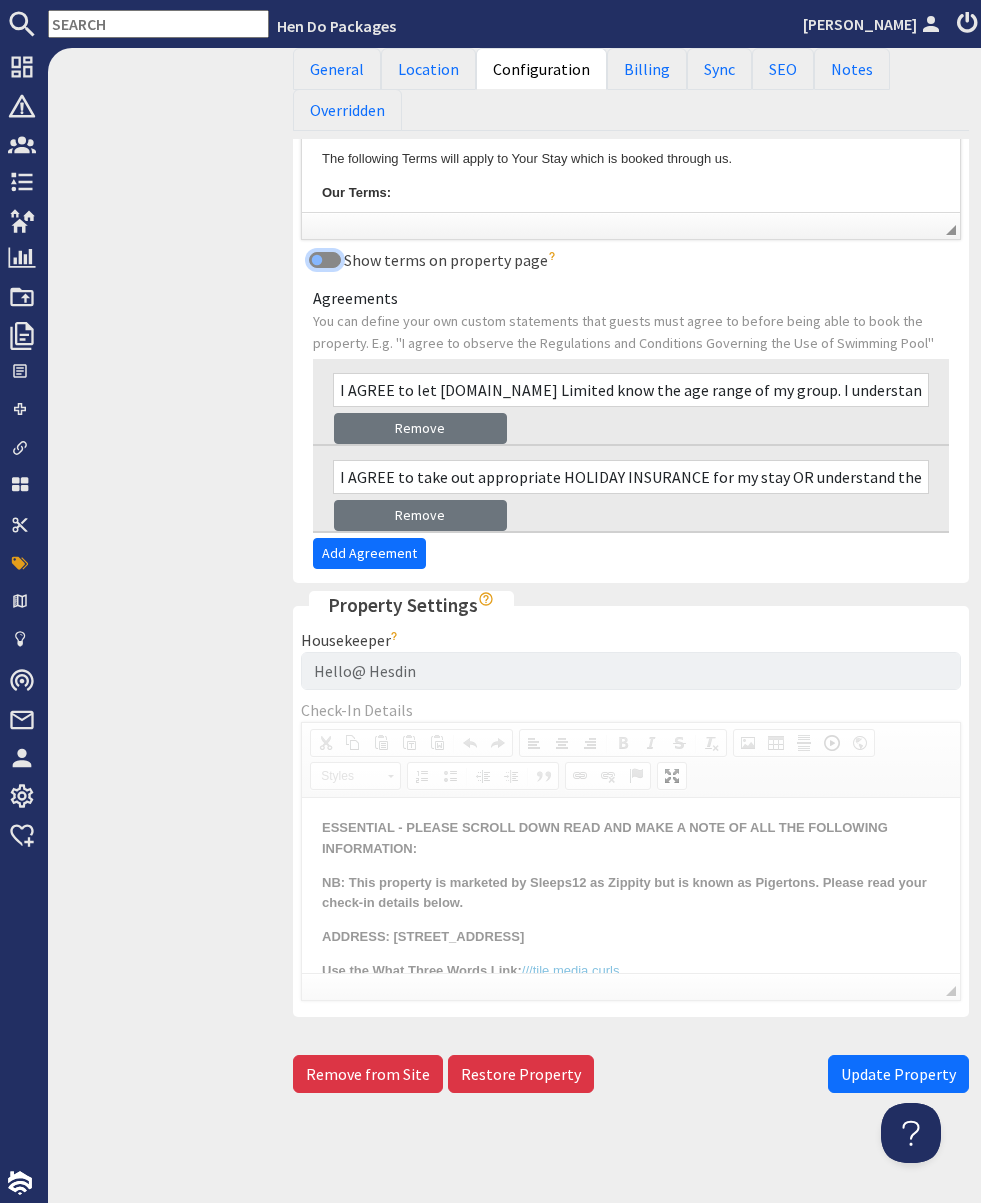 click on "Show terms on property page" at bounding box center [325, 260] 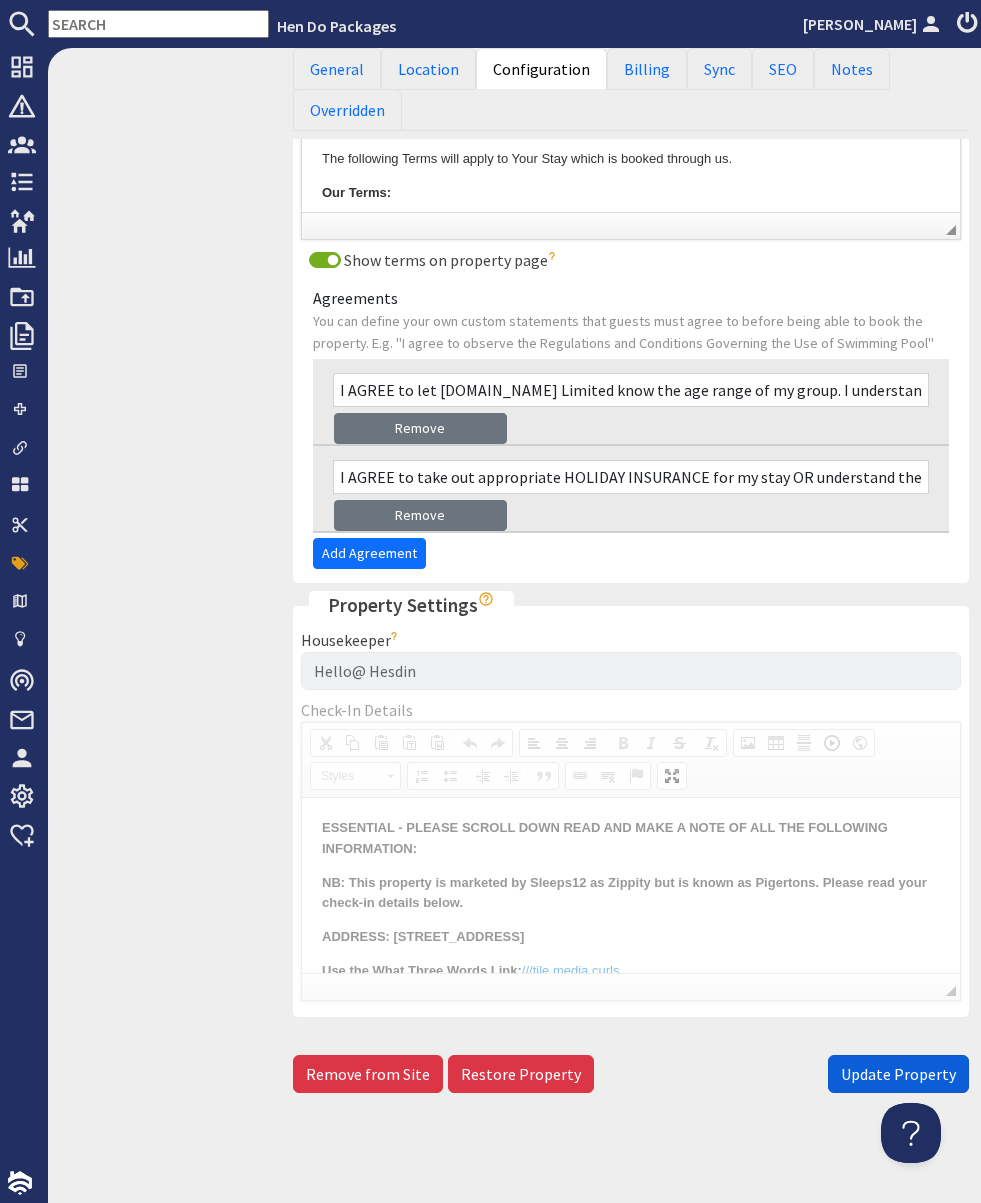 click on "Update Property" at bounding box center [898, 1074] 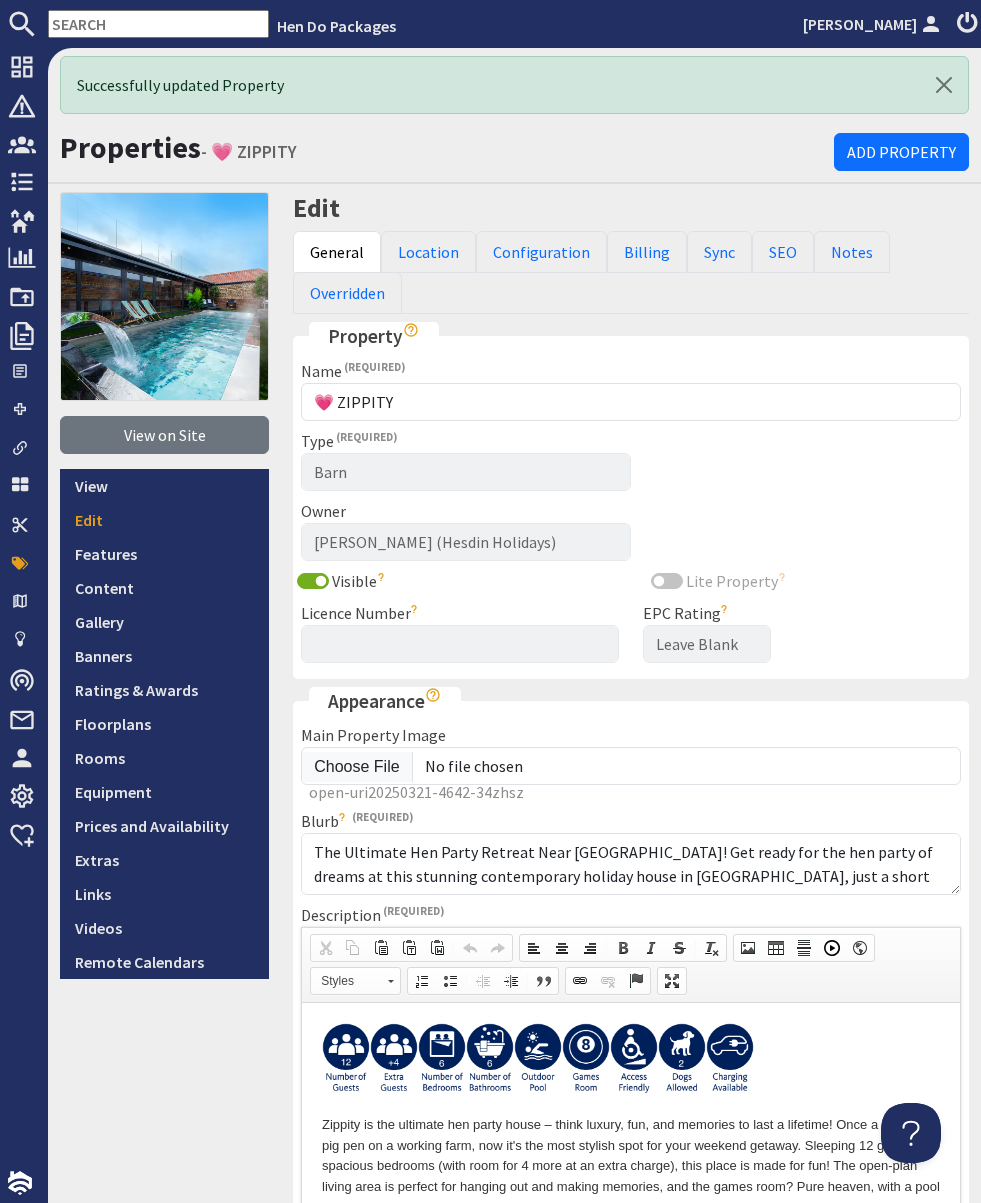 scroll, scrollTop: 0, scrollLeft: 0, axis: both 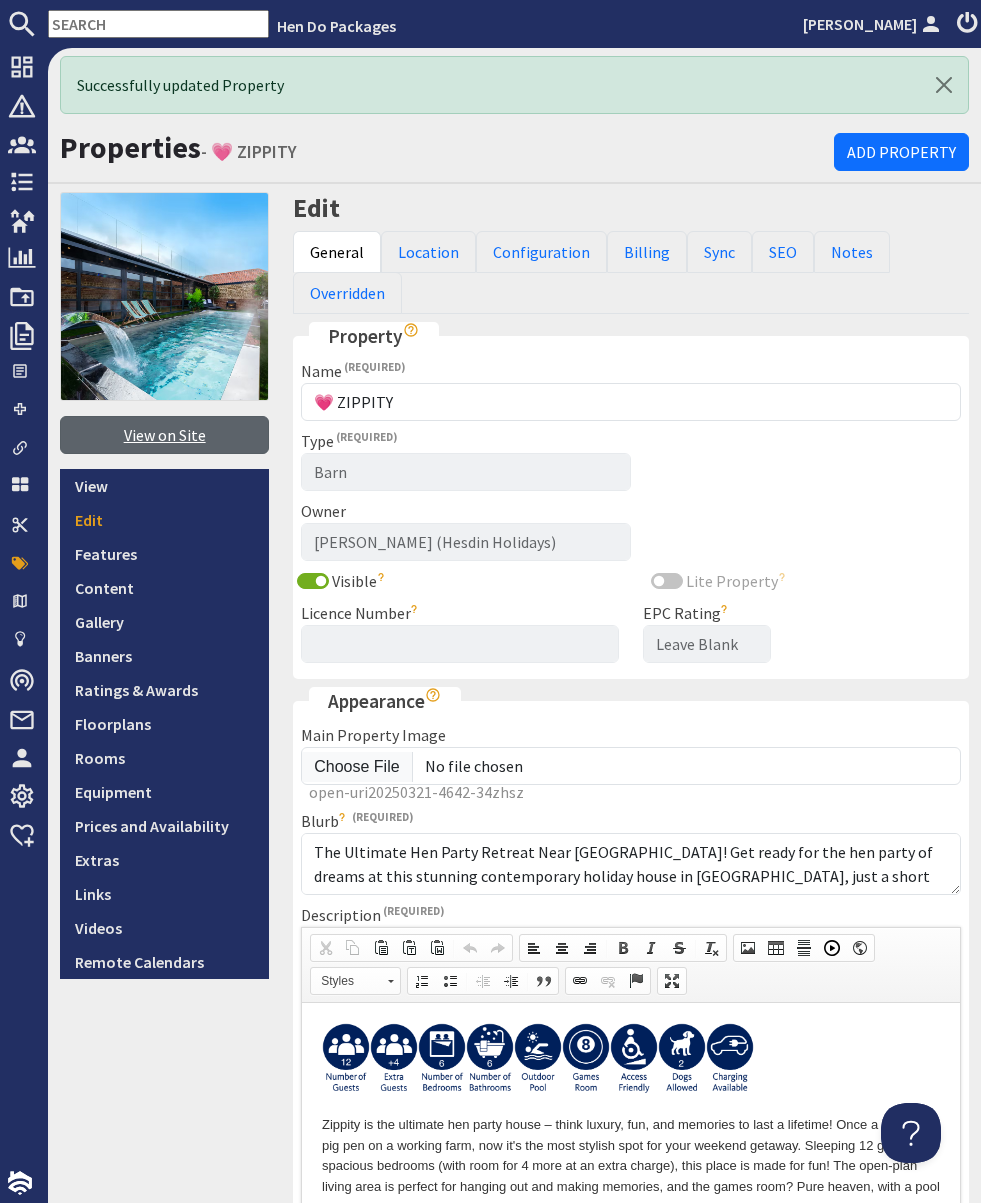 click on "View on Site" at bounding box center [164, 435] 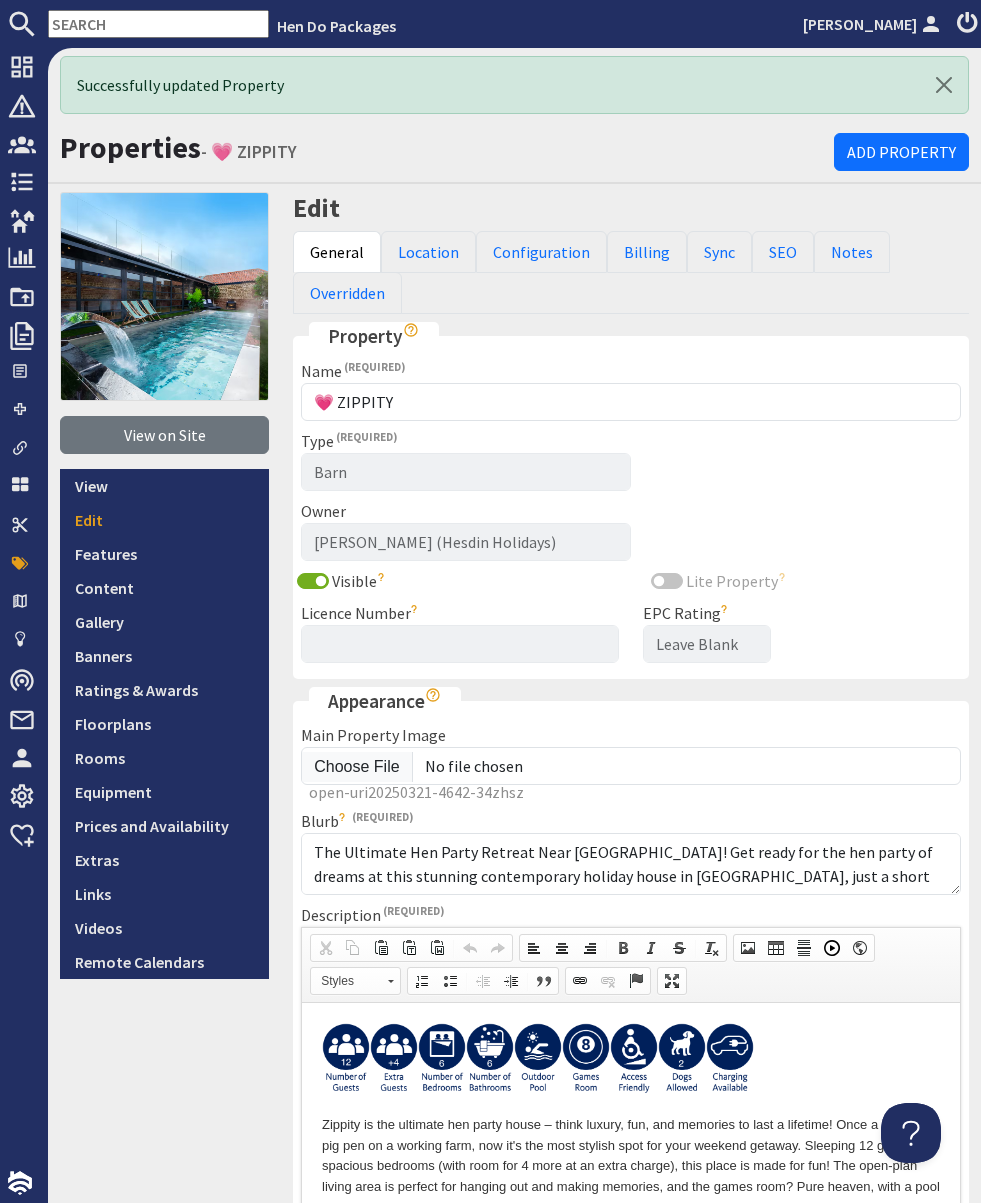 click at bounding box center (158, 24) 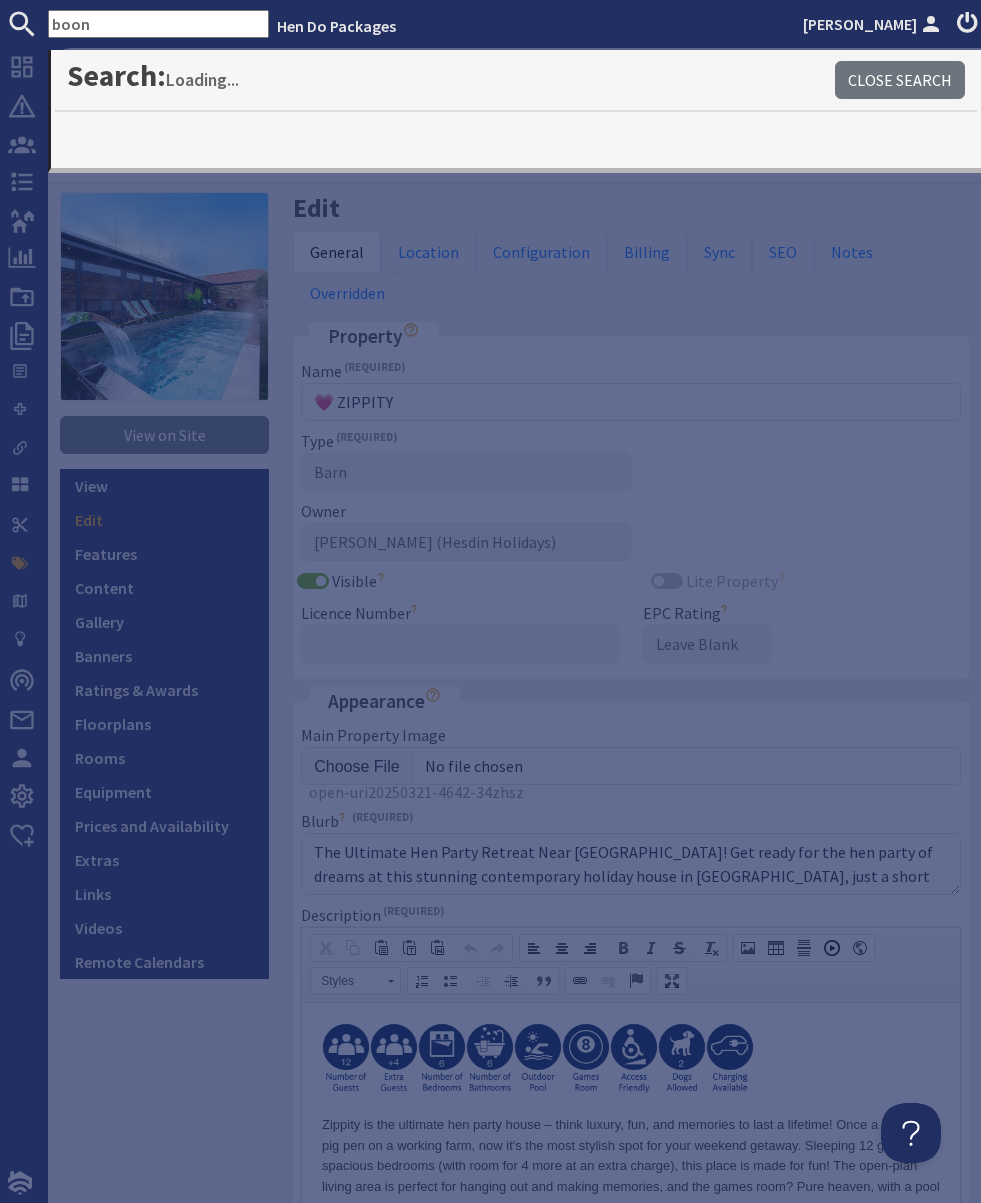 type on "boon" 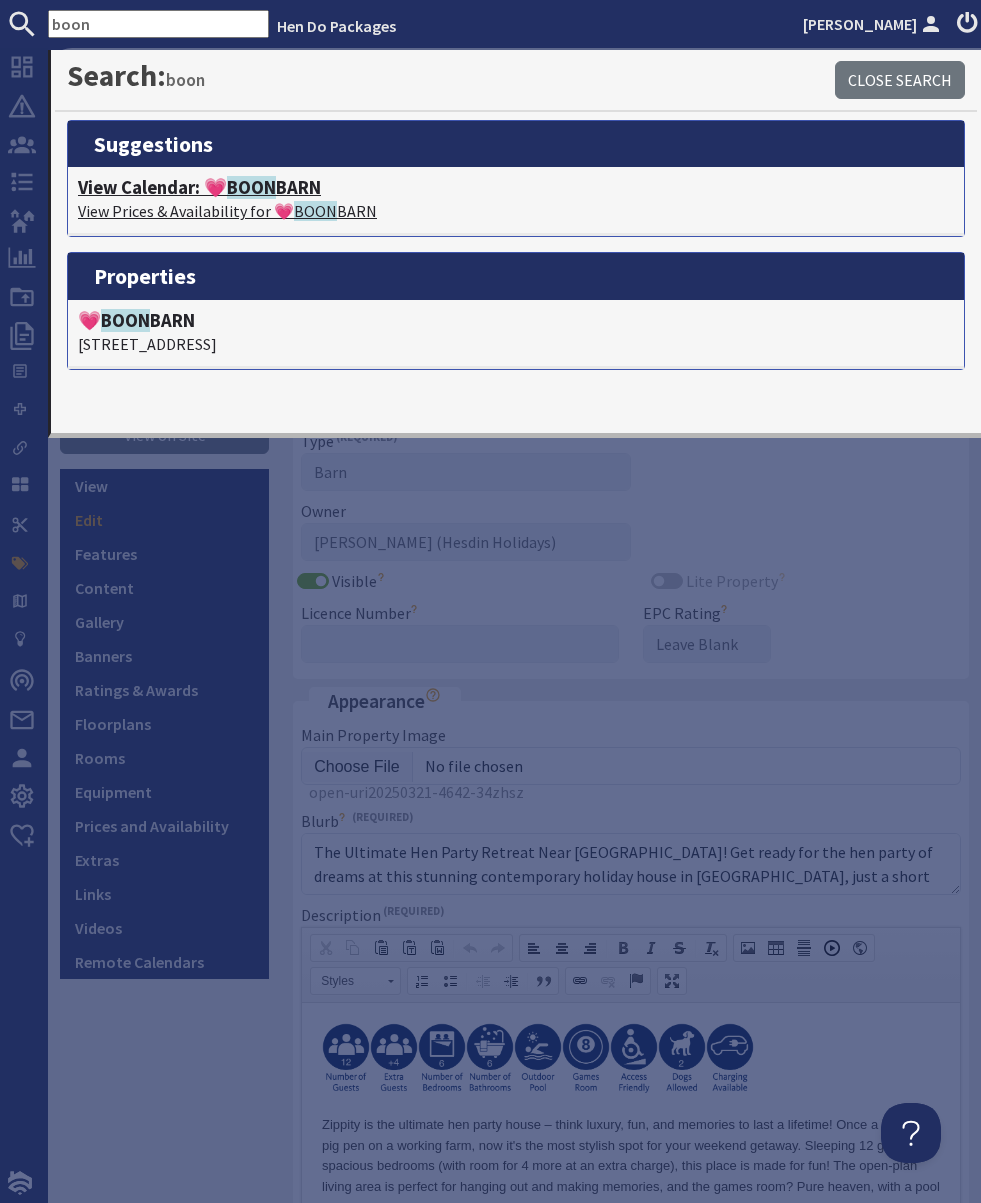 click on "View Calendar: 💗  BOON  BARN" at bounding box center (516, 188) 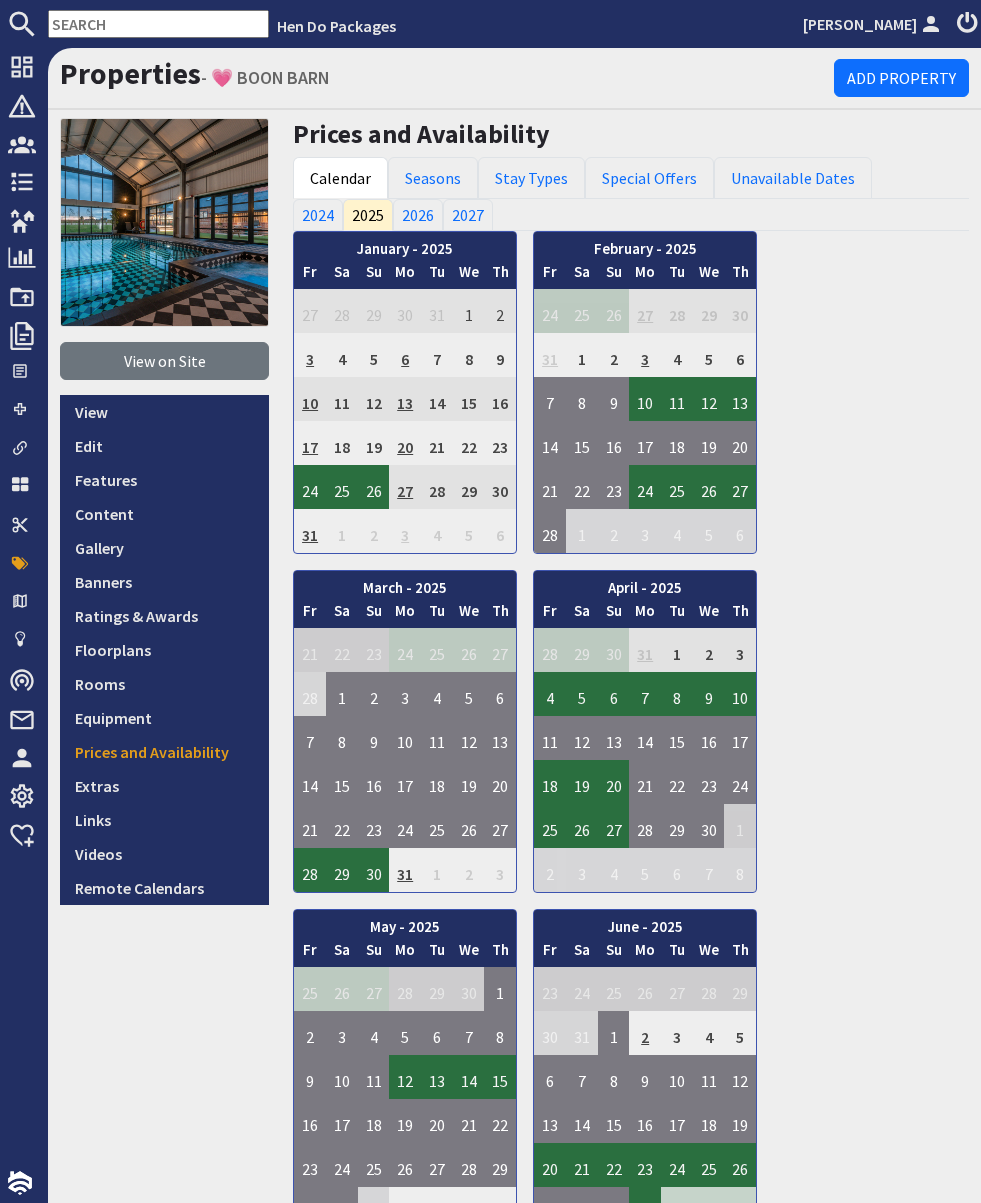 scroll, scrollTop: 0, scrollLeft: 0, axis: both 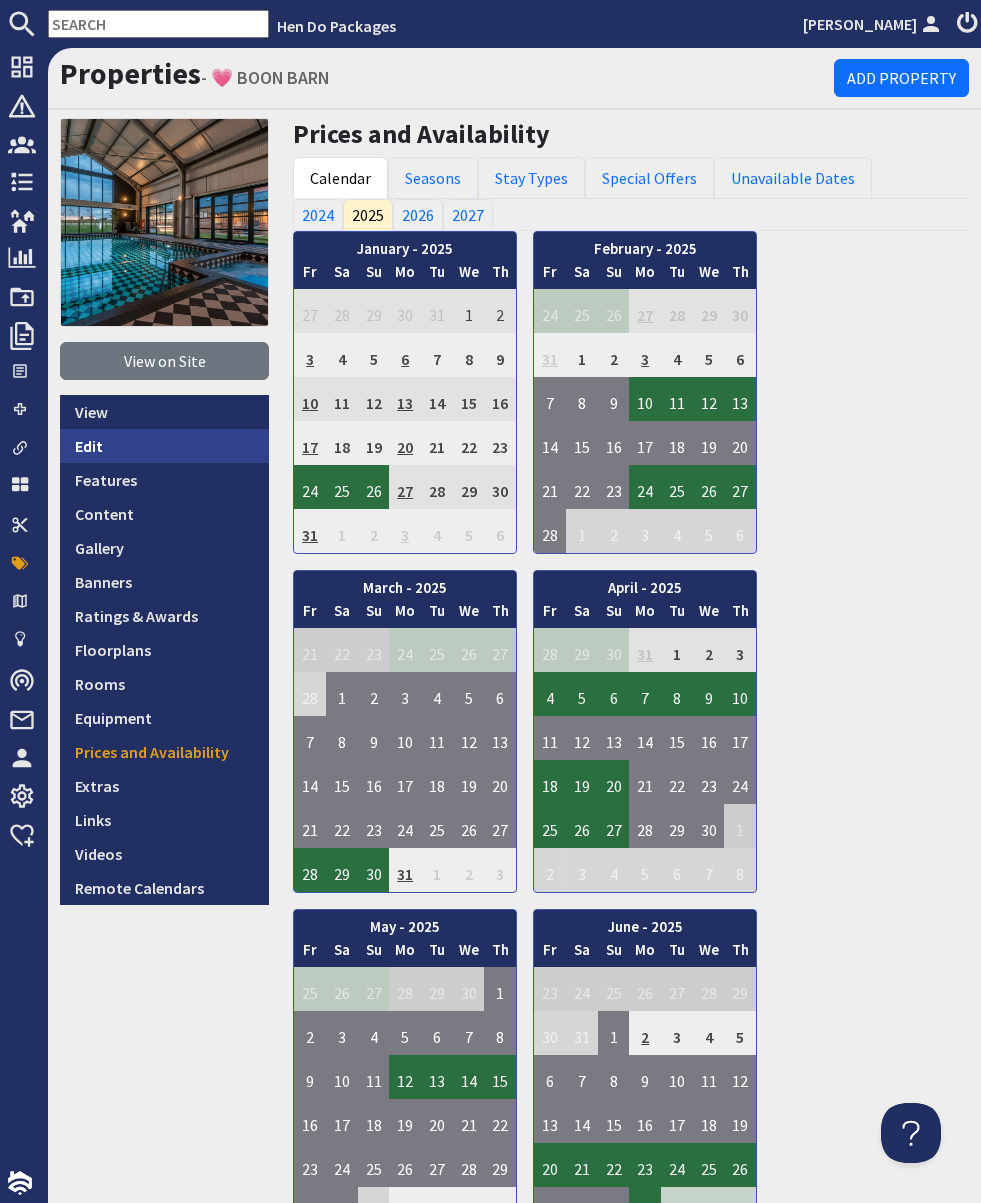 drag, startPoint x: 91, startPoint y: 447, endPoint x: 109, endPoint y: 446, distance: 18.027756 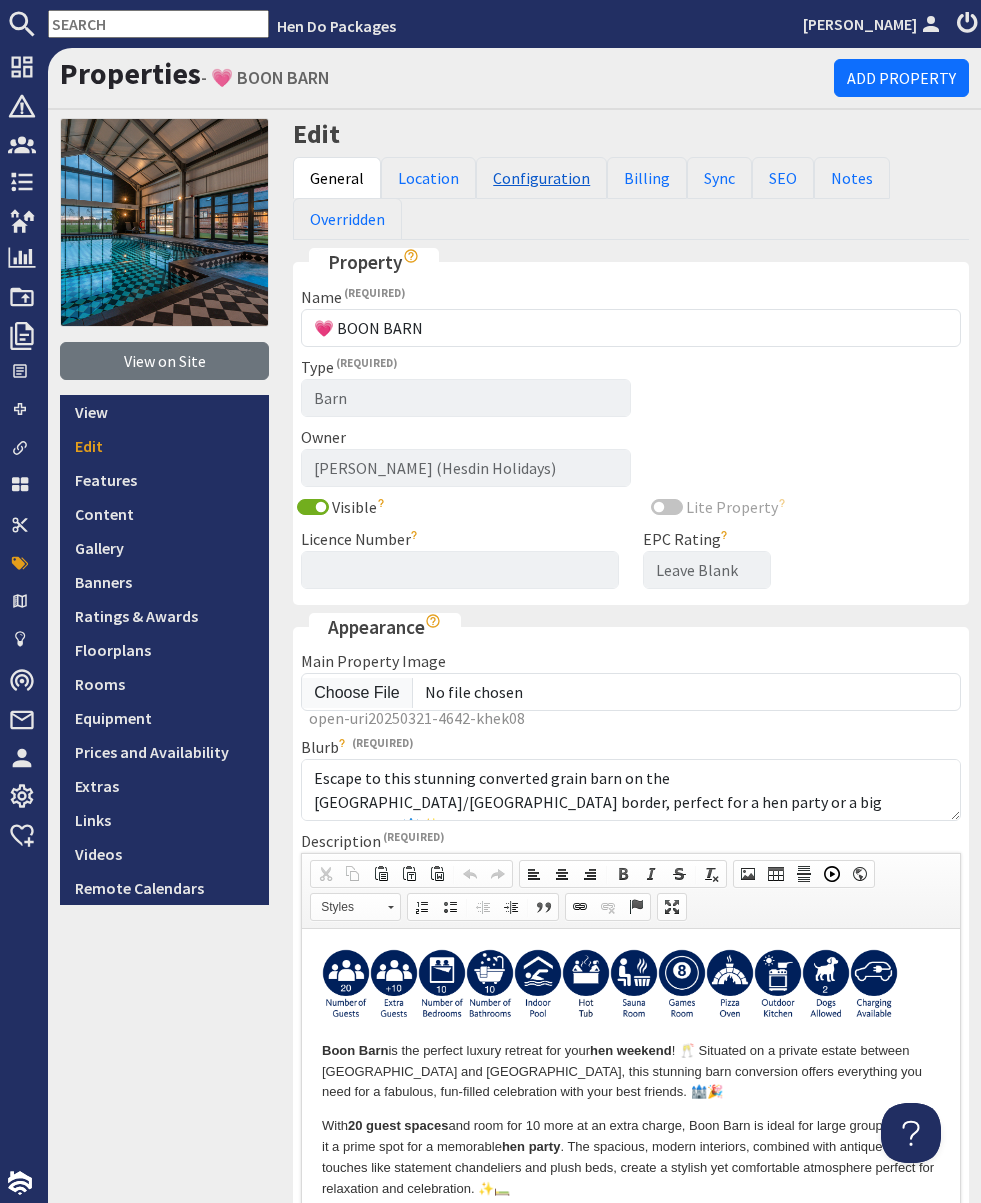 scroll, scrollTop: 0, scrollLeft: 0, axis: both 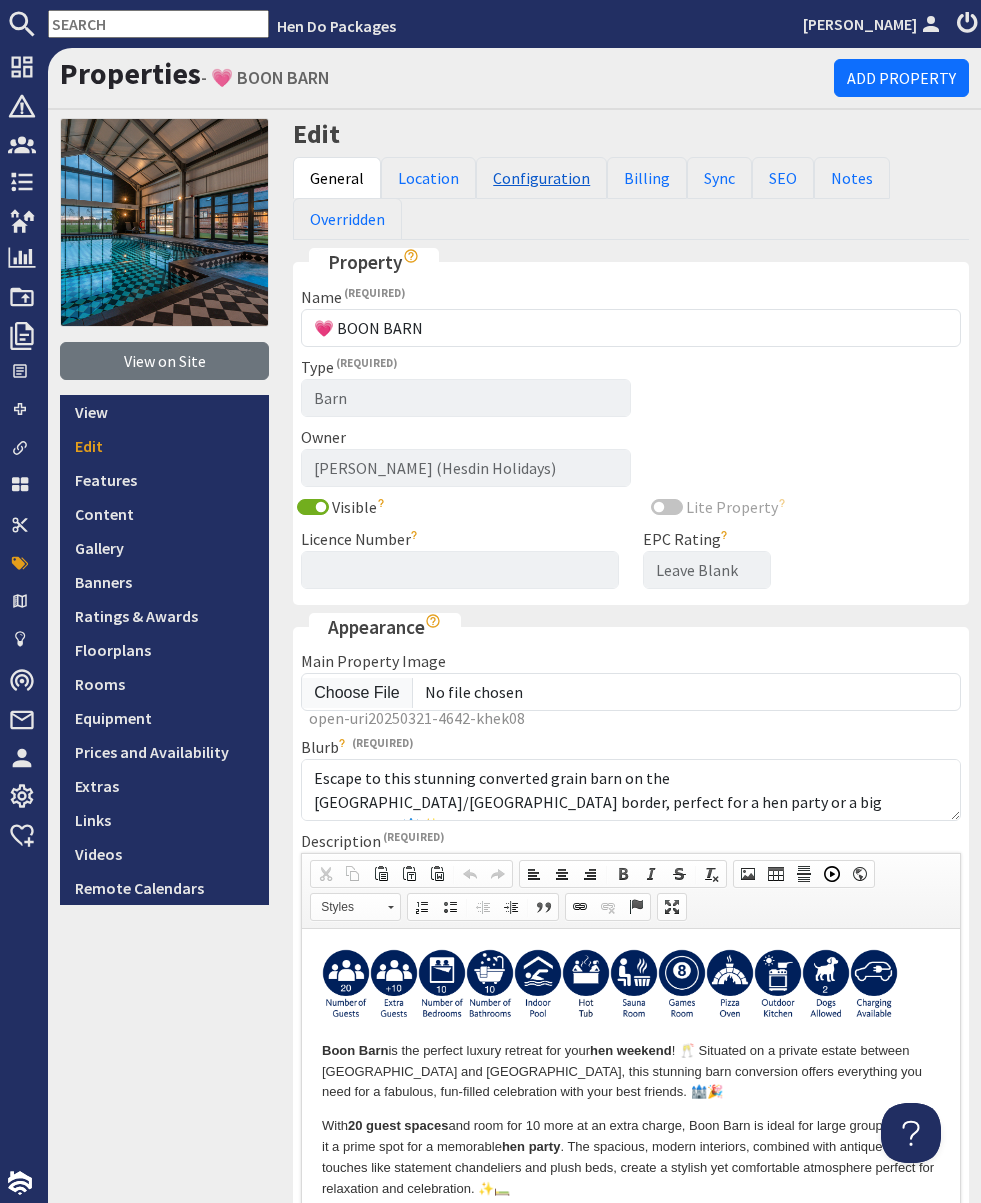 click on "Configuration" at bounding box center (541, 178) 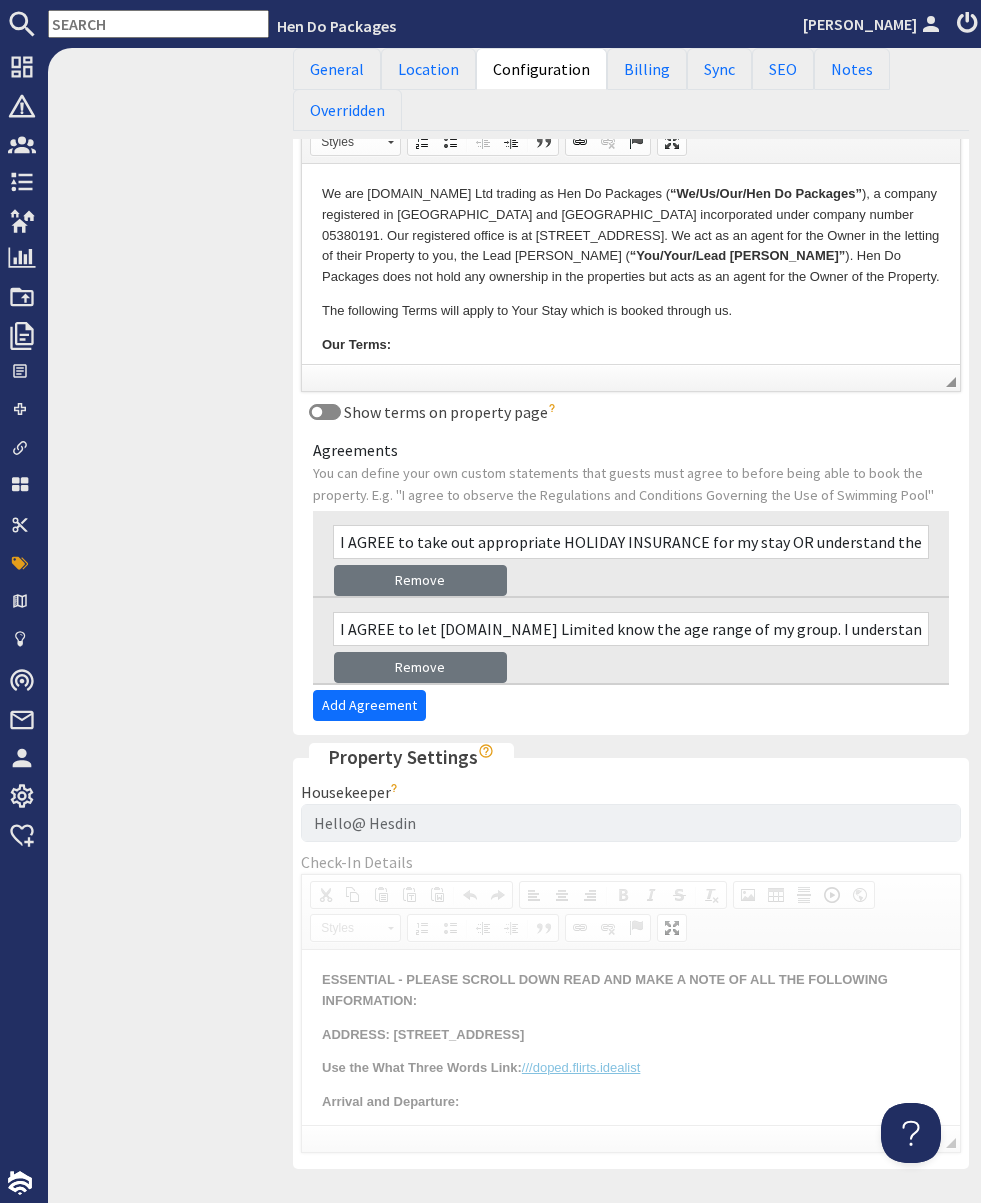 scroll, scrollTop: 1433, scrollLeft: 0, axis: vertical 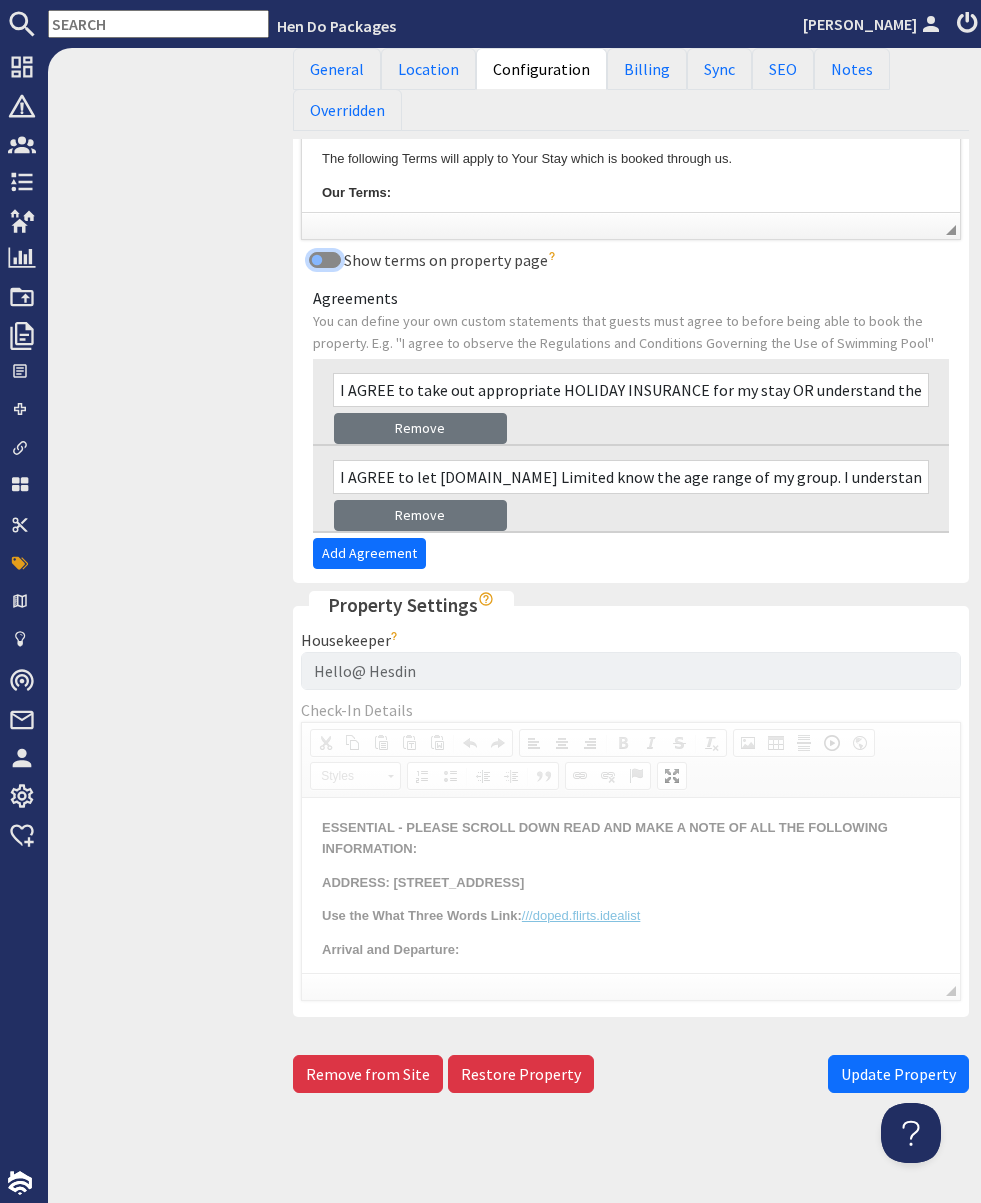 click on "Show terms on property page" at bounding box center (325, 260) 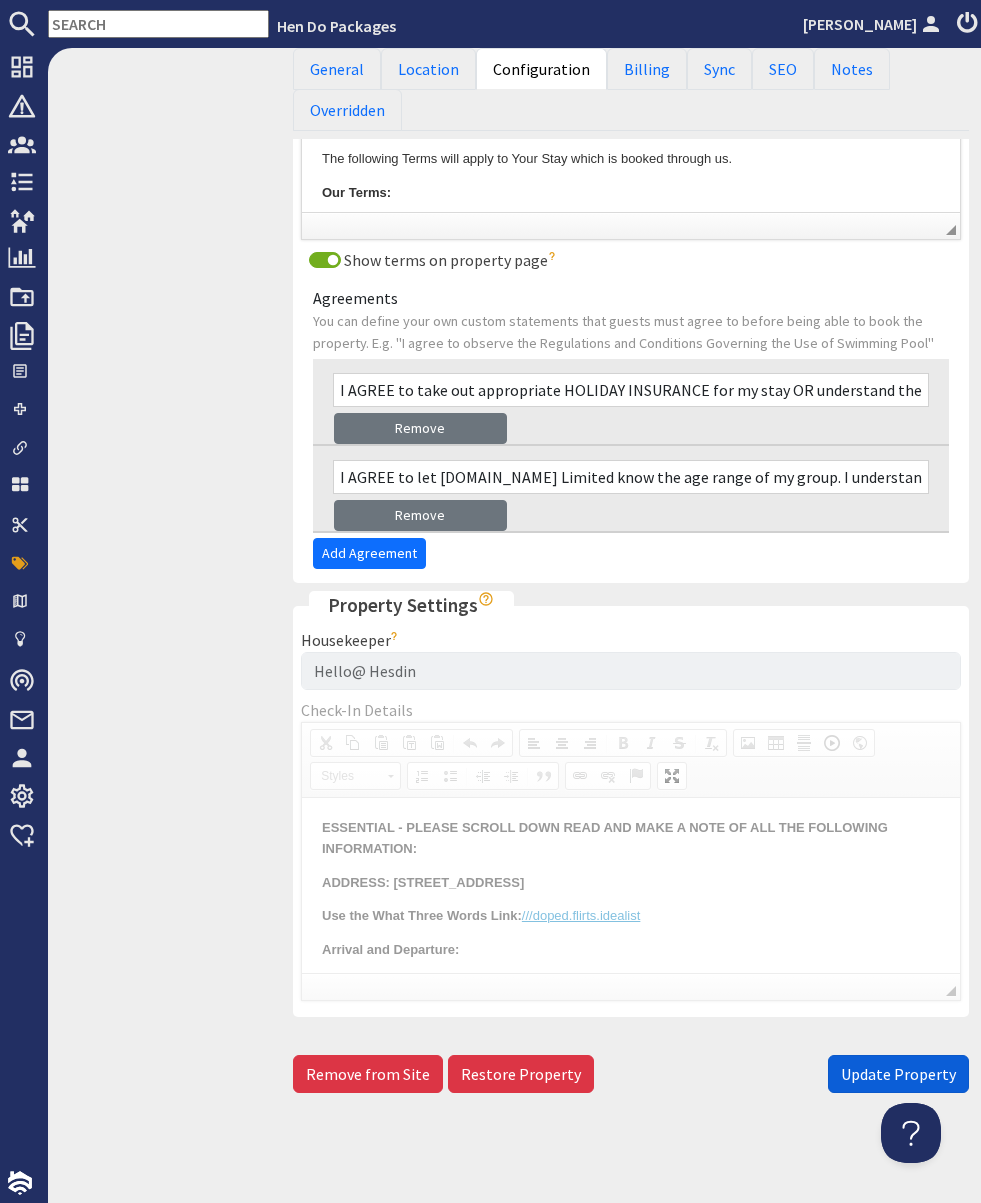 click on "Update Property" at bounding box center (898, 1074) 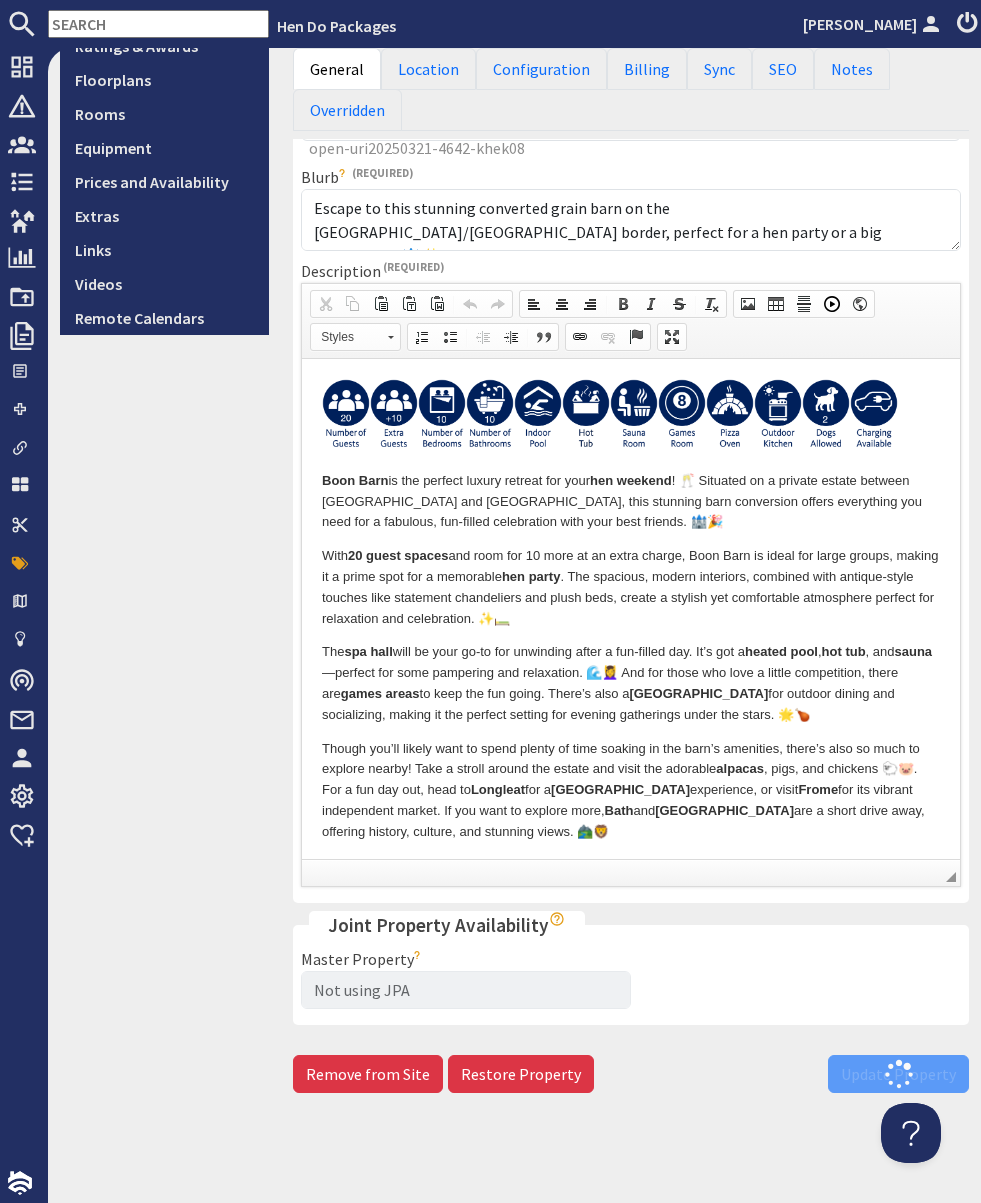 scroll, scrollTop: 571, scrollLeft: 0, axis: vertical 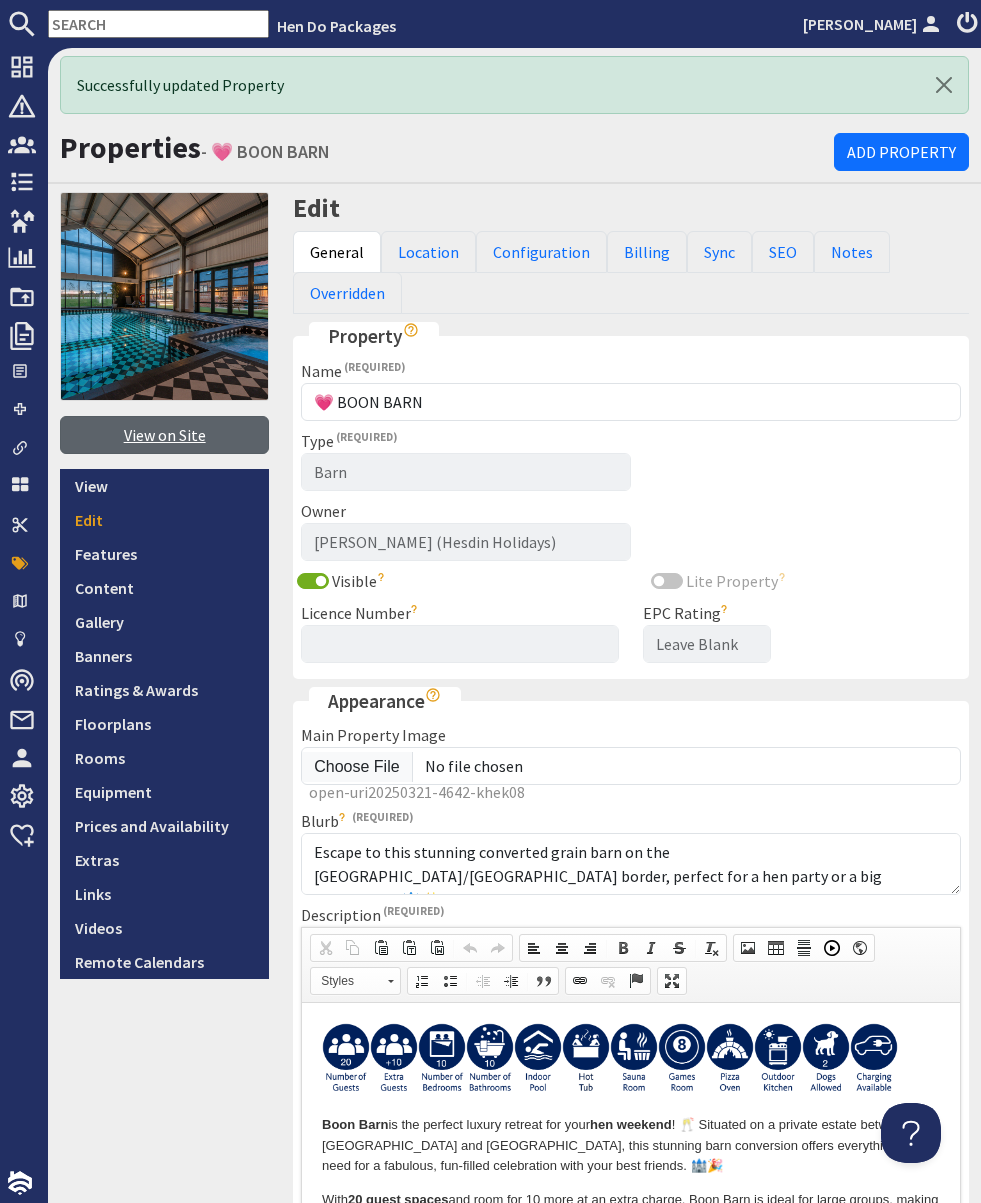 click on "View on Site" at bounding box center [164, 435] 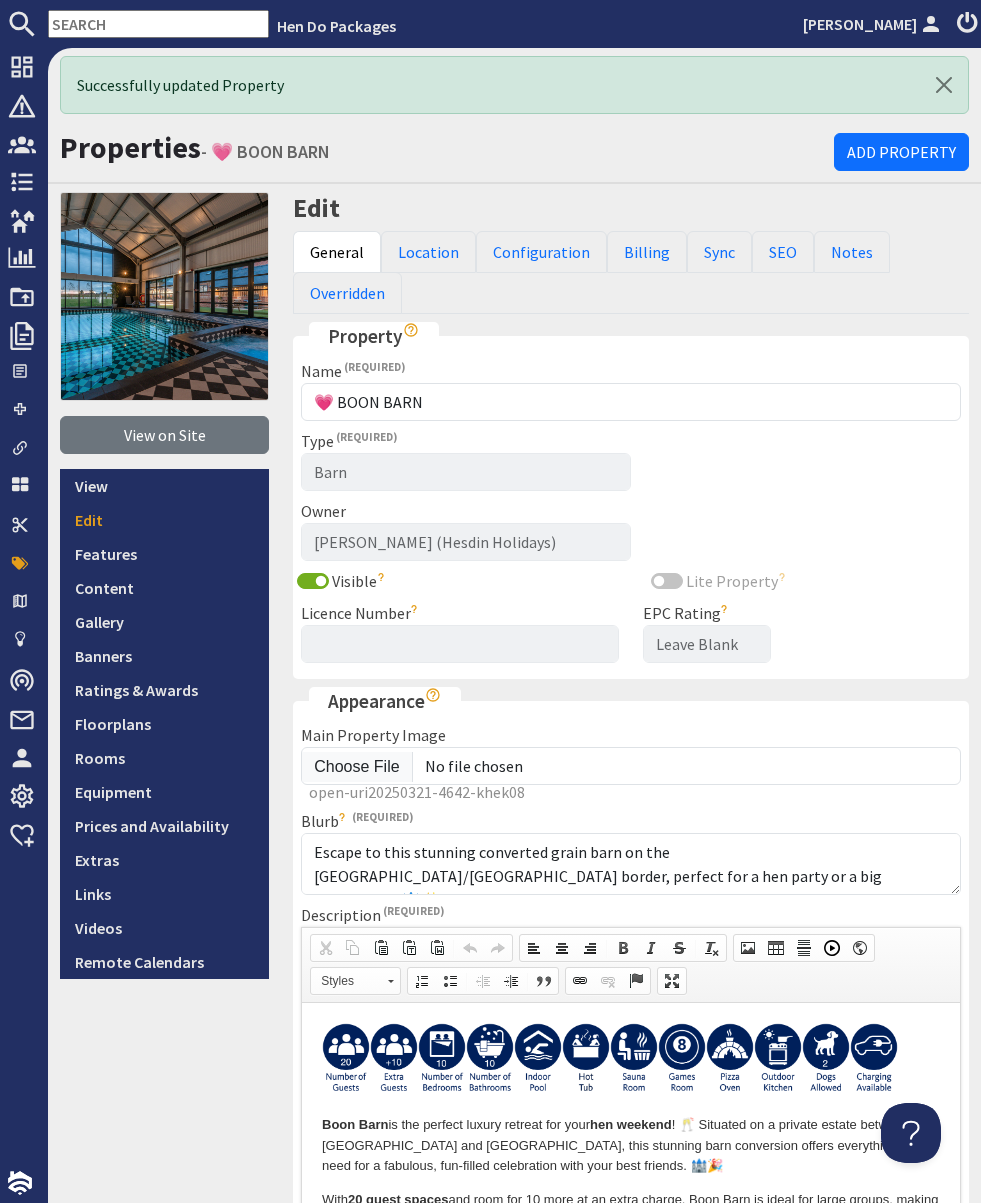 click at bounding box center (158, 24) 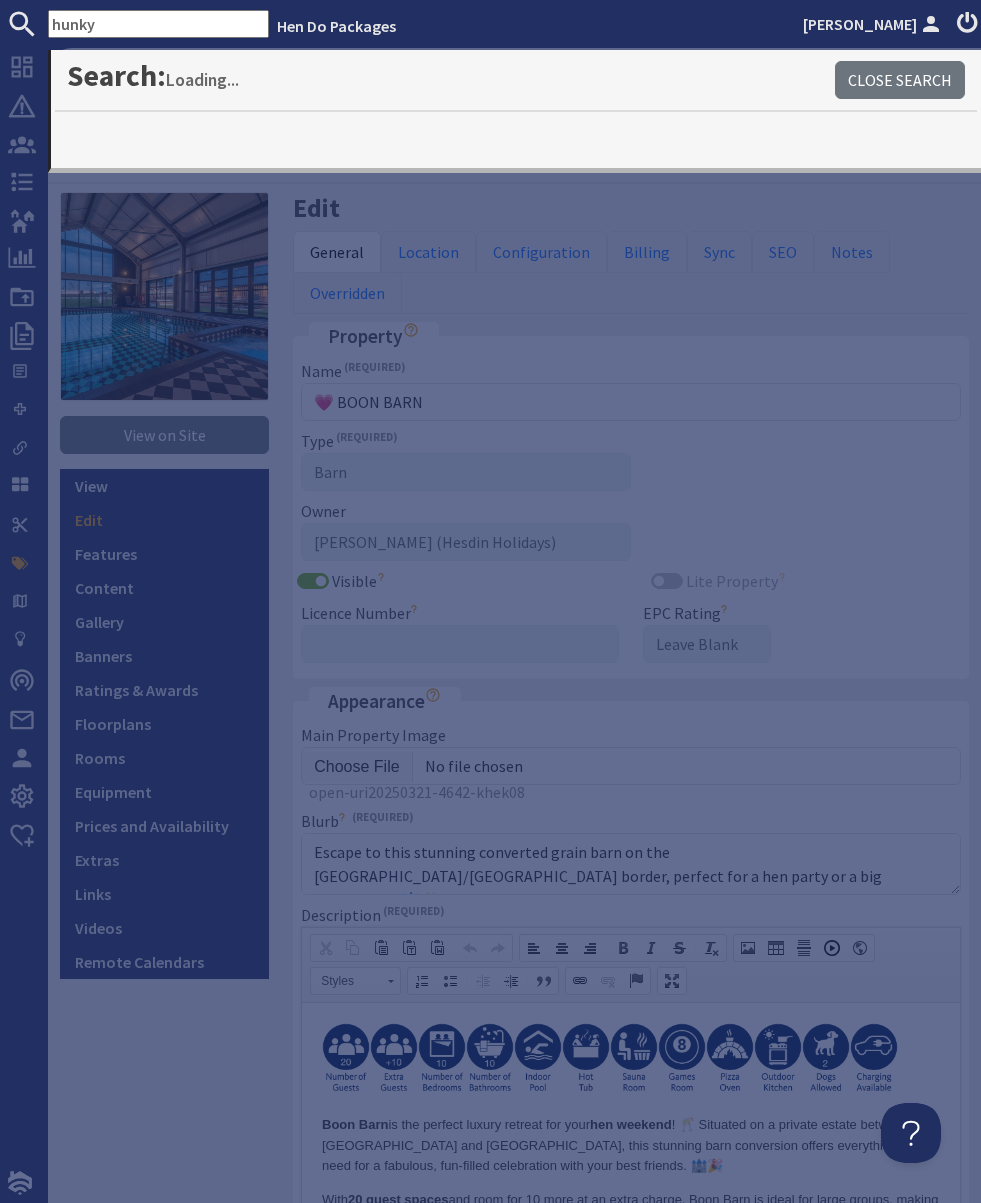 type on "hunky" 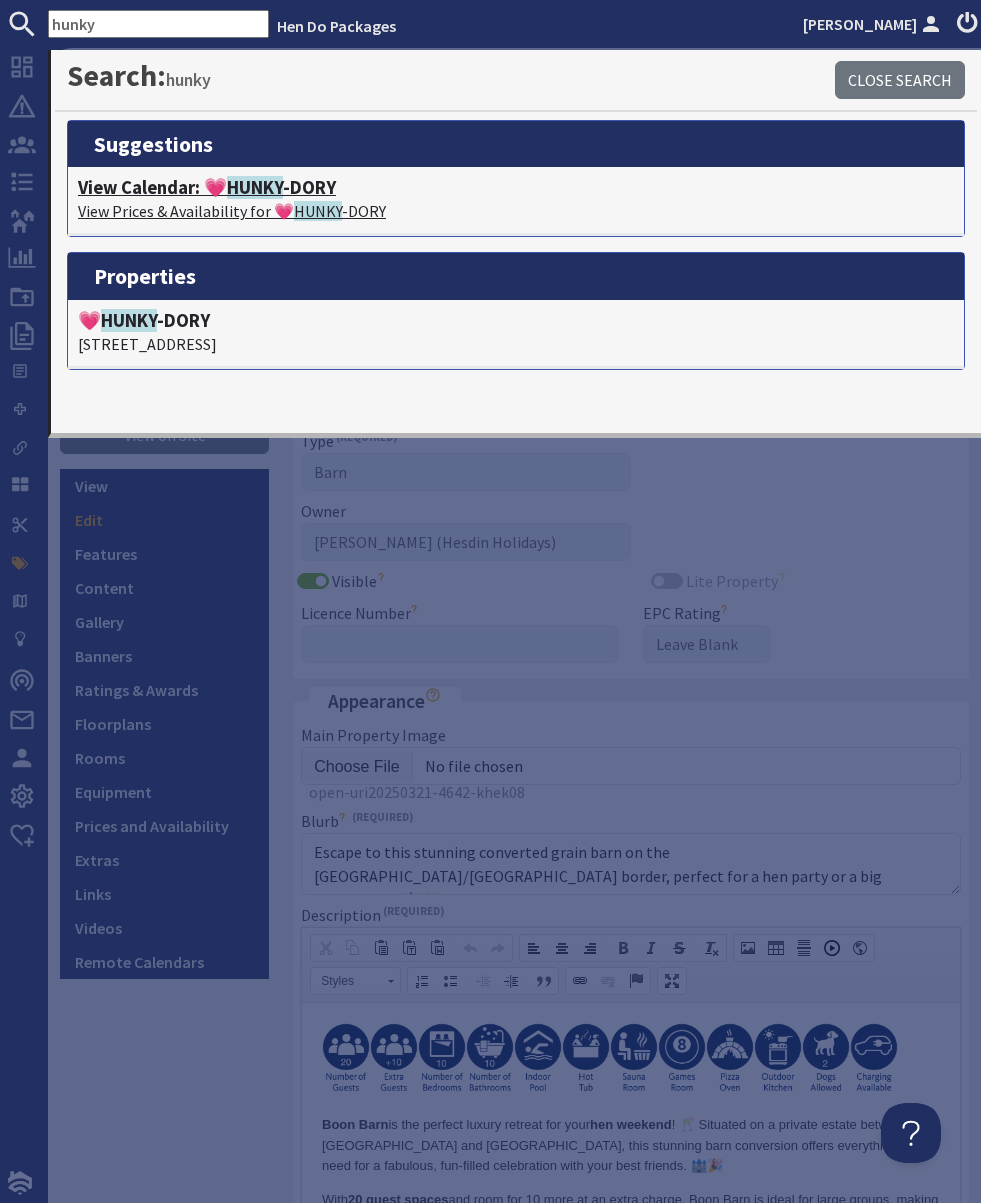 click on "View Calendar: 💗  HUNKY -DORY" at bounding box center (516, 188) 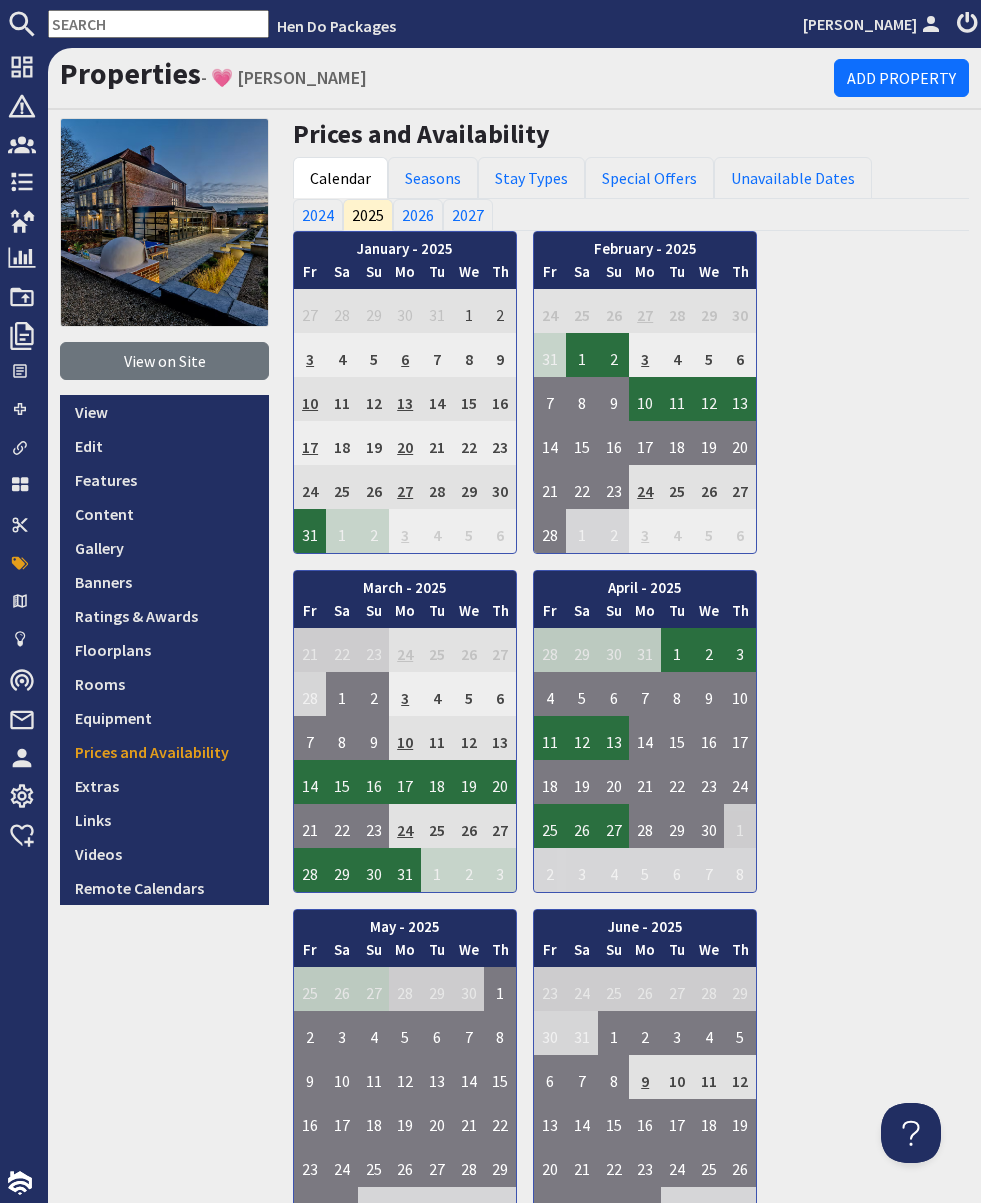 scroll, scrollTop: 0, scrollLeft: 0, axis: both 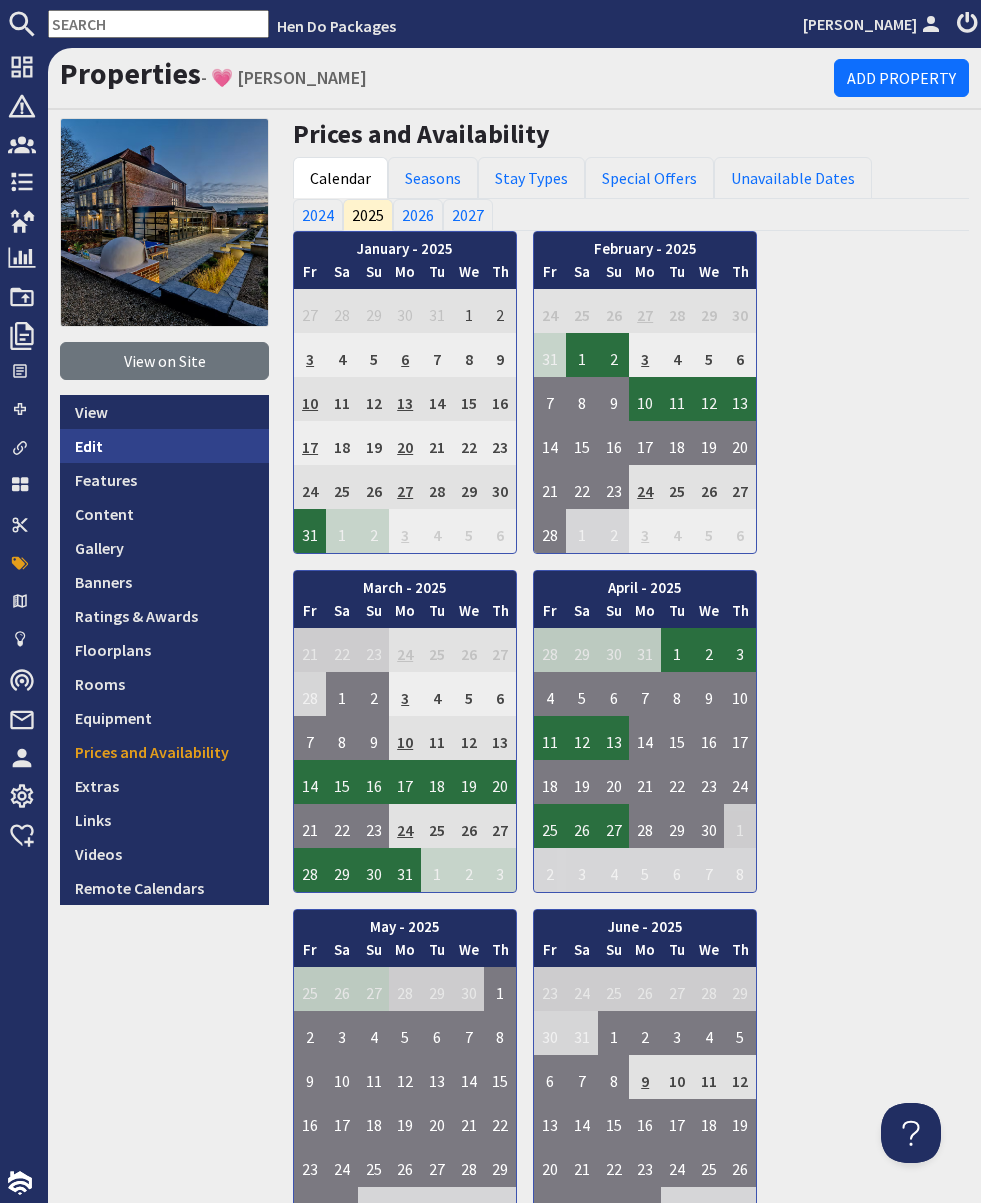 click on "Edit" at bounding box center (164, 446) 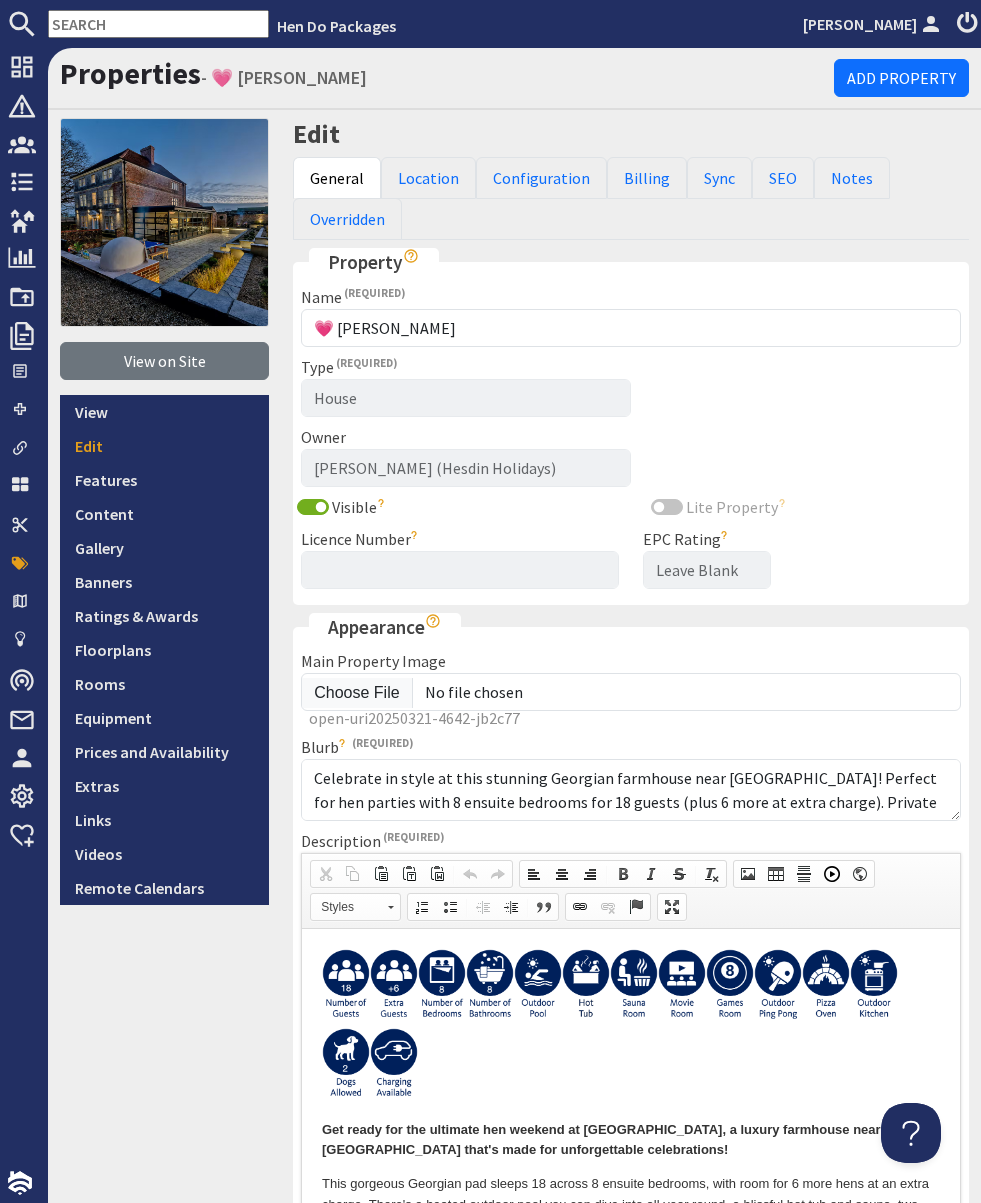 scroll, scrollTop: 0, scrollLeft: 0, axis: both 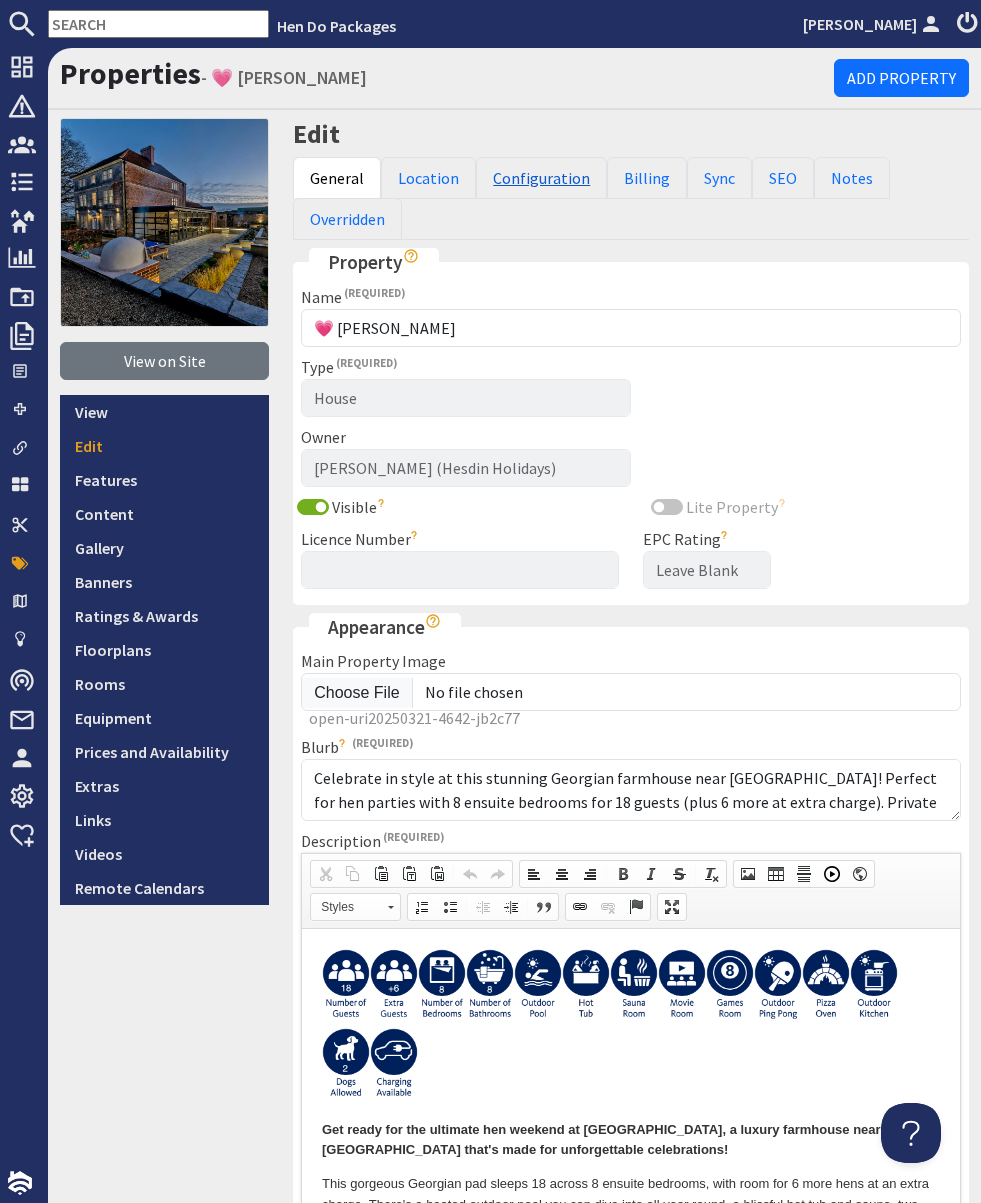 click on "Configuration" at bounding box center (541, 178) 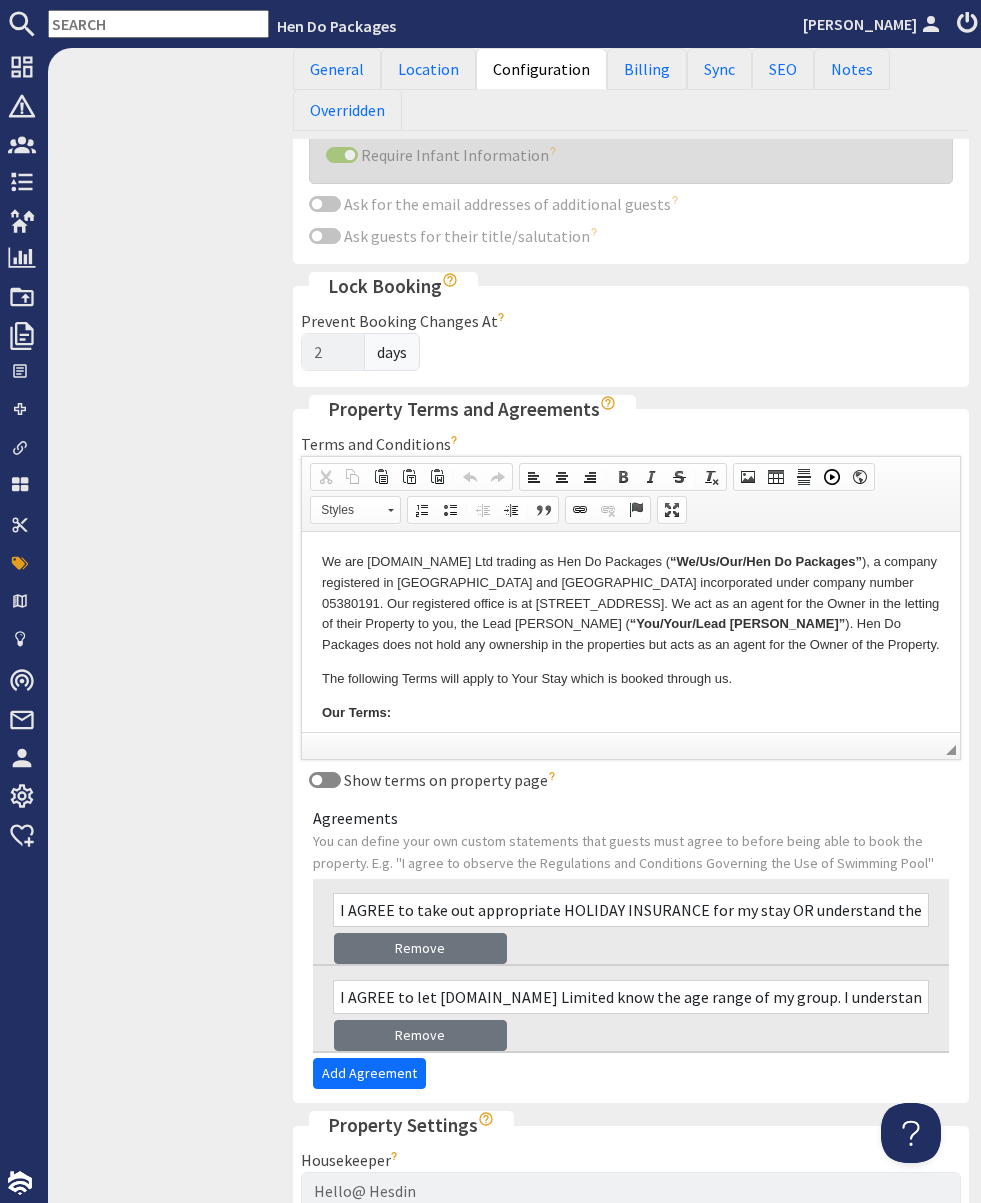 scroll, scrollTop: 912, scrollLeft: 0, axis: vertical 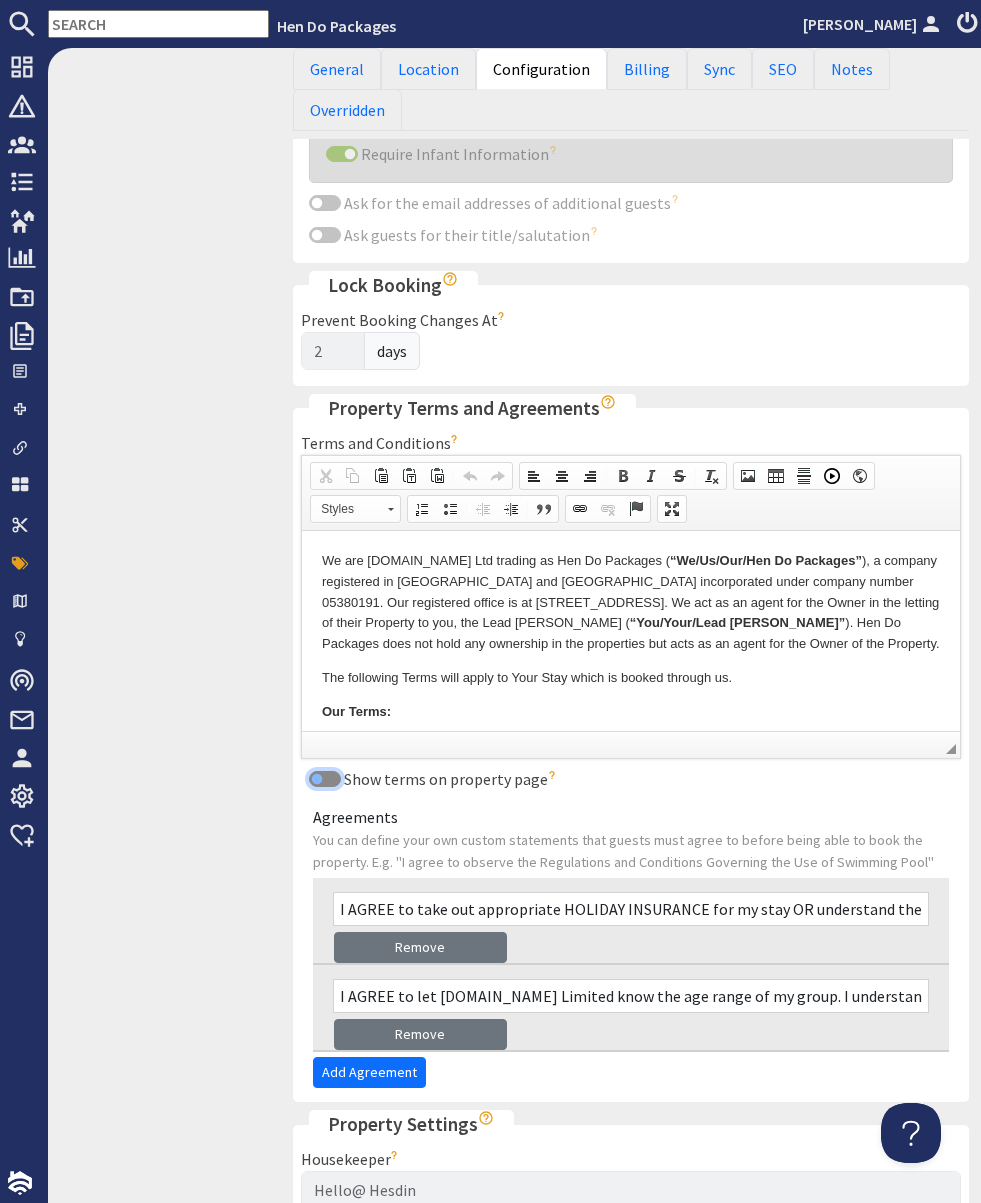 click on "Show terms on property page" at bounding box center (325, 779) 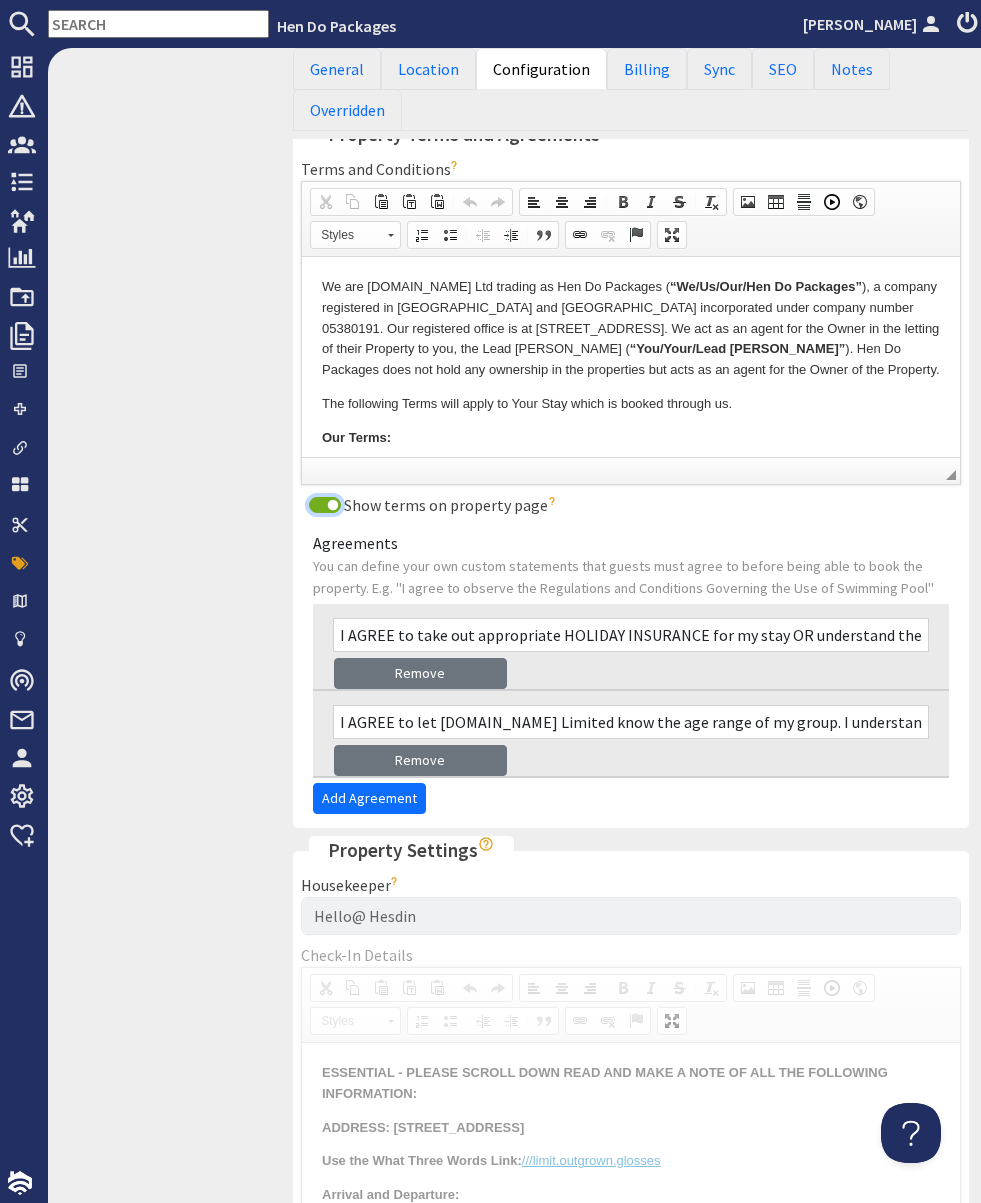scroll, scrollTop: 1433, scrollLeft: 0, axis: vertical 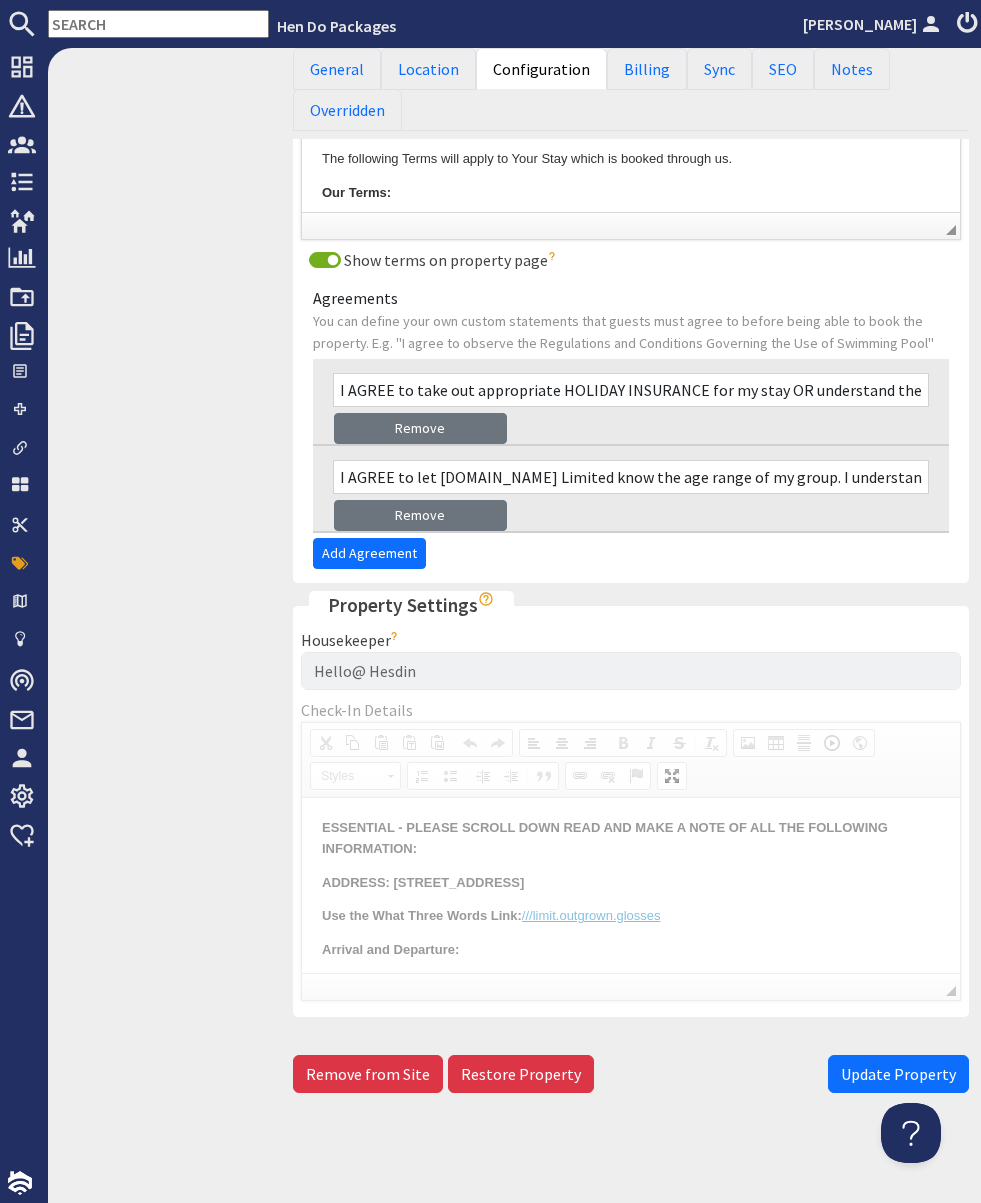 drag, startPoint x: 896, startPoint y: 1064, endPoint x: 886, endPoint y: 1059, distance: 11.18034 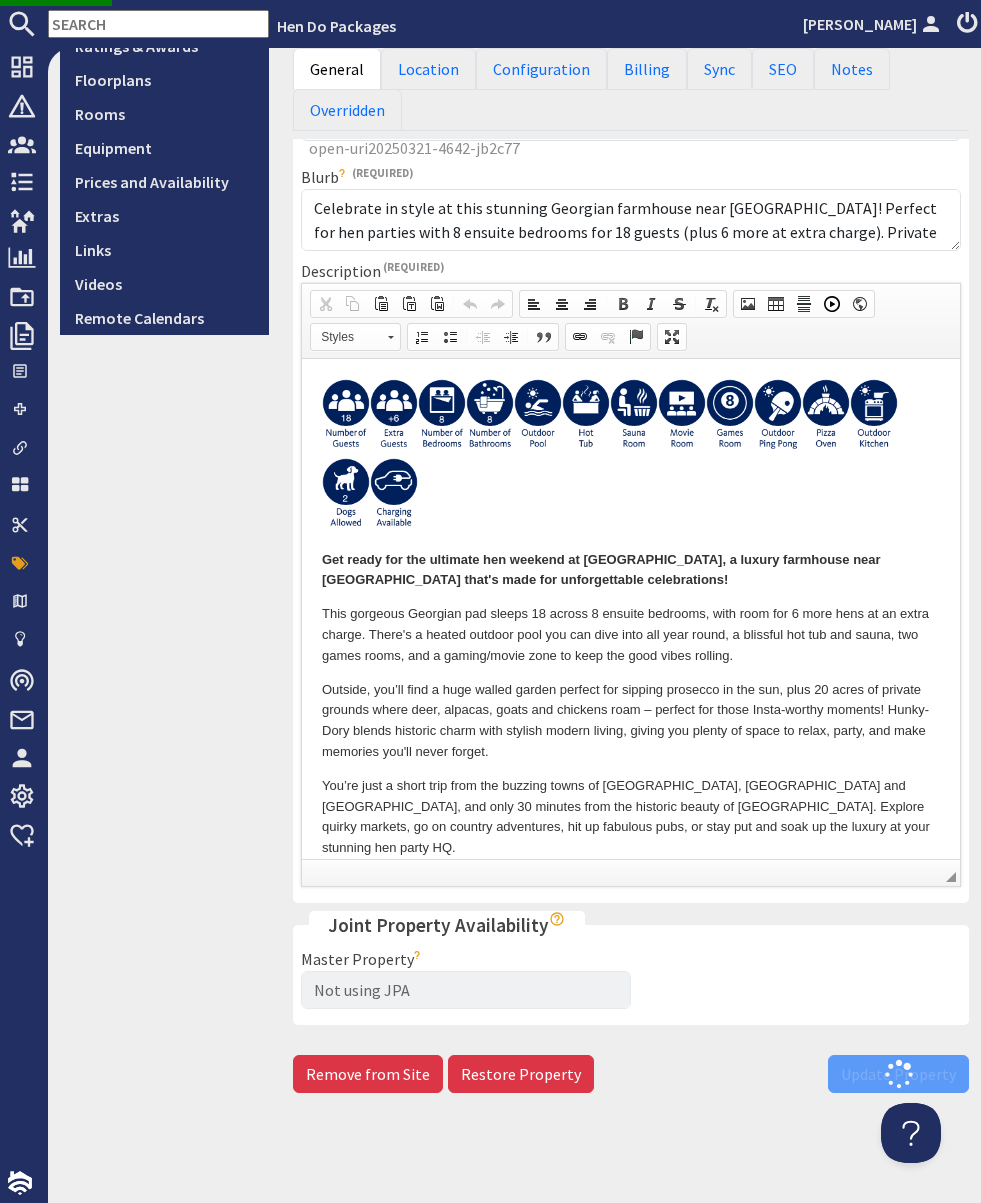 scroll, scrollTop: 0, scrollLeft: 0, axis: both 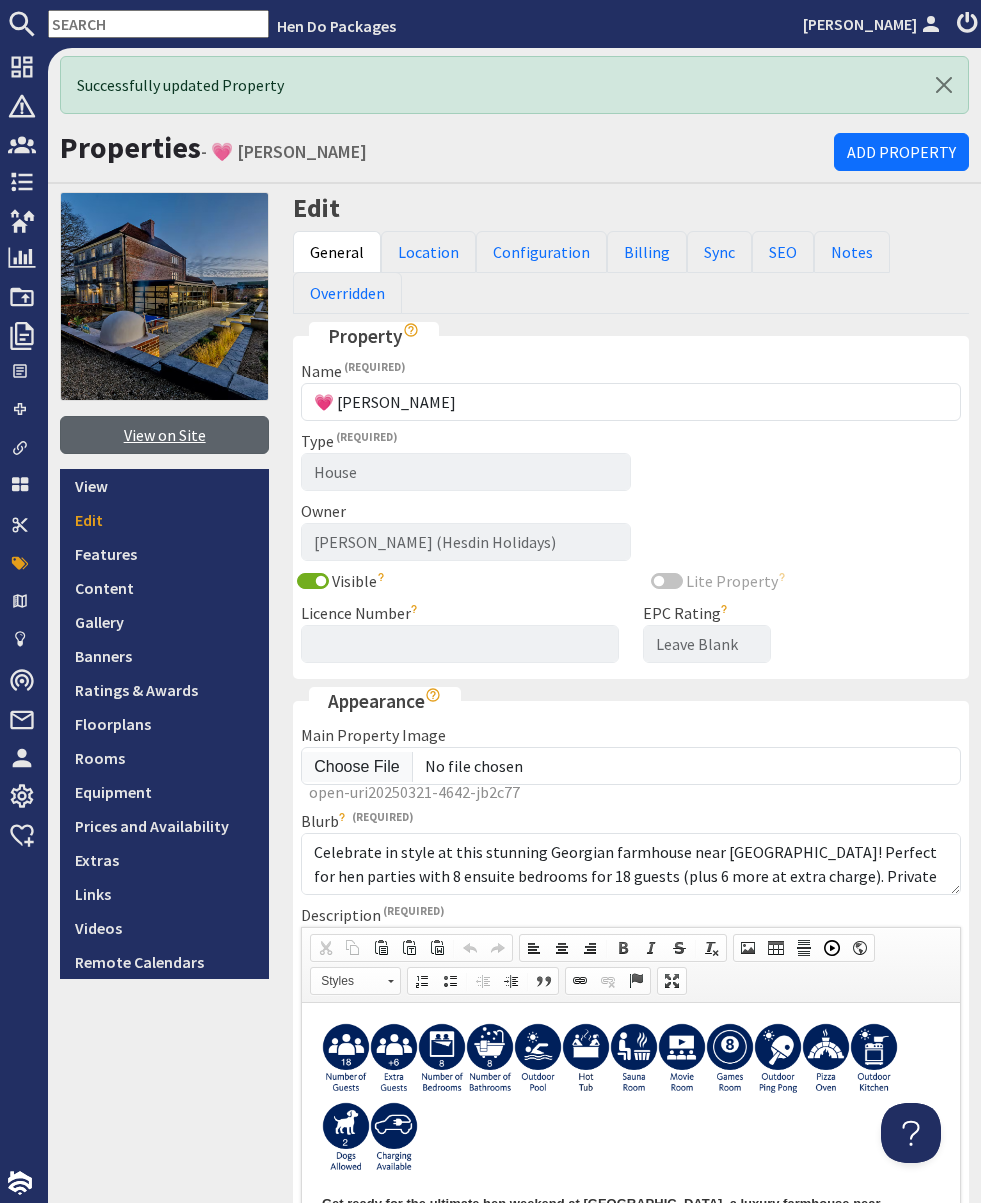 click on "View on Site" at bounding box center [164, 435] 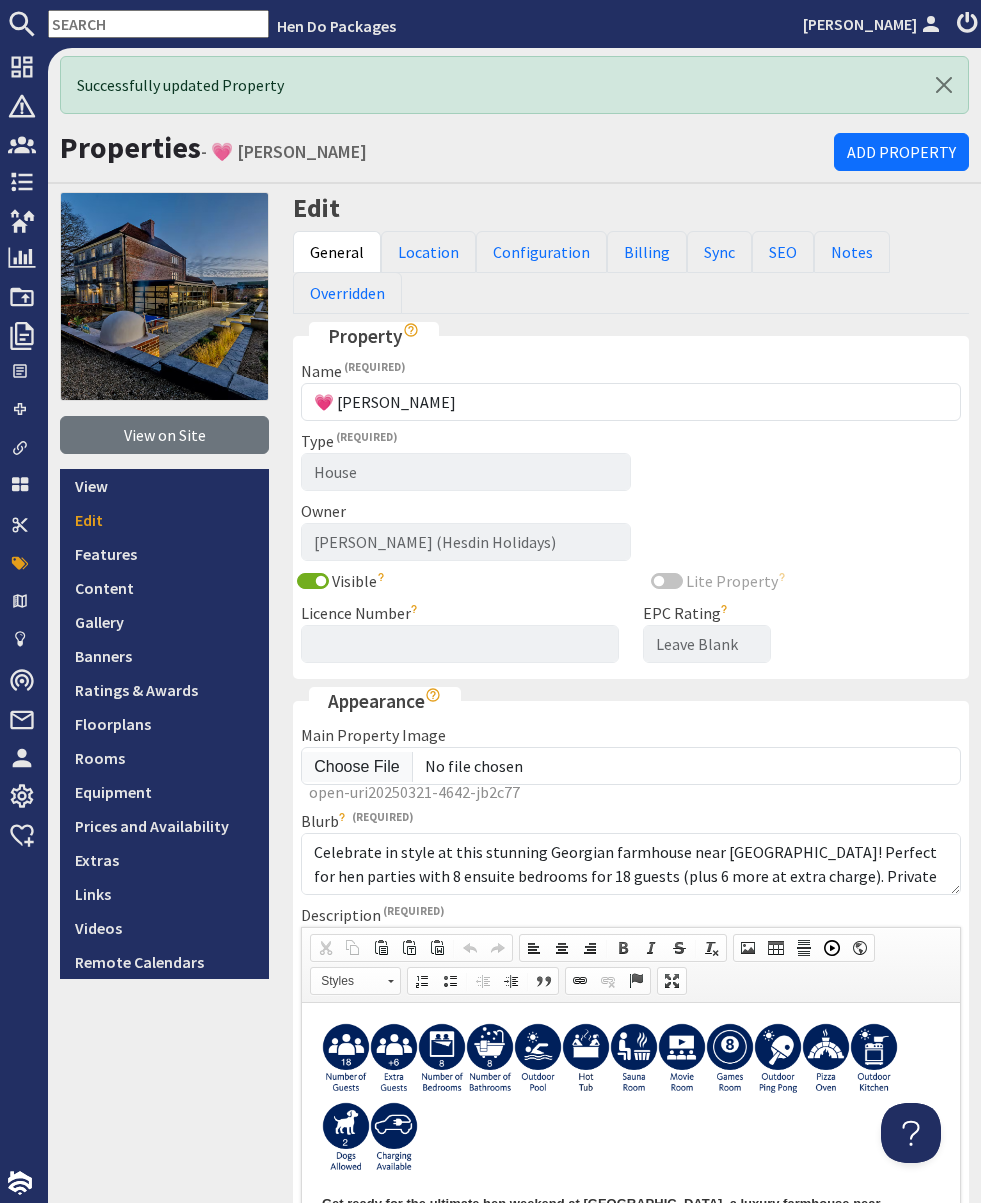 click at bounding box center [158, 24] 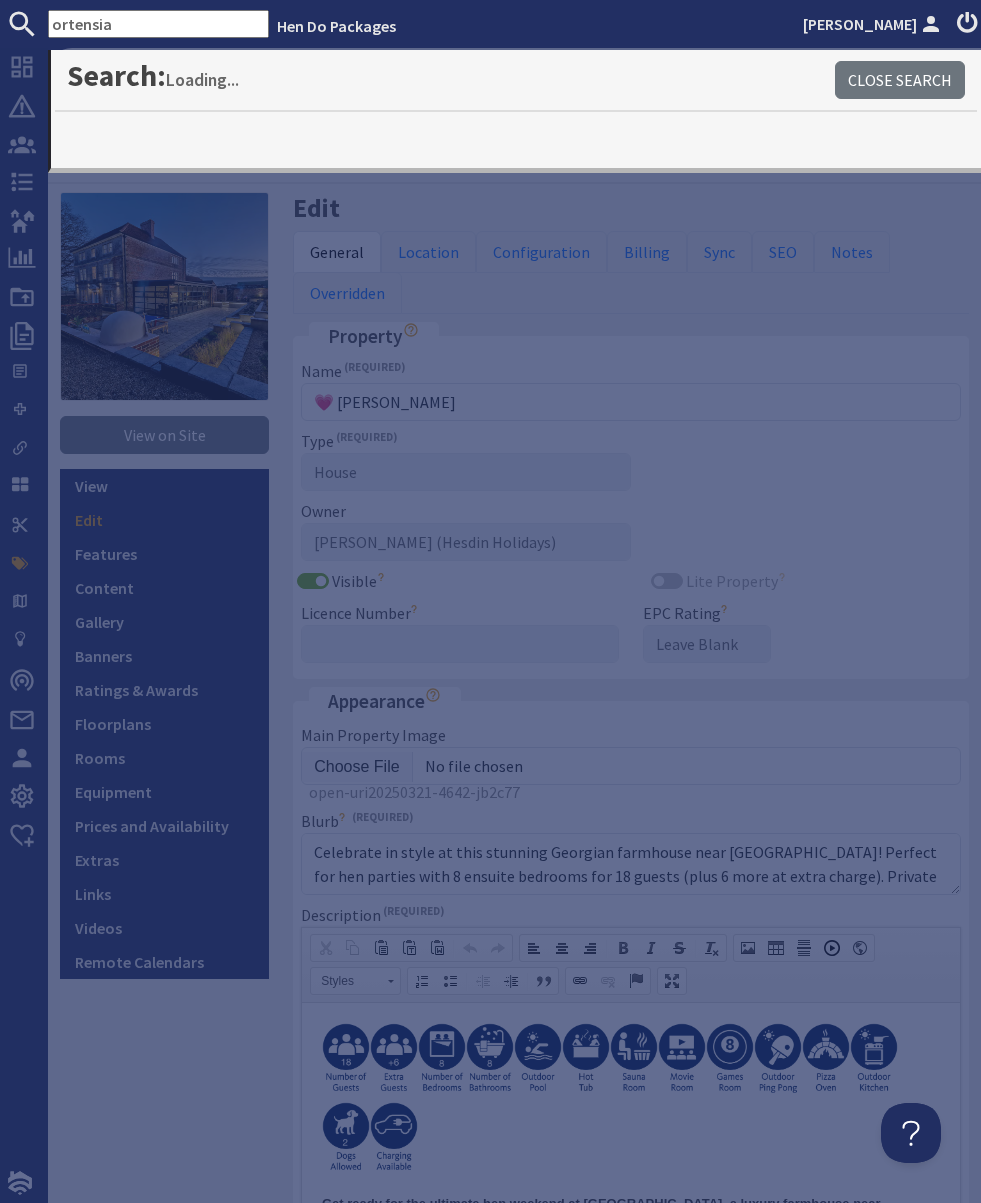 type on "ortensia" 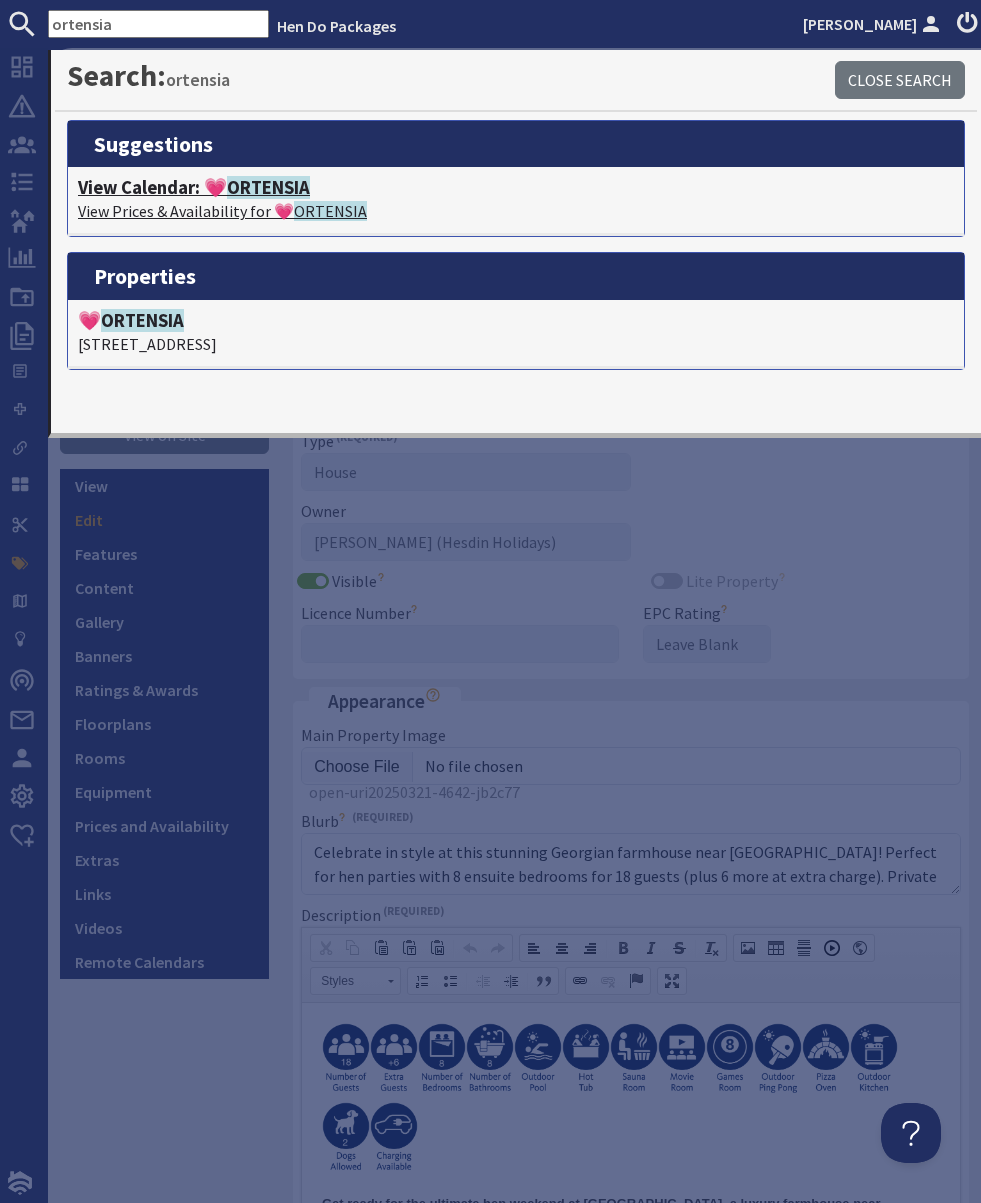 click on "ORTENSIA" 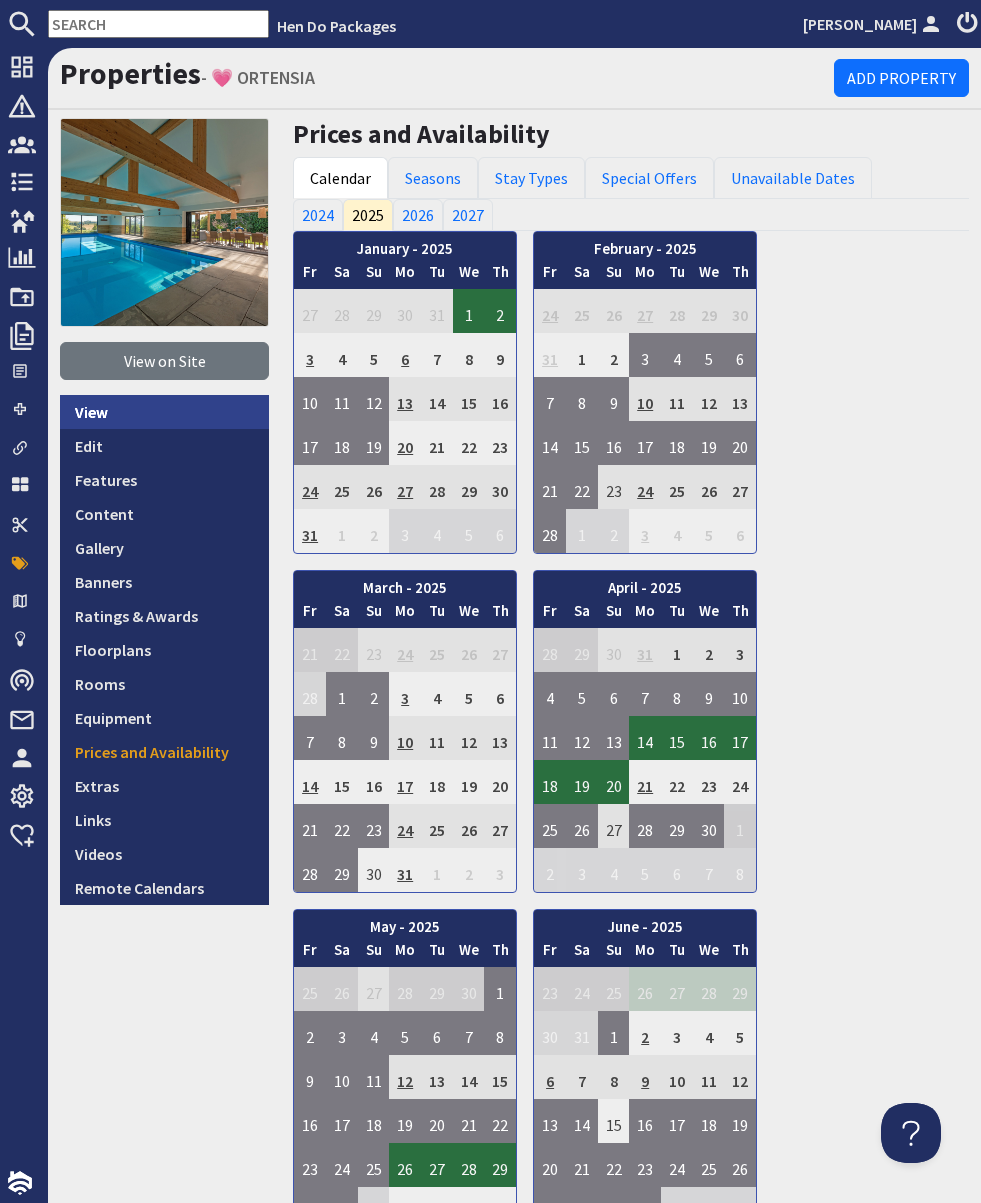 scroll, scrollTop: 0, scrollLeft: 0, axis: both 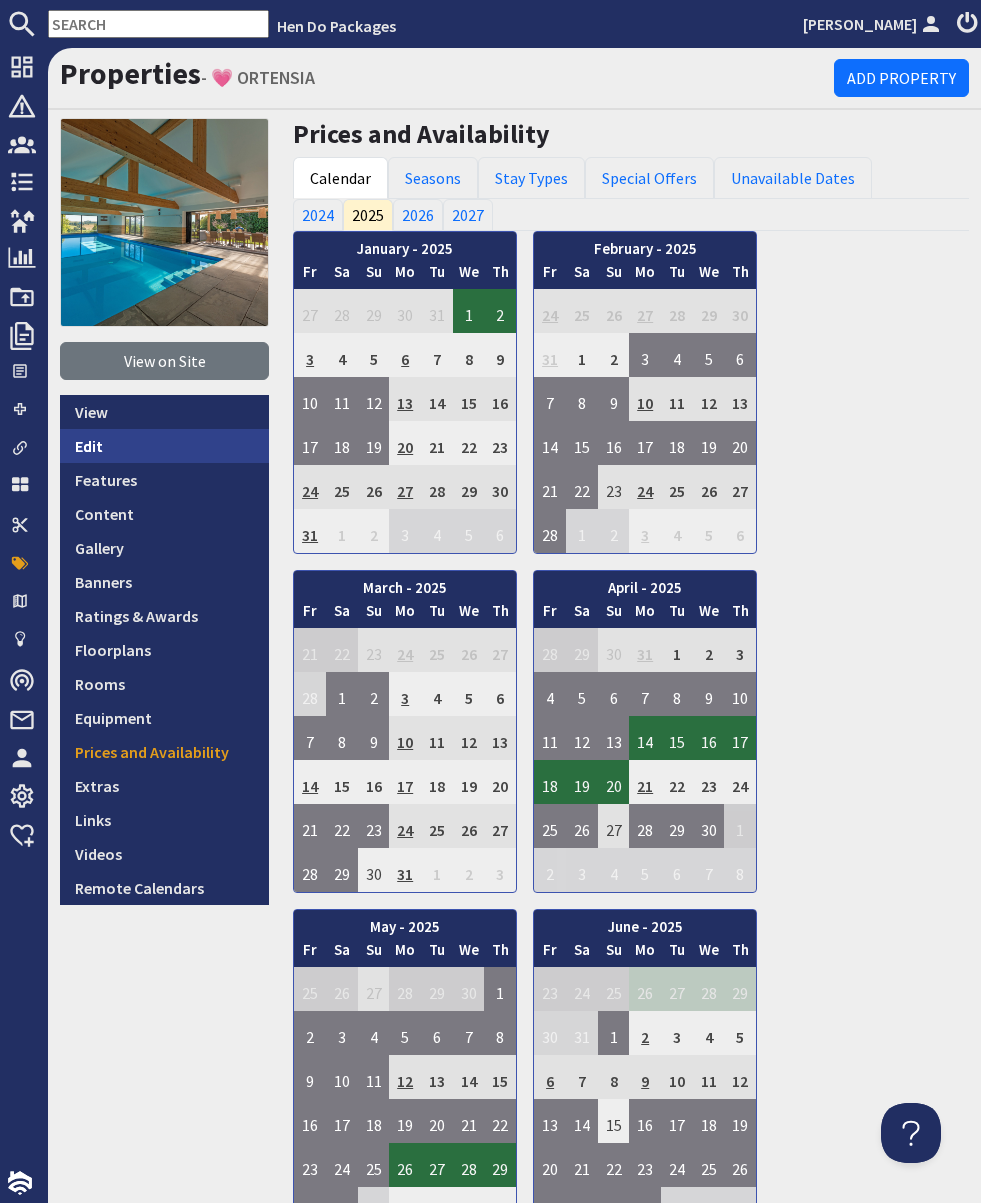 click on "Edit" at bounding box center (164, 446) 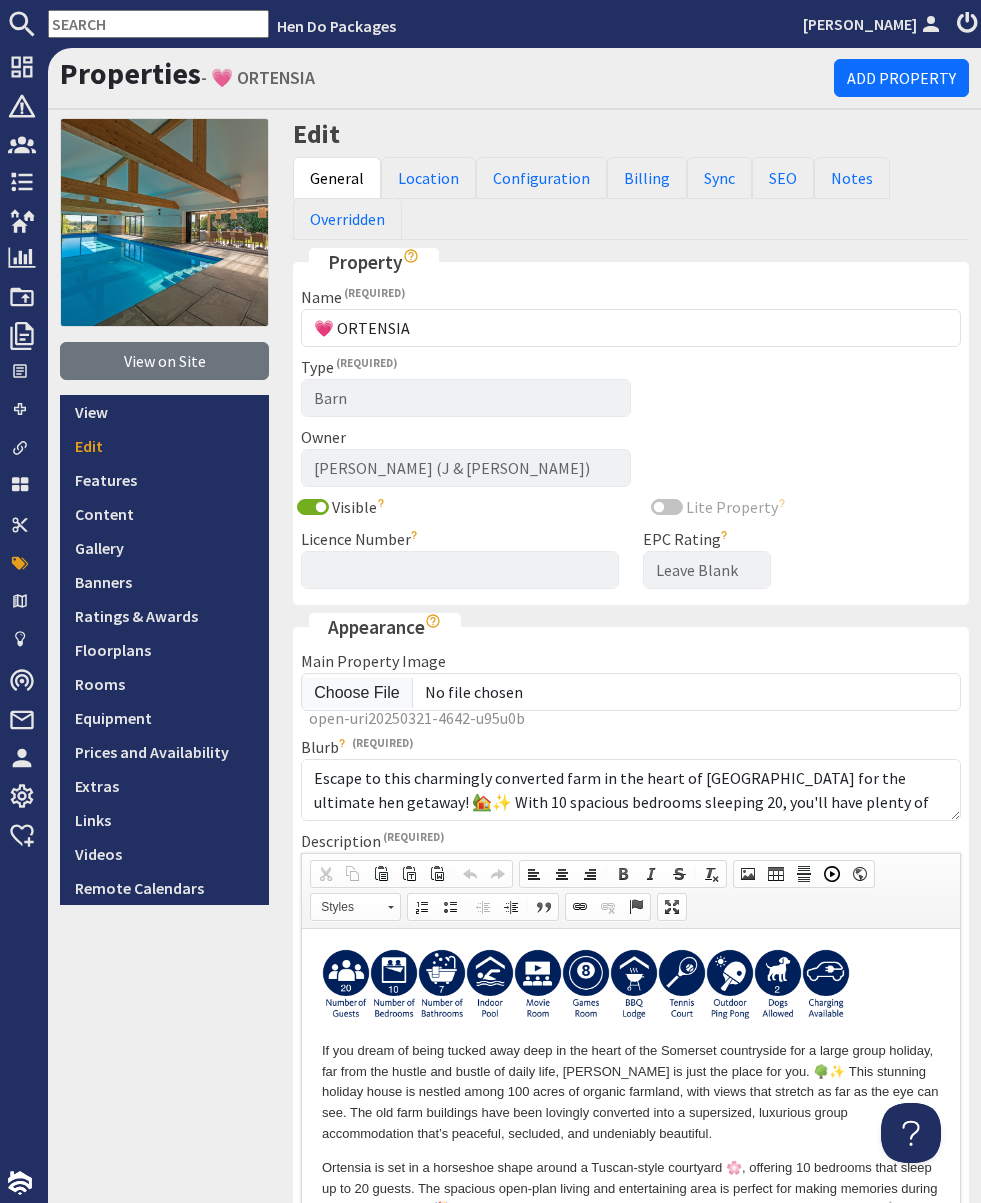 scroll, scrollTop: 0, scrollLeft: 0, axis: both 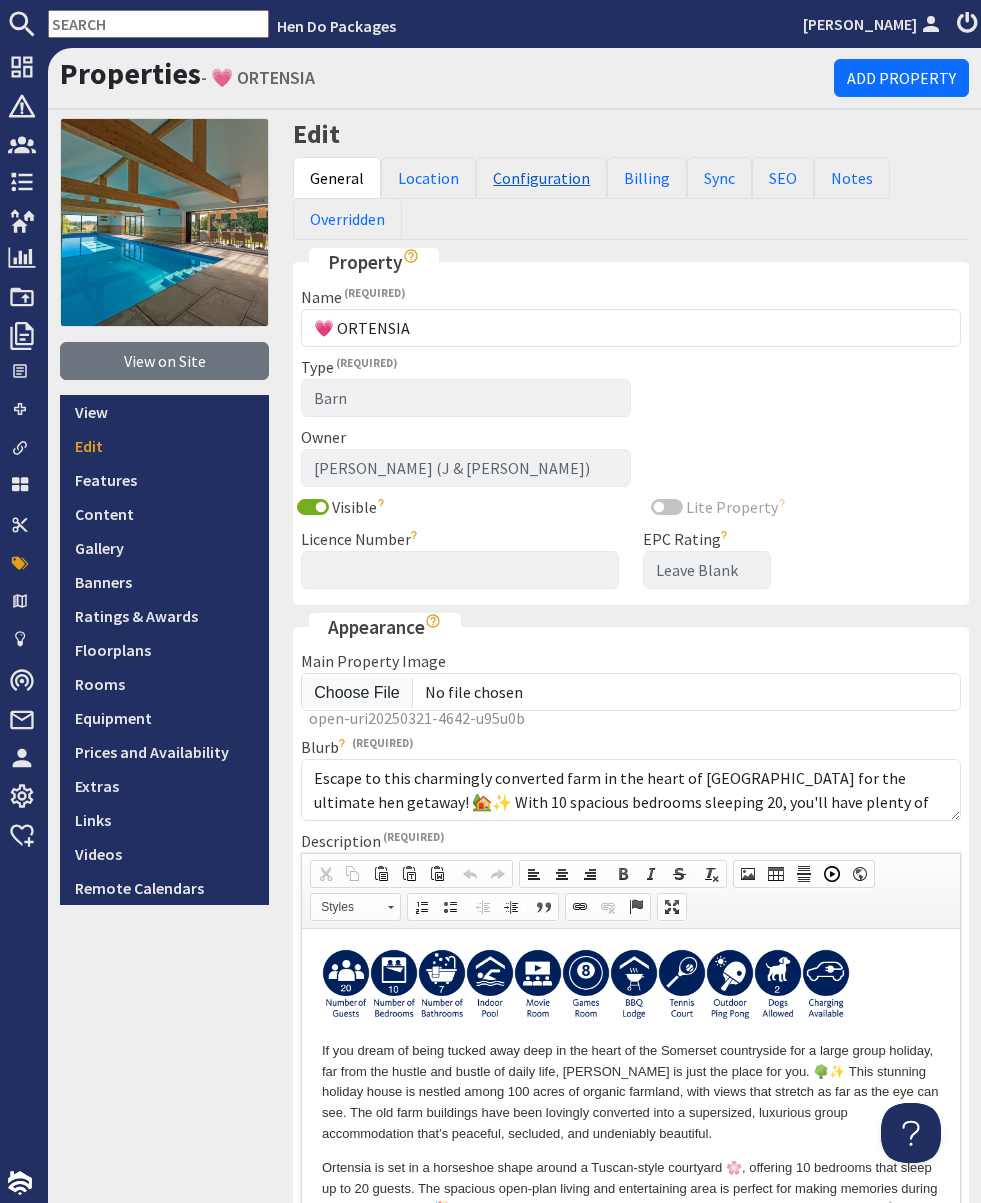 drag, startPoint x: 531, startPoint y: 187, endPoint x: 525, endPoint y: 277, distance: 90.199776 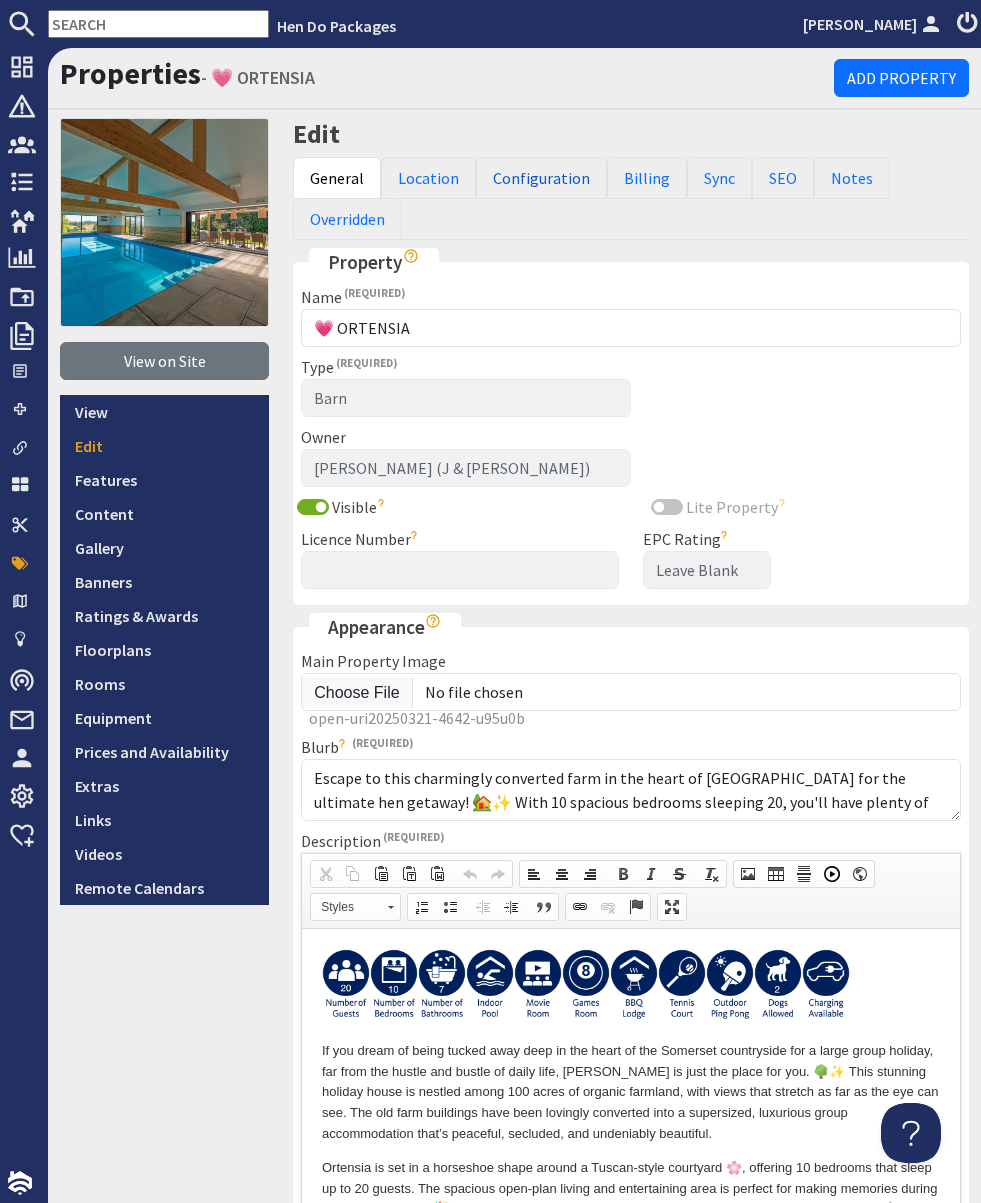click on "Configuration" at bounding box center (541, 178) 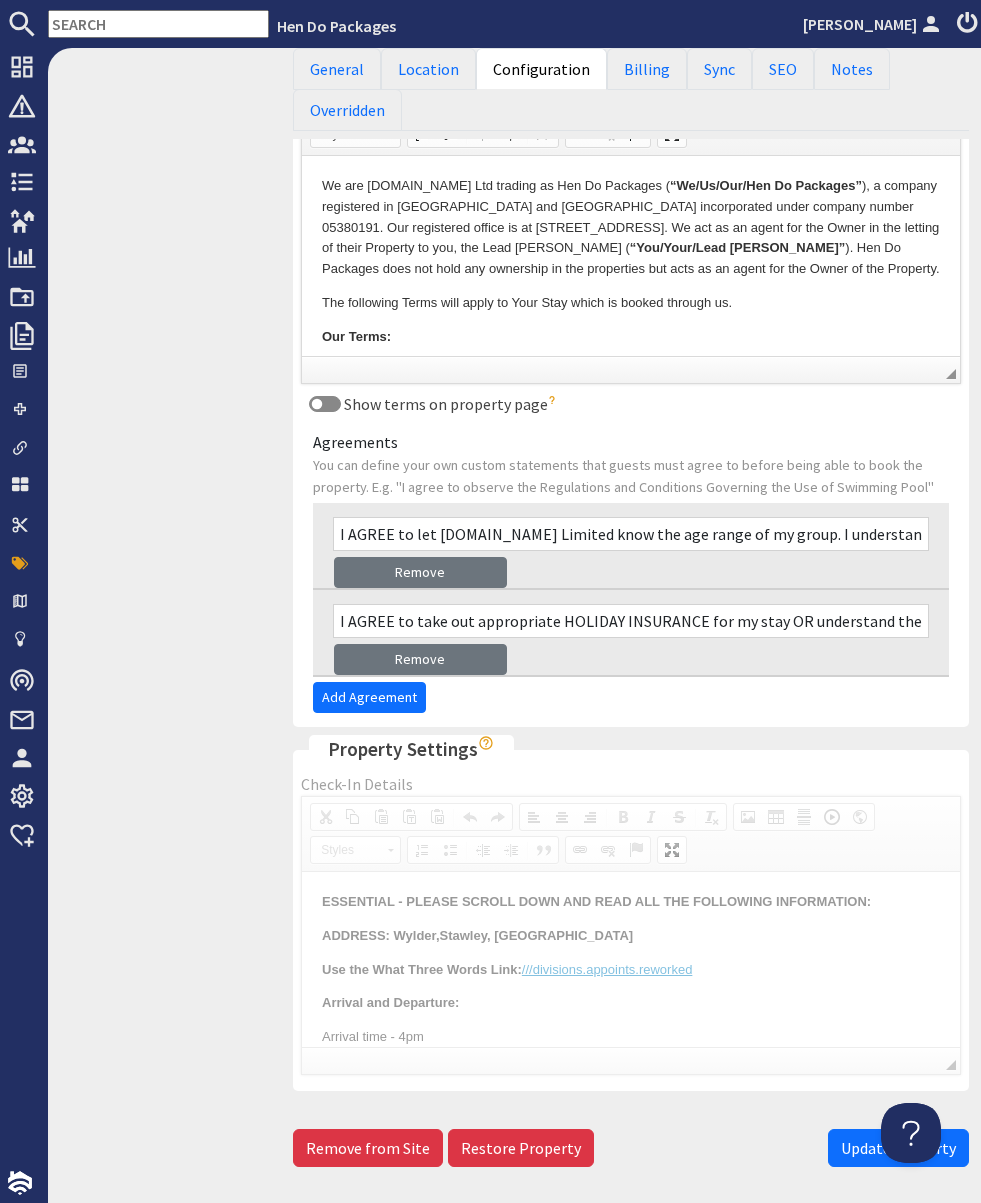 scroll, scrollTop: 1363, scrollLeft: 0, axis: vertical 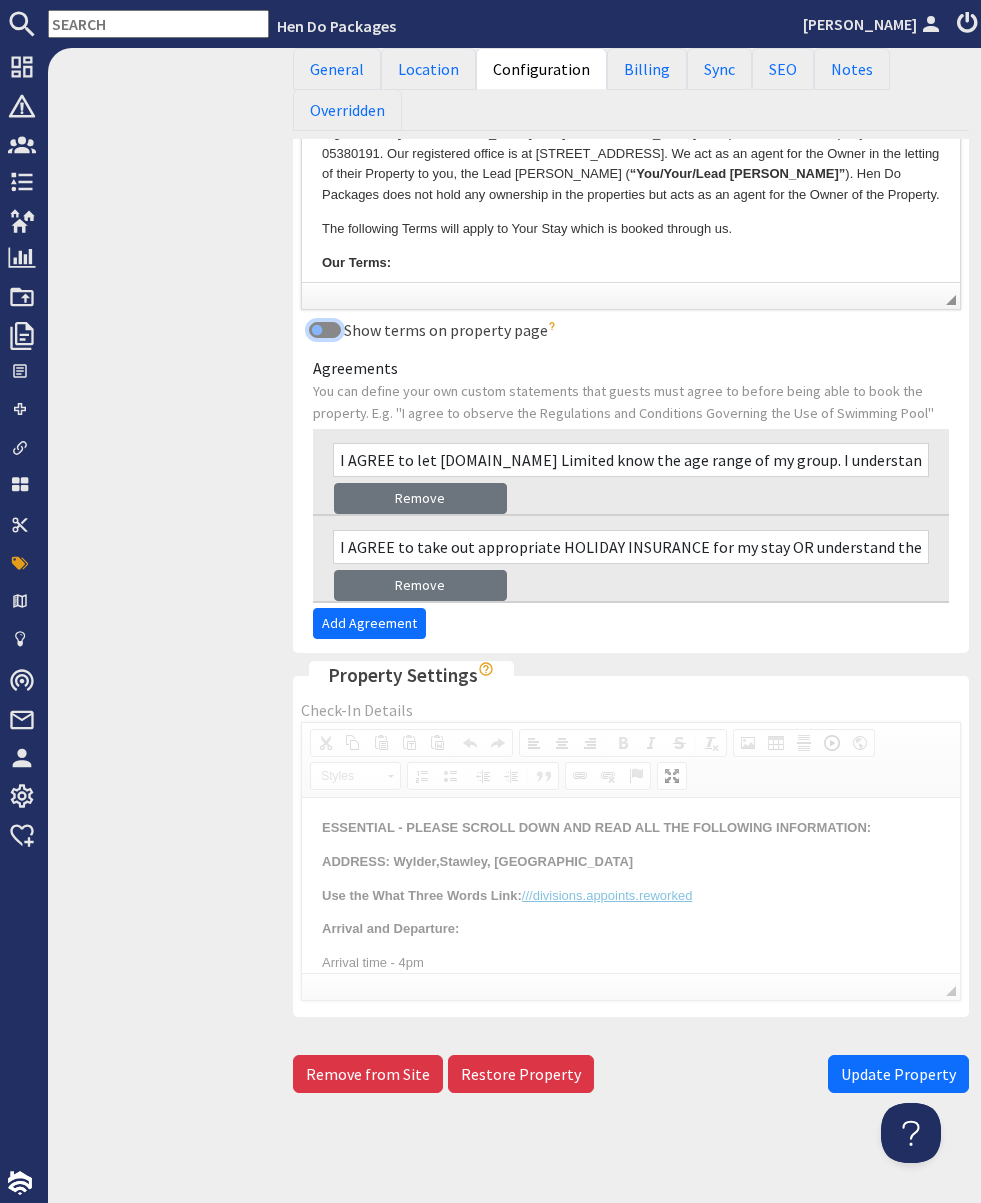 click on "Show terms on property page" at bounding box center (325, 330) 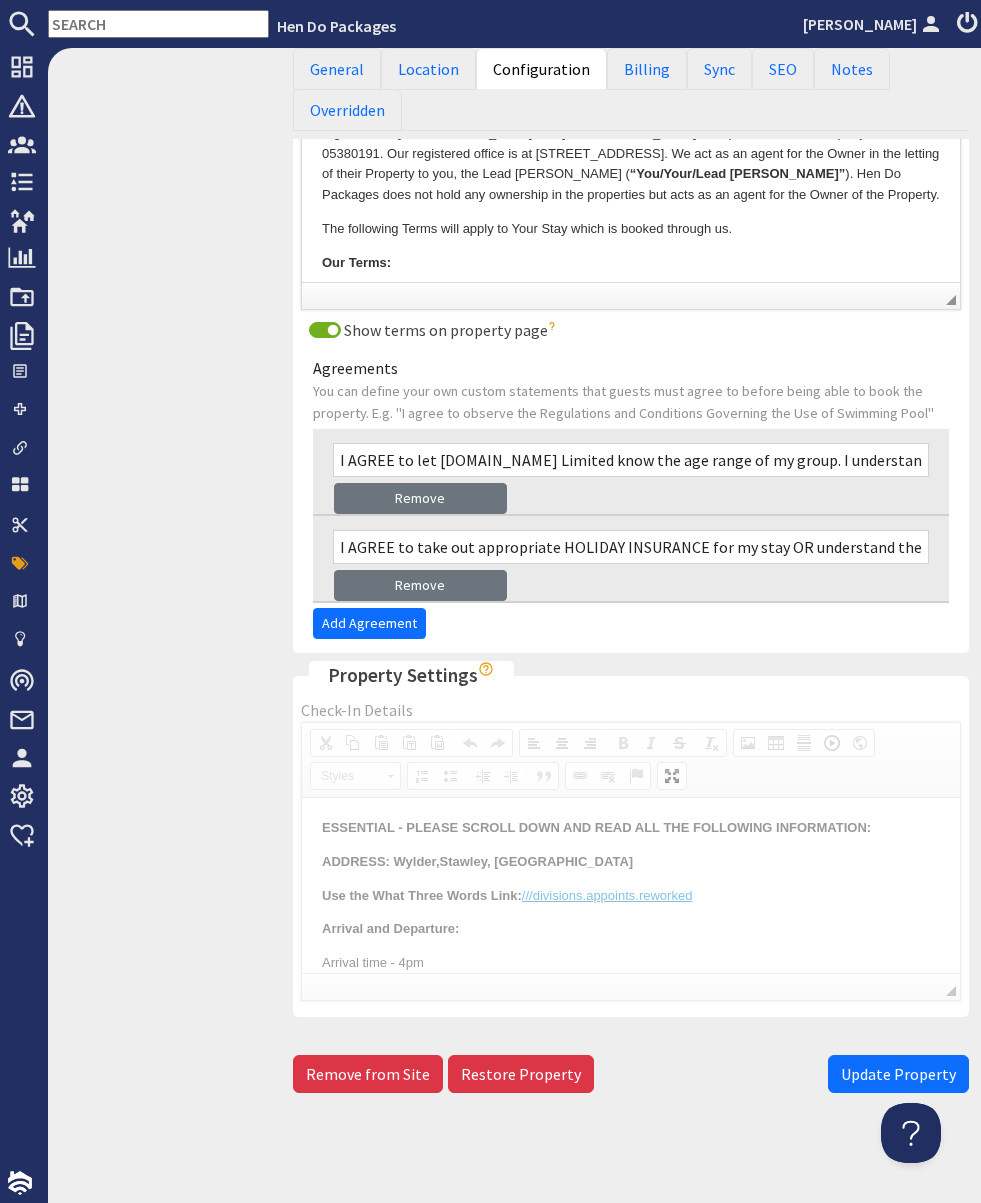 click on "Update Property" at bounding box center (898, 1074) 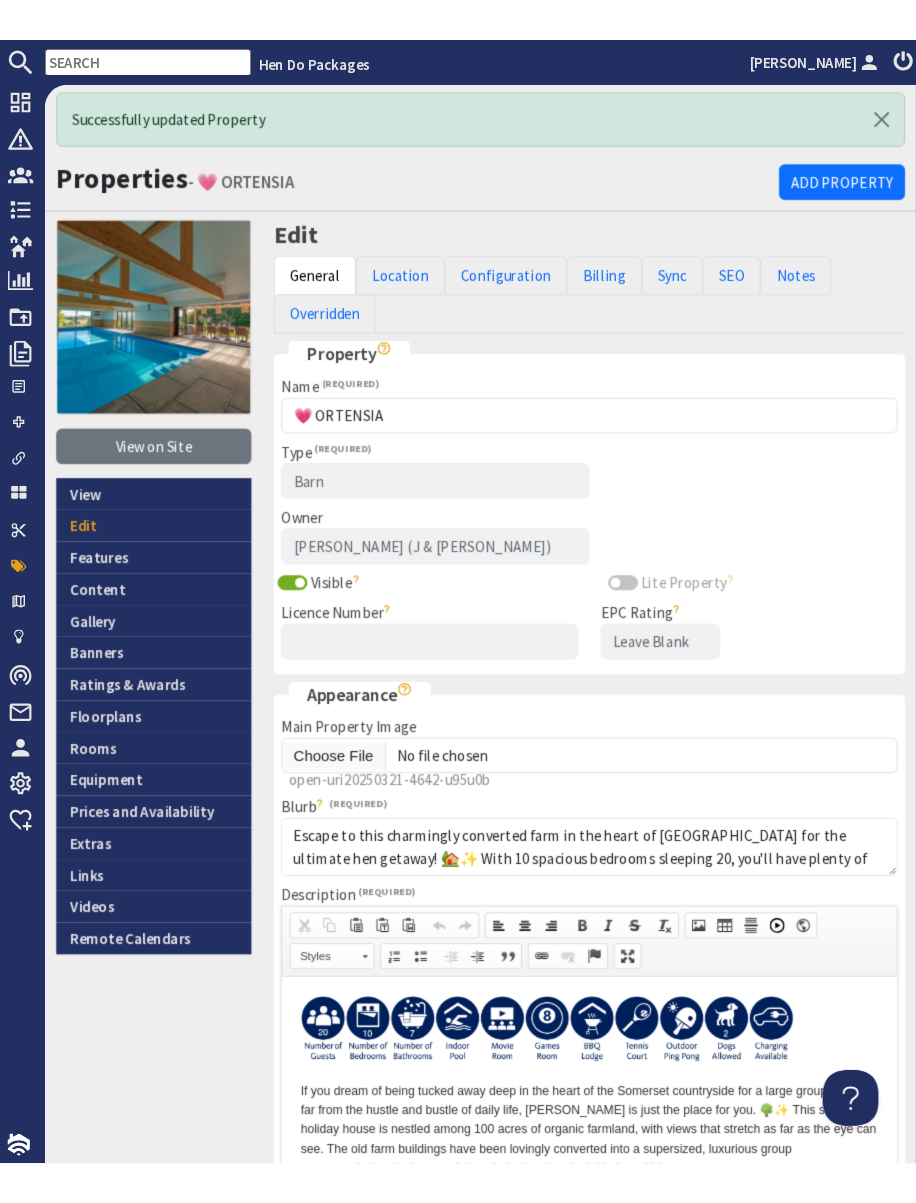 scroll, scrollTop: 0, scrollLeft: 0, axis: both 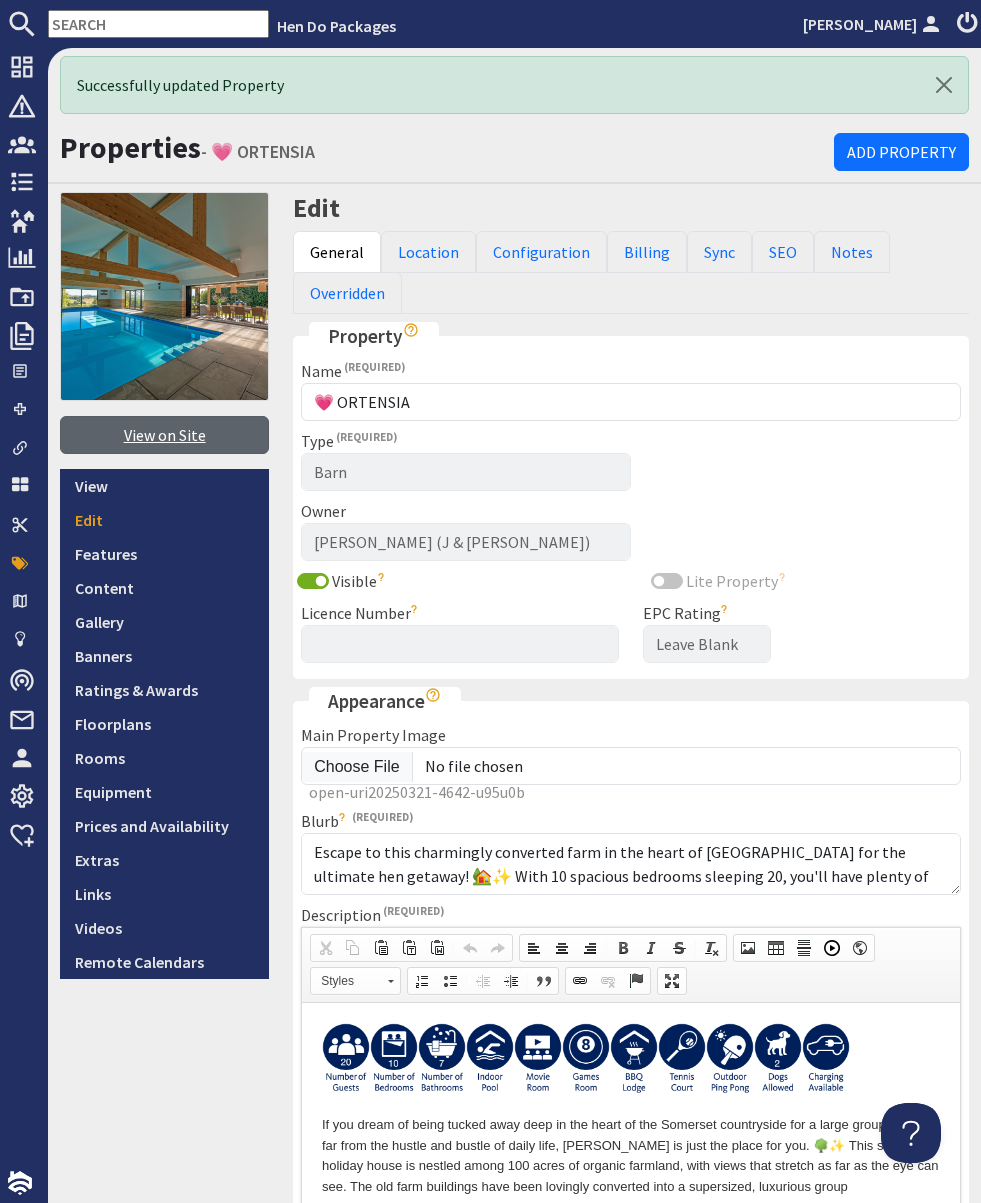 click on "View on Site" at bounding box center [164, 435] 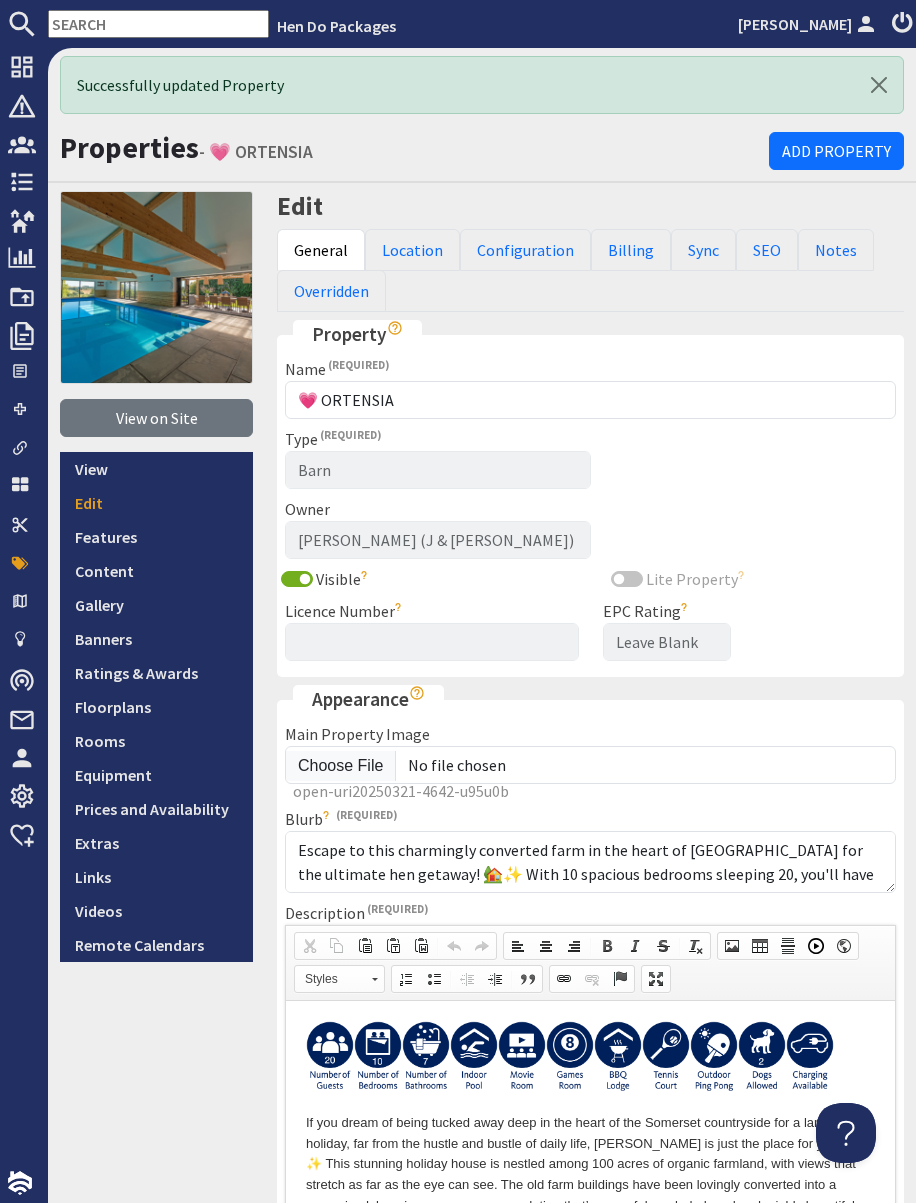 click at bounding box center [158, 24] 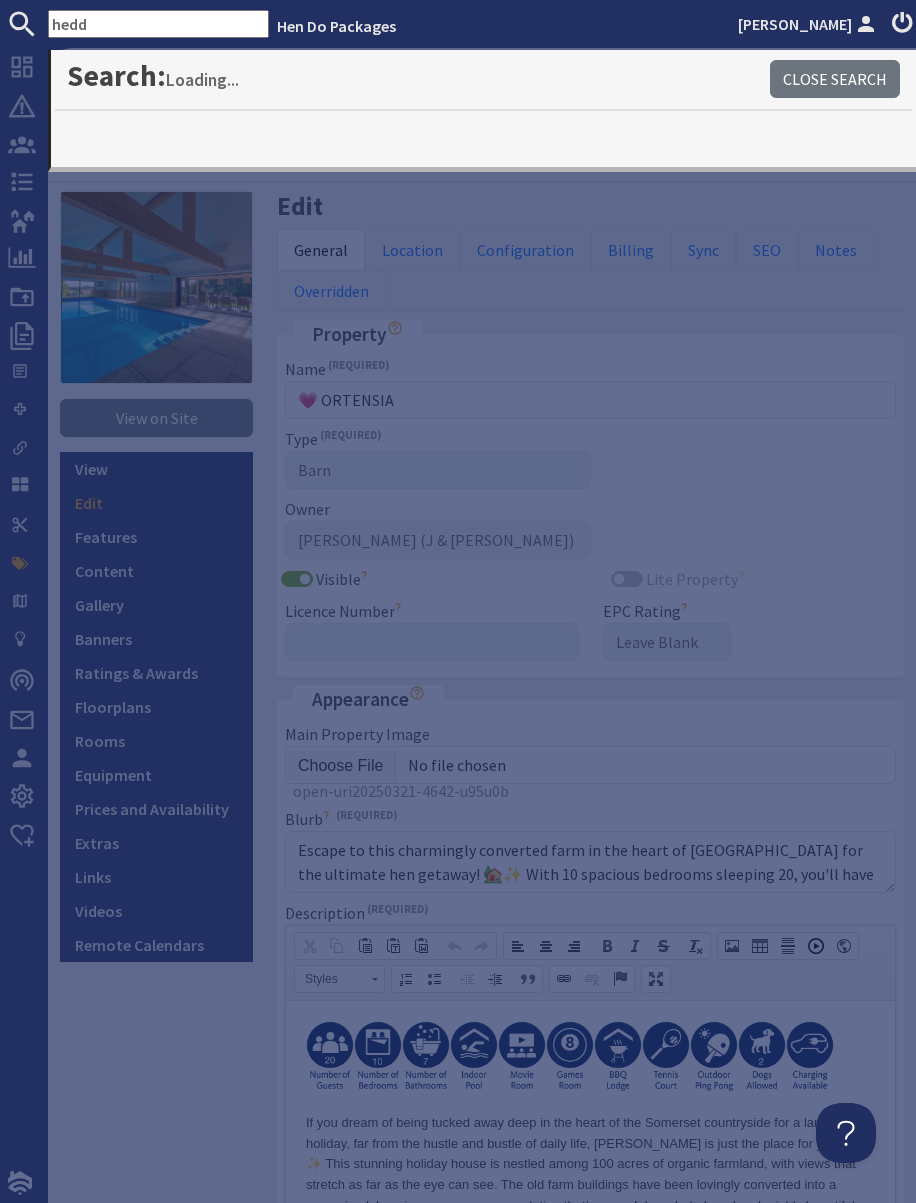 type on "hedd" 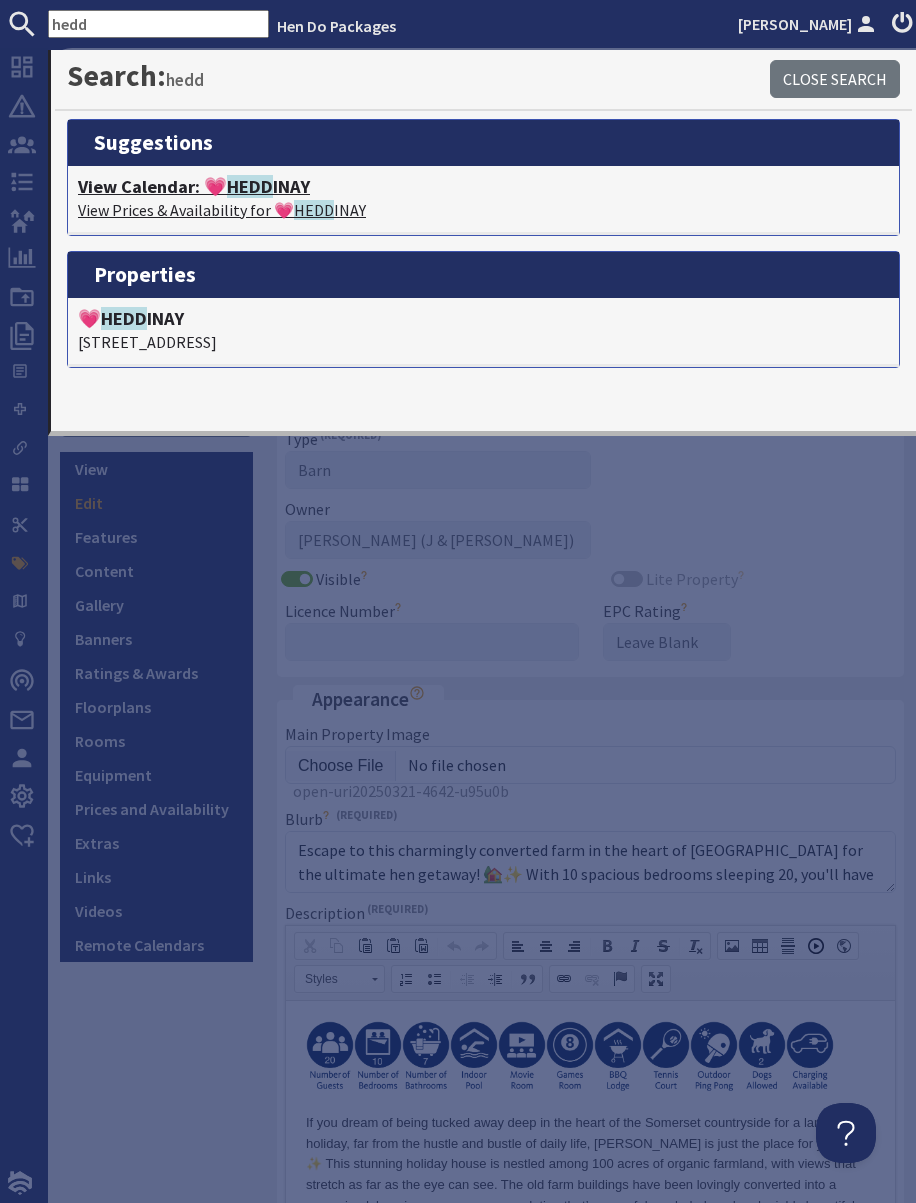 click on "HEDD" 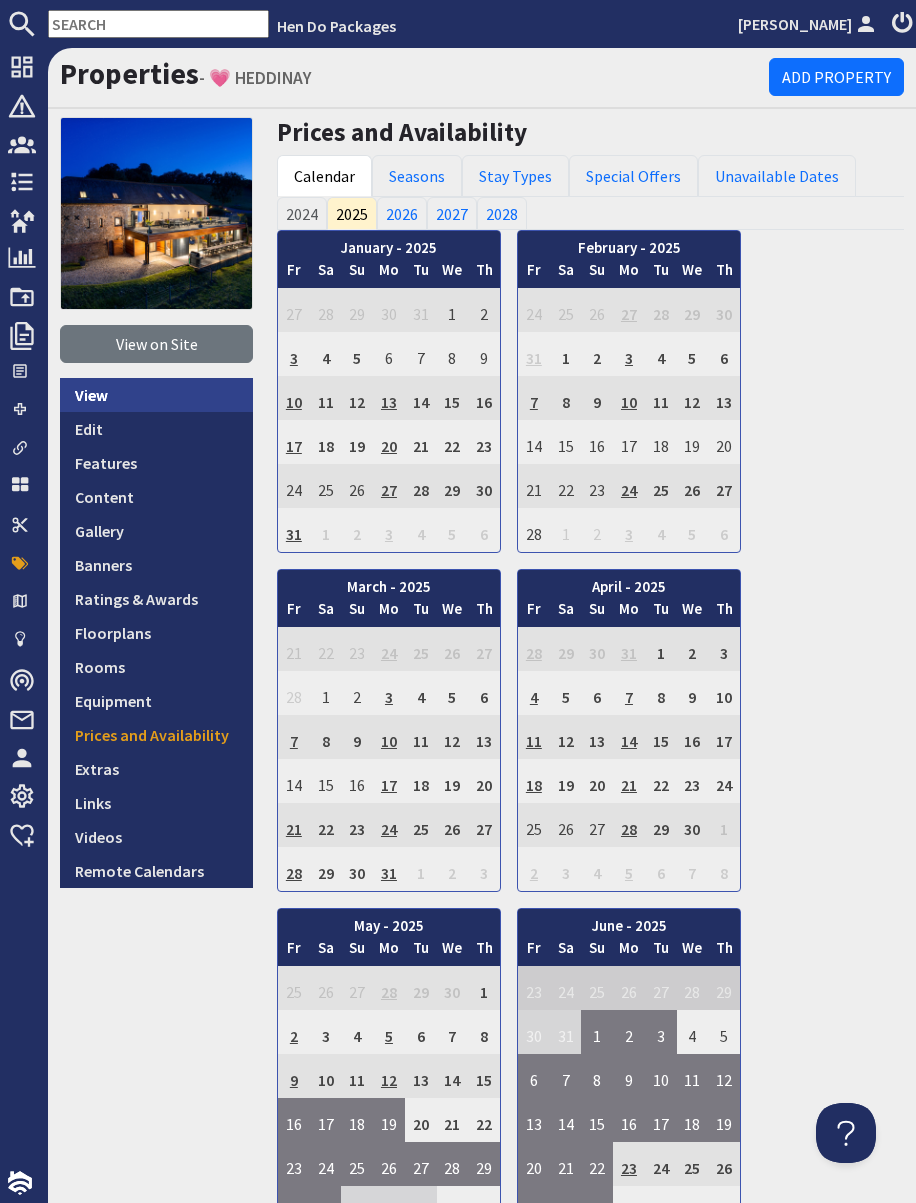 scroll, scrollTop: 0, scrollLeft: 0, axis: both 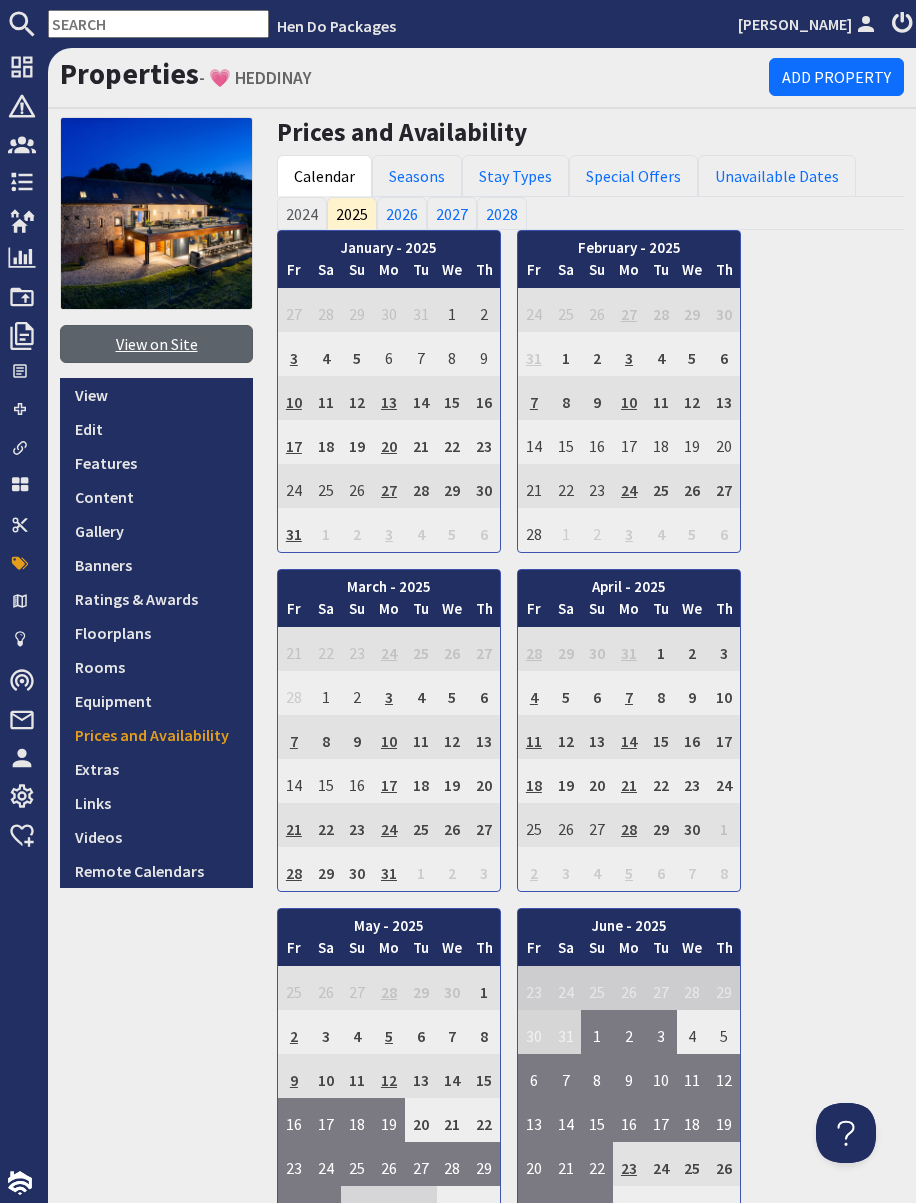 click on "View on Site" at bounding box center [156, 344] 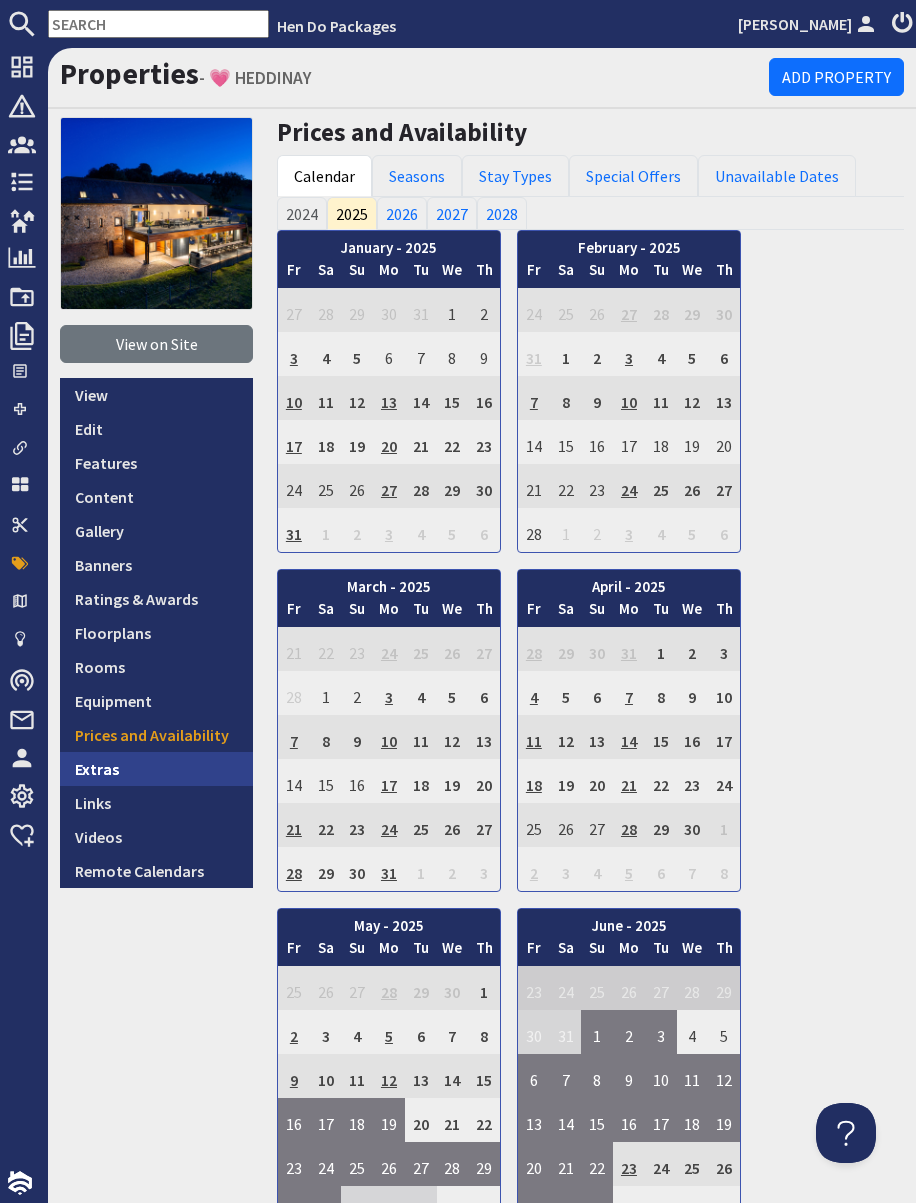 click on "Extras" at bounding box center (156, 769) 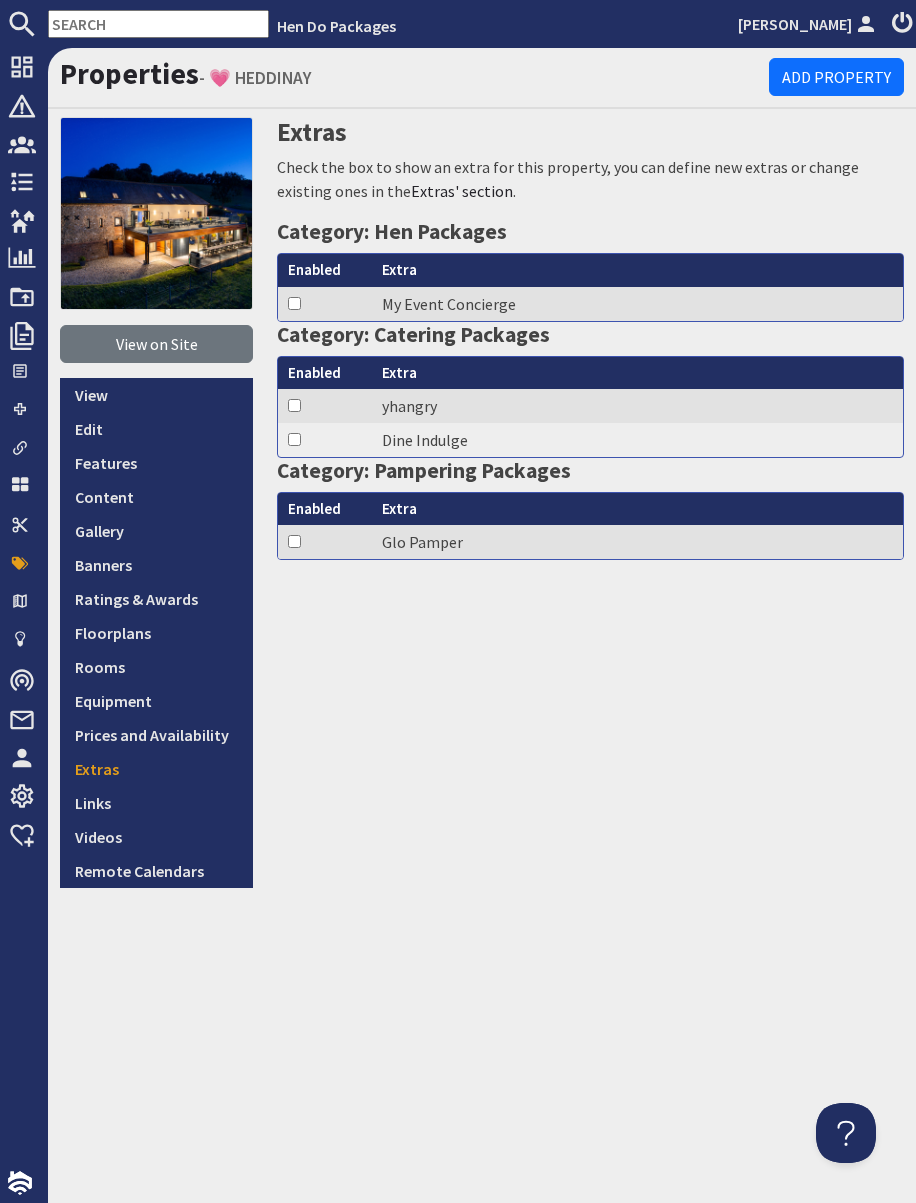 scroll, scrollTop: 0, scrollLeft: 0, axis: both 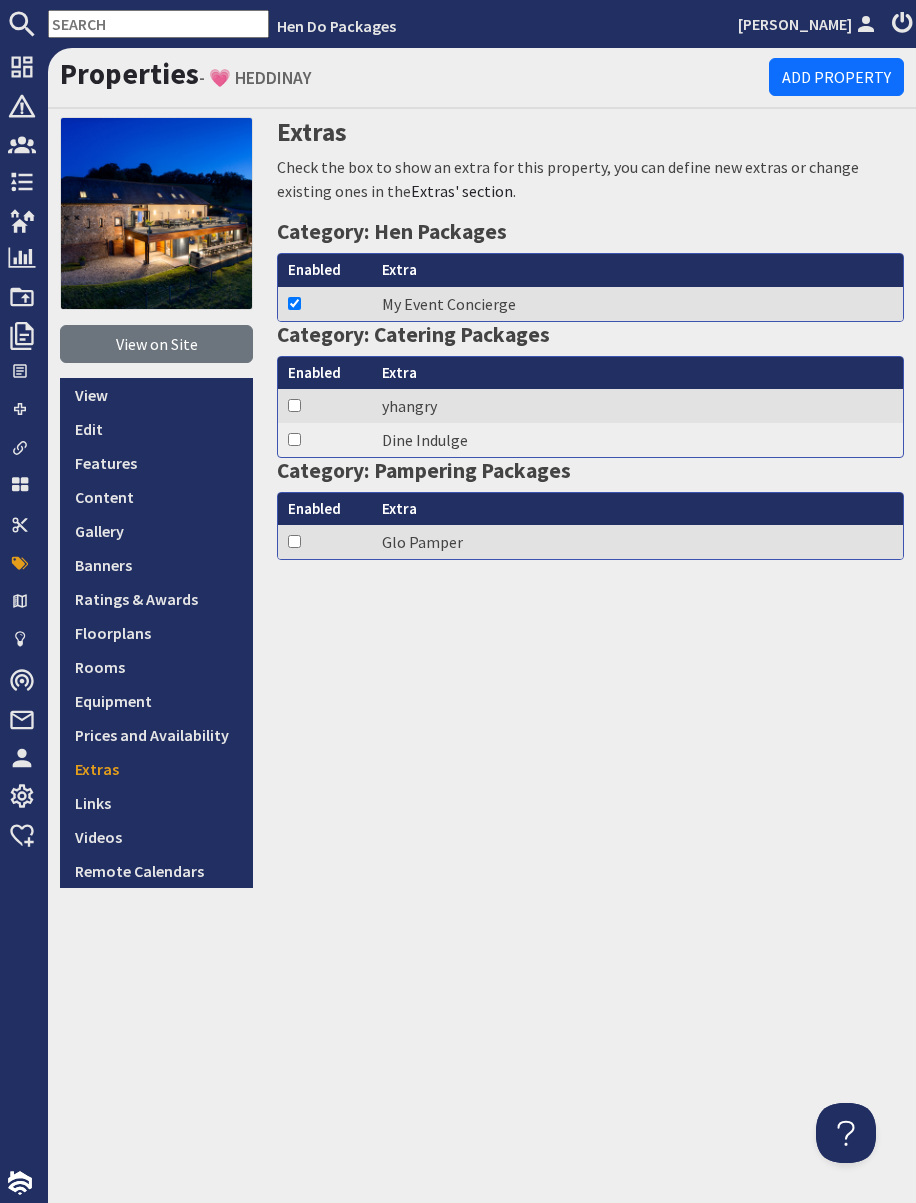 click at bounding box center [294, 303] 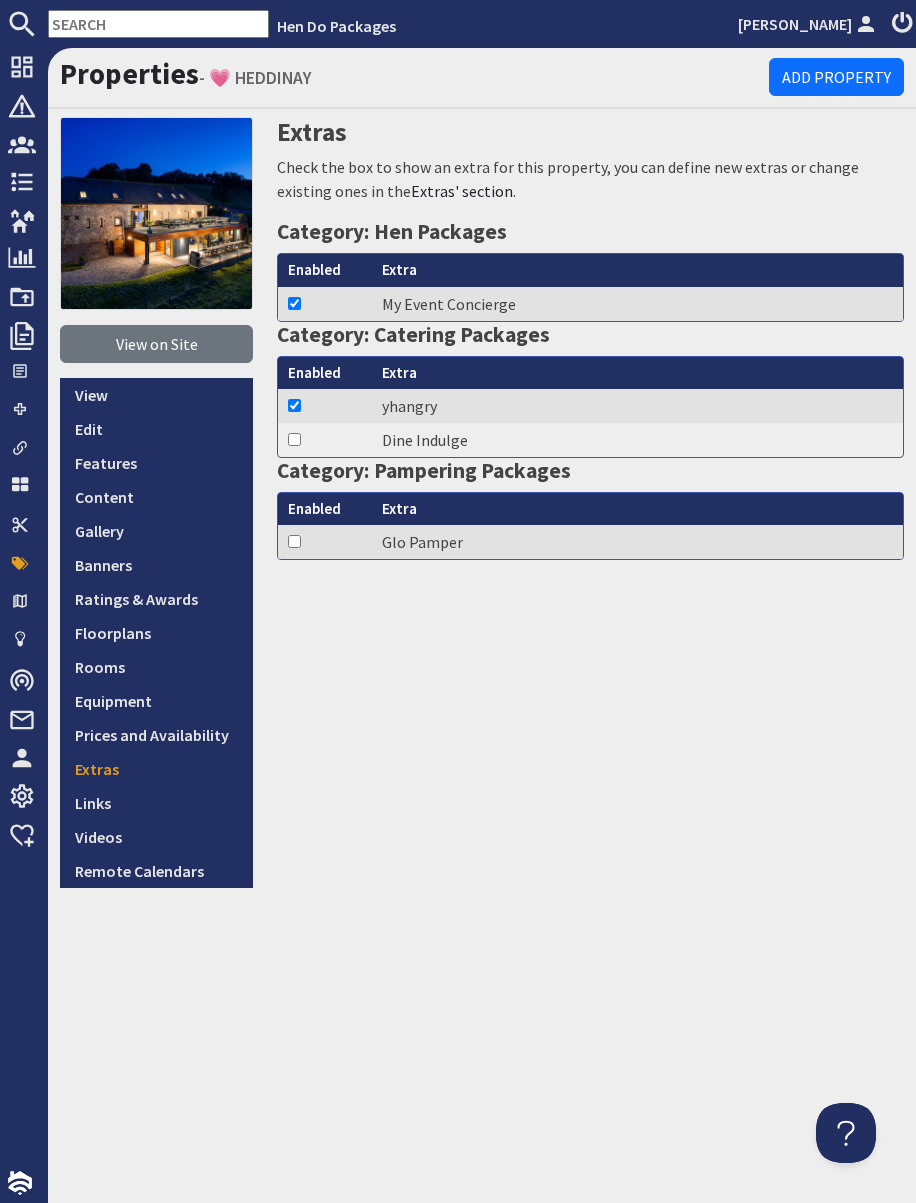 drag, startPoint x: 298, startPoint y: 436, endPoint x: 288, endPoint y: 484, distance: 49.0306 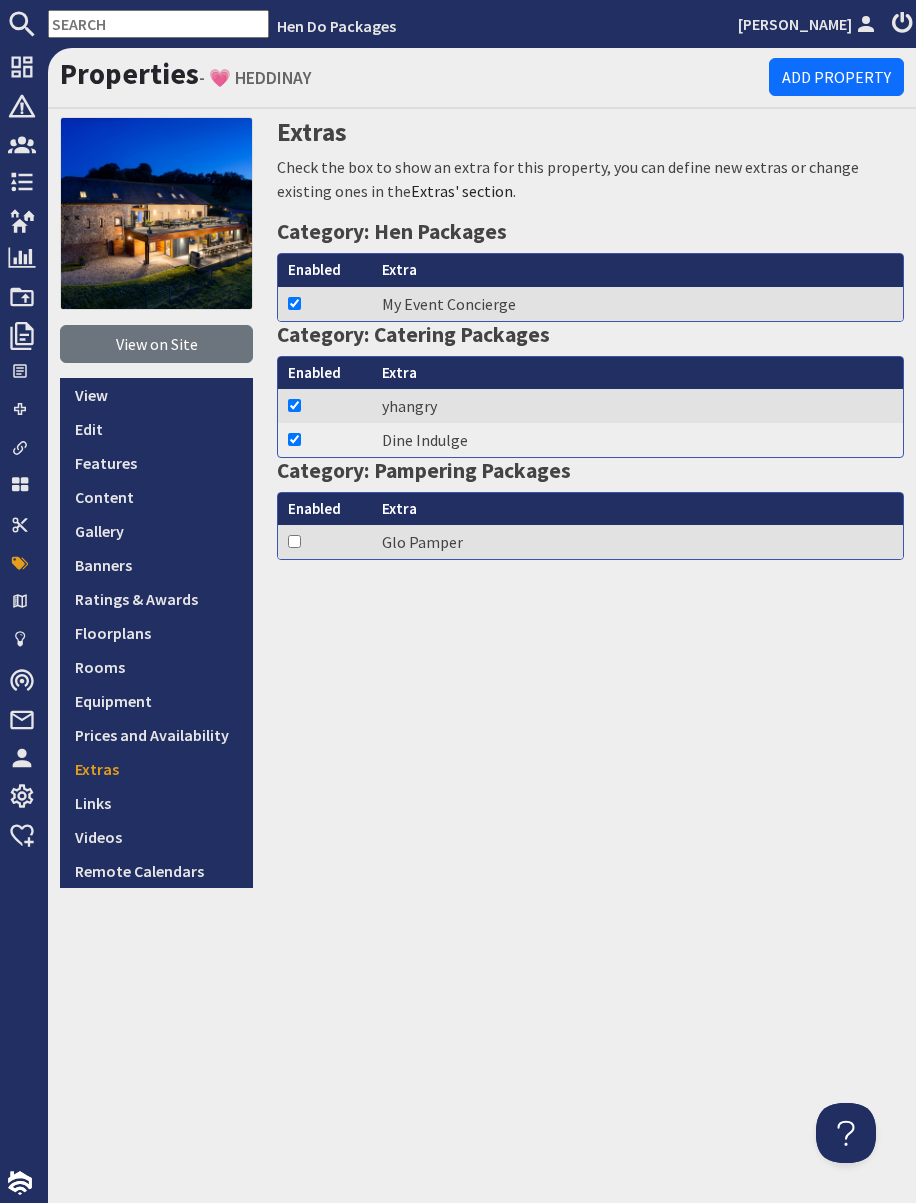 click at bounding box center (294, 303) 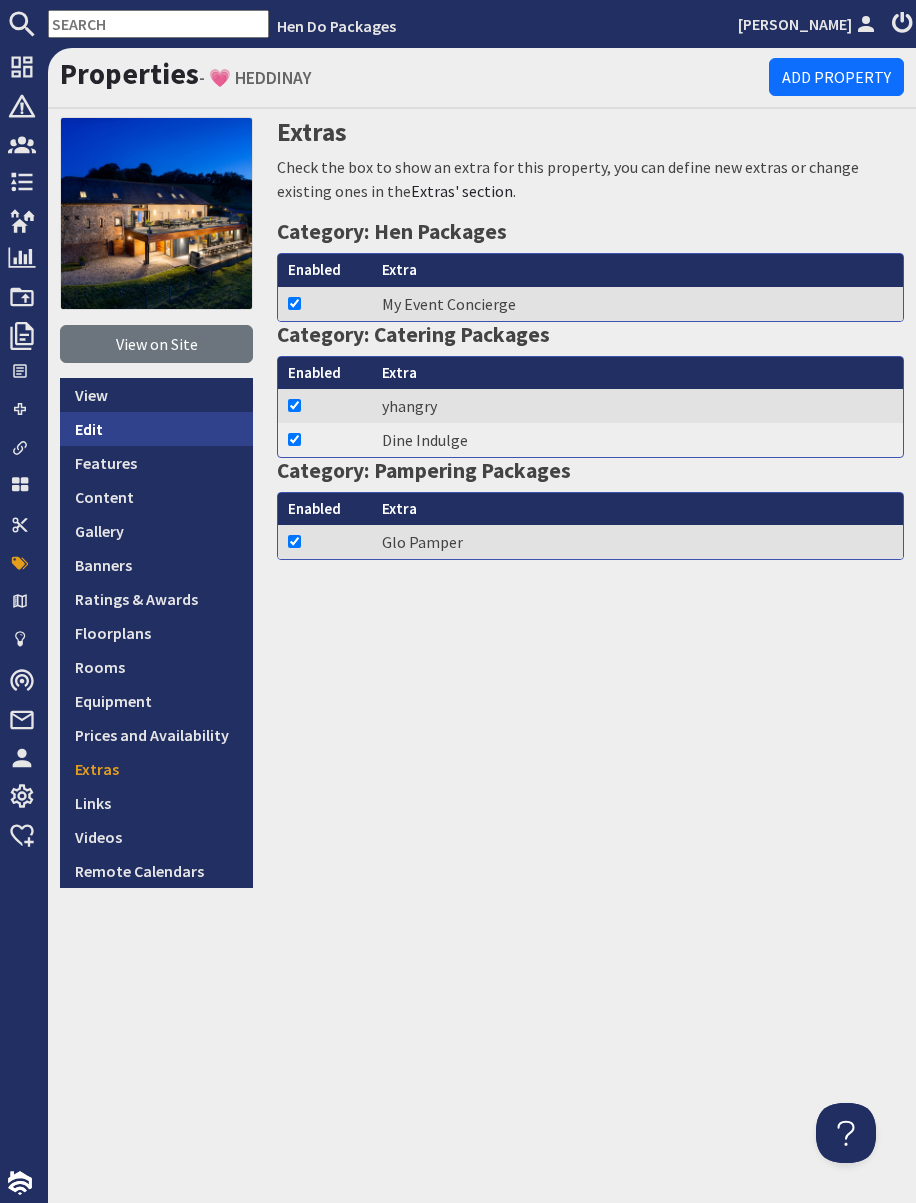click on "Edit" at bounding box center (156, 429) 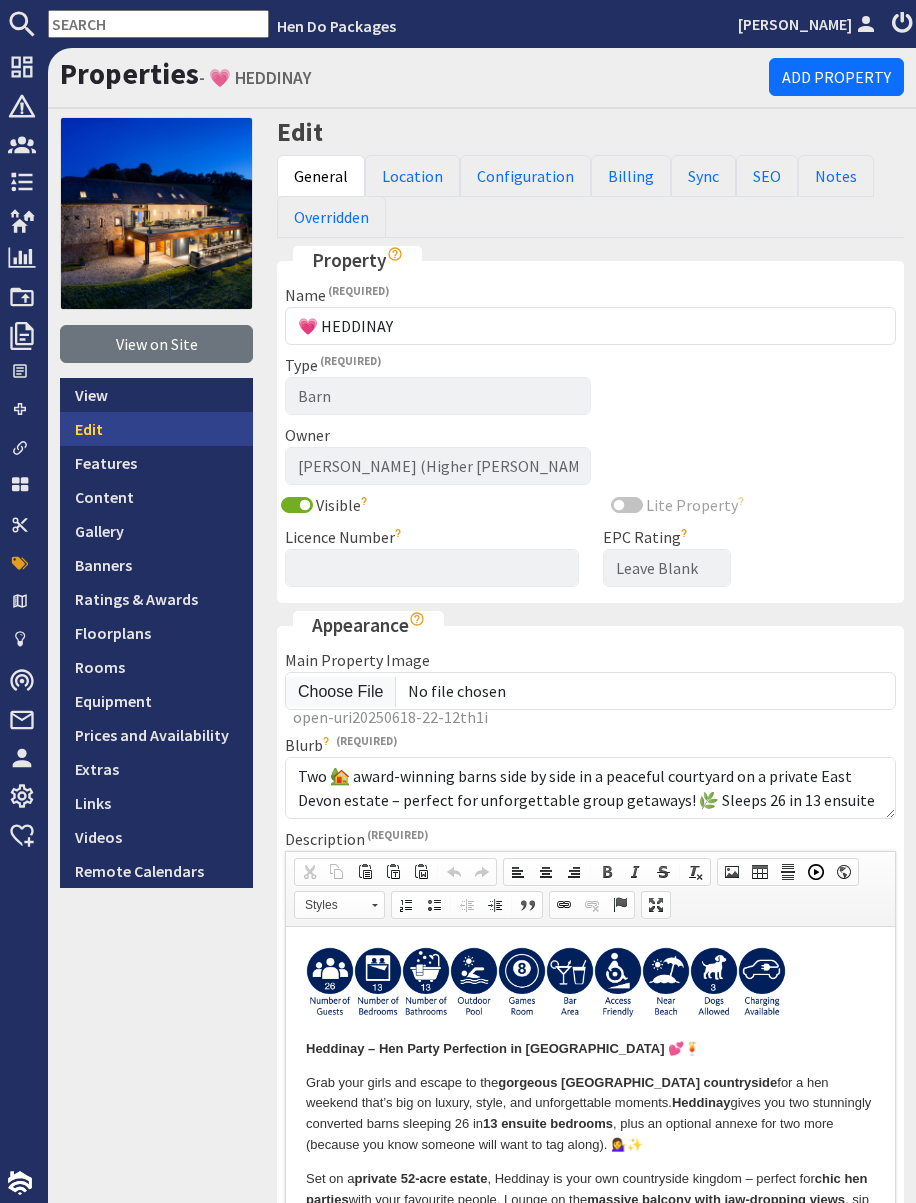 scroll, scrollTop: 0, scrollLeft: 0, axis: both 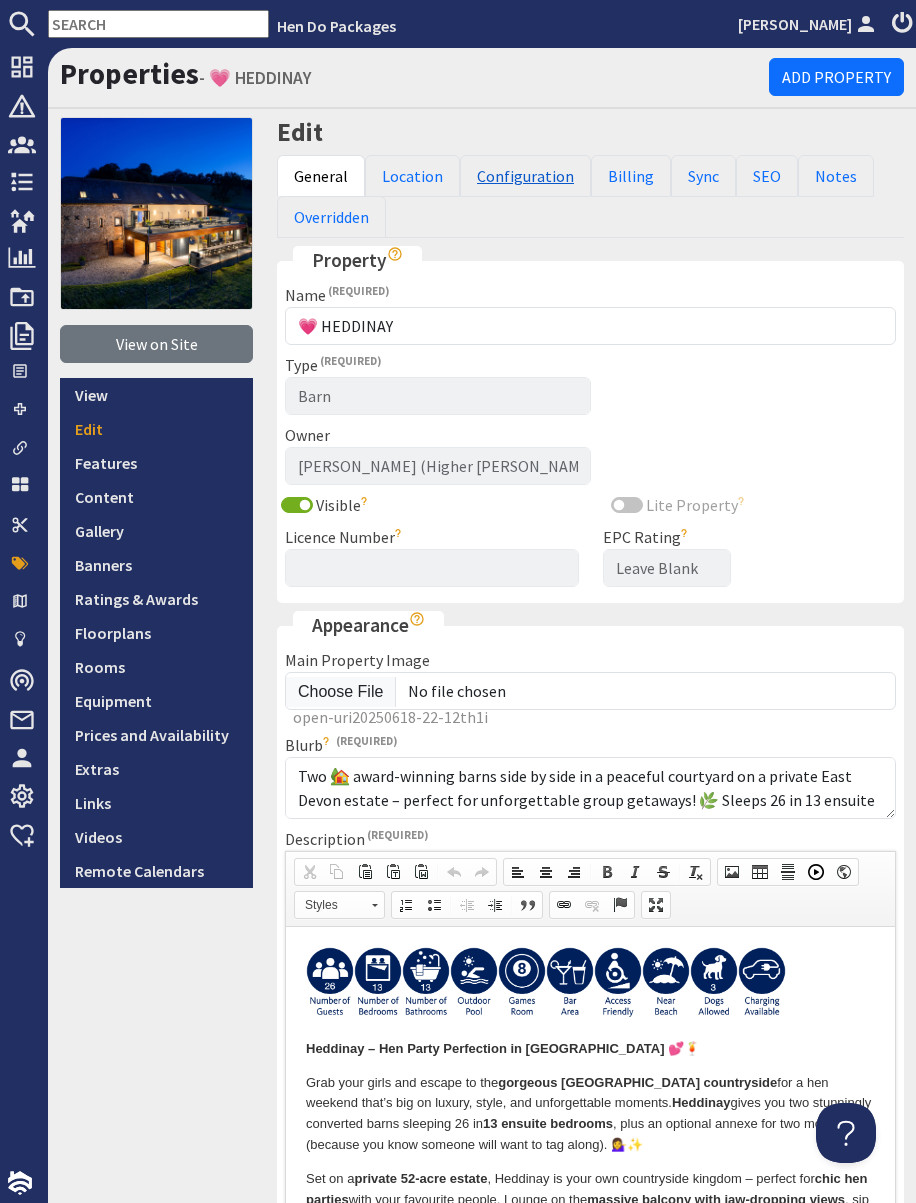 click on "Configuration" at bounding box center [525, 176] 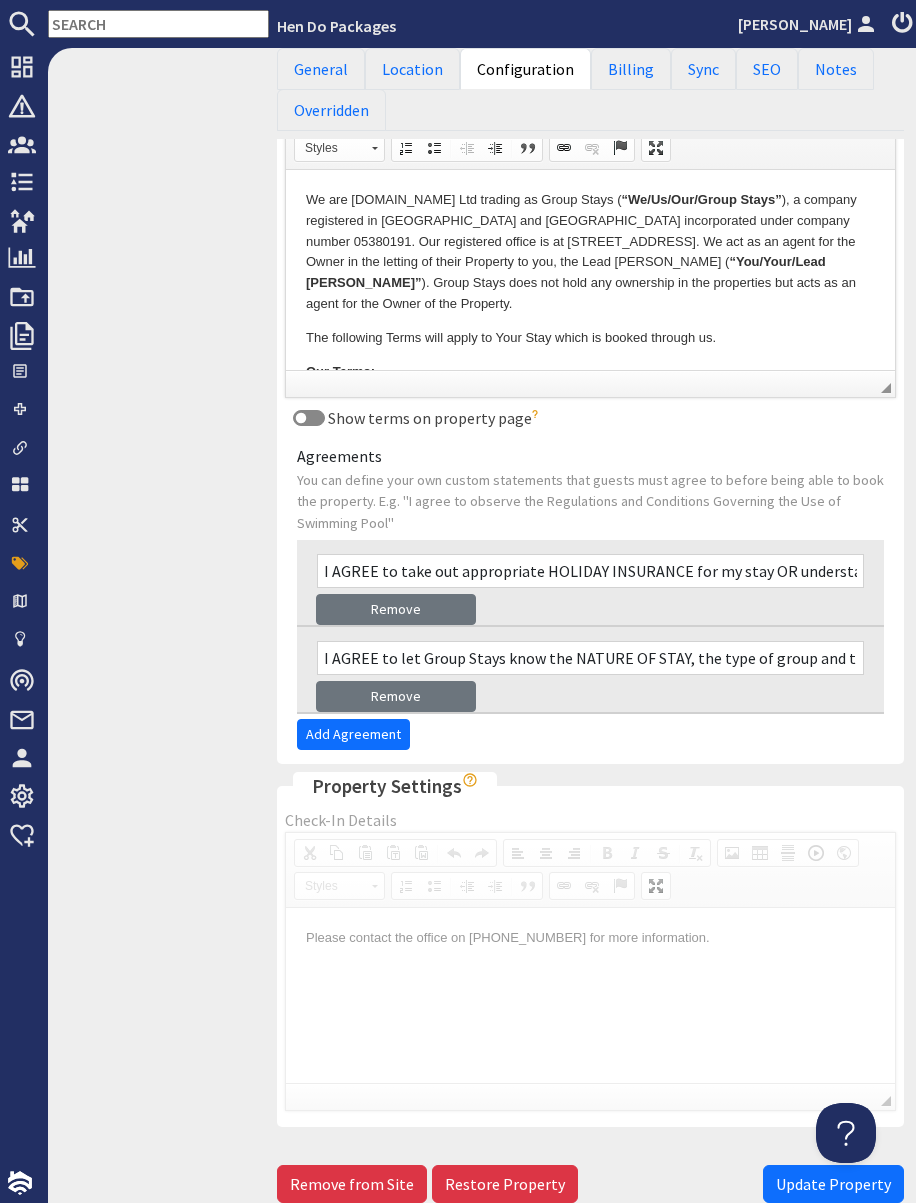 scroll, scrollTop: 1383, scrollLeft: 0, axis: vertical 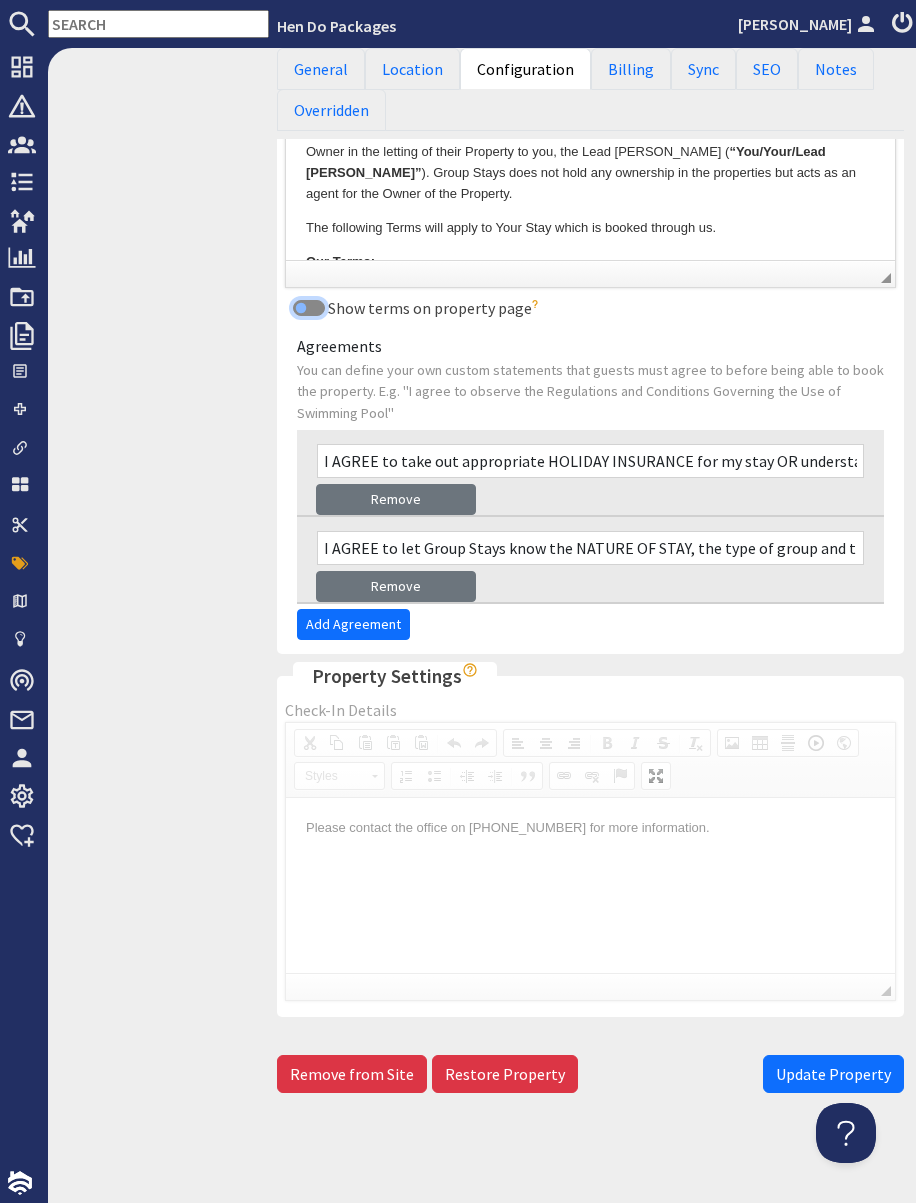 drag, startPoint x: 312, startPoint y: 309, endPoint x: 372, endPoint y: 338, distance: 66.64083 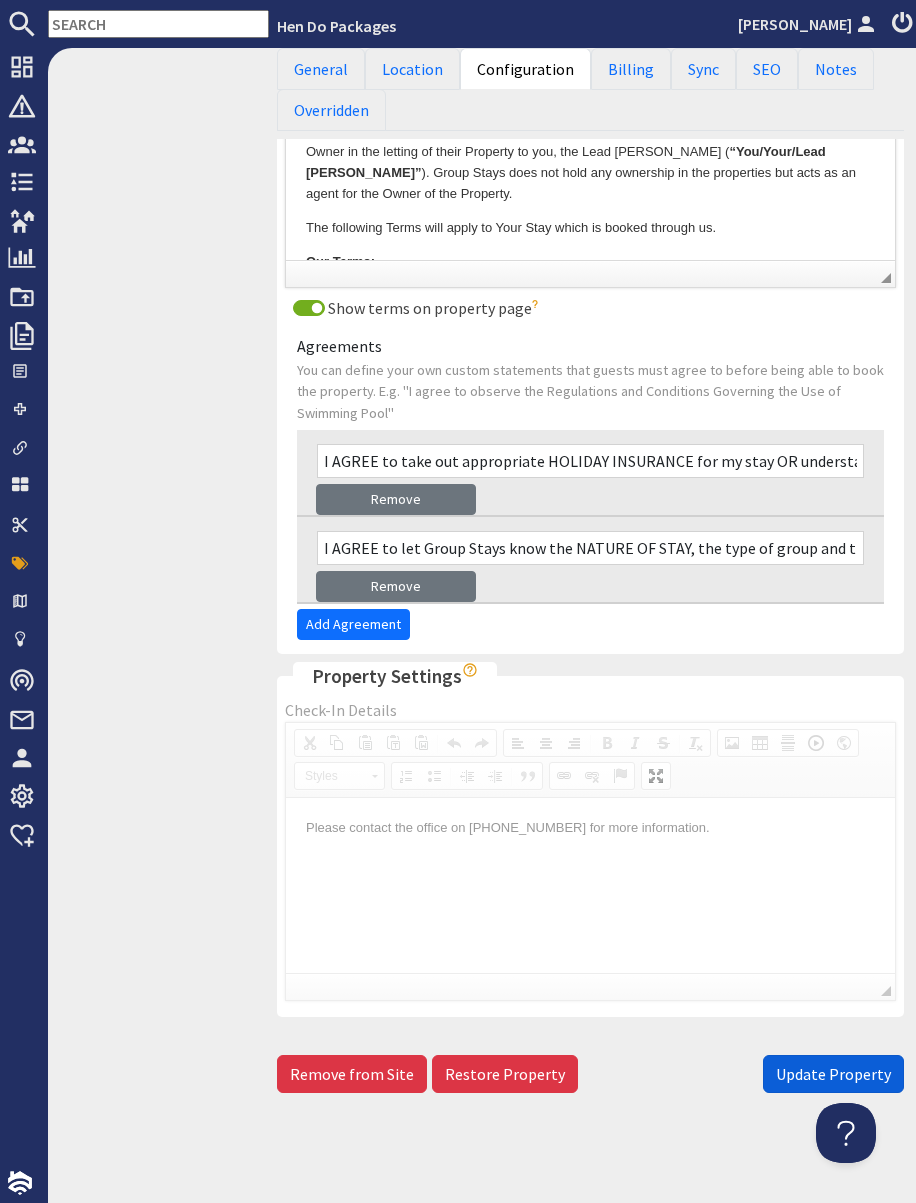 click on "Update Property" at bounding box center [833, 1074] 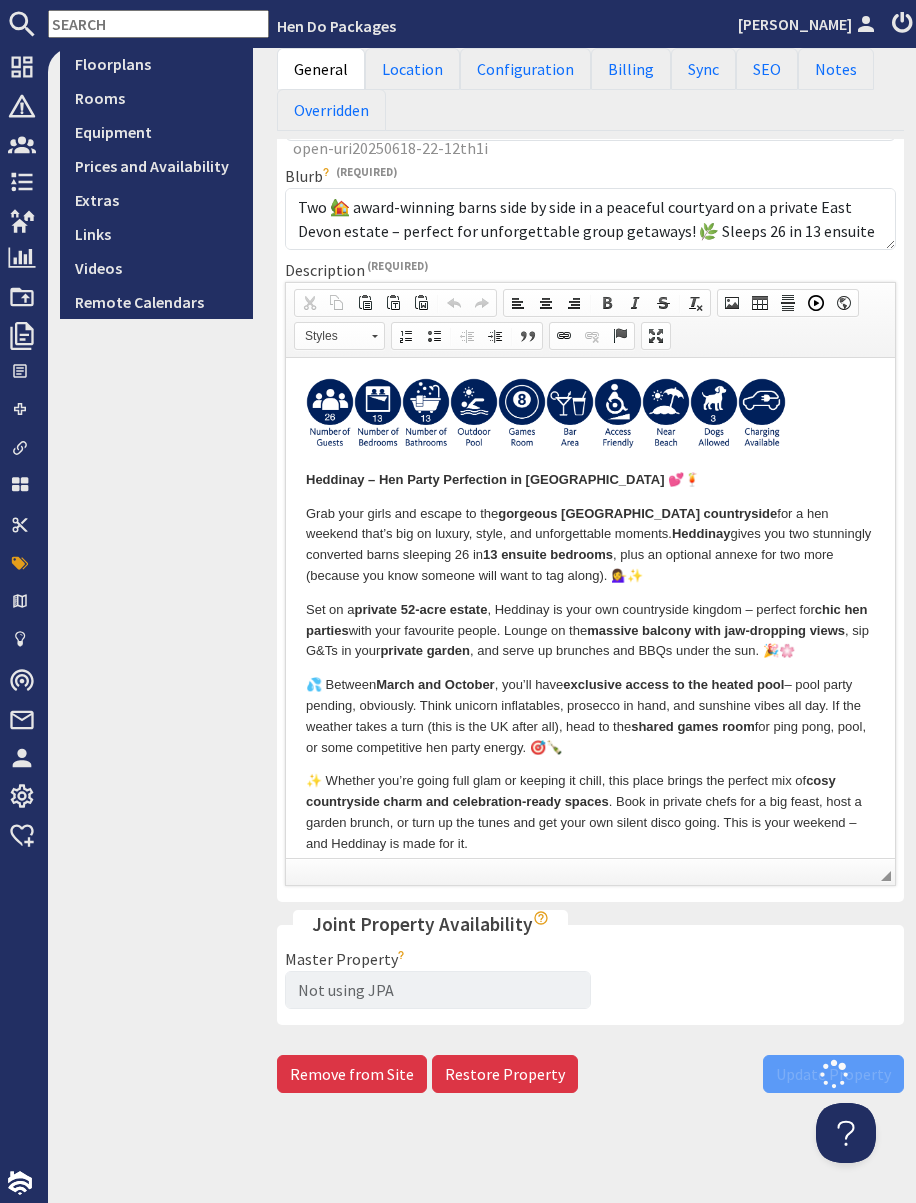 scroll, scrollTop: 570, scrollLeft: 0, axis: vertical 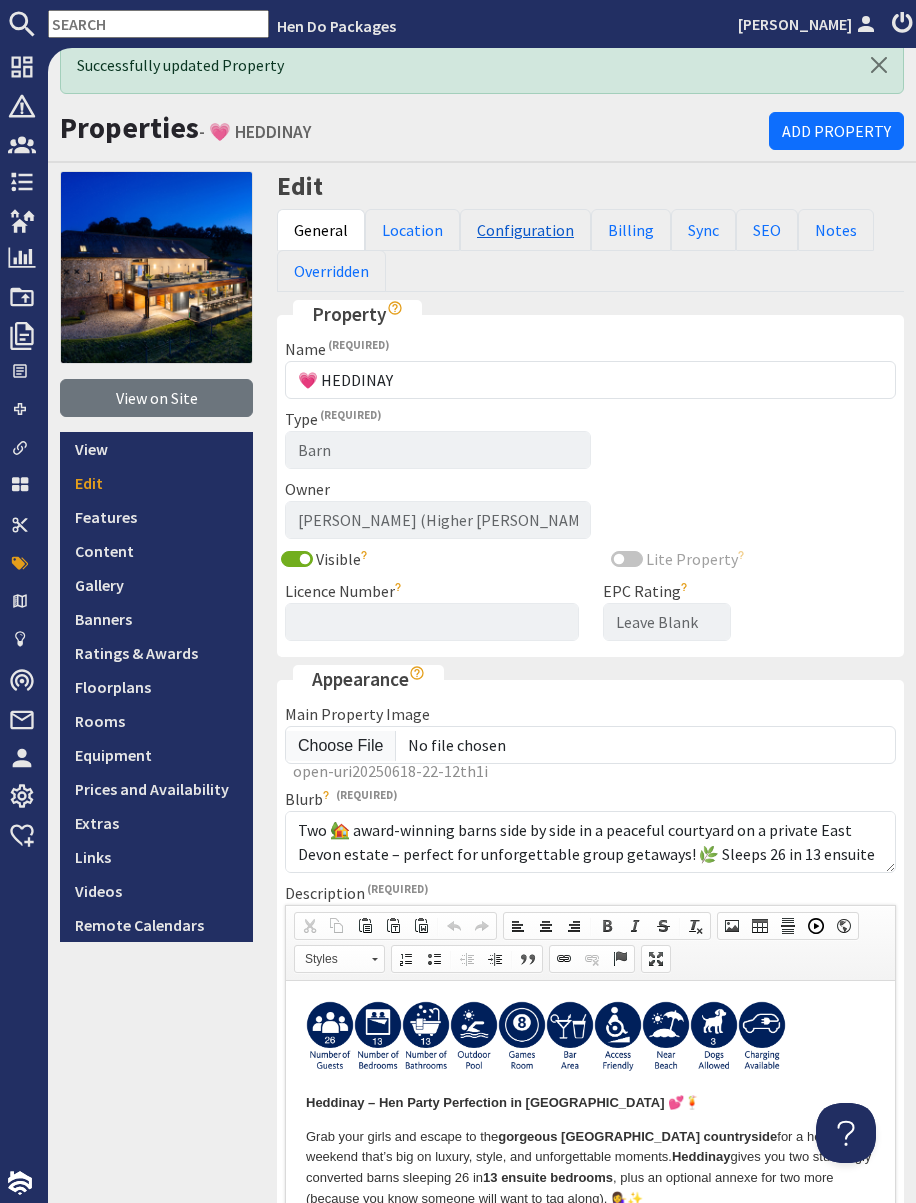 click on "Configuration" at bounding box center [525, 230] 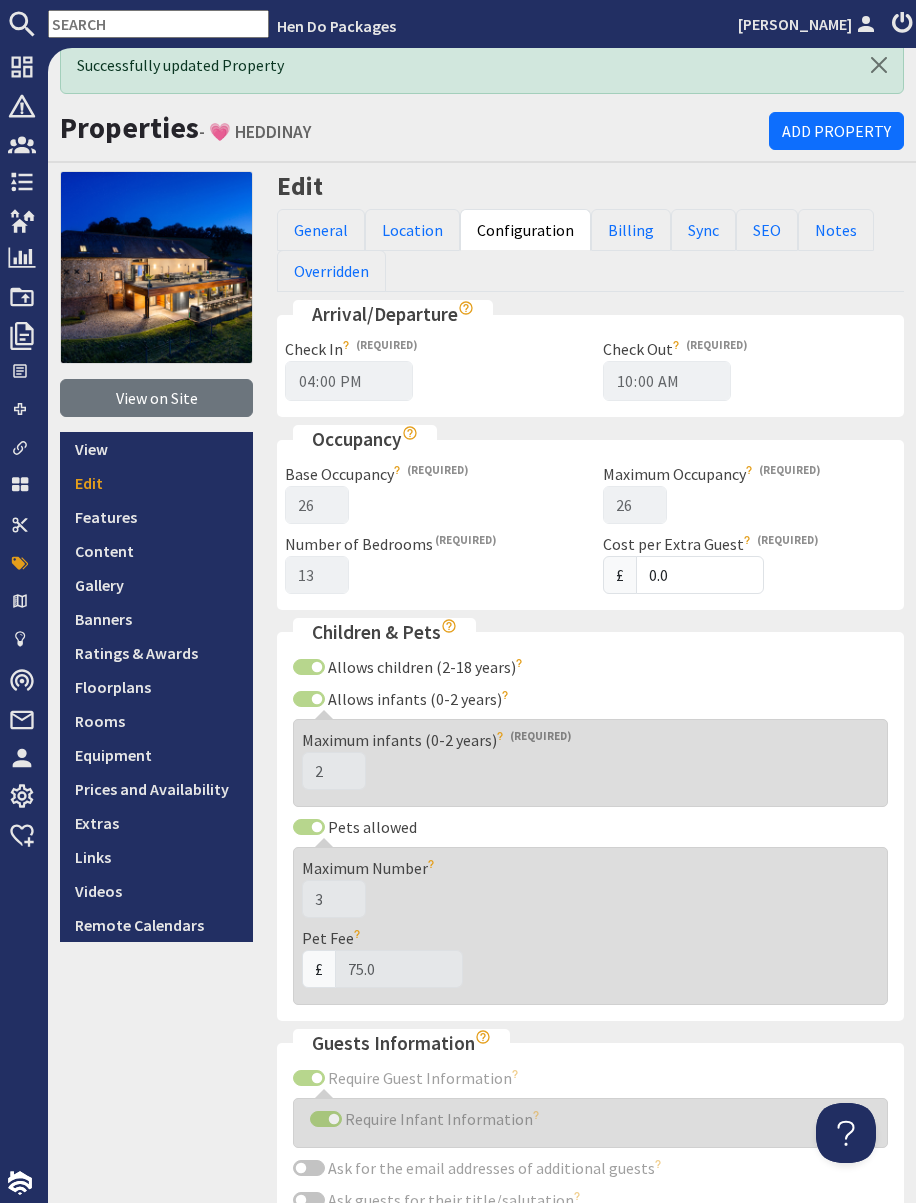click on "Occupancy
Base Occupancy 26 Number of guests included in the Stay Price. Does not include infants.
Maximum Occupancy 26 Number of guests your property can accommodate by providing extra beds etc. this may incur a charge per guest. Does not include infants.
Number of Bedrooms 13
Cost per Extra Guest £ 0.0 Charge per guest above the base occupancy.  You can override this per stay type in Prices and Availability/Stay Types." at bounding box center (590, 521) 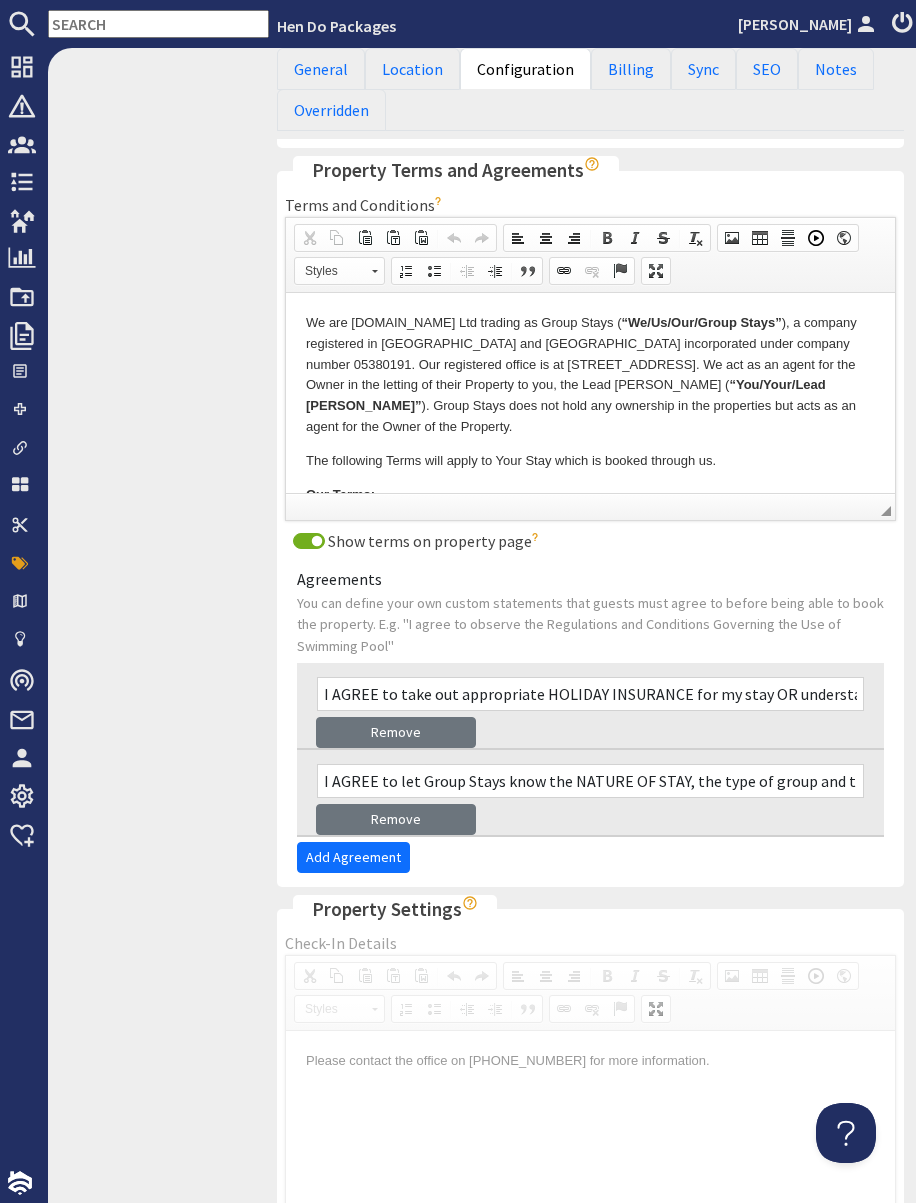 scroll, scrollTop: 1227, scrollLeft: 0, axis: vertical 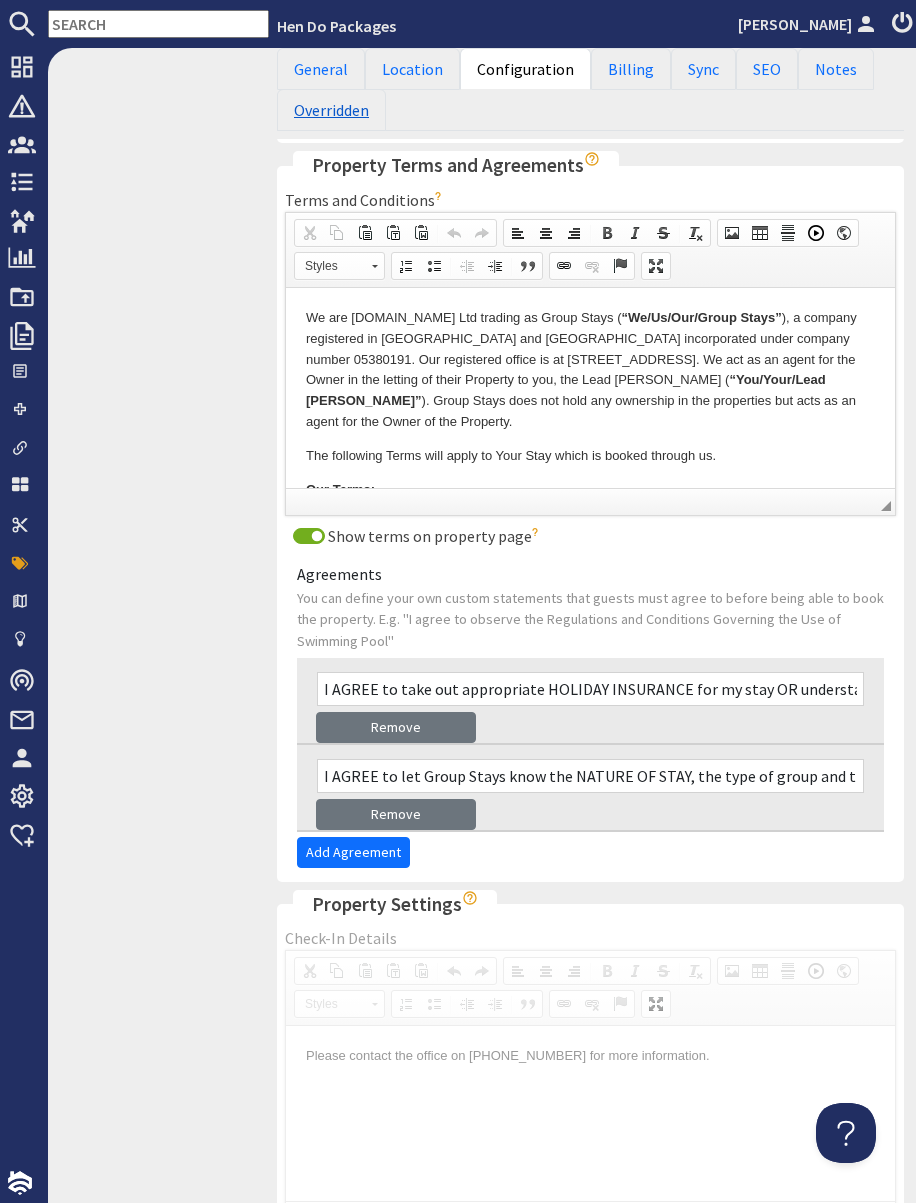 click on "Overridden" at bounding box center [331, 110] 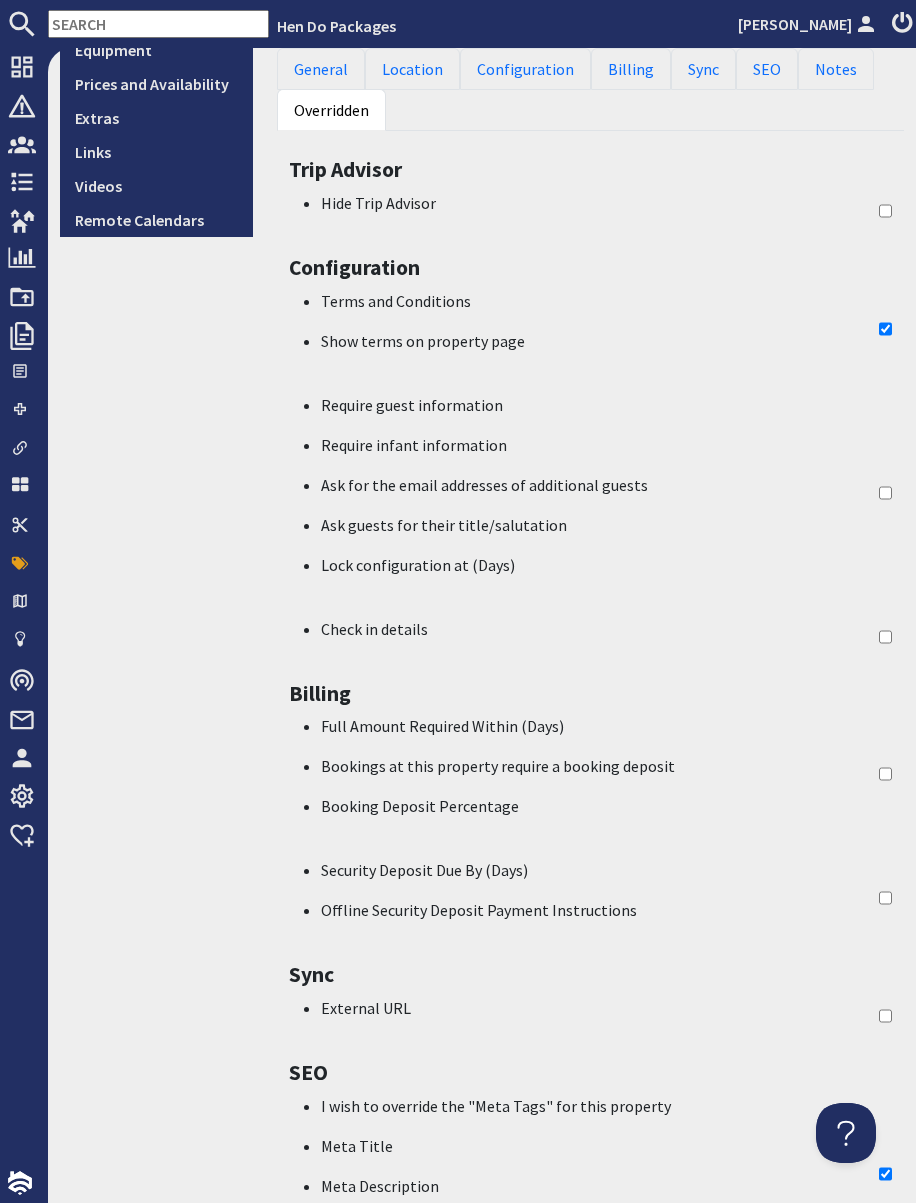 scroll, scrollTop: 724, scrollLeft: 0, axis: vertical 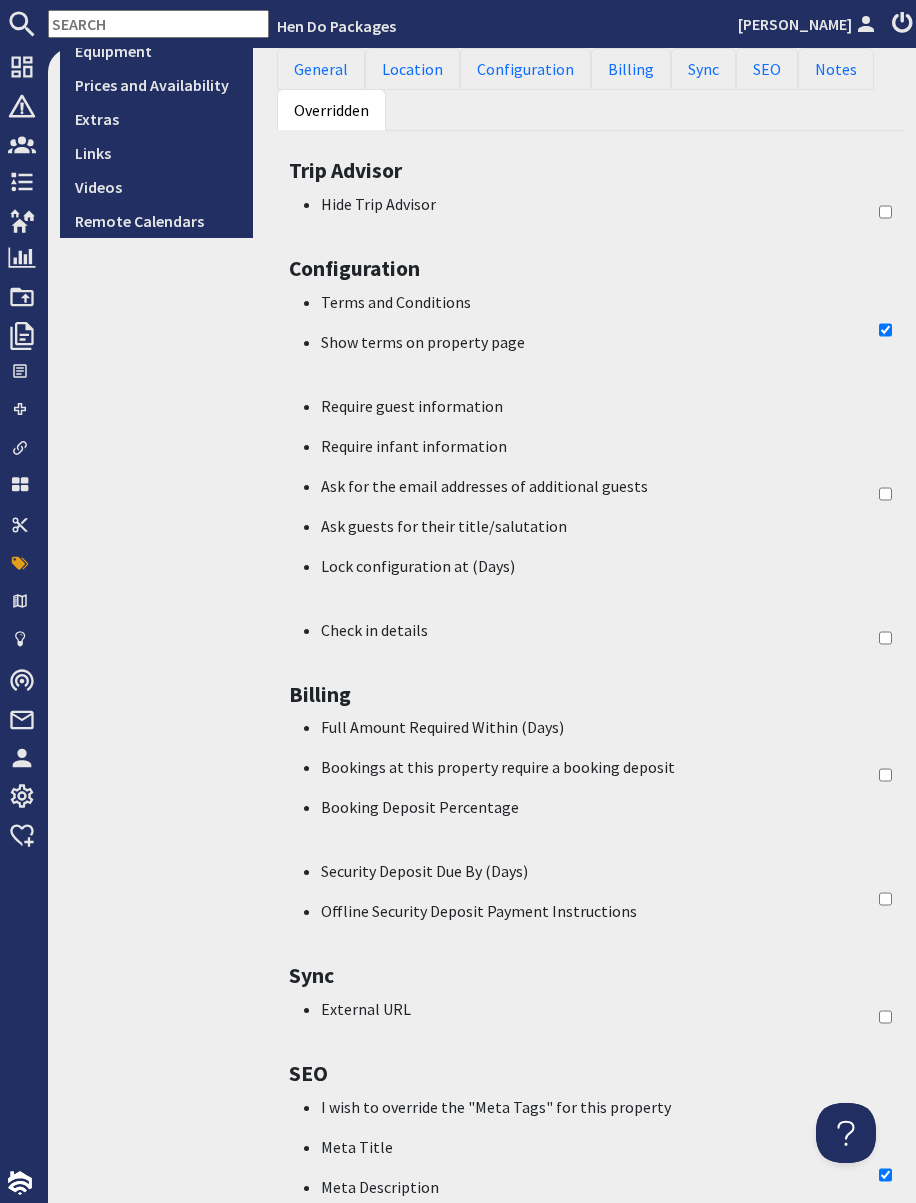 click on "Terms and Conditions
Show terms on property page" at bounding box center (590, 330) 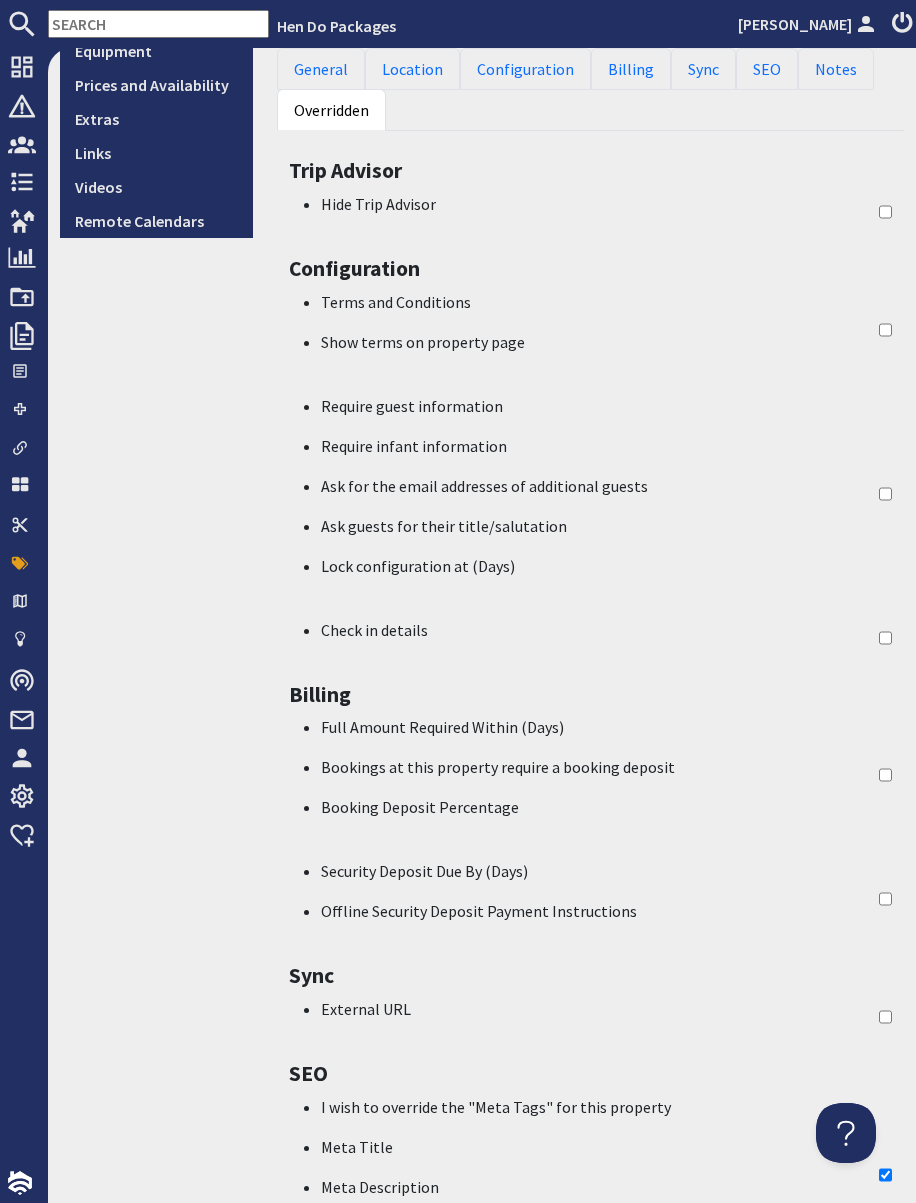 scroll, scrollTop: 1082, scrollLeft: 0, axis: vertical 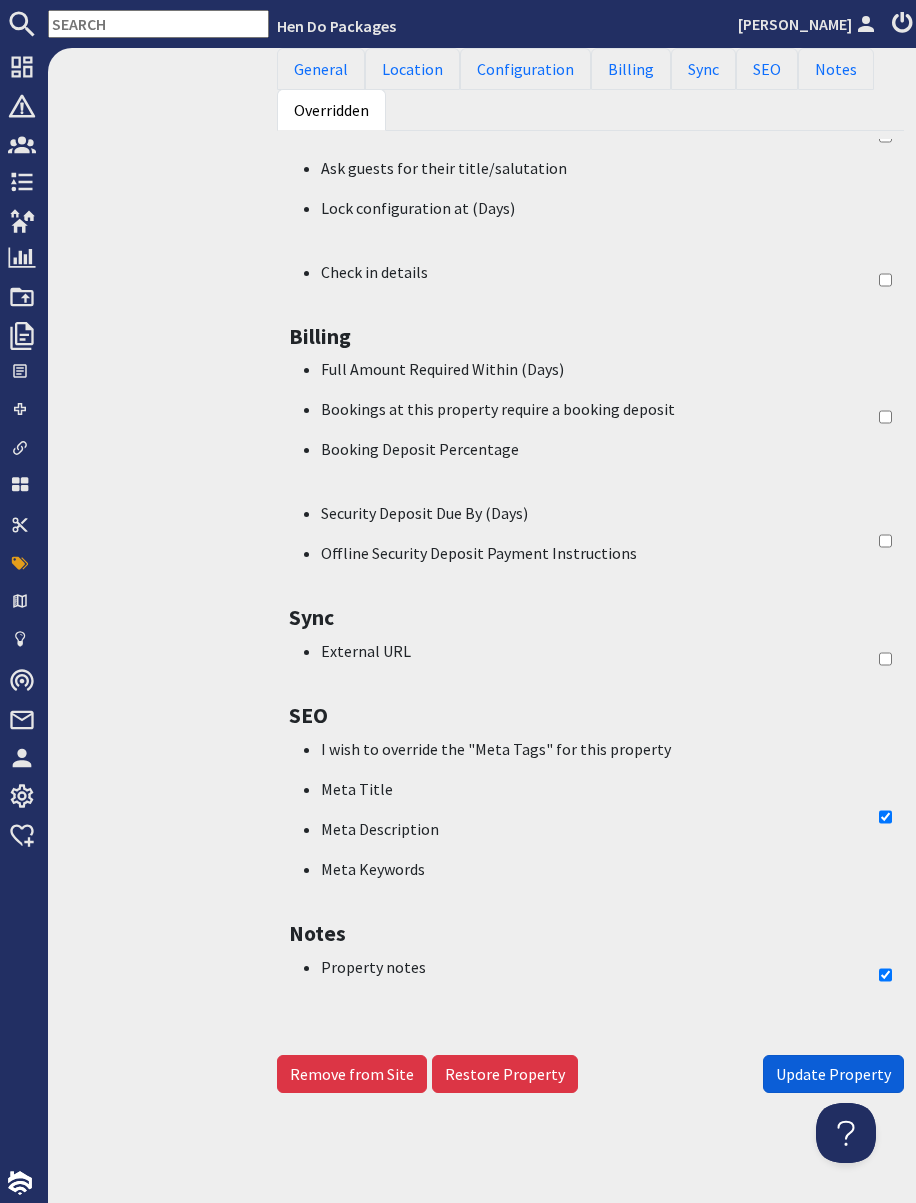 click on "Update Property" at bounding box center (833, 1074) 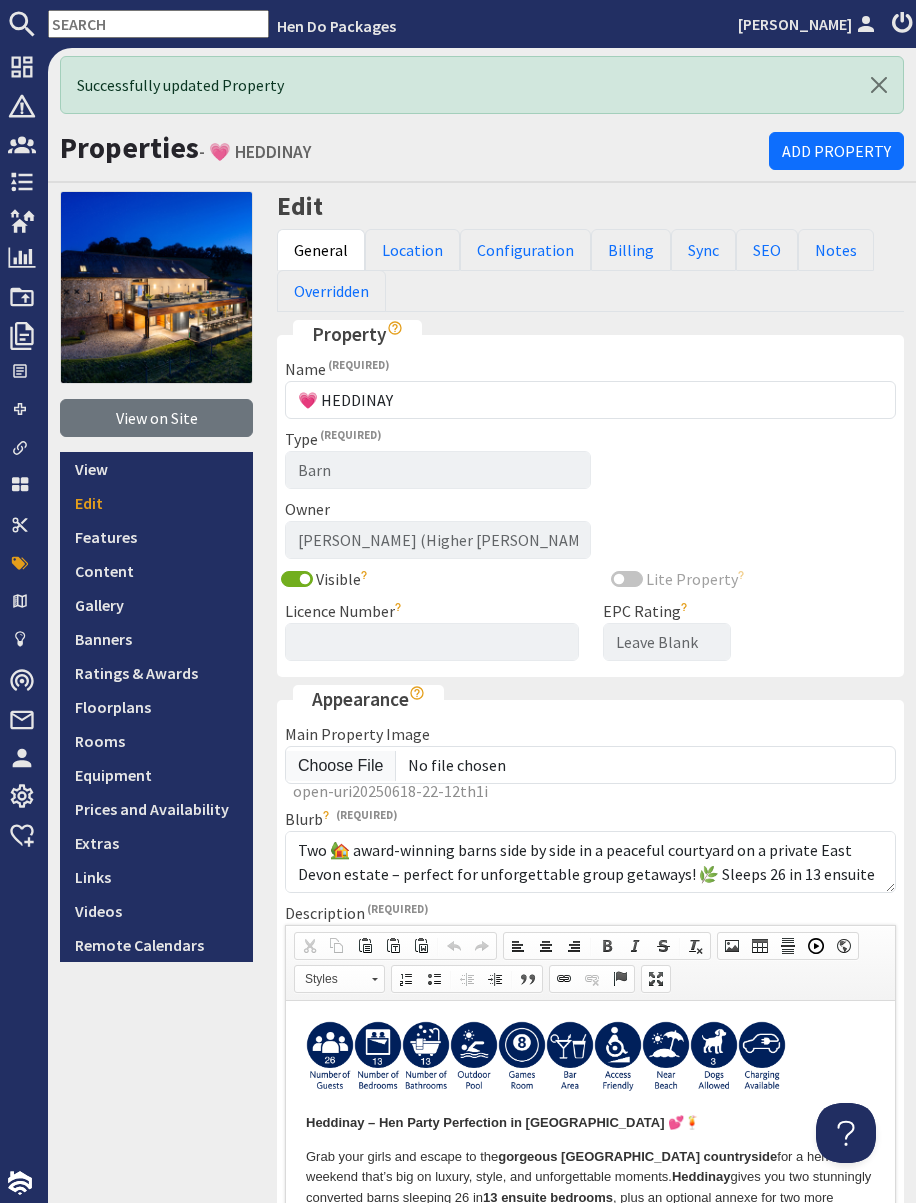 scroll, scrollTop: 0, scrollLeft: 0, axis: both 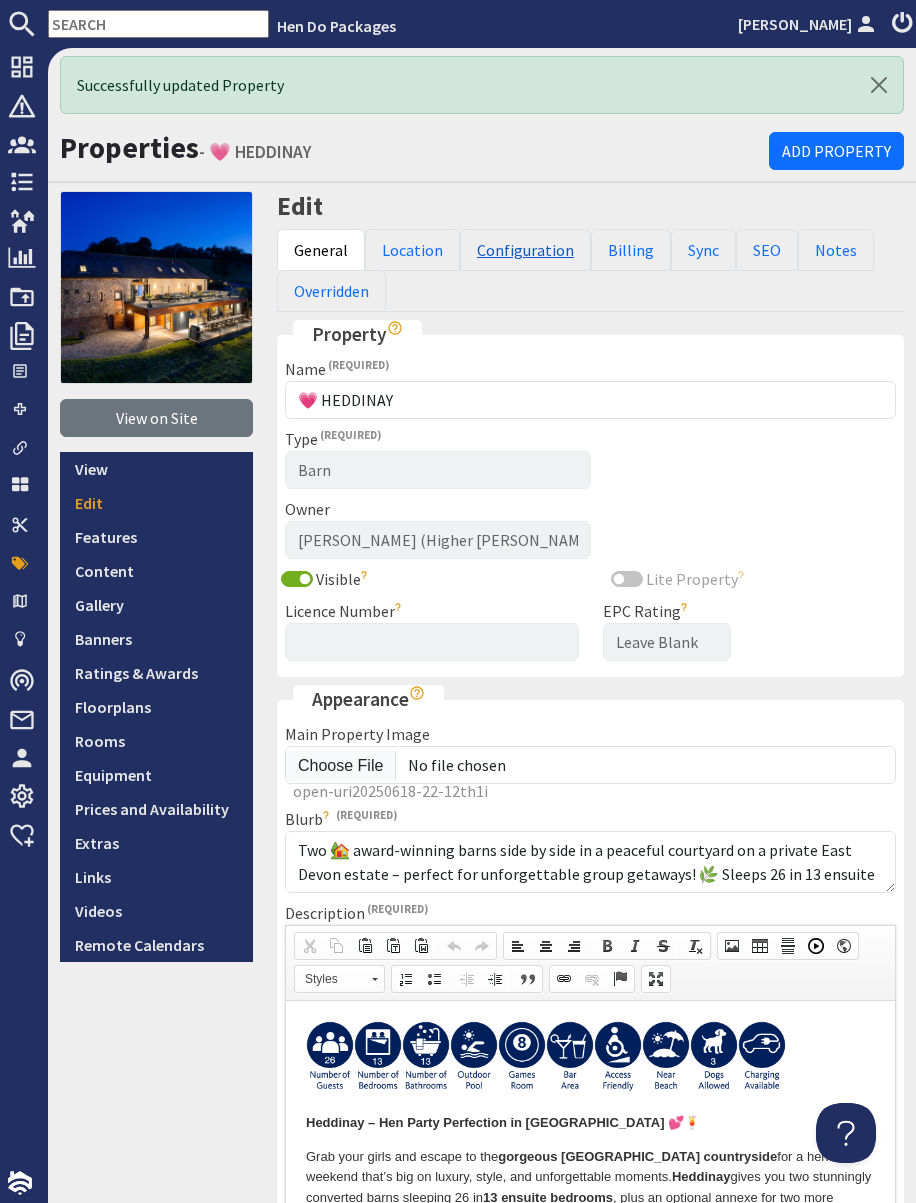 click on "Configuration" at bounding box center [525, 250] 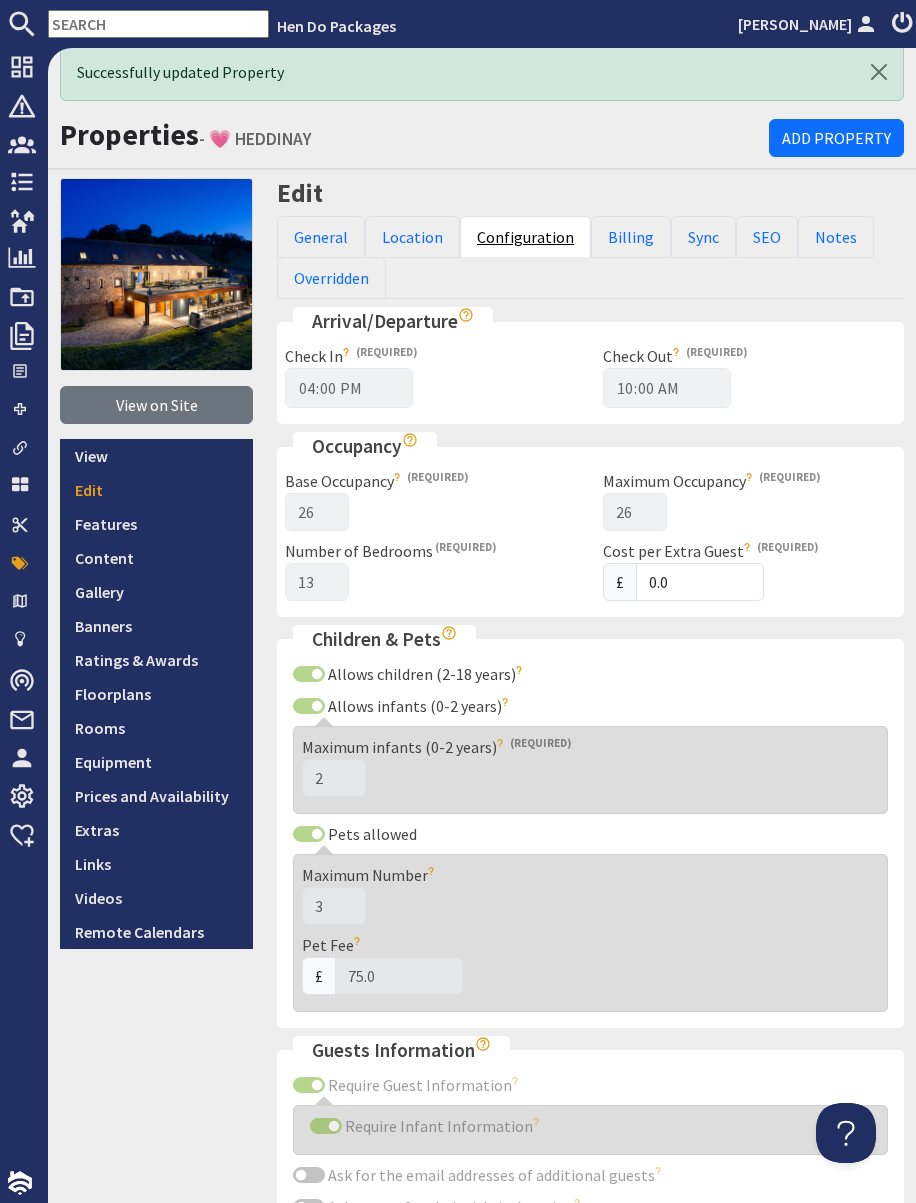 scroll, scrollTop: 0, scrollLeft: 0, axis: both 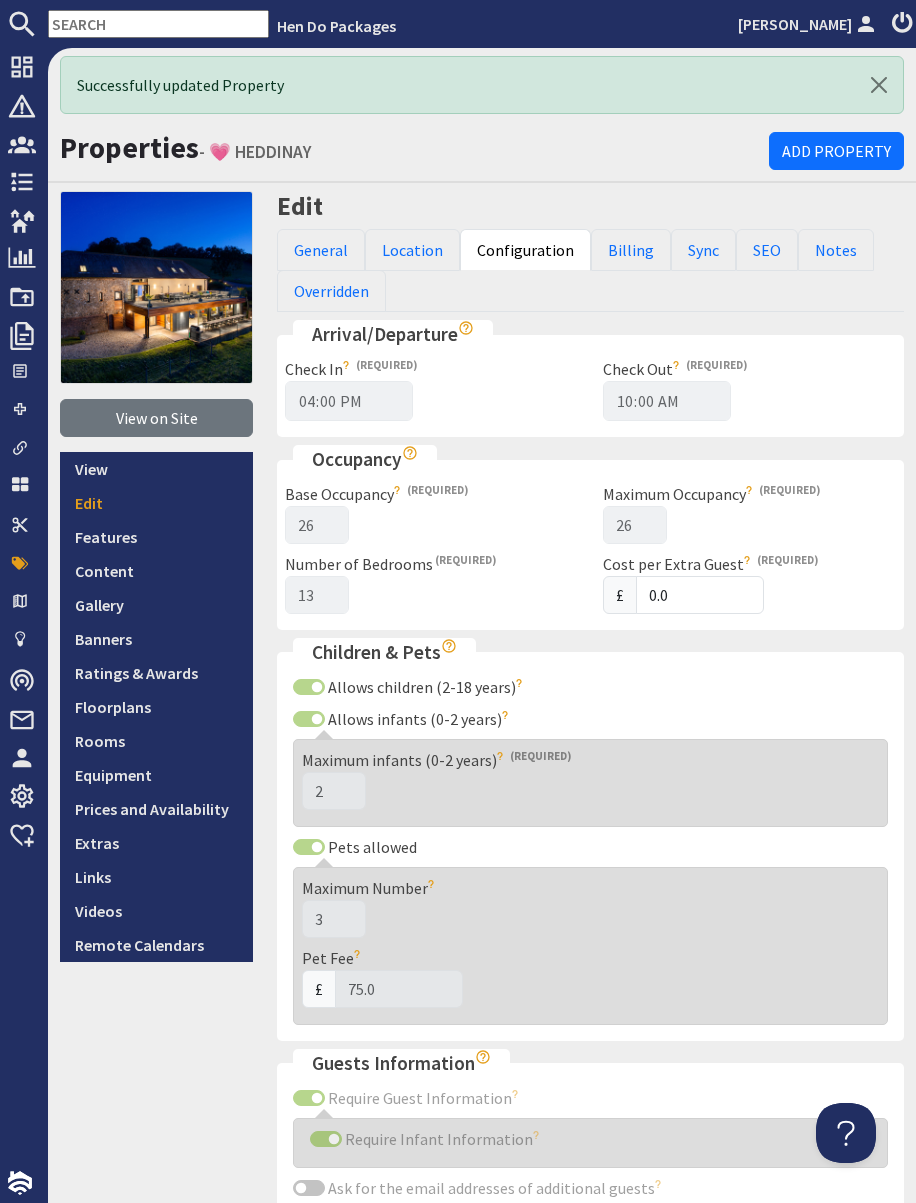 click at bounding box center [158, 24] 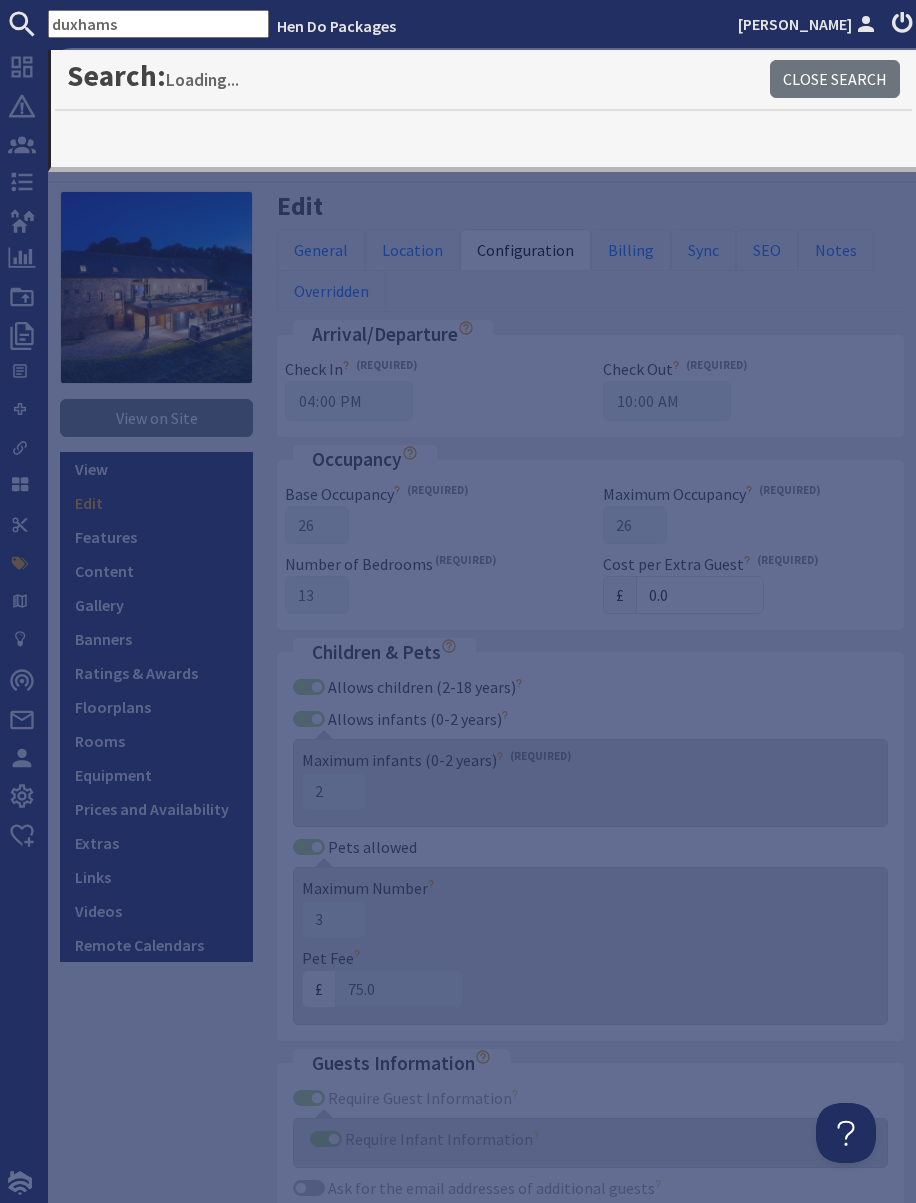 type on "duxhams" 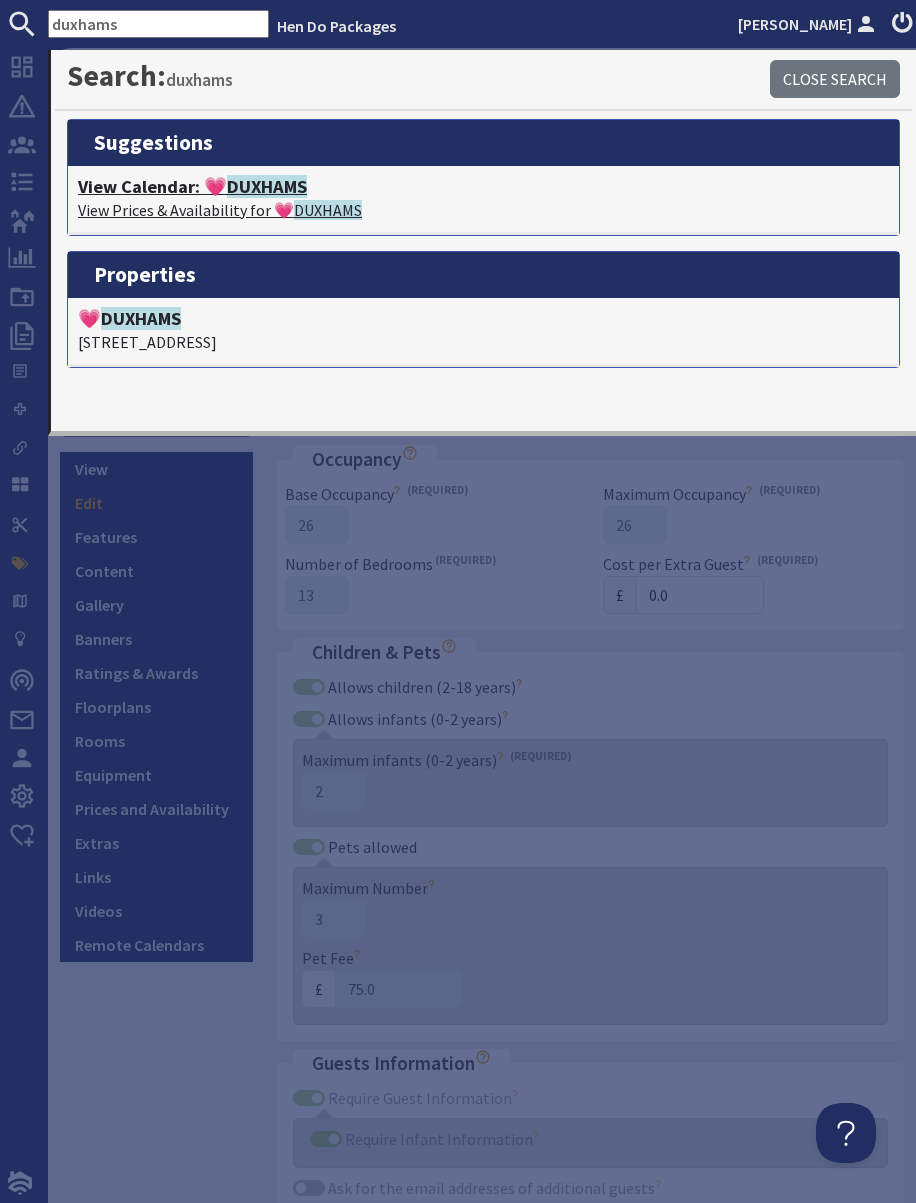 click on "DUXHAMS" 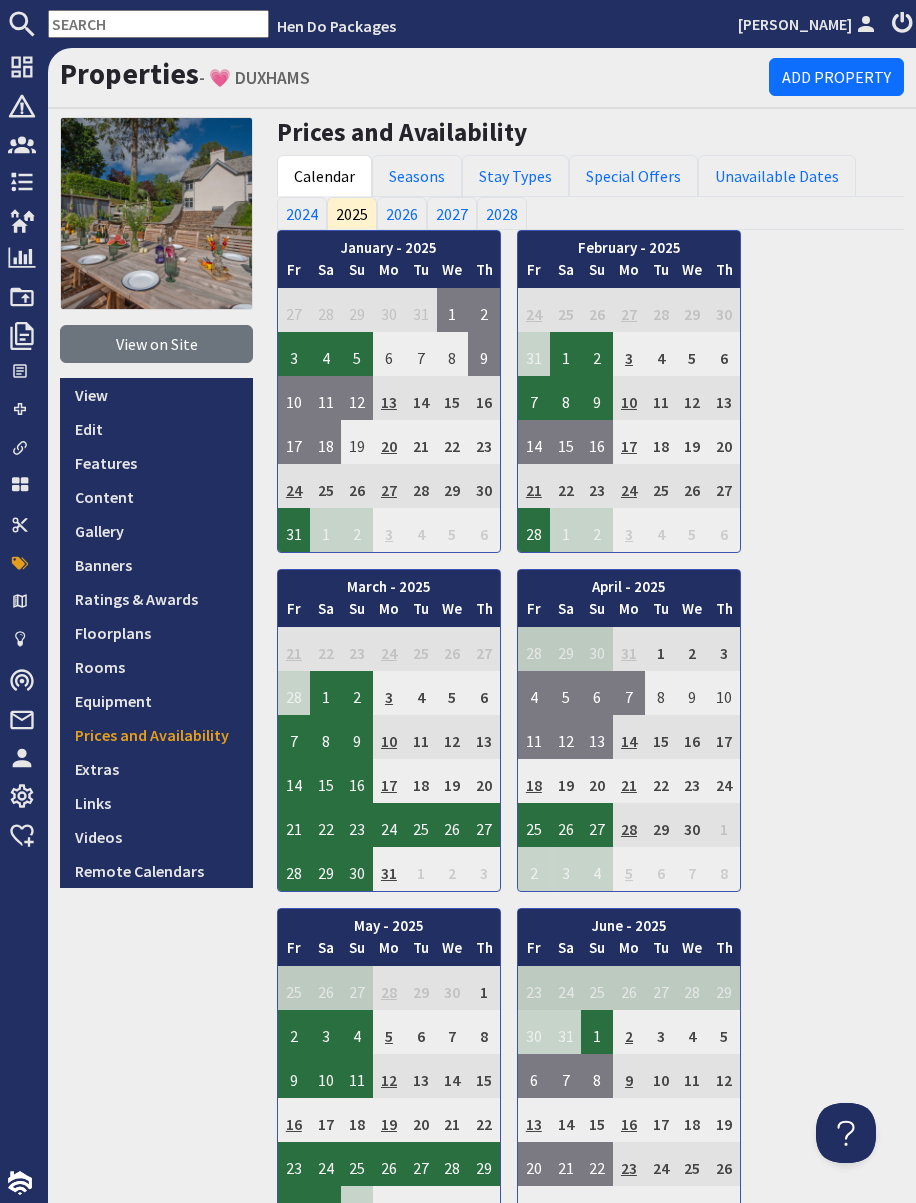 scroll, scrollTop: 0, scrollLeft: 0, axis: both 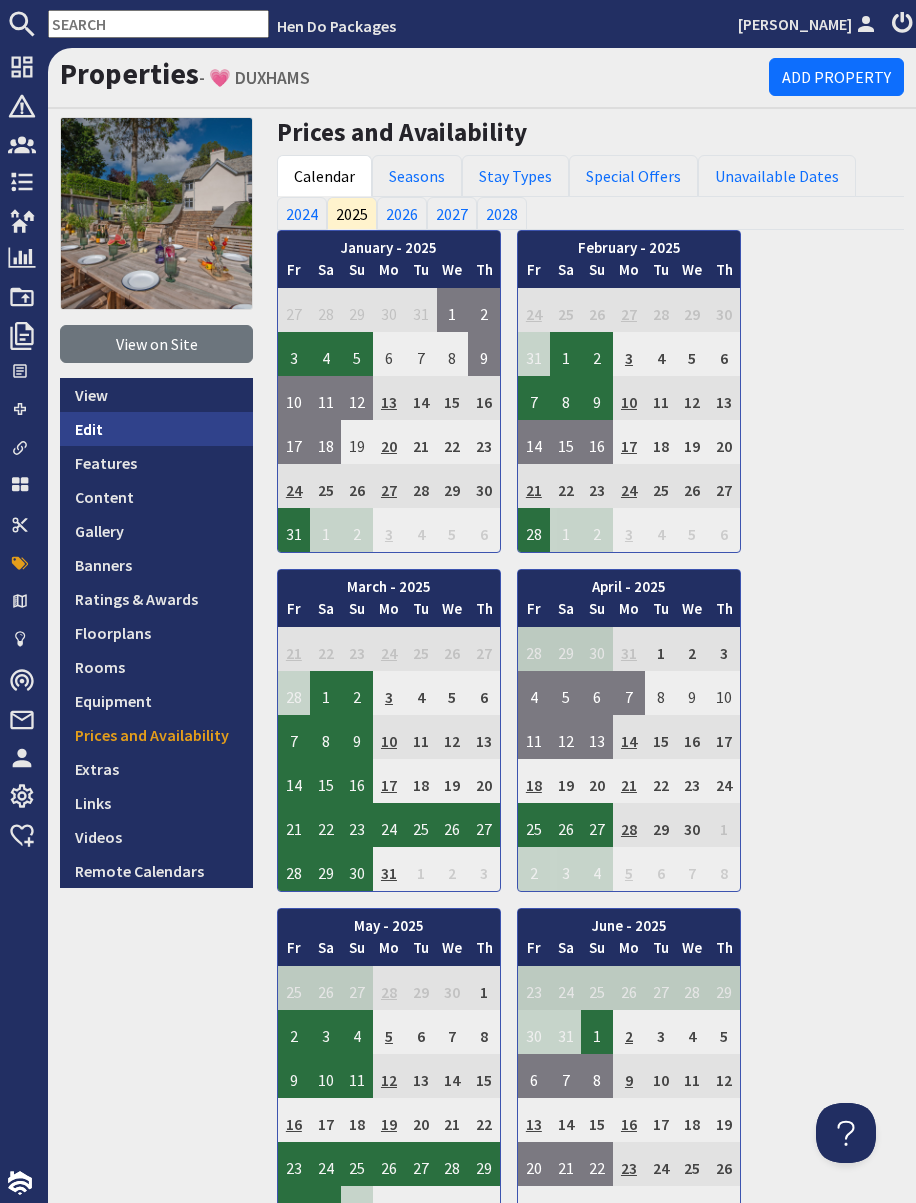 click on "Edit" at bounding box center [156, 429] 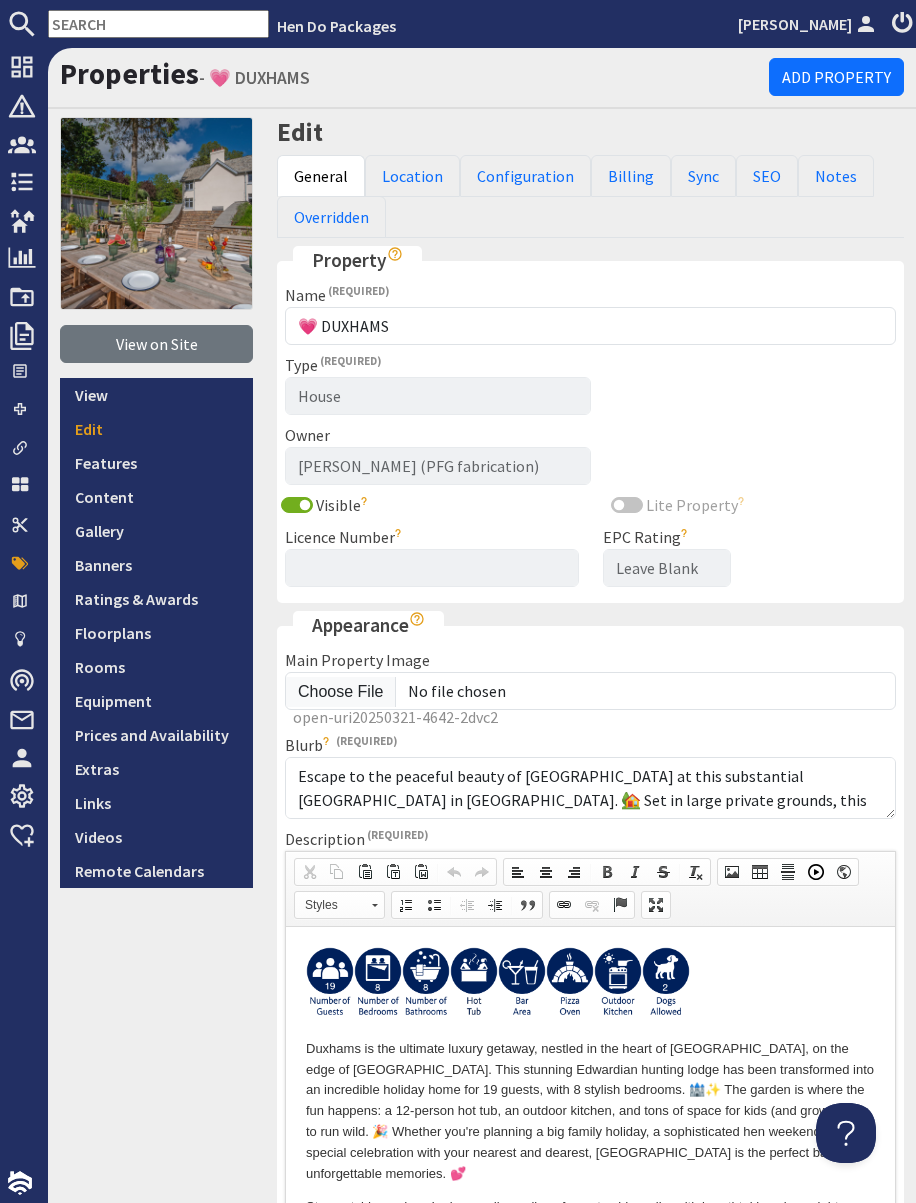 scroll, scrollTop: 0, scrollLeft: 0, axis: both 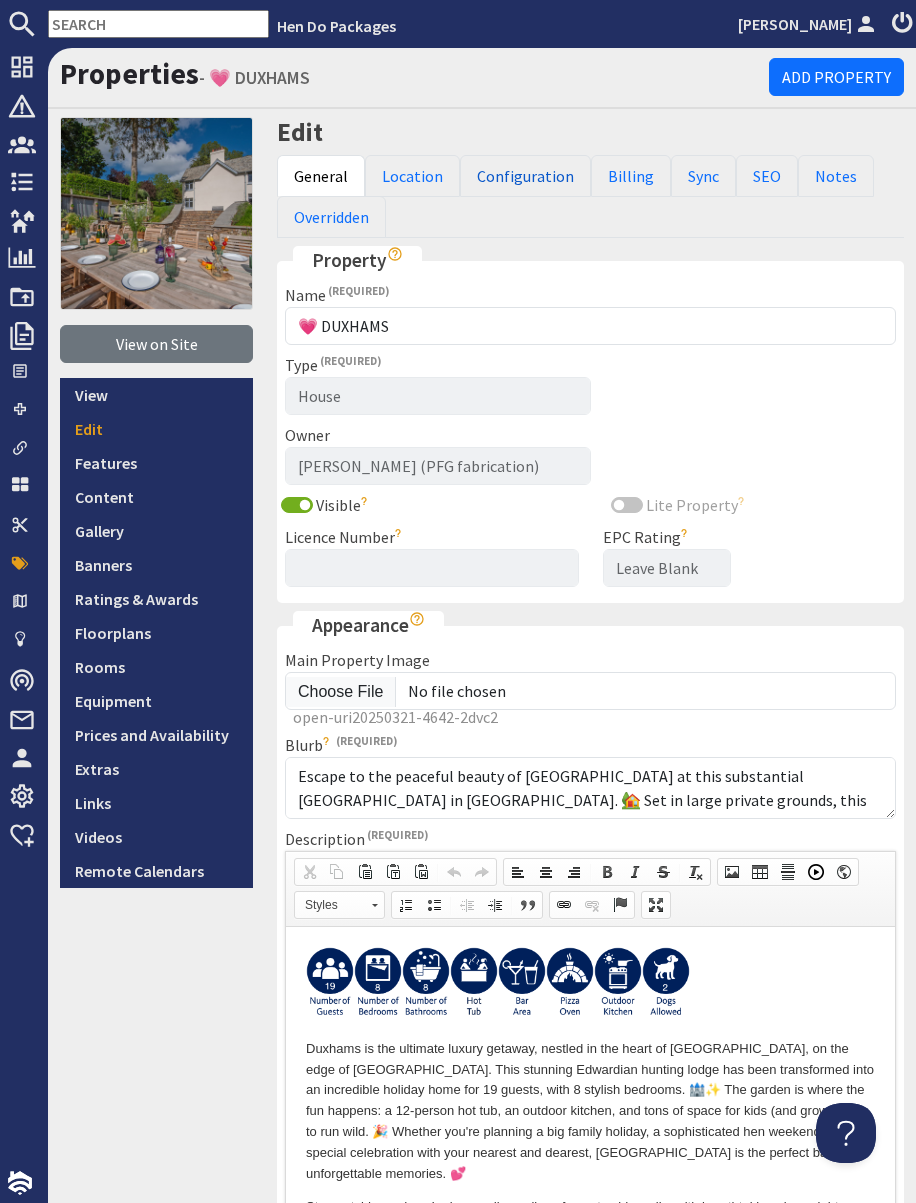 drag, startPoint x: 506, startPoint y: 184, endPoint x: 498, endPoint y: 232, distance: 48.6621 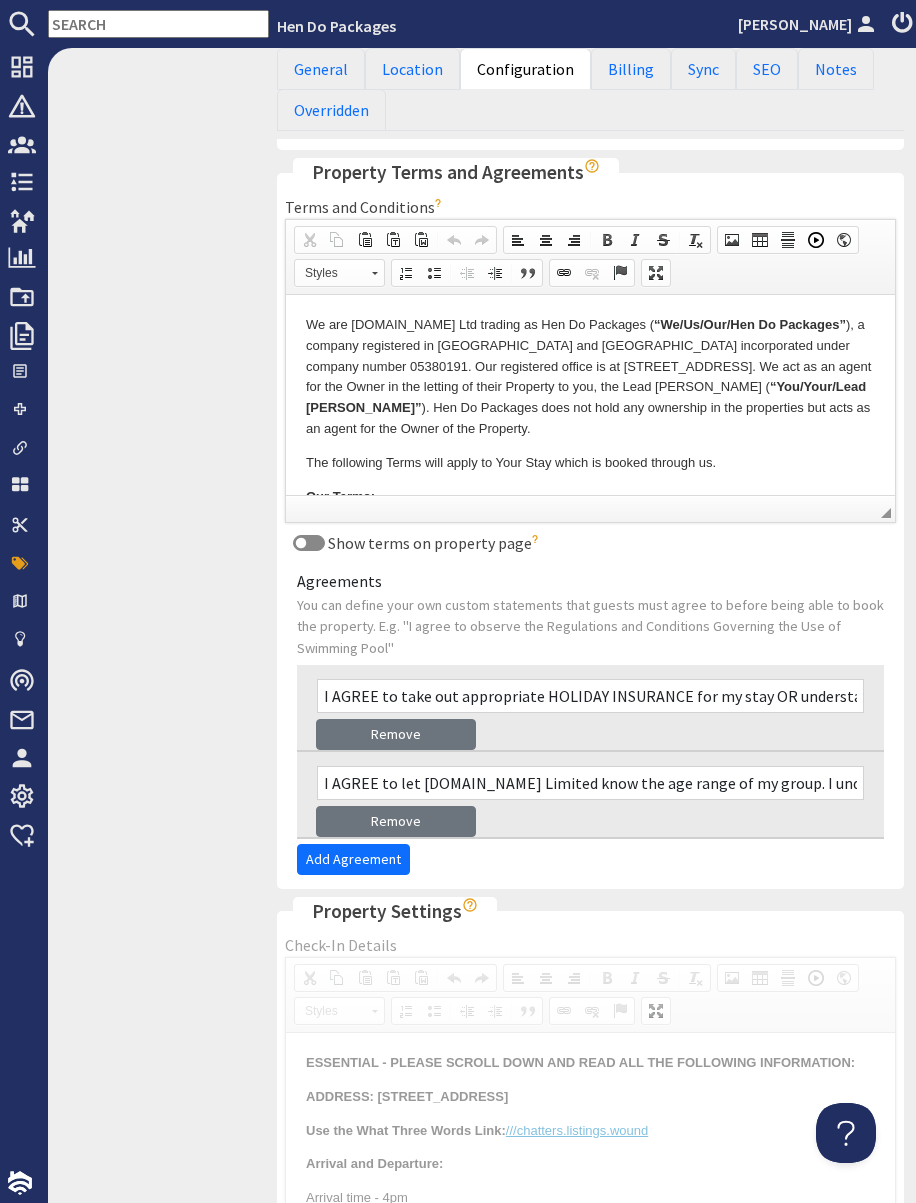 scroll, scrollTop: 1150, scrollLeft: 0, axis: vertical 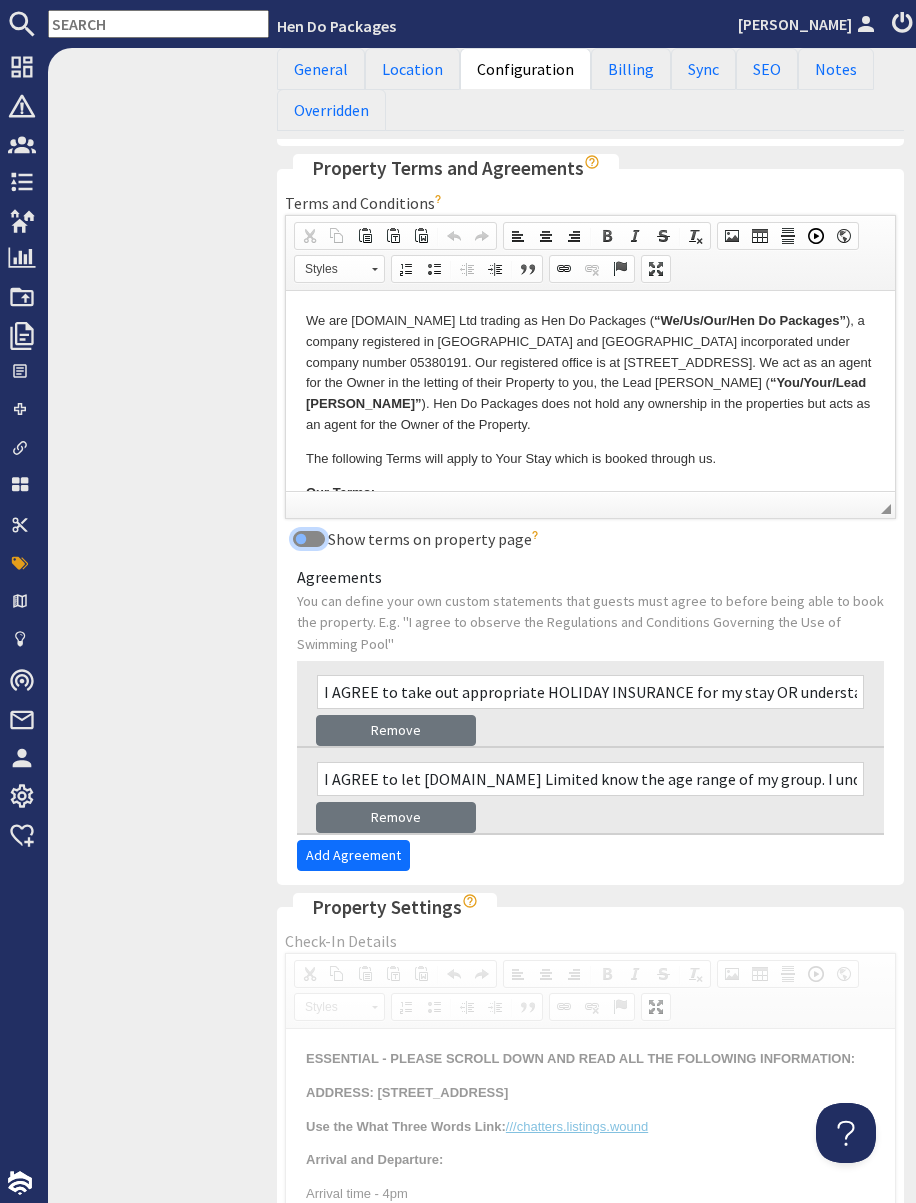 drag, startPoint x: 311, startPoint y: 538, endPoint x: 345, endPoint y: 544, distance: 34.525352 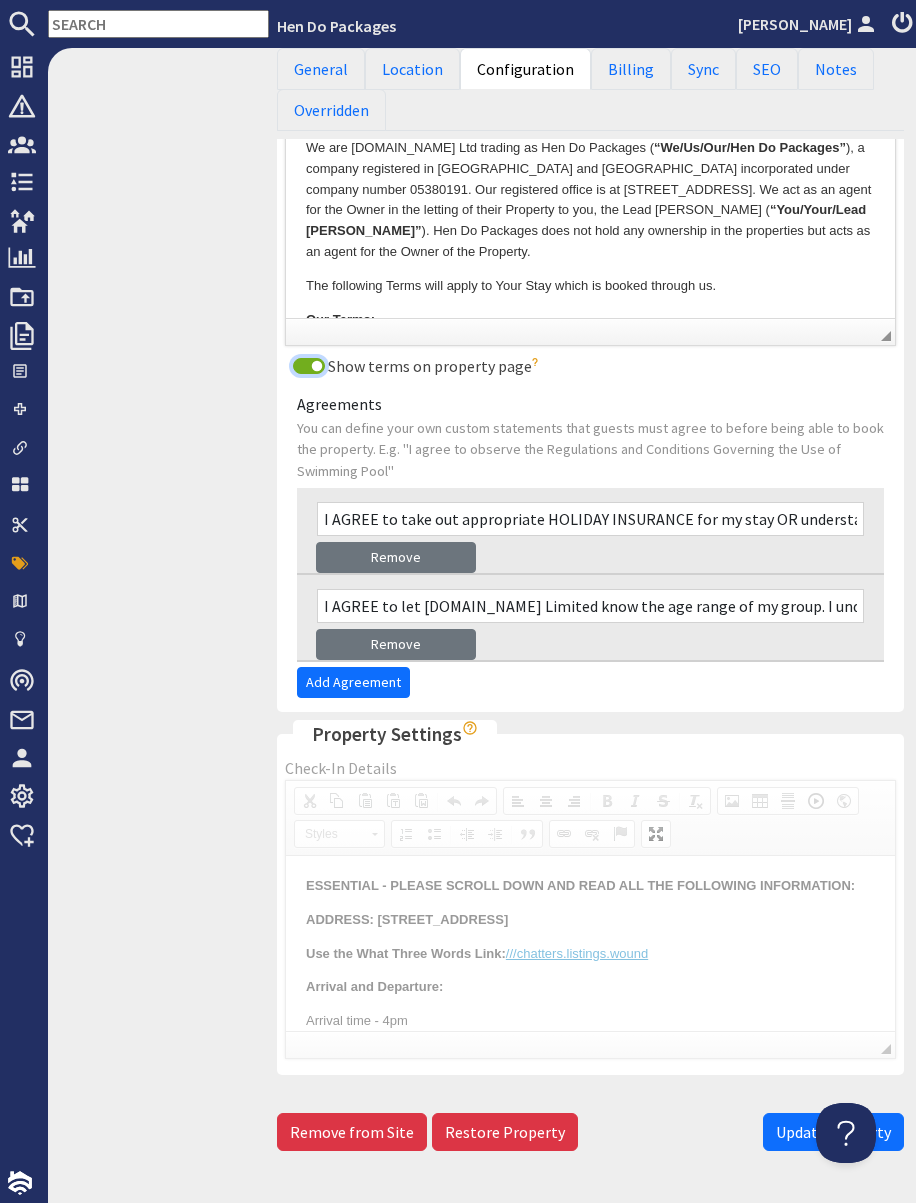 scroll, scrollTop: 1383, scrollLeft: 0, axis: vertical 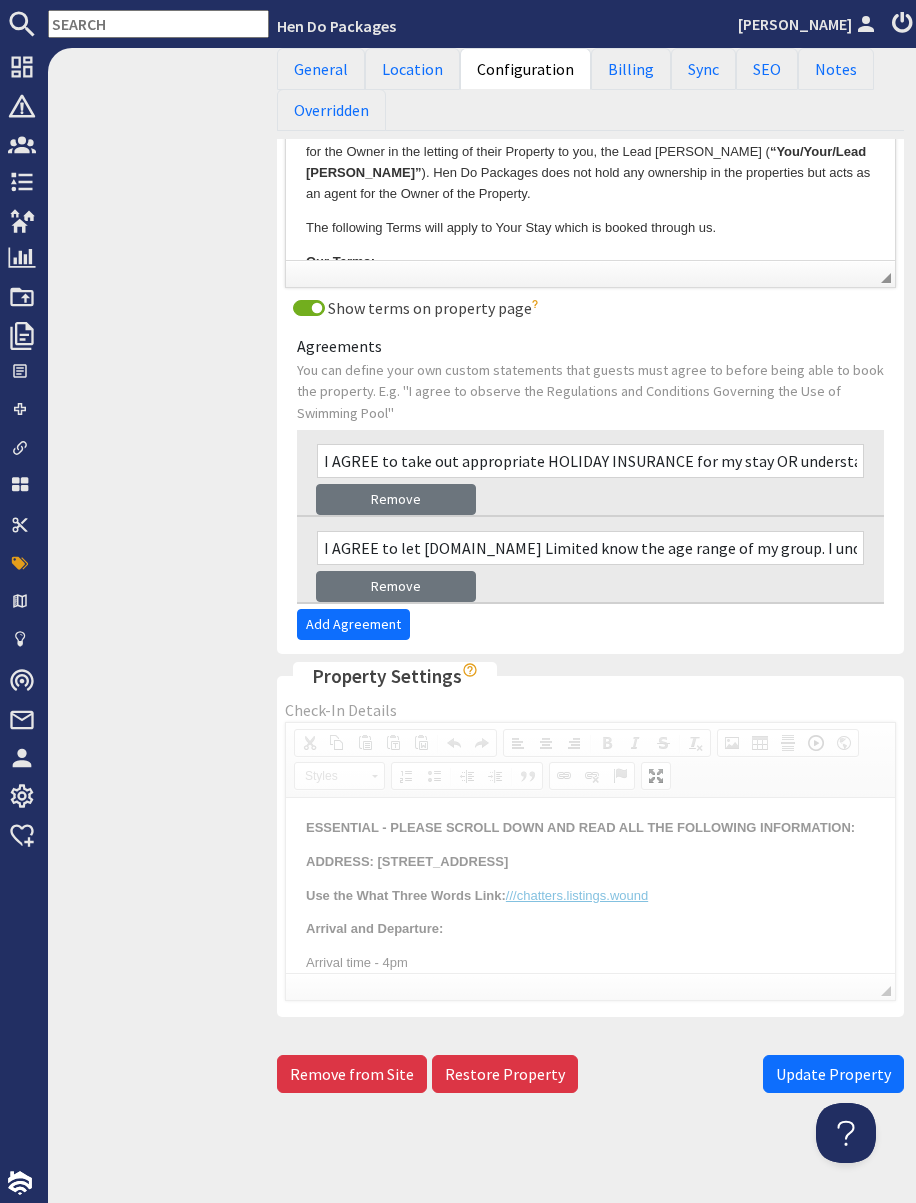 click on "Update Property" at bounding box center (833, 1074) 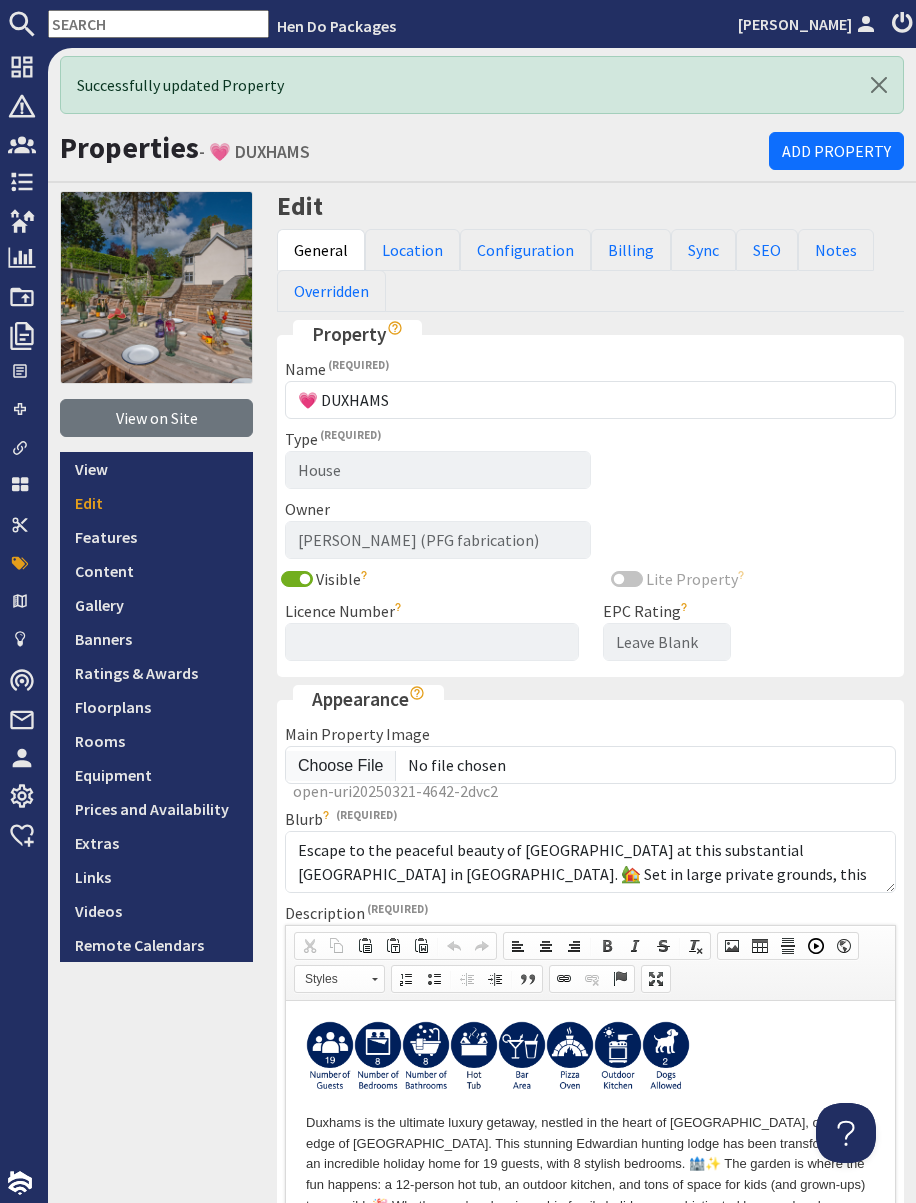 scroll, scrollTop: 0, scrollLeft: 0, axis: both 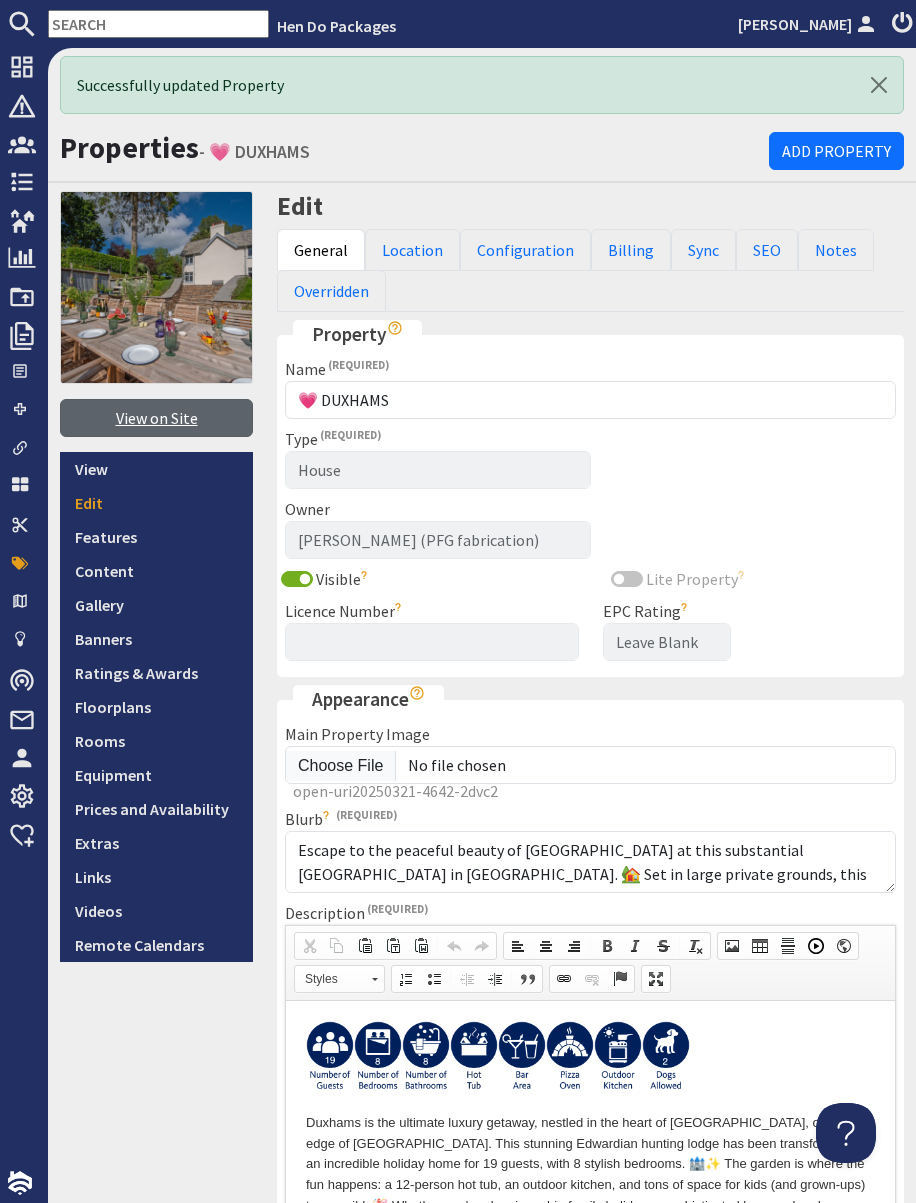 click on "View on Site" at bounding box center [156, 418] 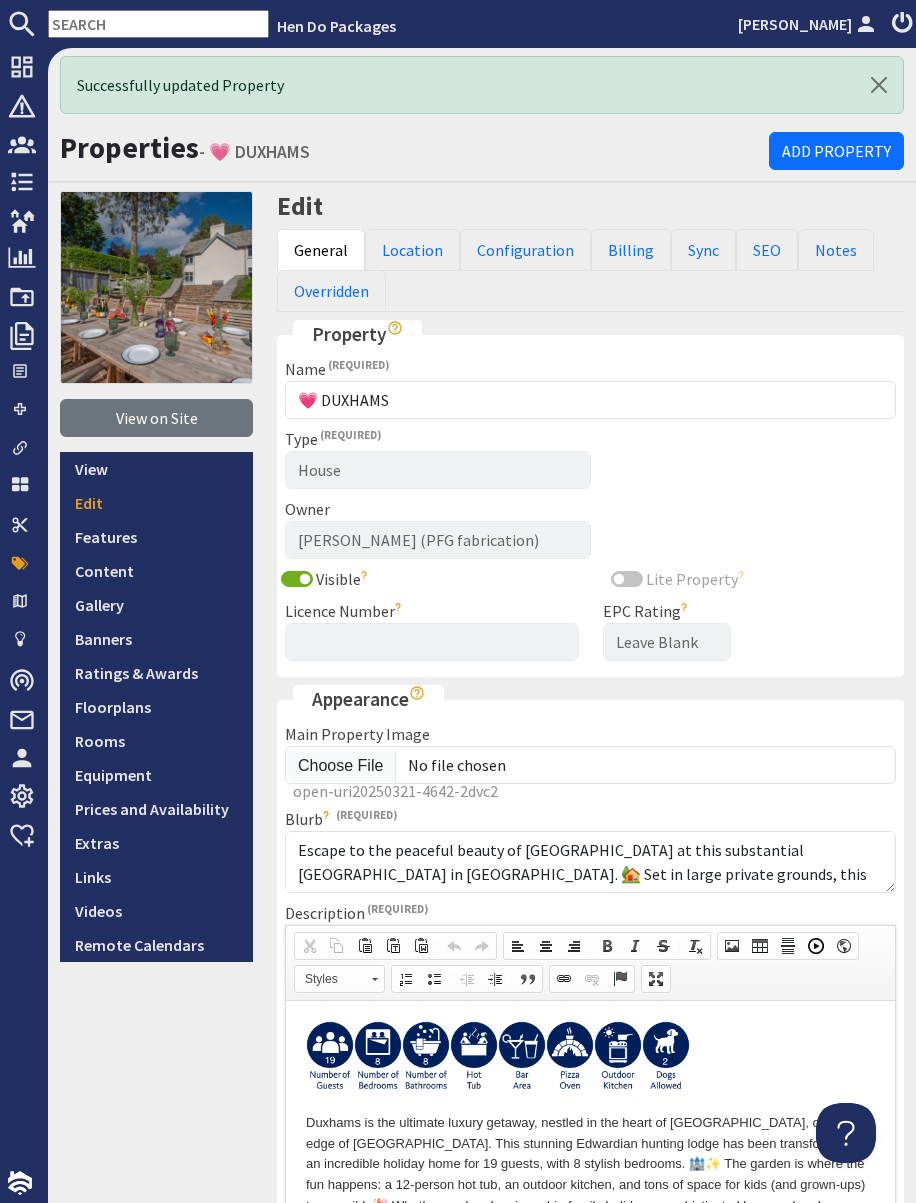 click at bounding box center [158, 24] 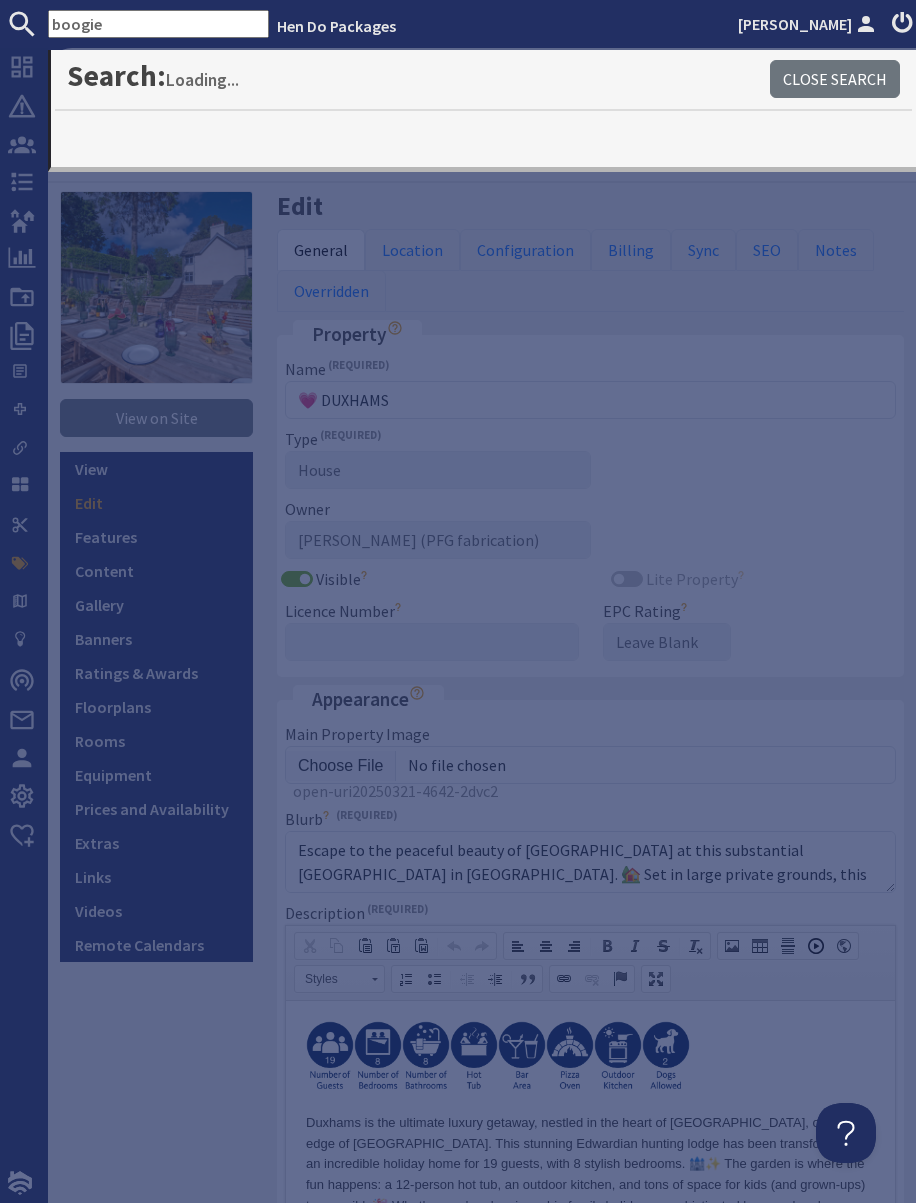 type on "boogie" 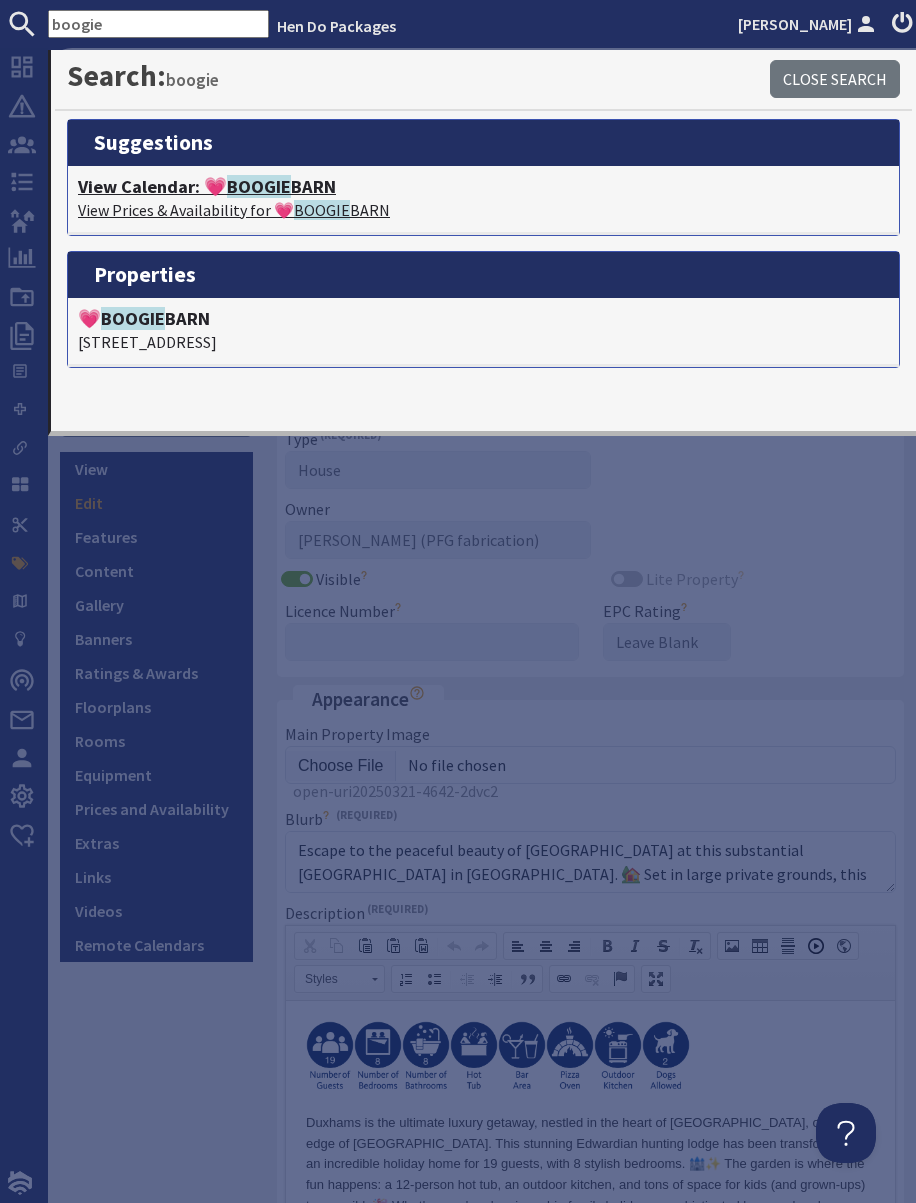 click on "BOOGIE" 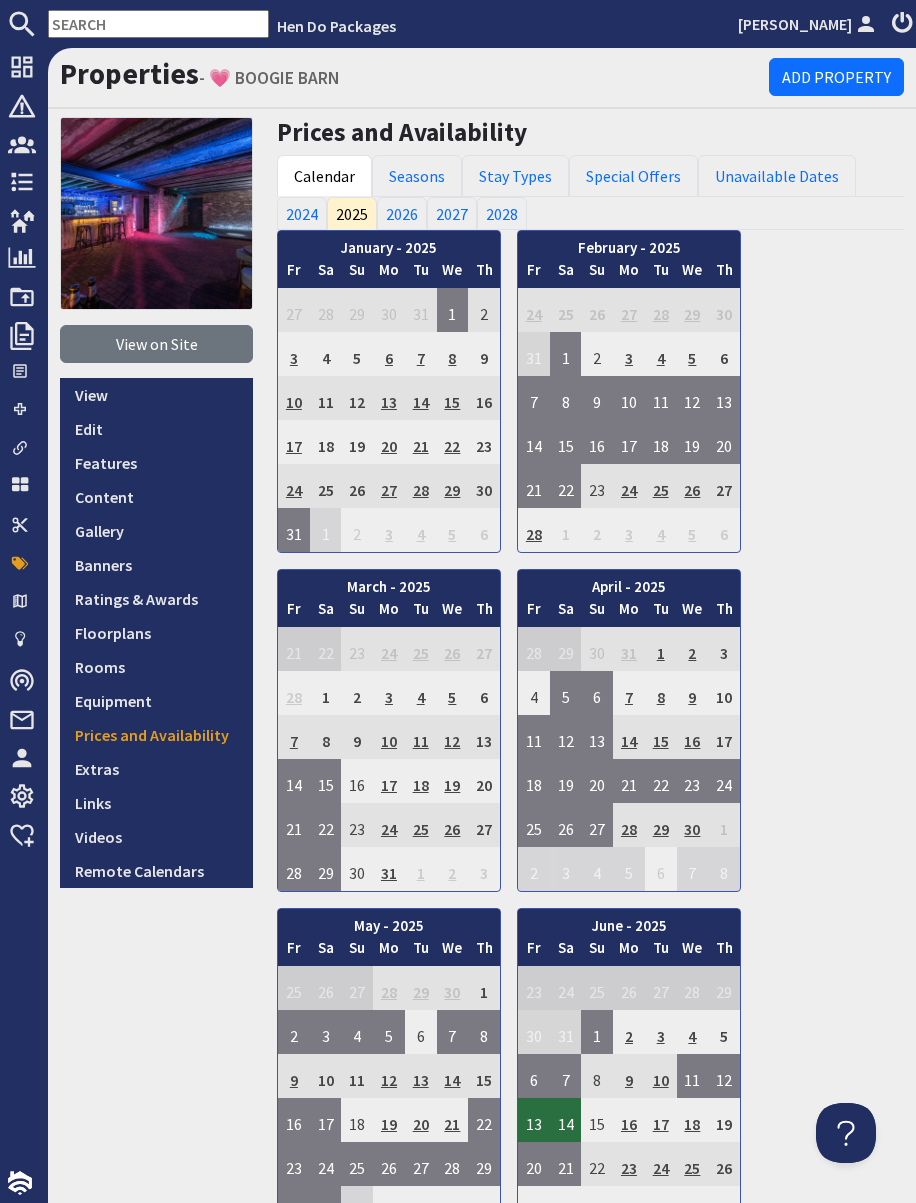 scroll, scrollTop: 0, scrollLeft: 0, axis: both 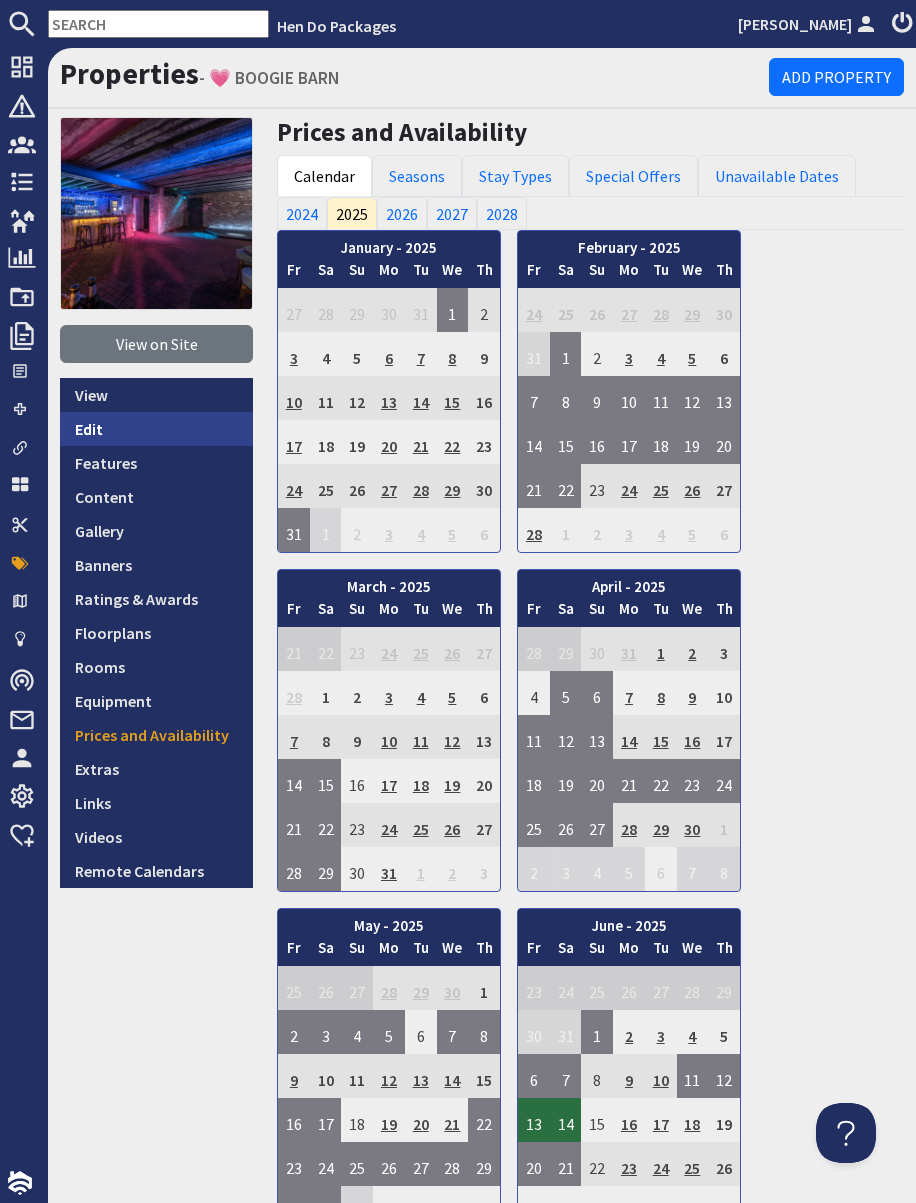 click on "Edit" at bounding box center (156, 429) 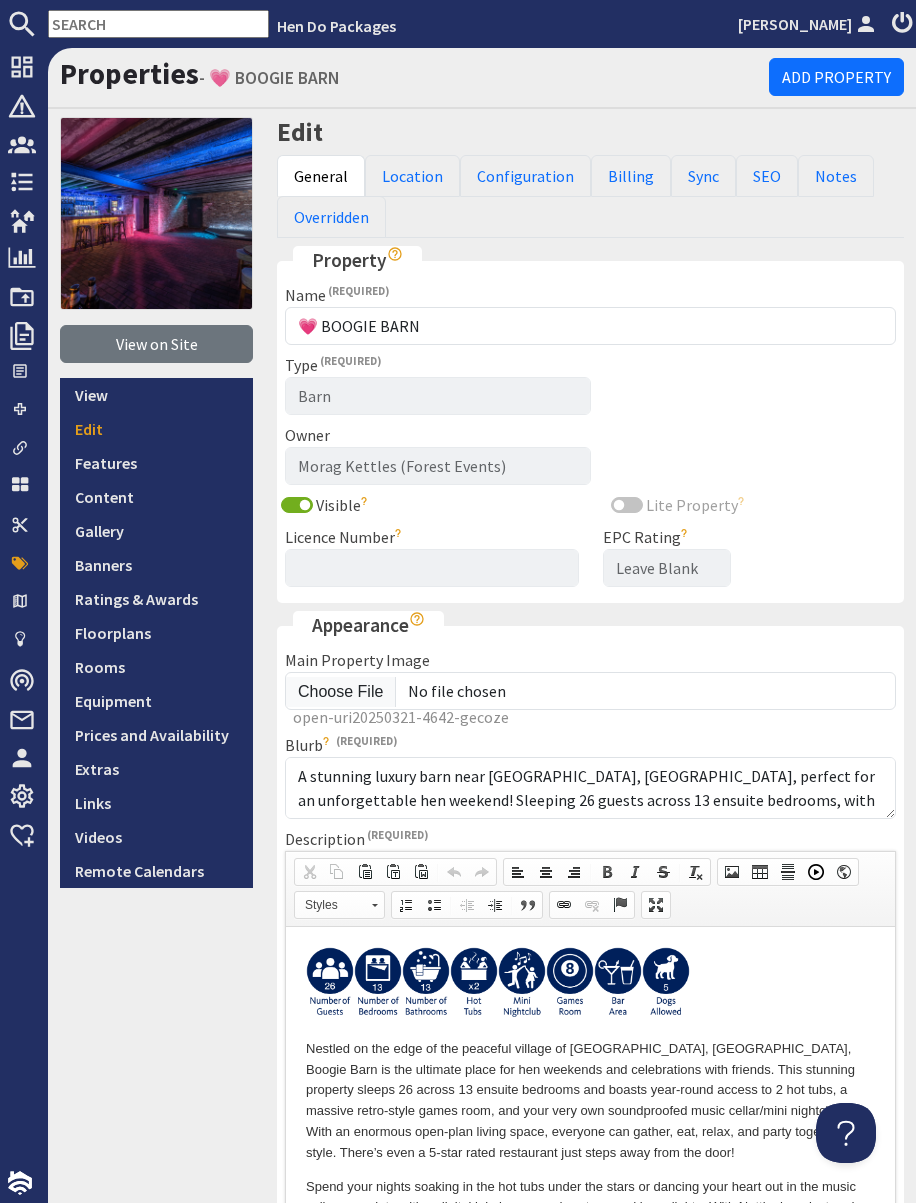 scroll, scrollTop: 0, scrollLeft: 0, axis: both 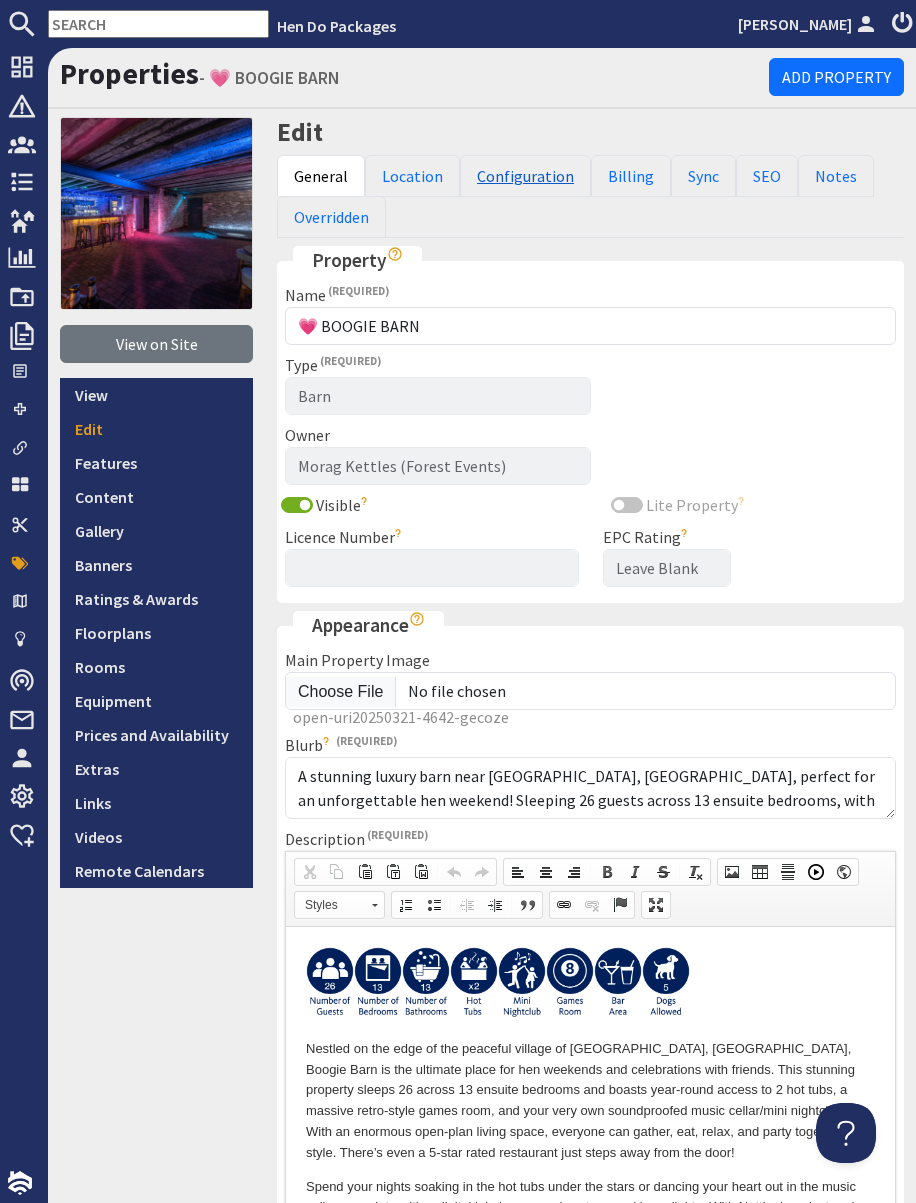 click on "Configuration" at bounding box center [525, 176] 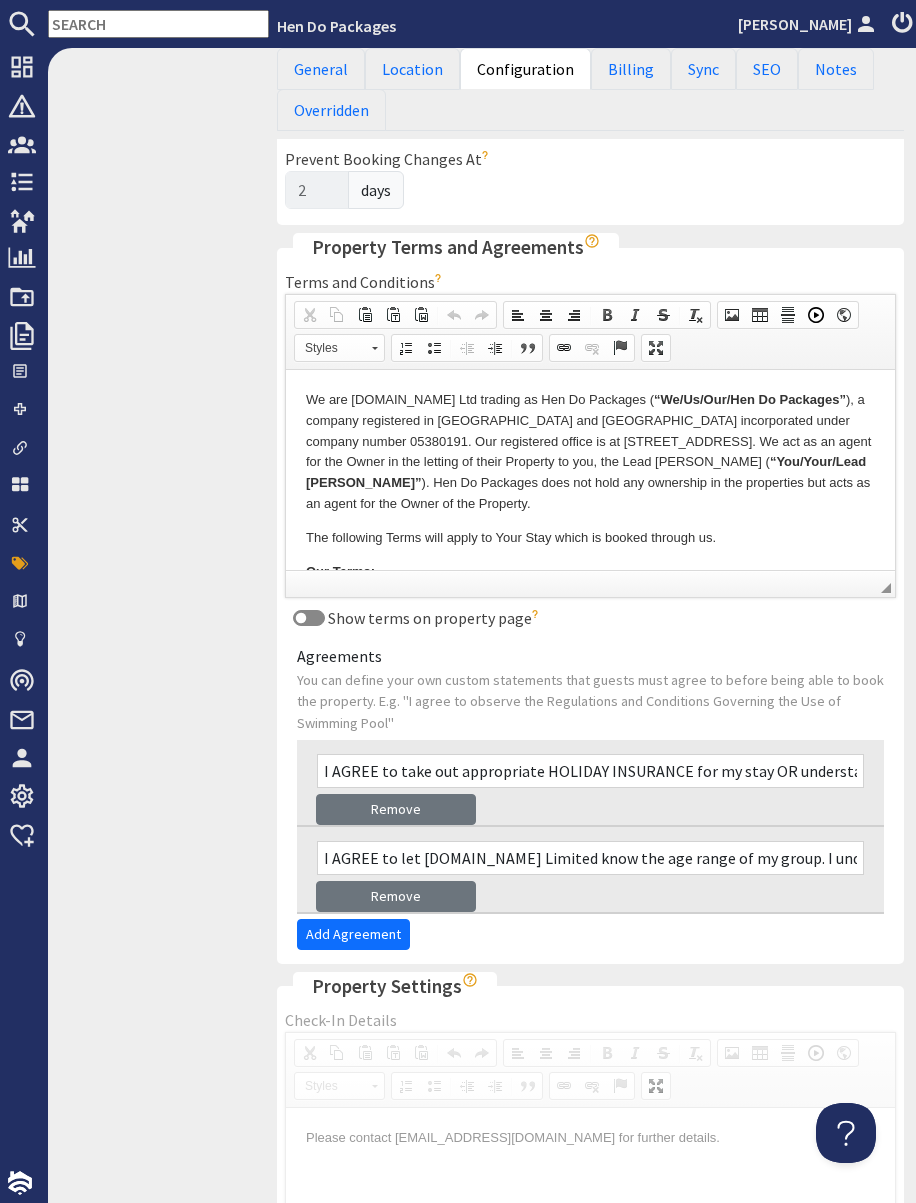 scroll, scrollTop: 1363, scrollLeft: 0, axis: vertical 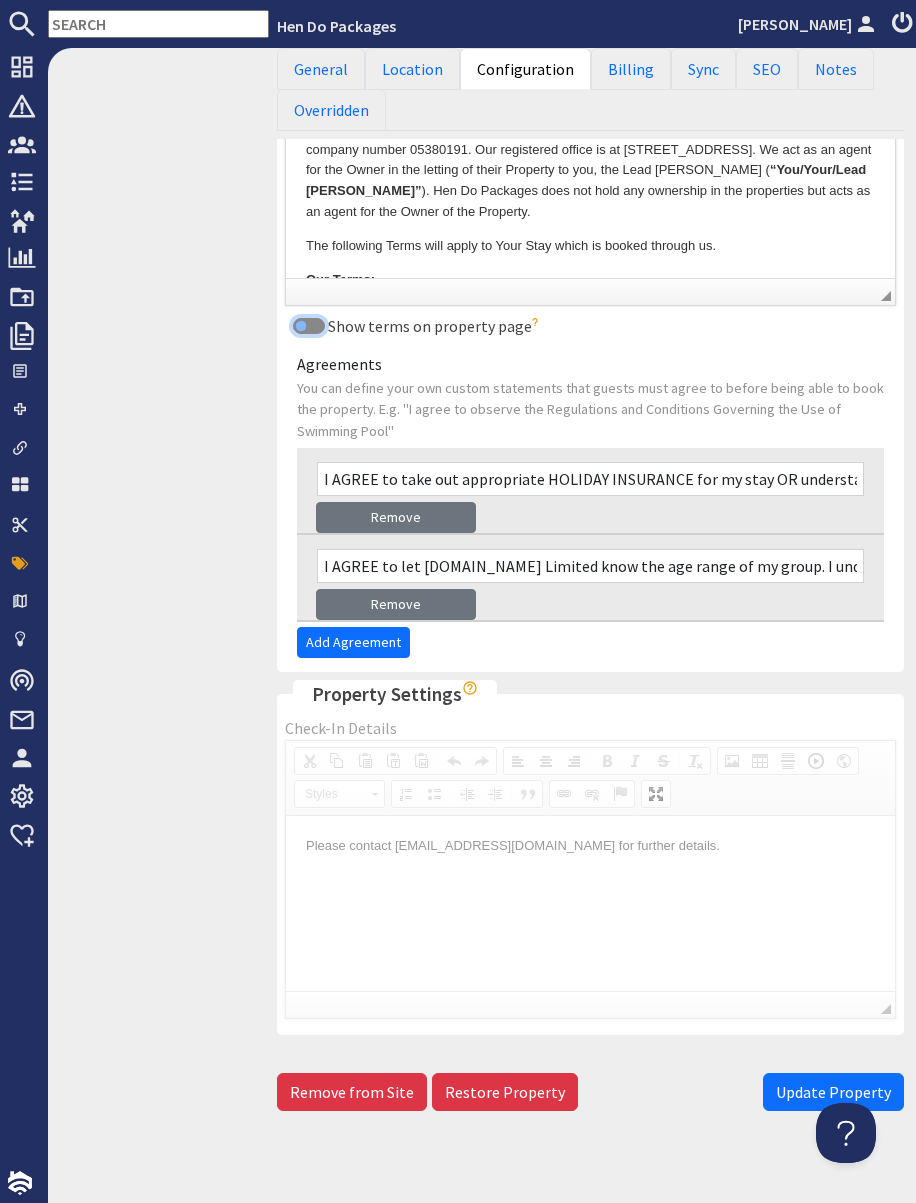 click on "Show terms on property page" at bounding box center [309, 326] 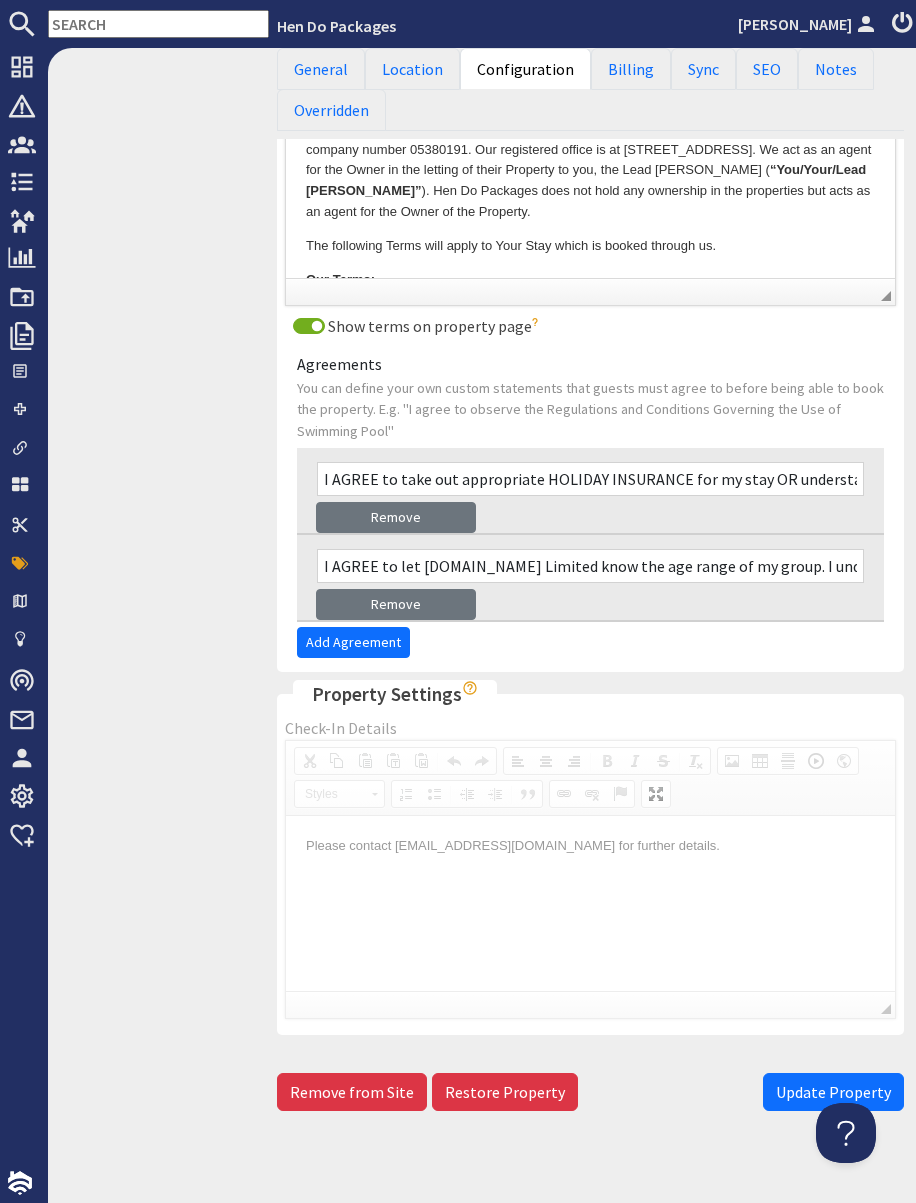 click on "Update Property" at bounding box center (833, 1092) 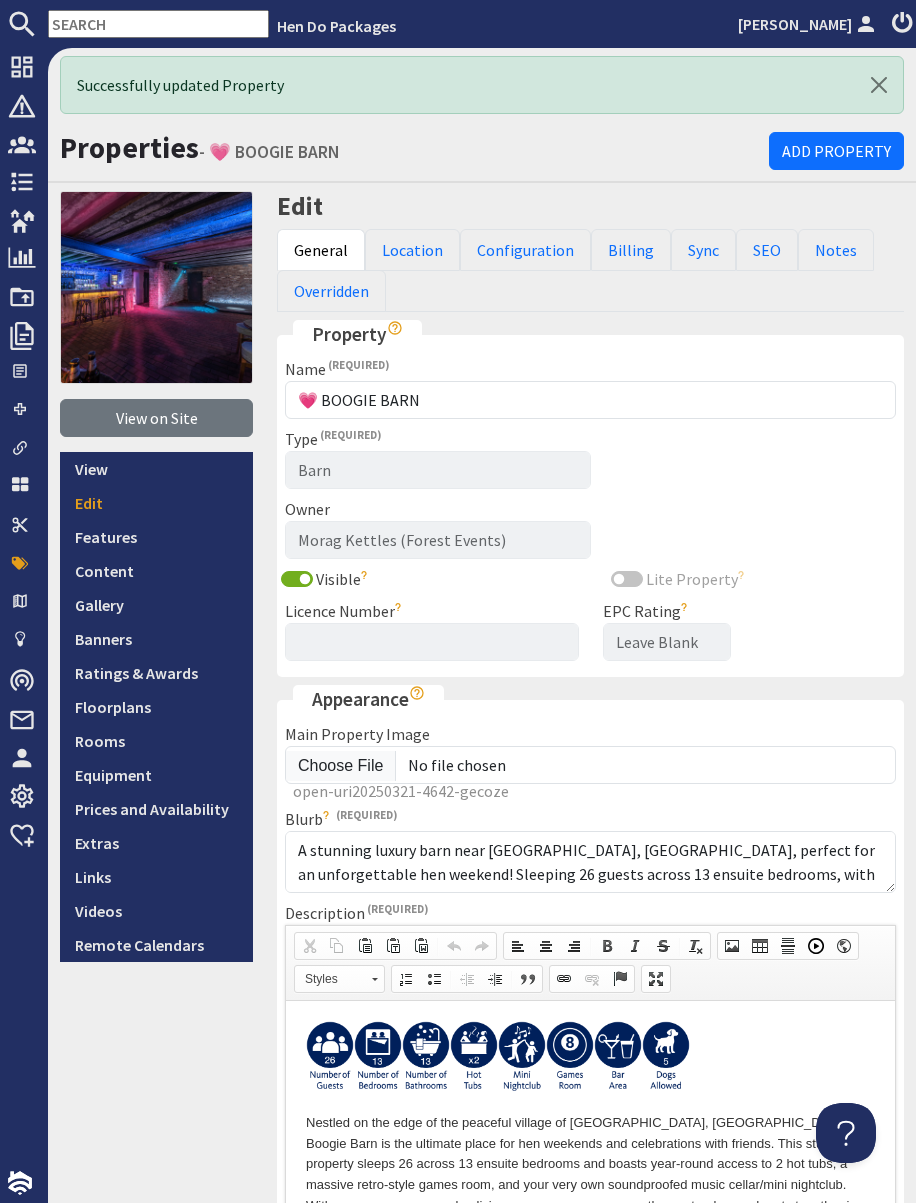 scroll, scrollTop: 0, scrollLeft: 0, axis: both 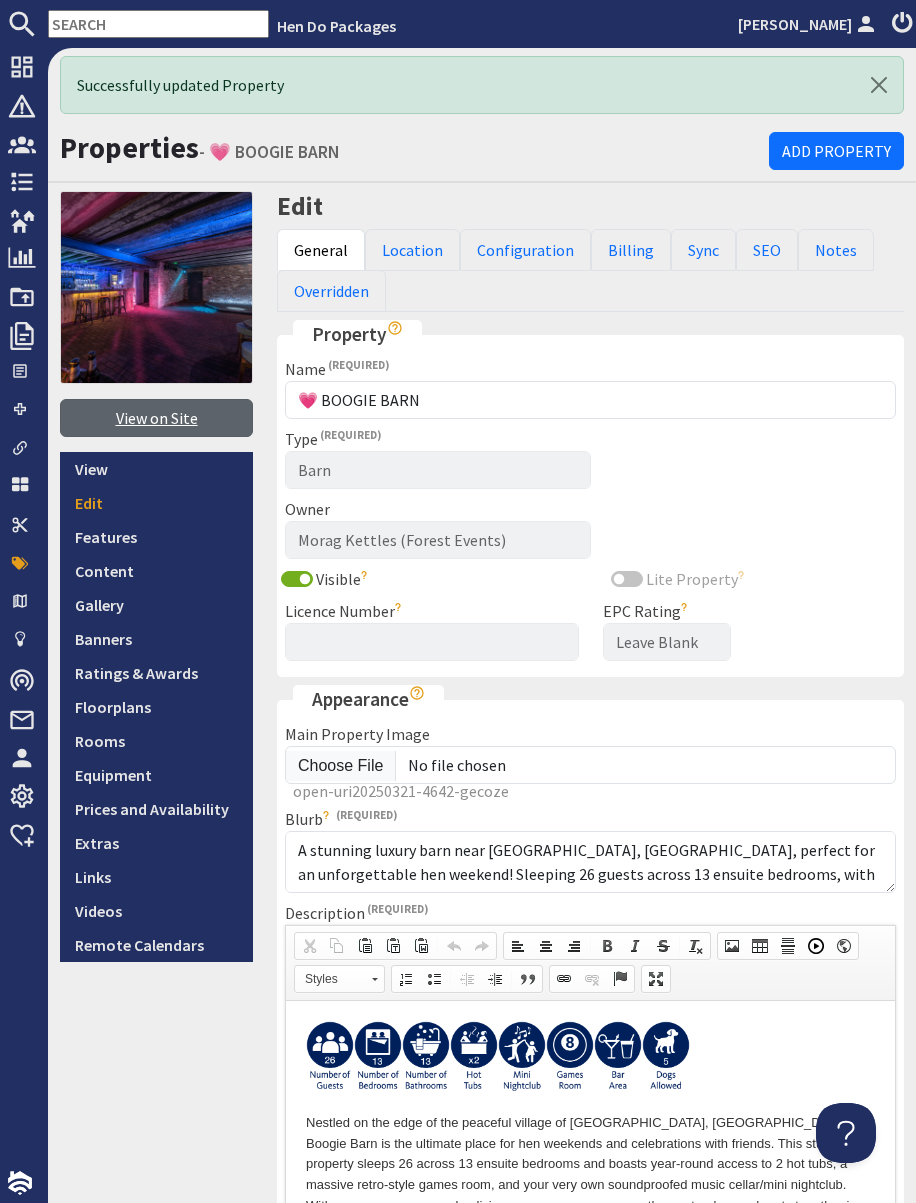 click on "View on Site" at bounding box center (156, 418) 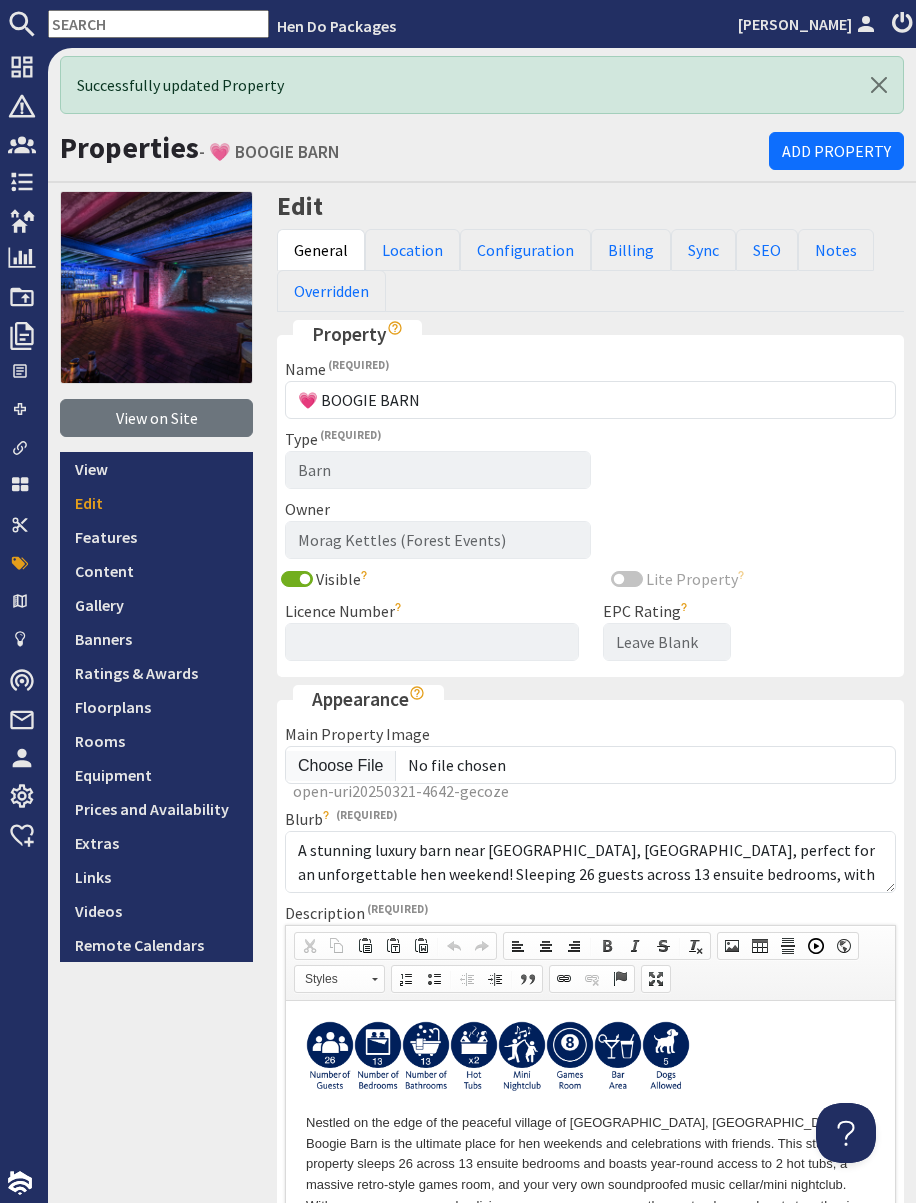 click at bounding box center (158, 24) 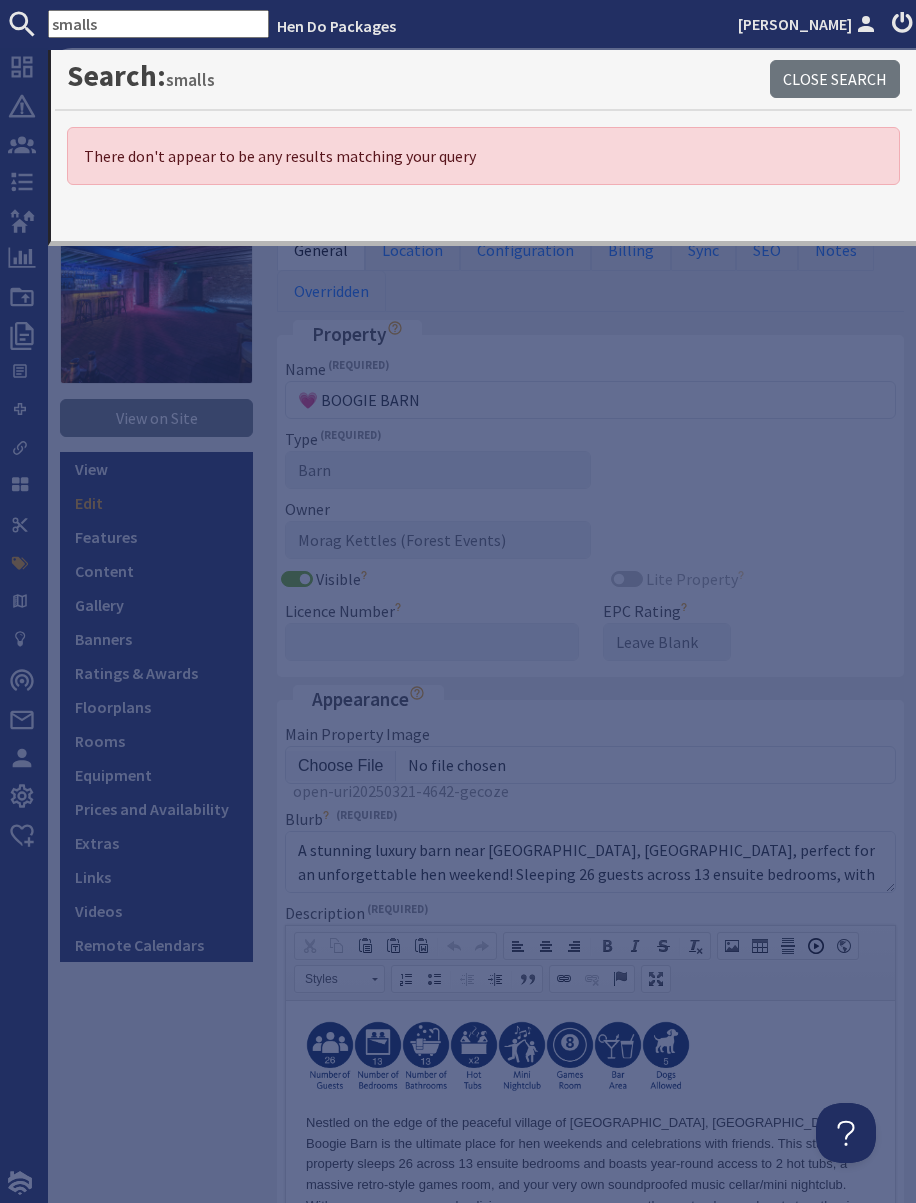 drag, startPoint x: 121, startPoint y: 23, endPoint x: 42, endPoint y: 18, distance: 79.15807 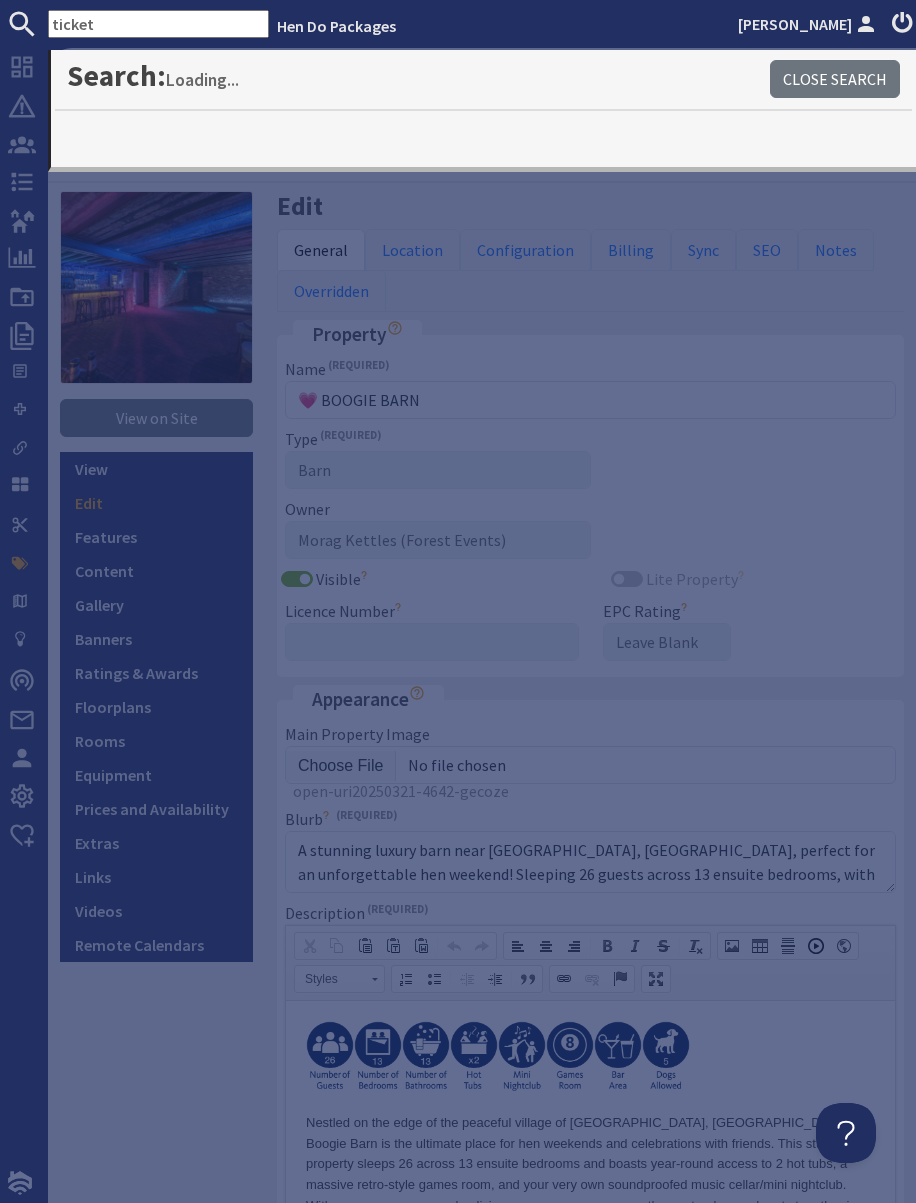type on "ticket" 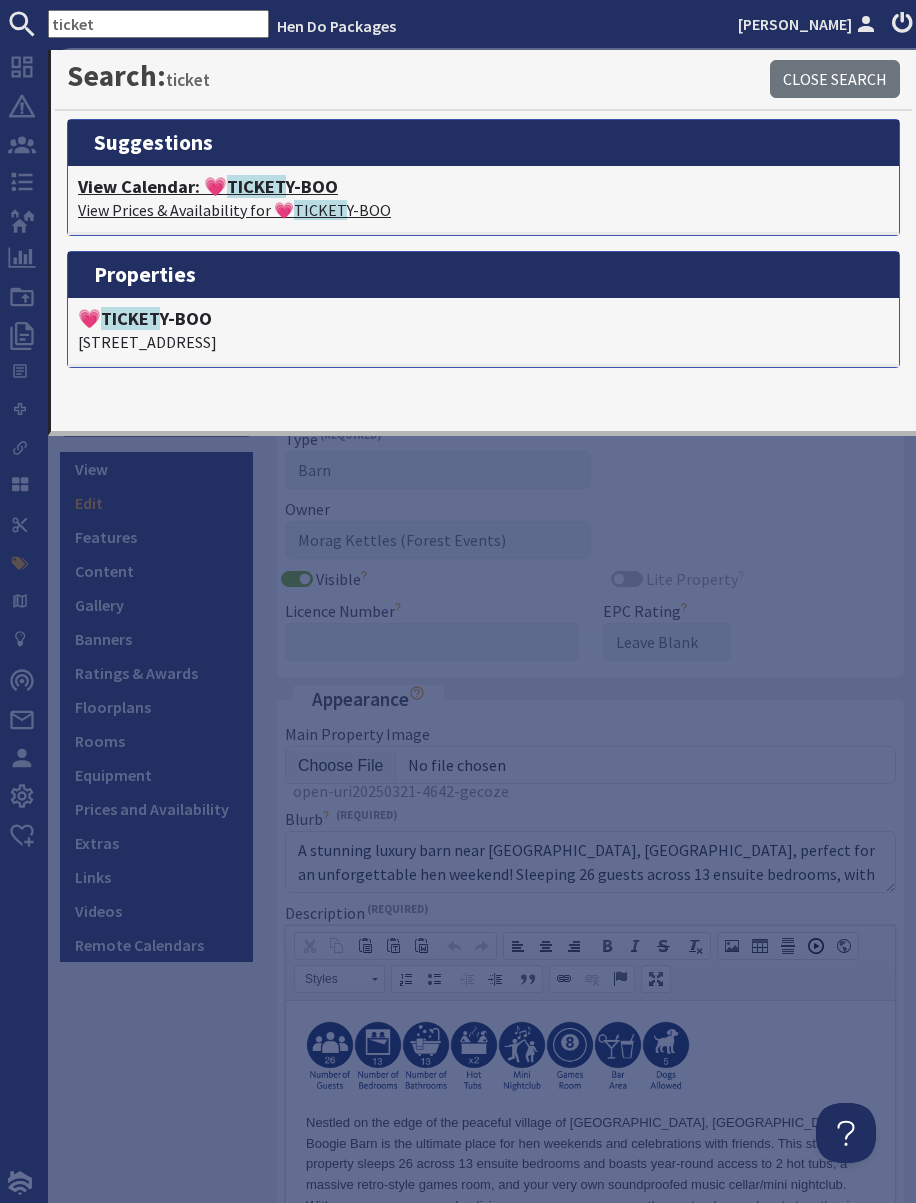 click on "TICKET" 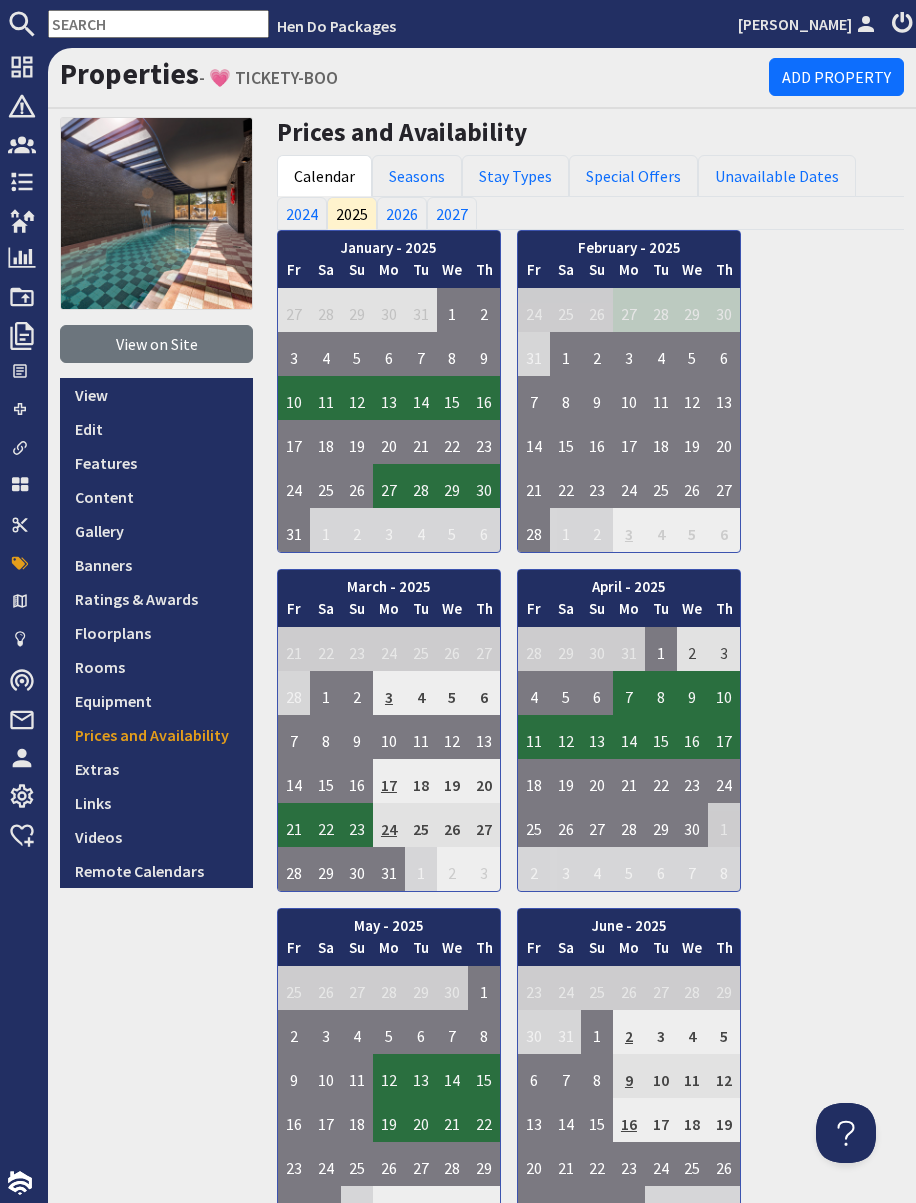 scroll, scrollTop: 0, scrollLeft: 0, axis: both 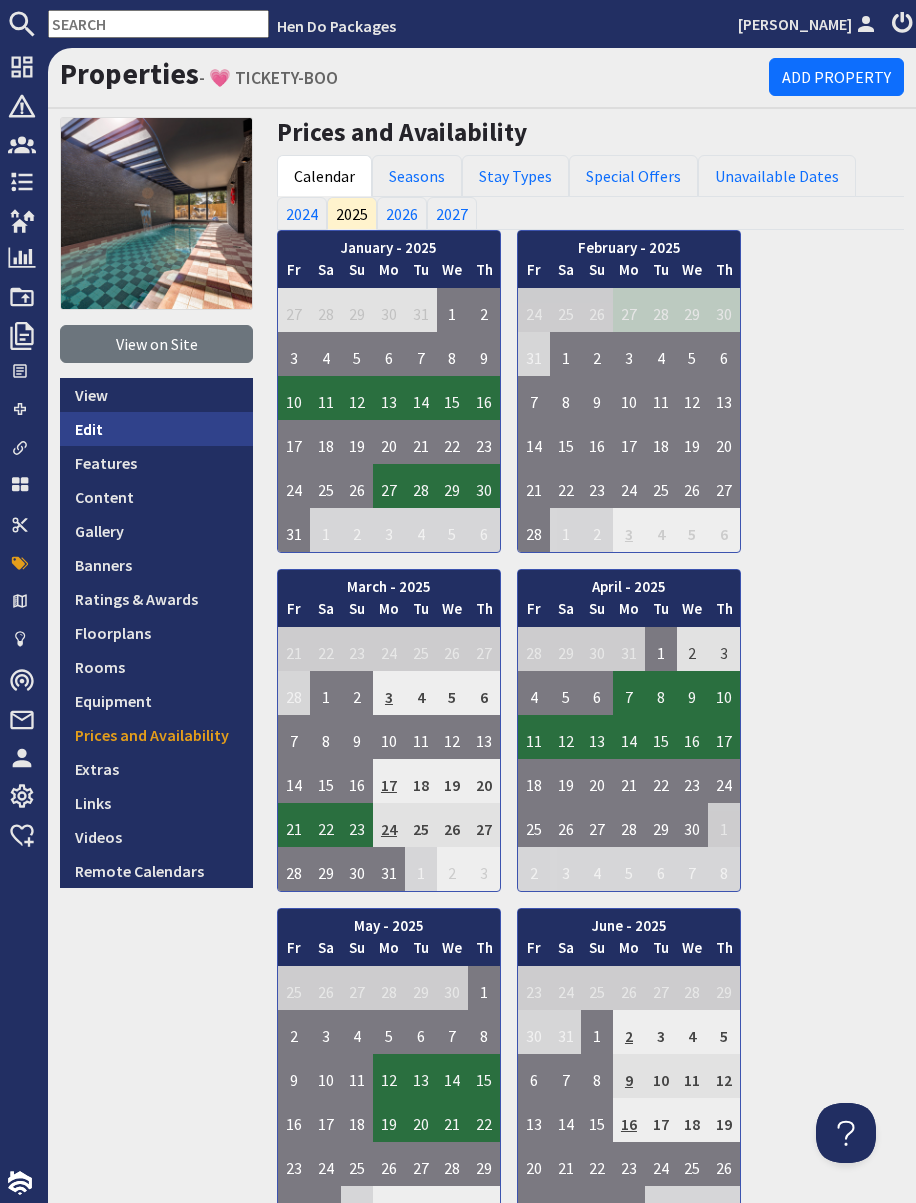 click on "Edit" at bounding box center [156, 429] 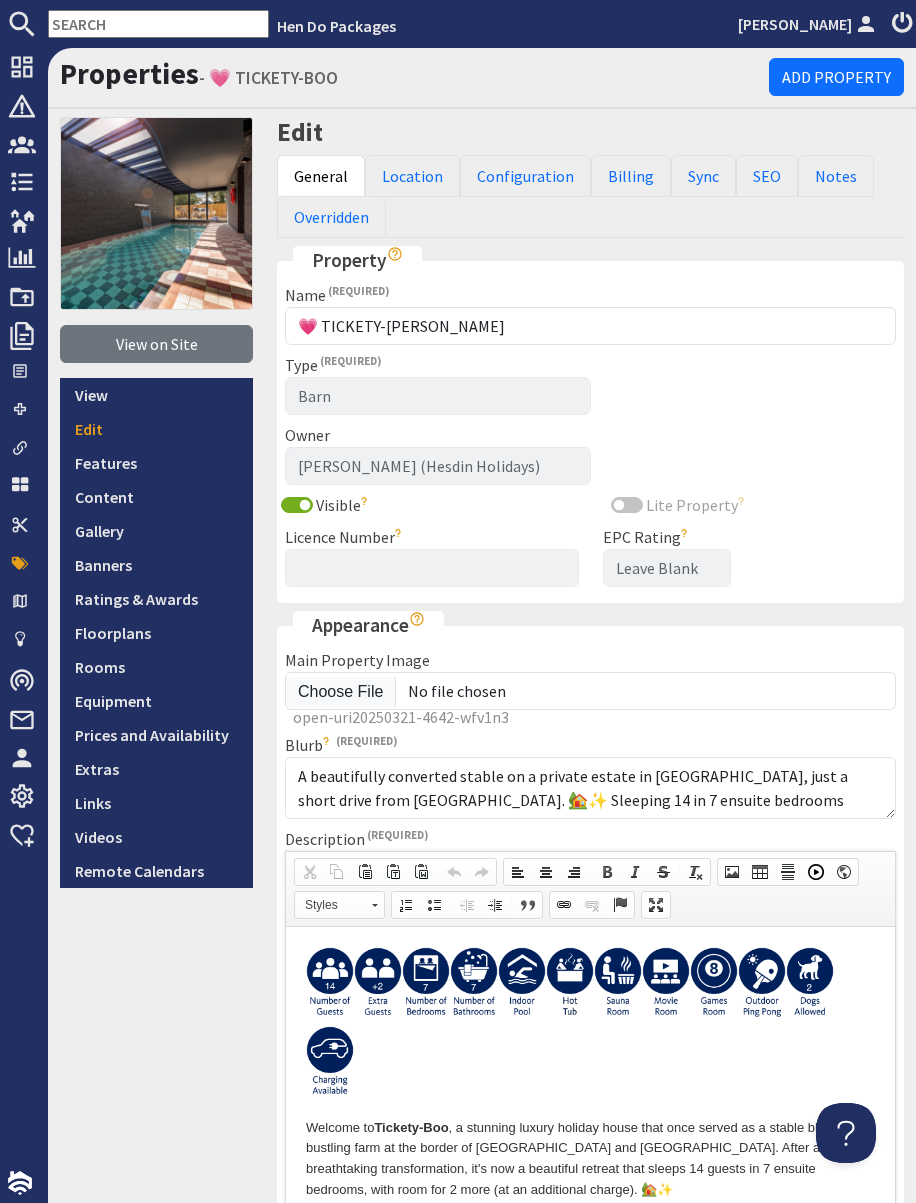 scroll, scrollTop: 0, scrollLeft: 0, axis: both 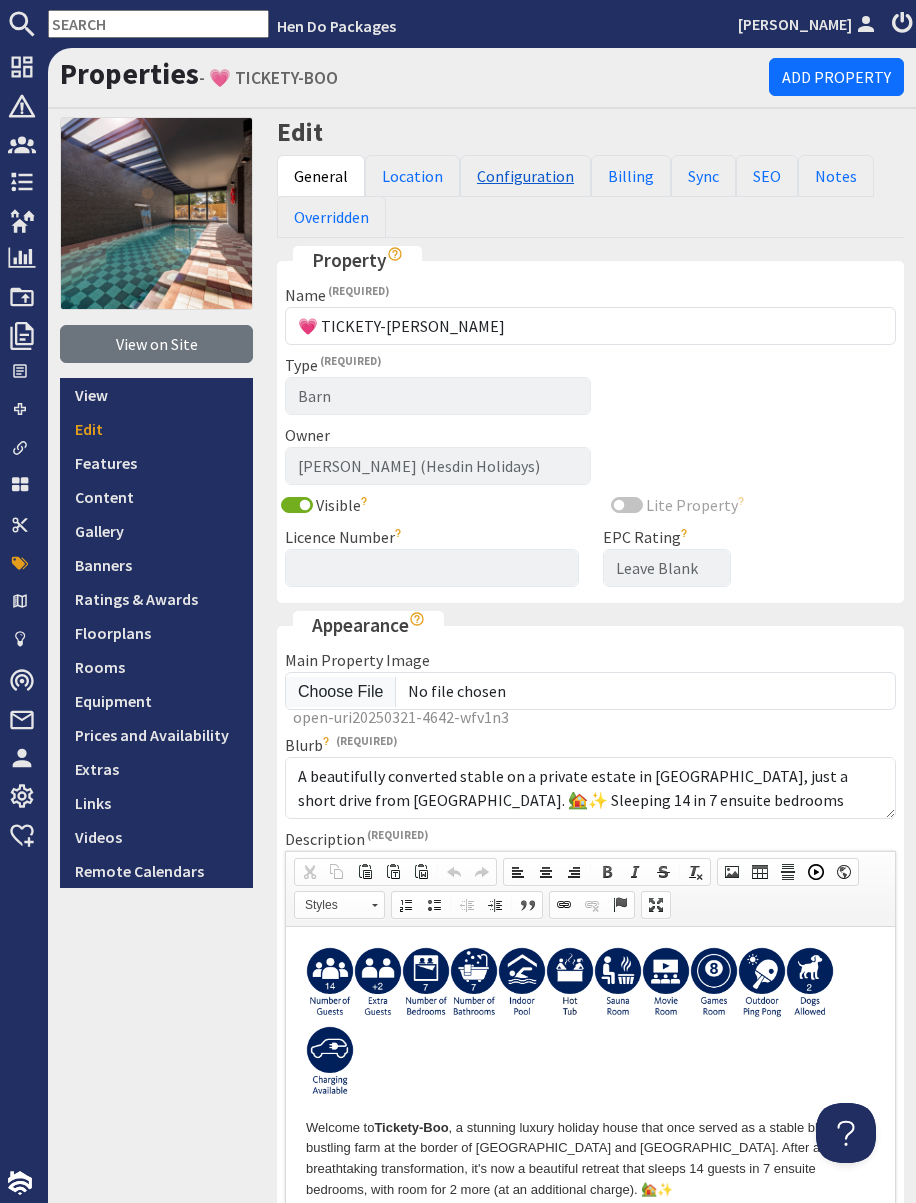 click on "Configuration" at bounding box center (525, 176) 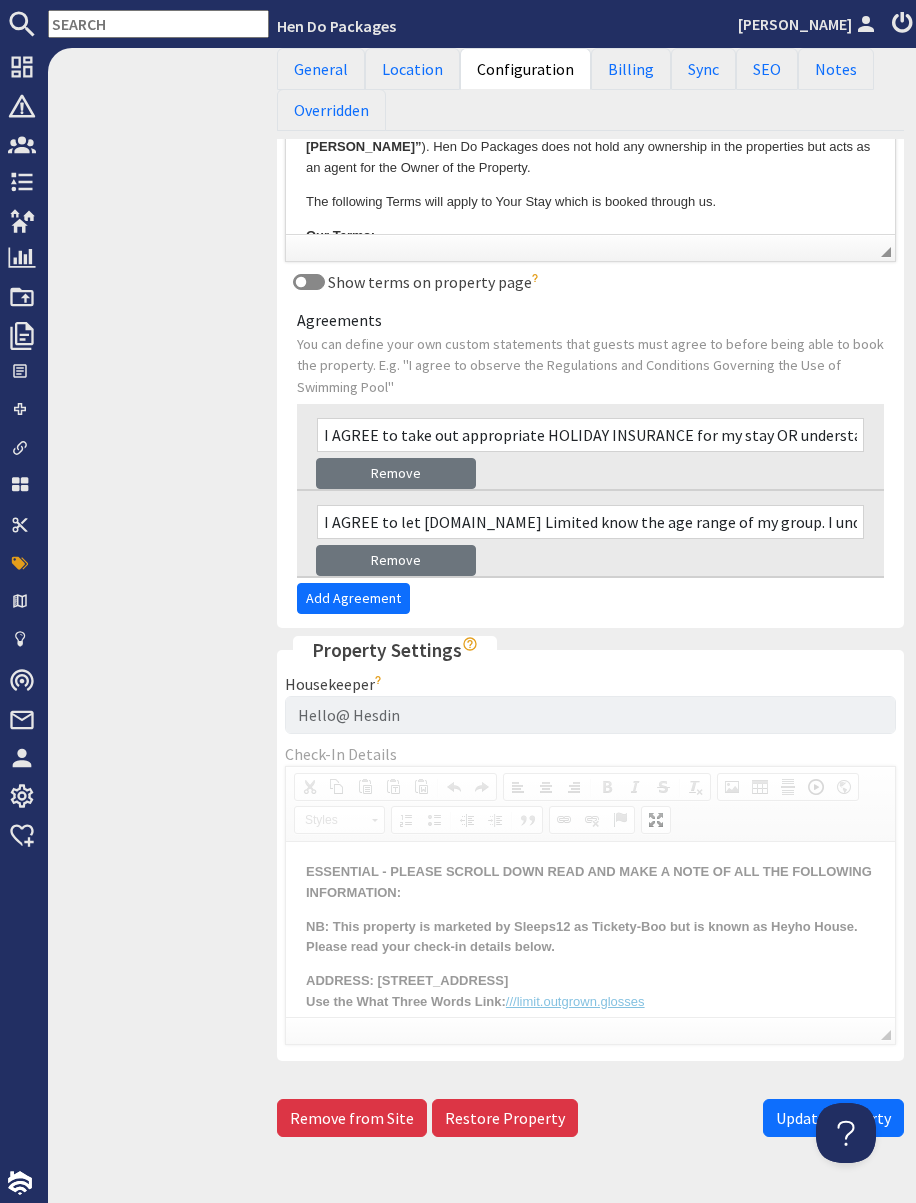 scroll, scrollTop: 1453, scrollLeft: 0, axis: vertical 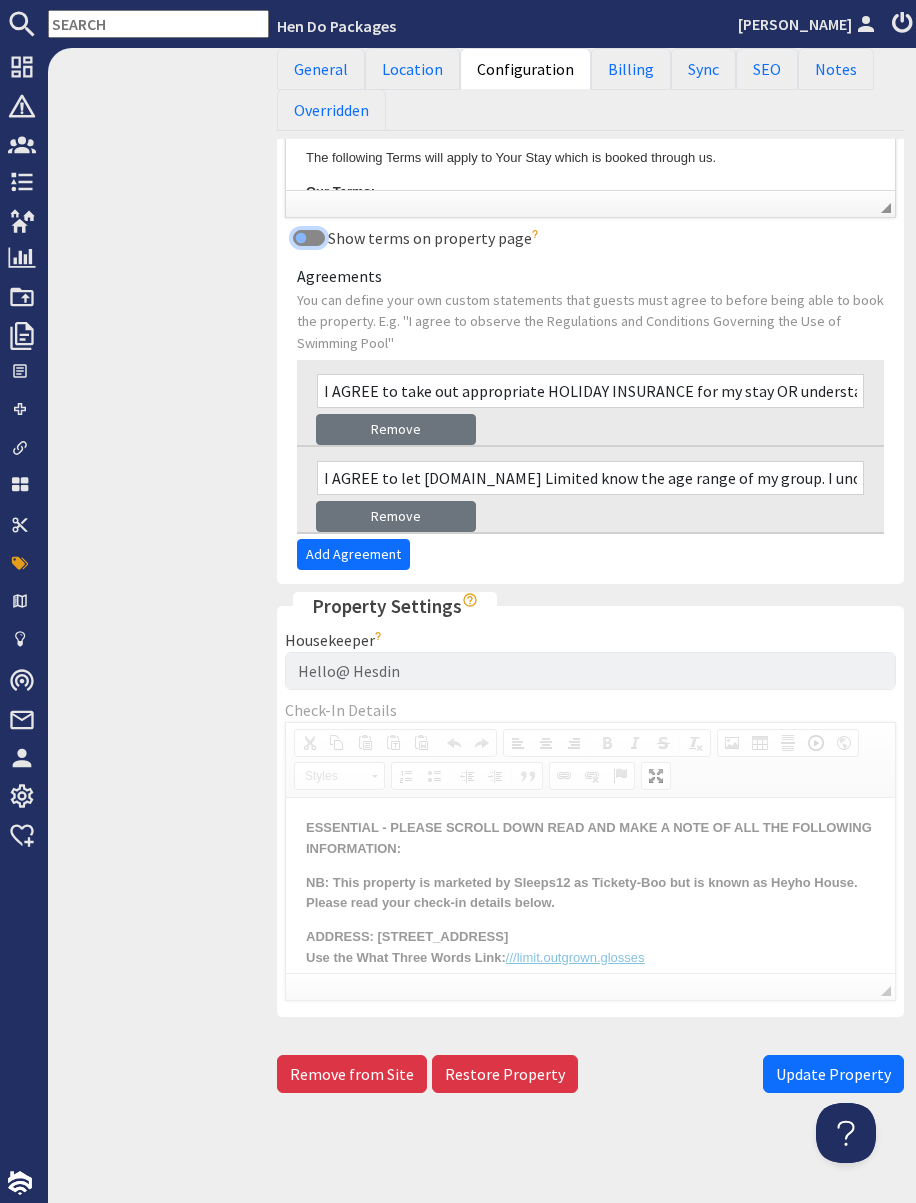 click on "Show terms on property page" at bounding box center (309, 238) 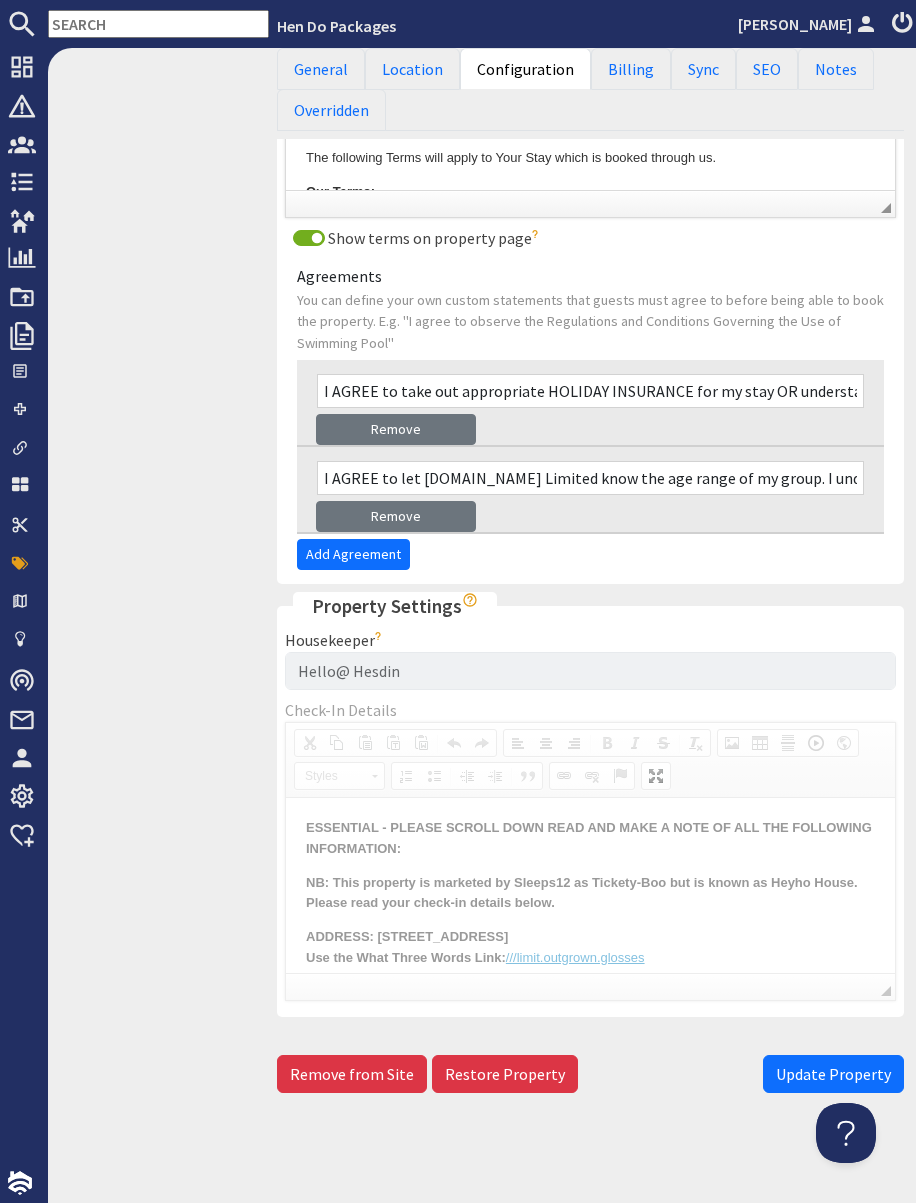 click on "Update Property" at bounding box center [833, 1074] 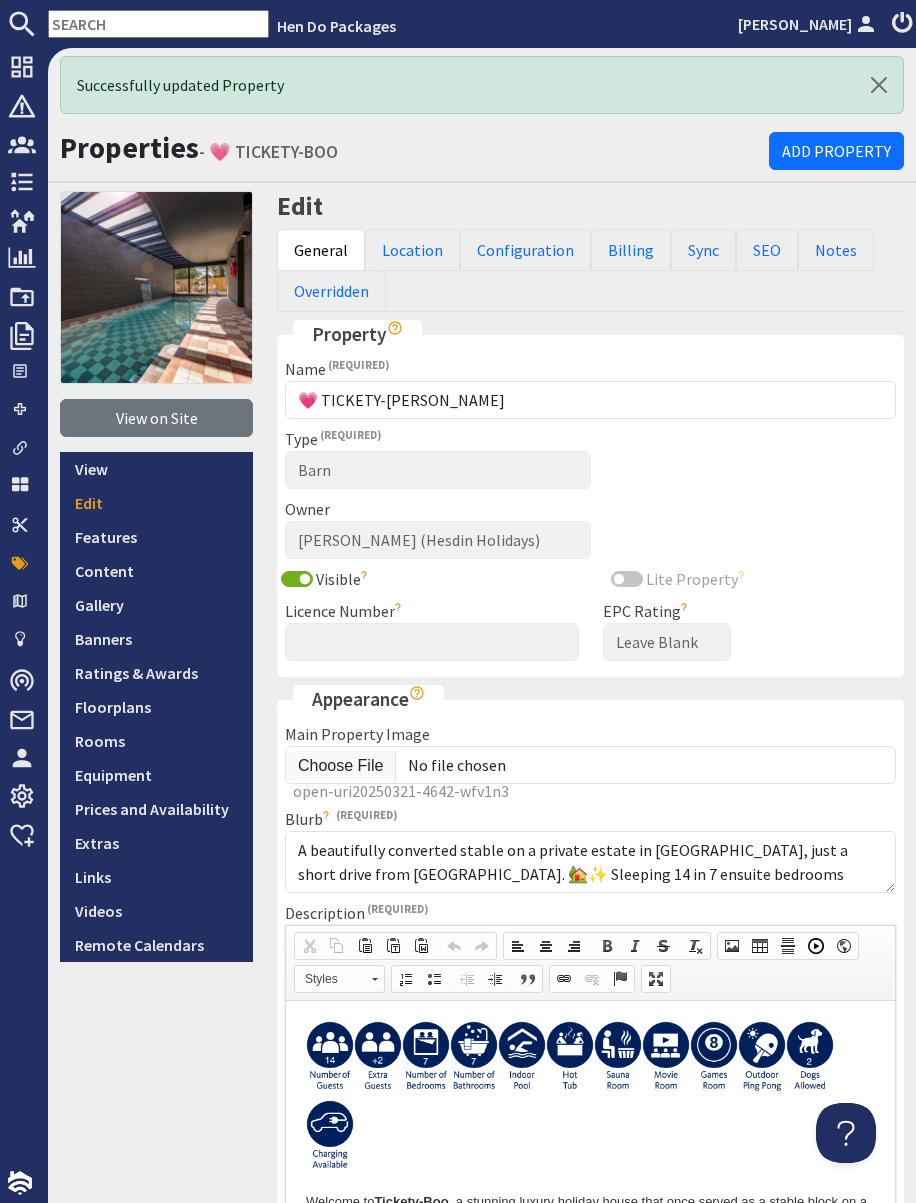 scroll, scrollTop: 0, scrollLeft: 0, axis: both 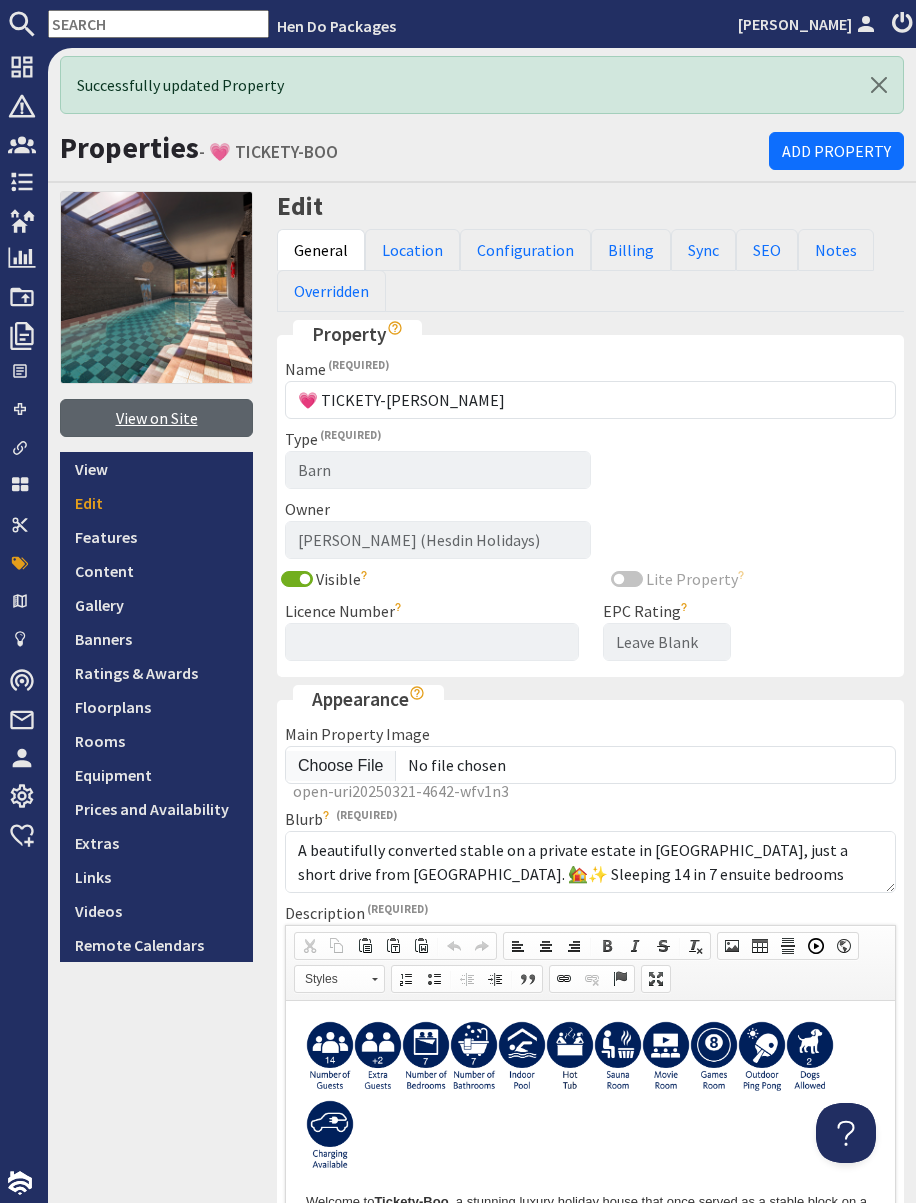 click on "View on Site" at bounding box center [156, 418] 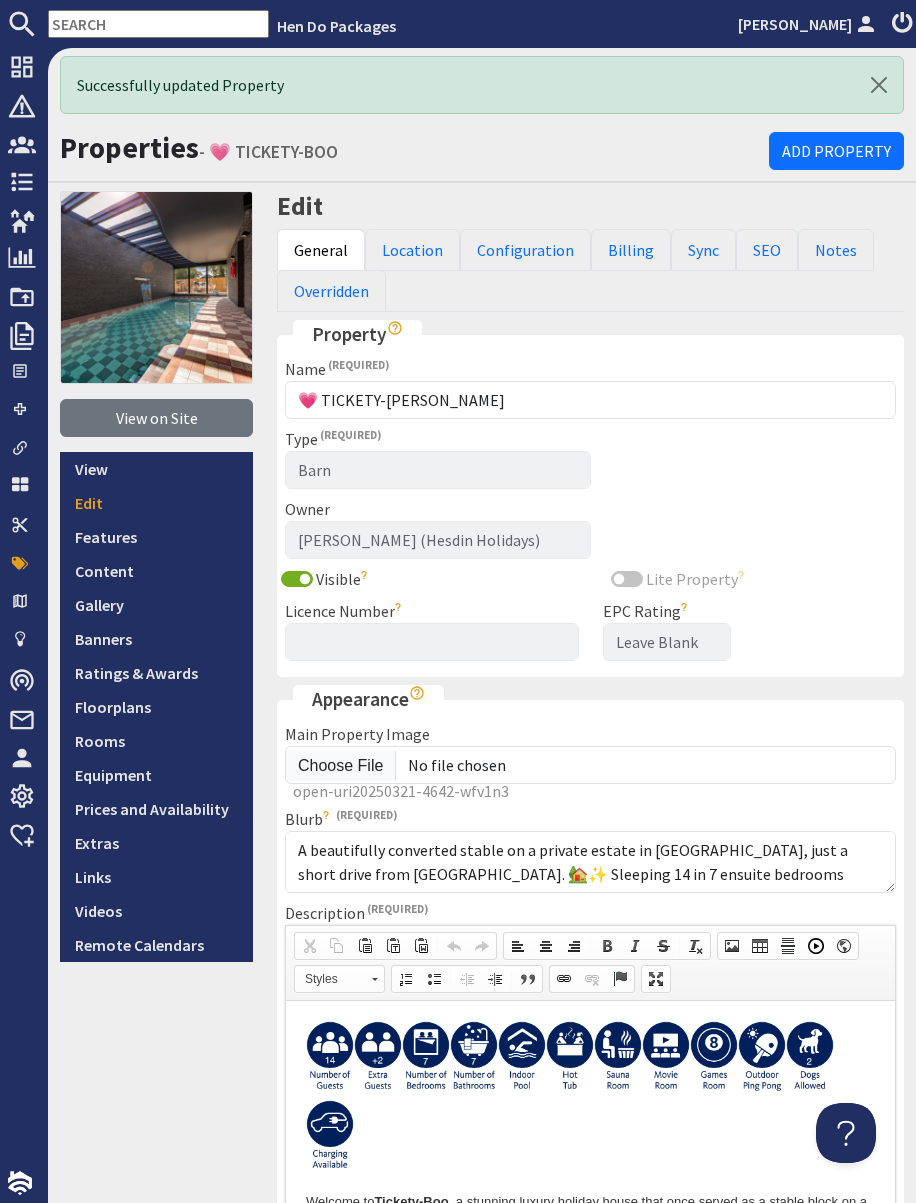 click at bounding box center (158, 24) 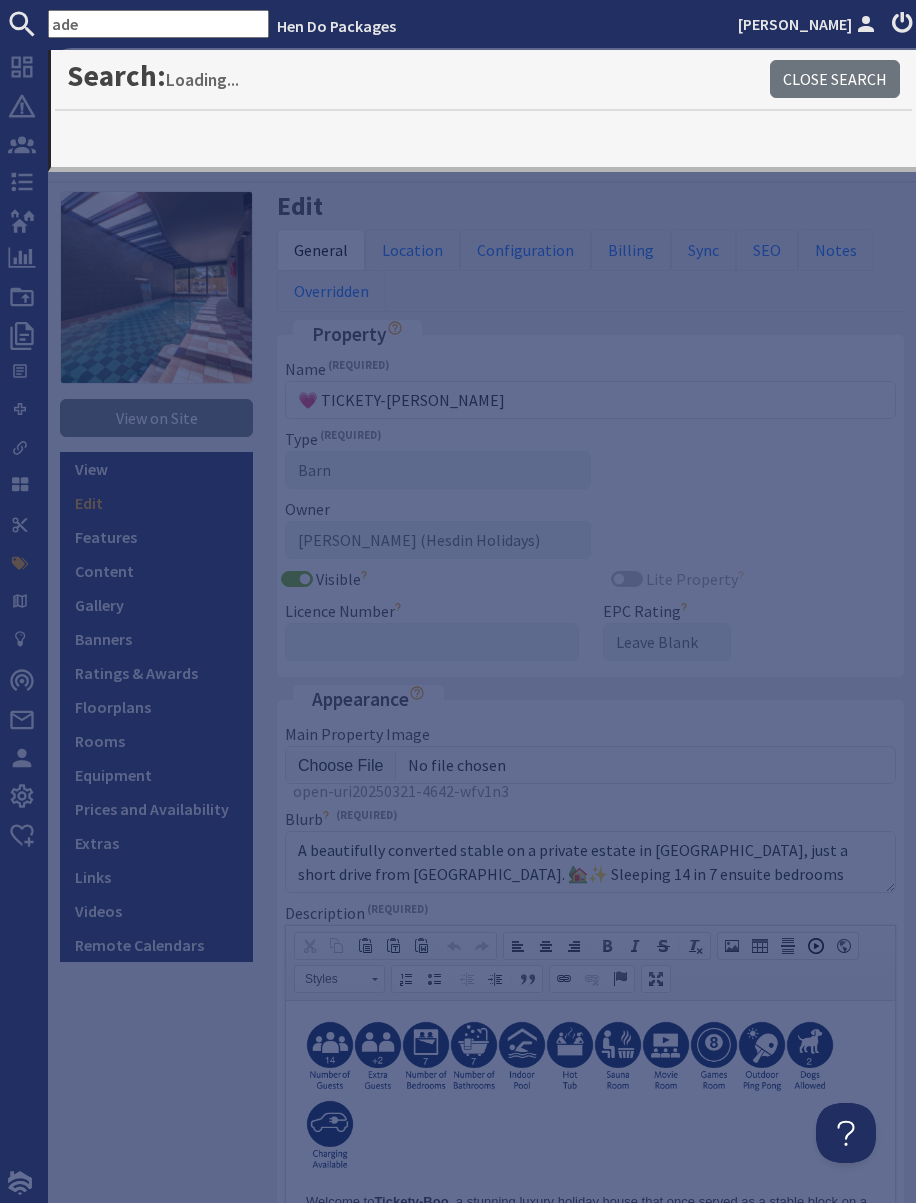 type on "ade" 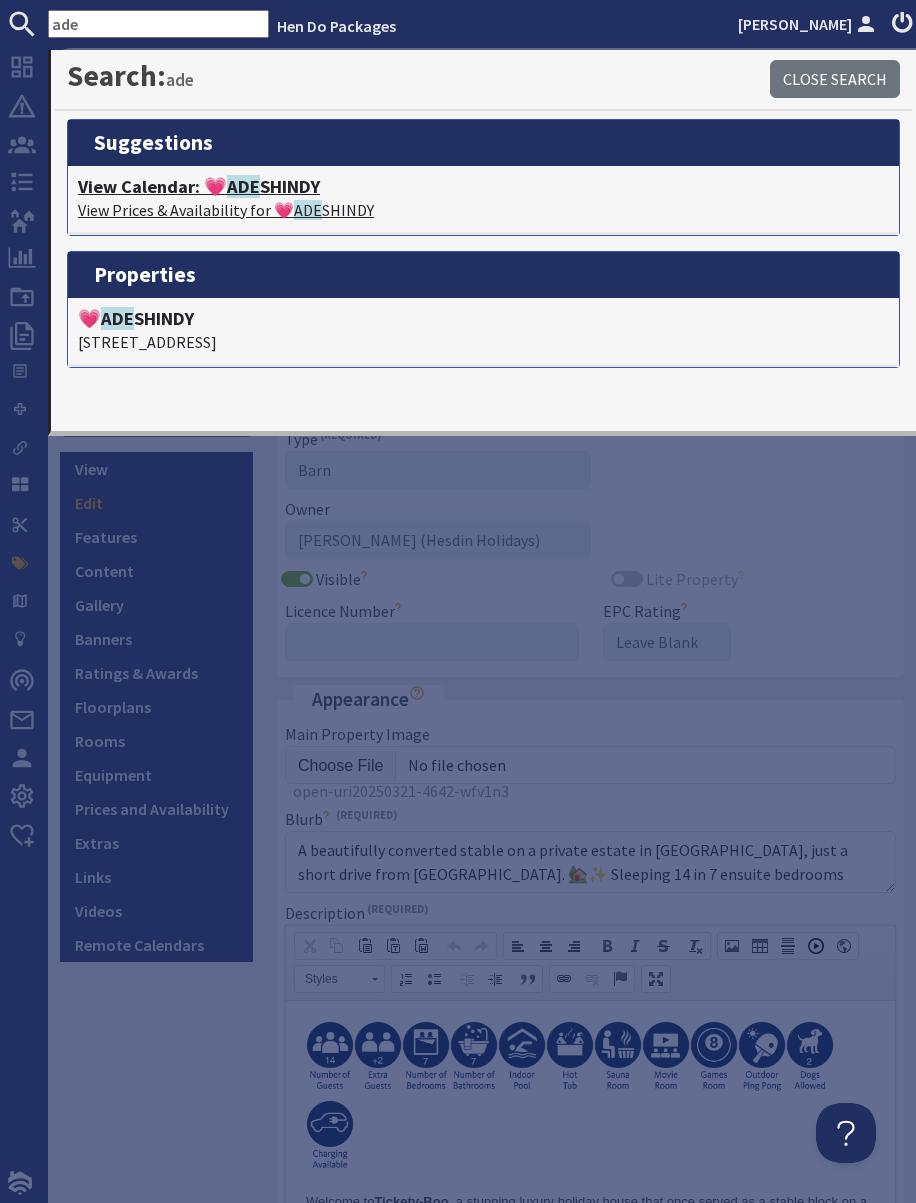 click on "View Prices & Availability for 💗  ADE  SHINDY" at bounding box center (483, 210) 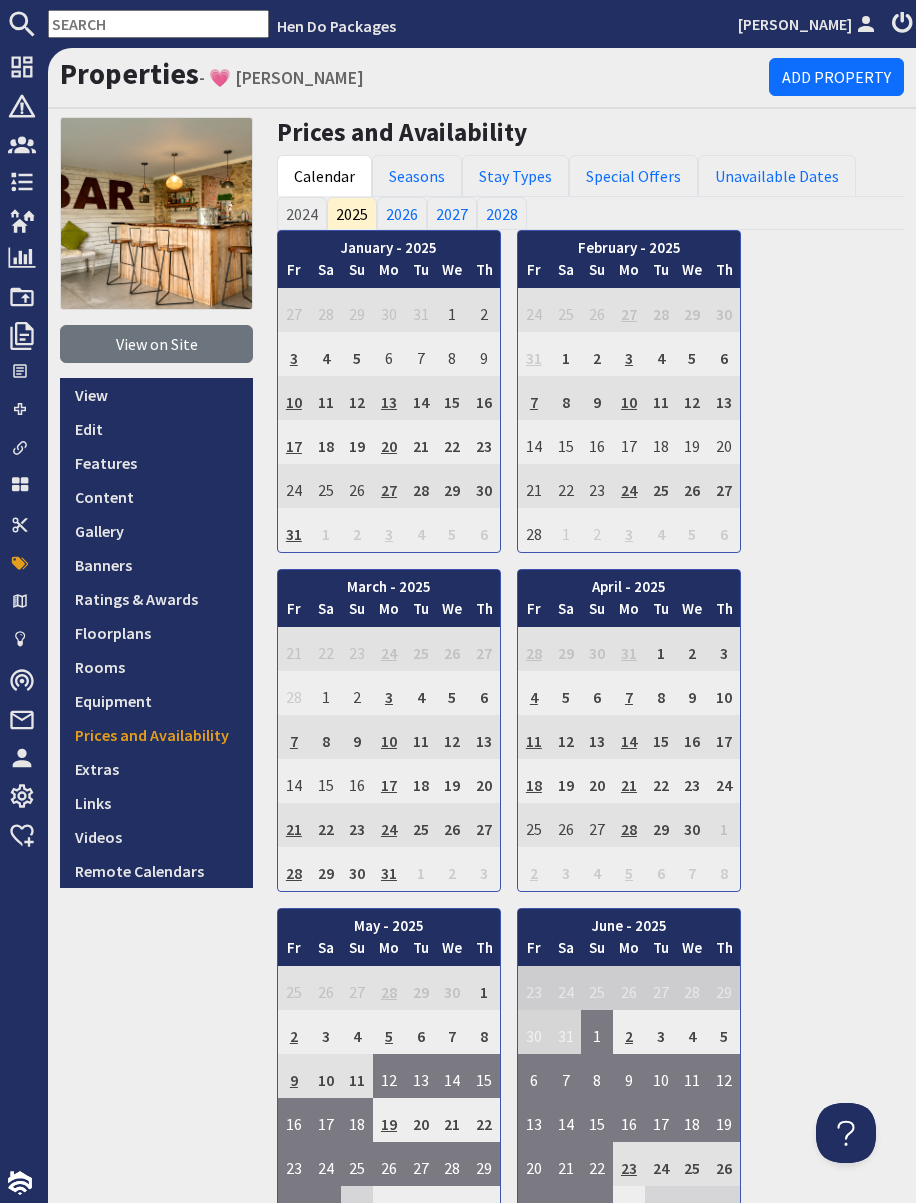 scroll, scrollTop: 0, scrollLeft: 0, axis: both 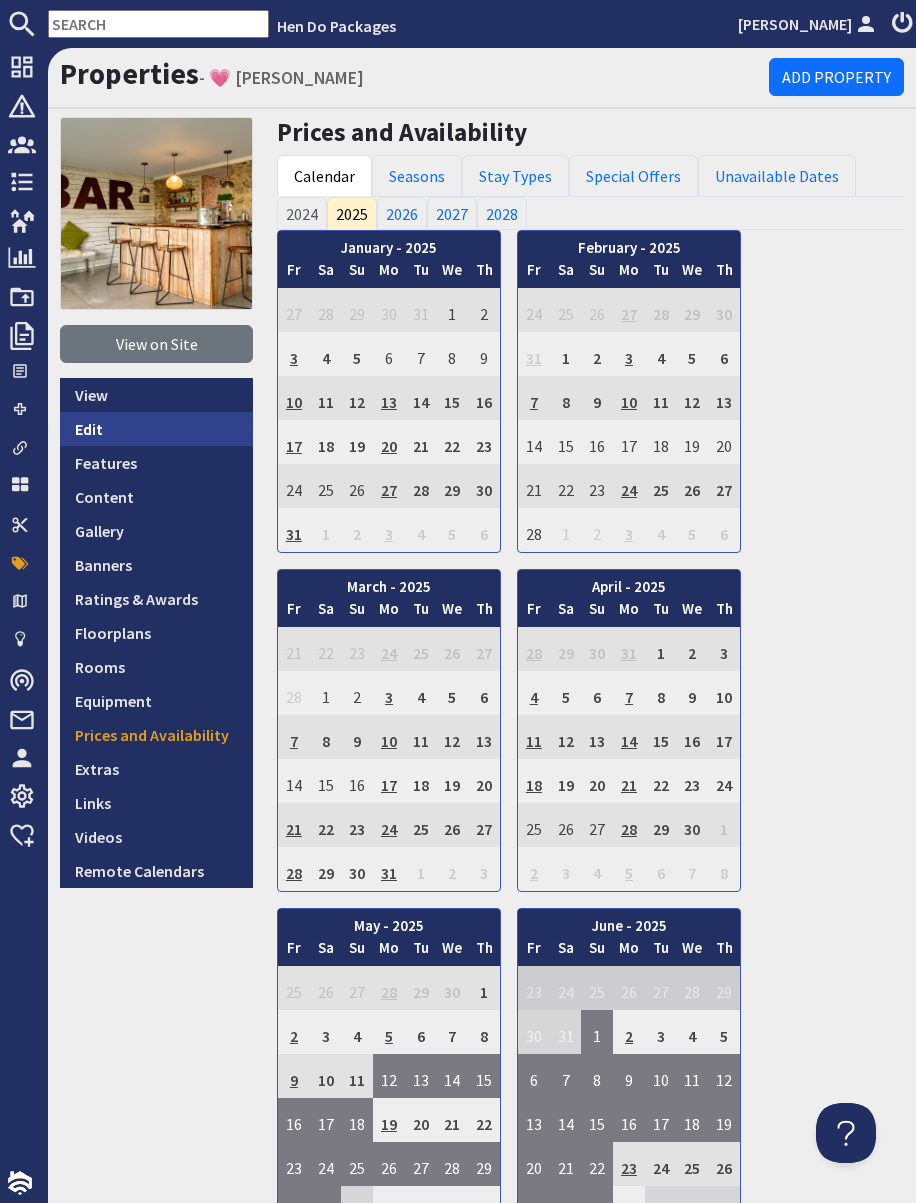 click on "Edit" at bounding box center (156, 429) 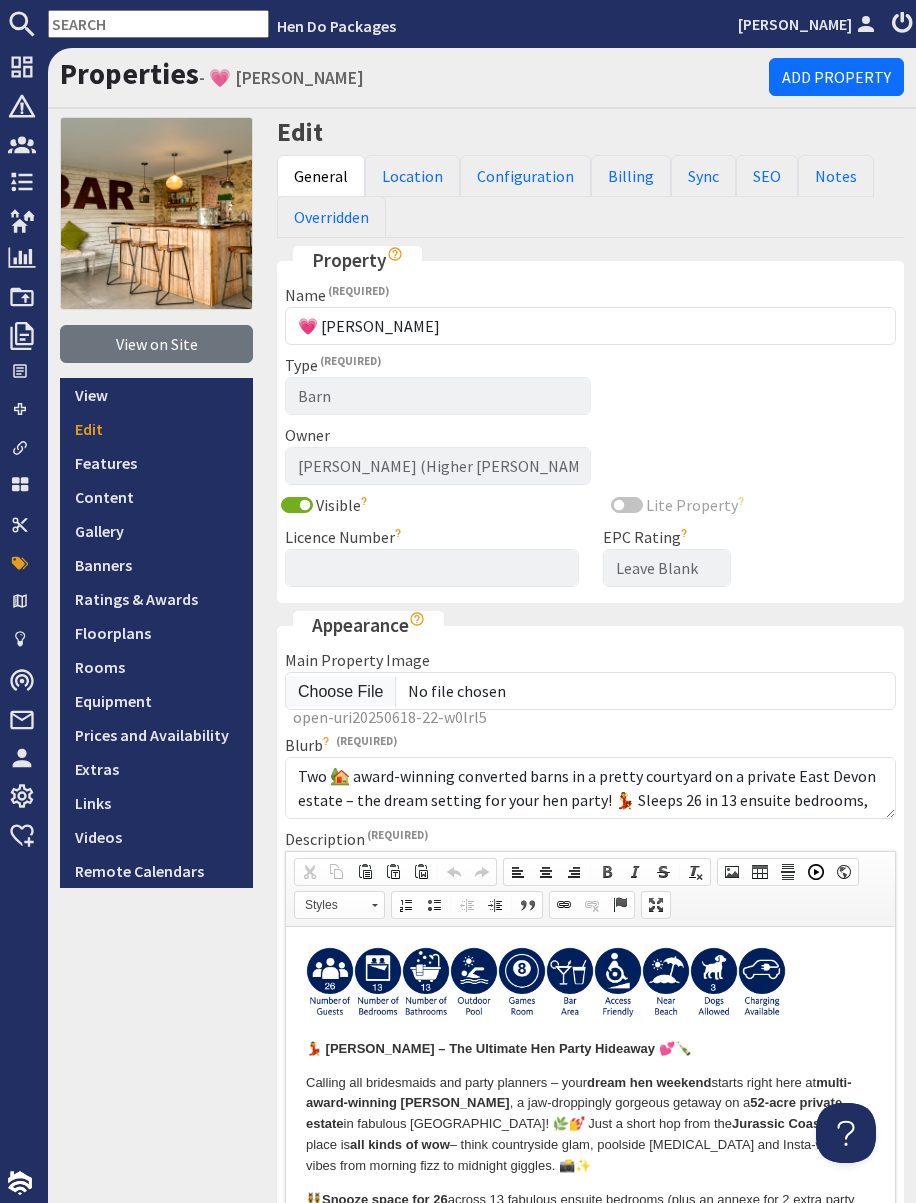 scroll, scrollTop: 0, scrollLeft: 0, axis: both 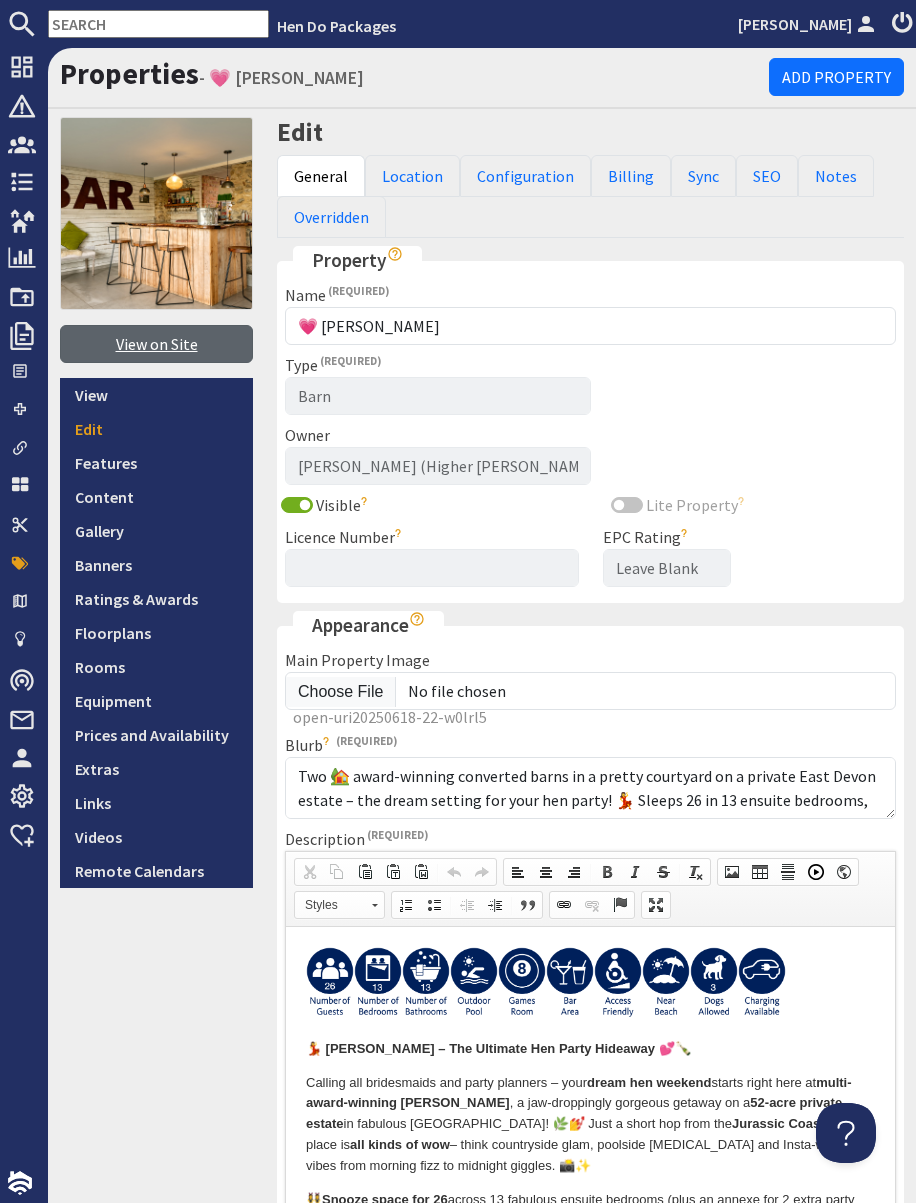 click on "View on Site" at bounding box center [156, 344] 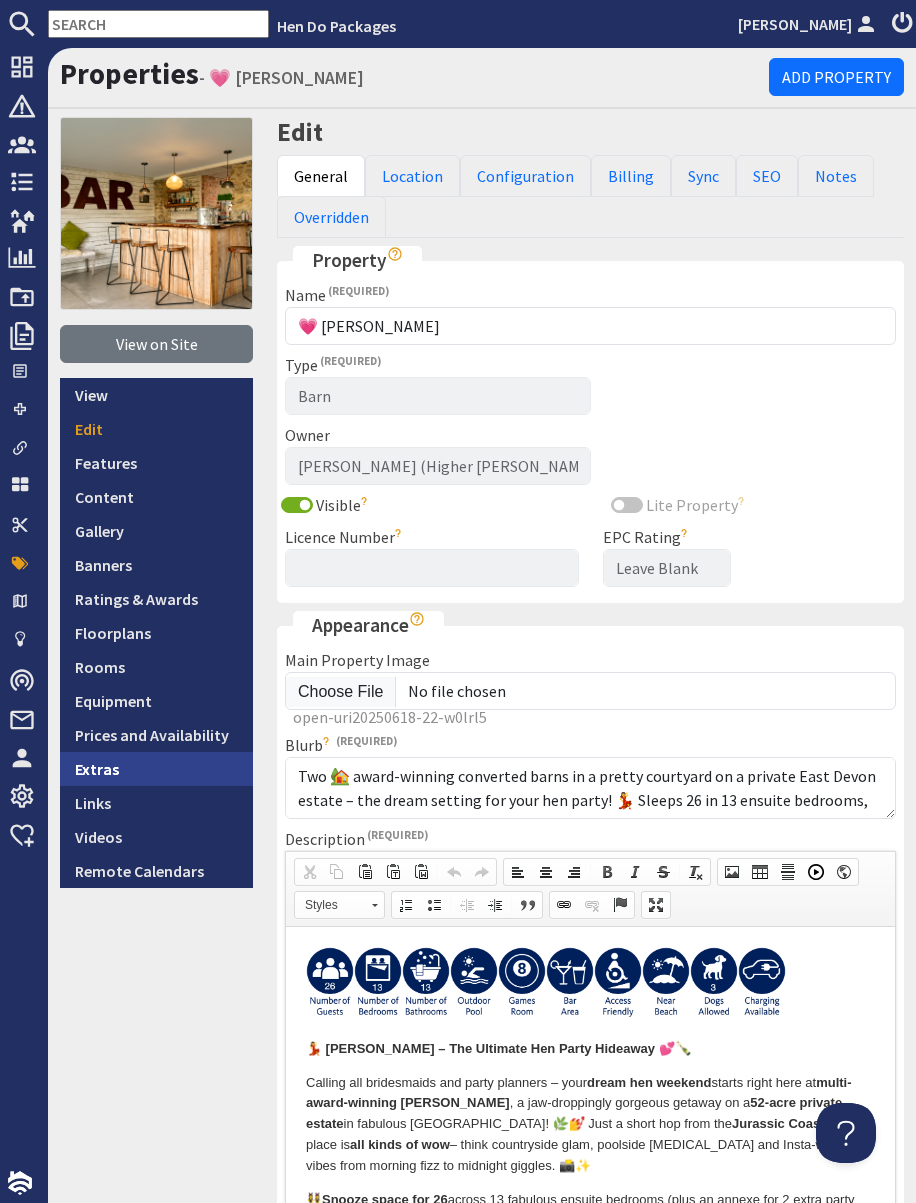 click on "Extras" at bounding box center [156, 769] 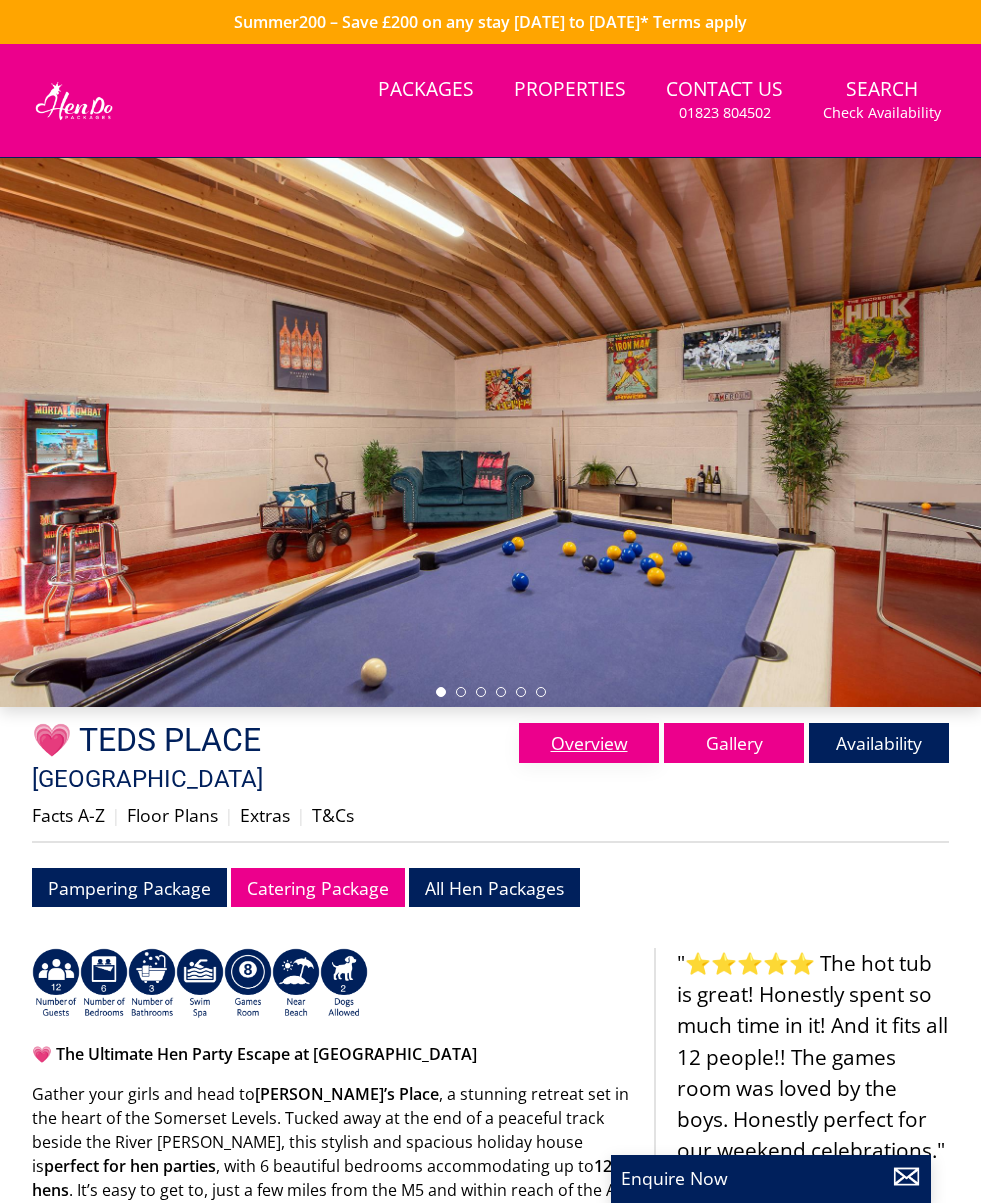 scroll, scrollTop: 0, scrollLeft: 0, axis: both 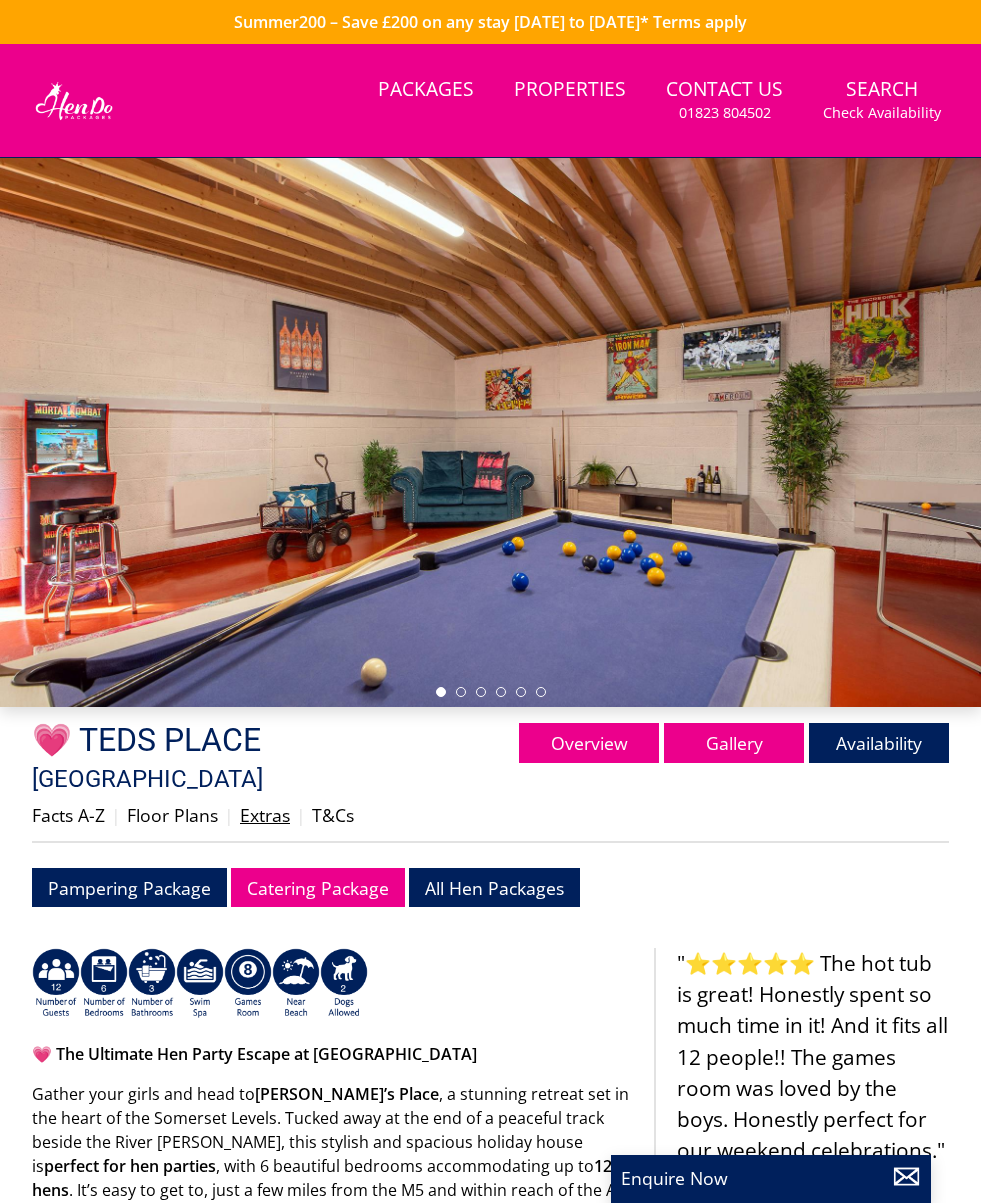 click on "Extras" at bounding box center (265, 815) 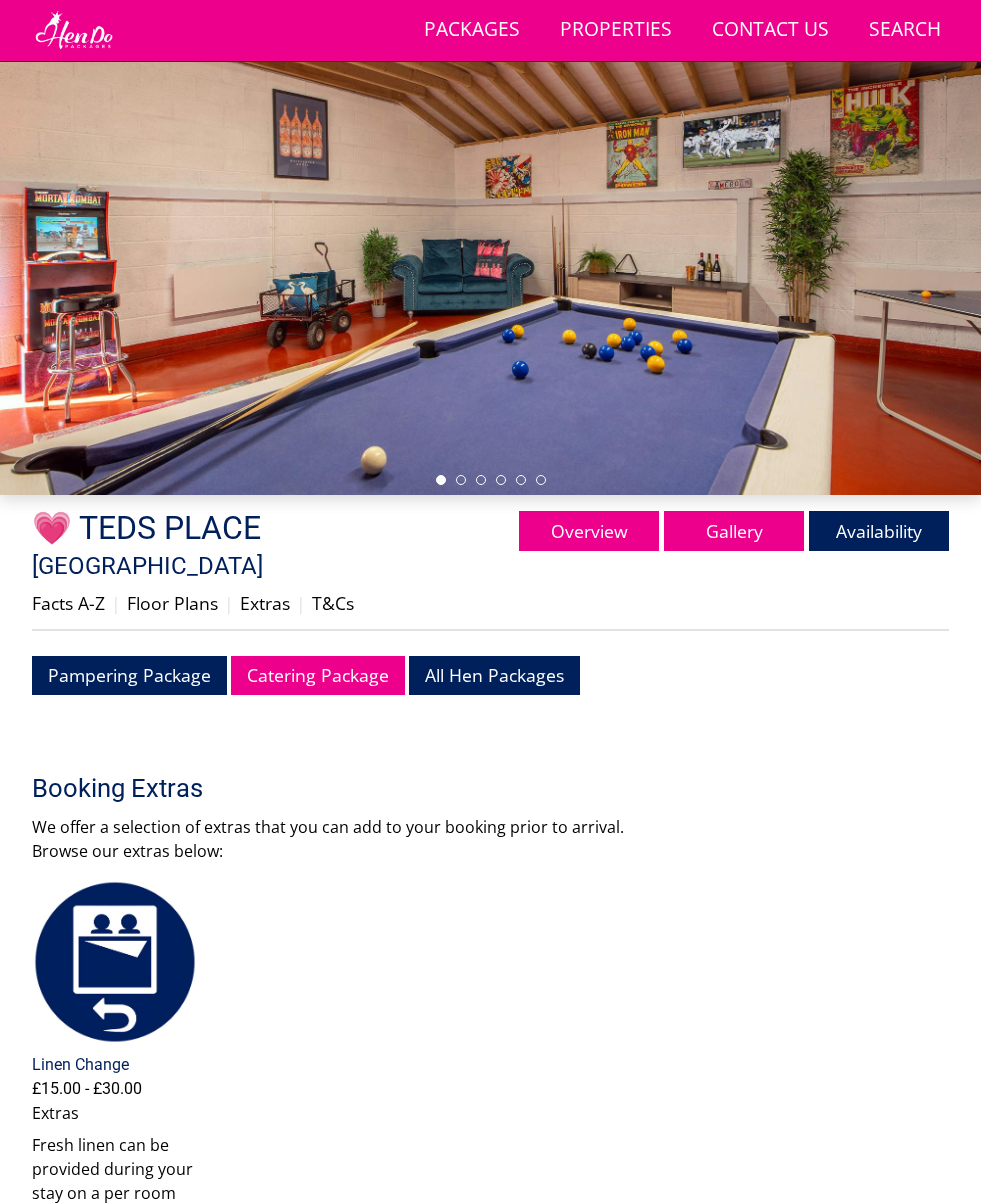 scroll, scrollTop: 0, scrollLeft: 0, axis: both 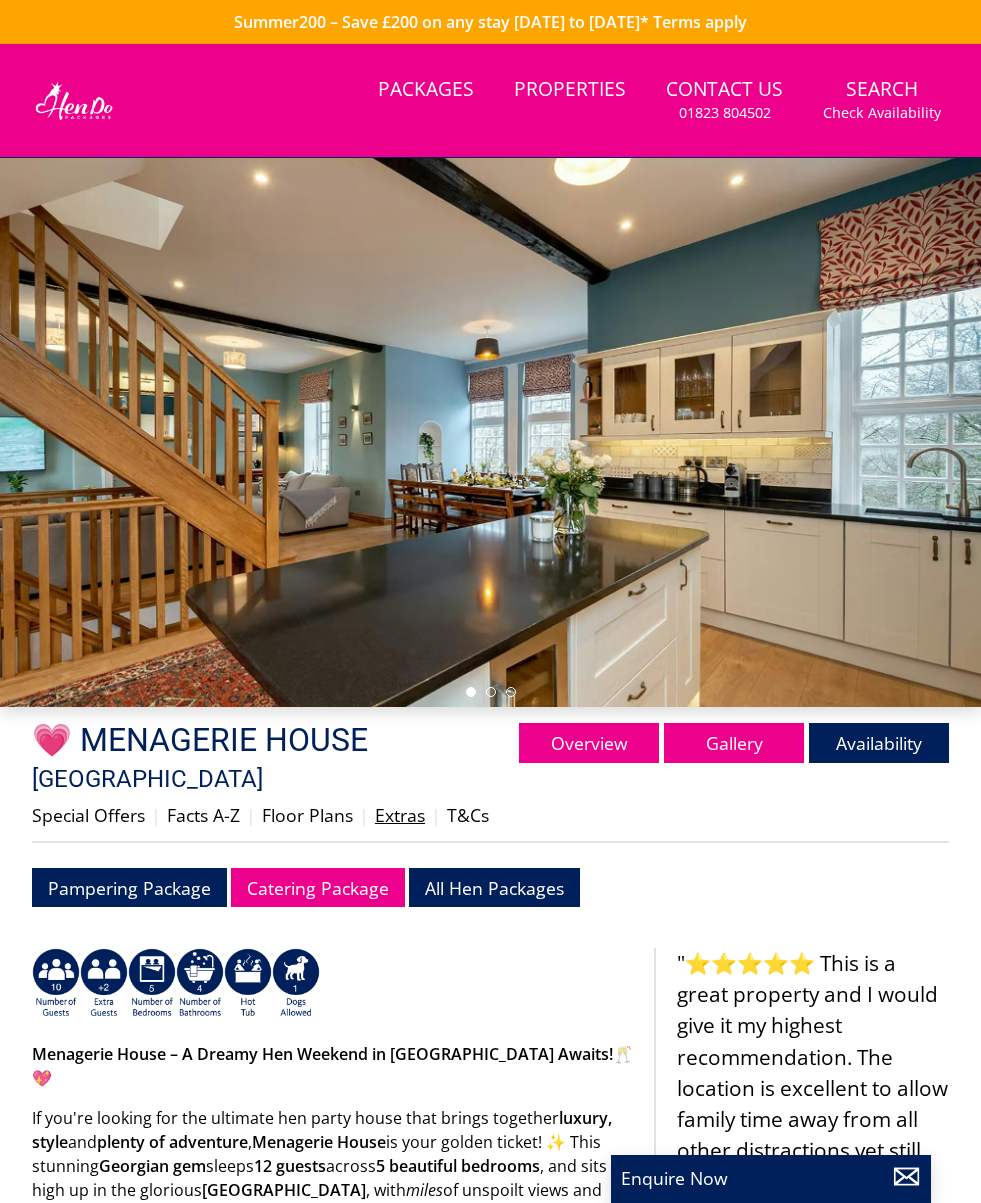 click on "Extras" at bounding box center (400, 815) 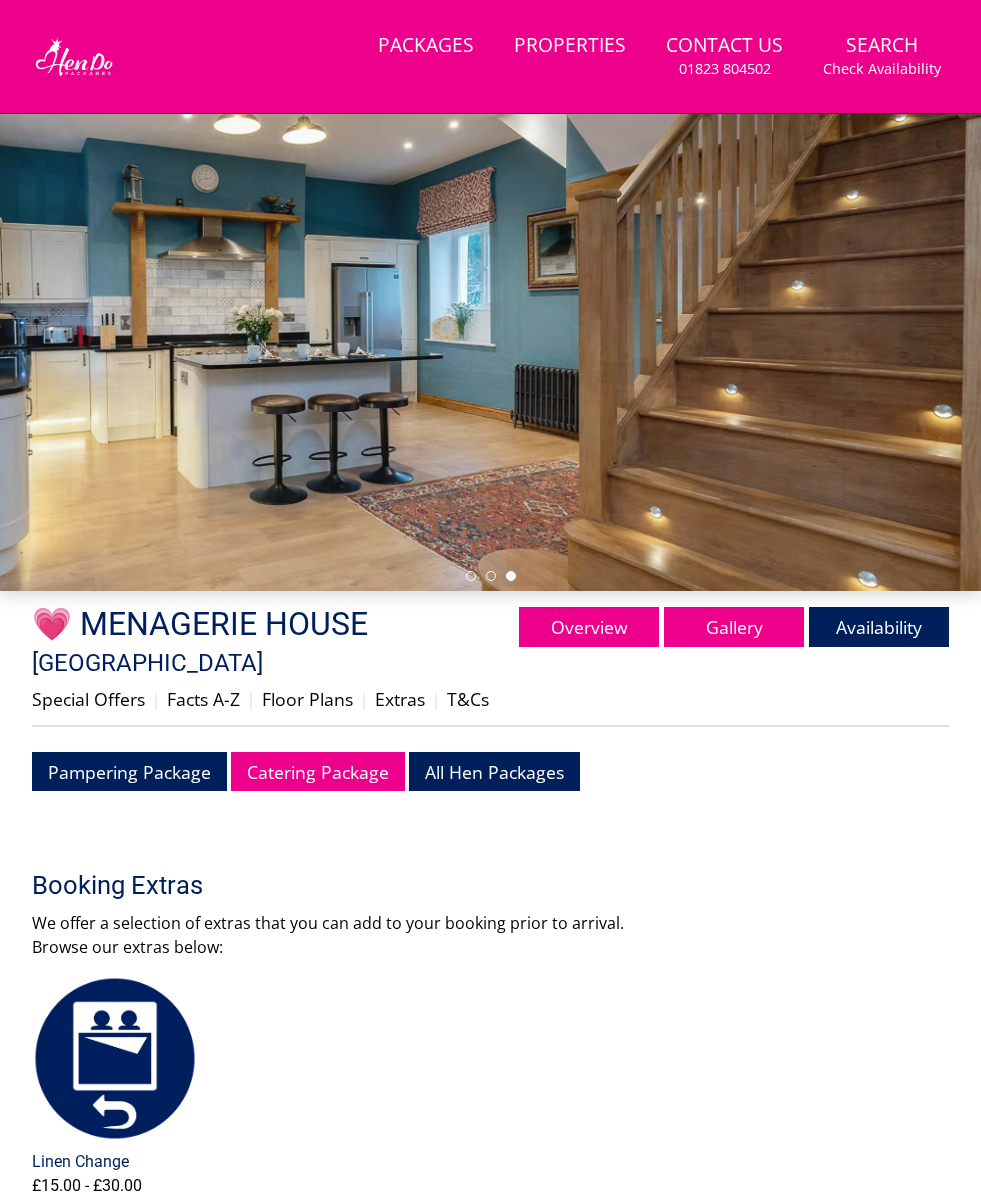 scroll, scrollTop: 0, scrollLeft: 0, axis: both 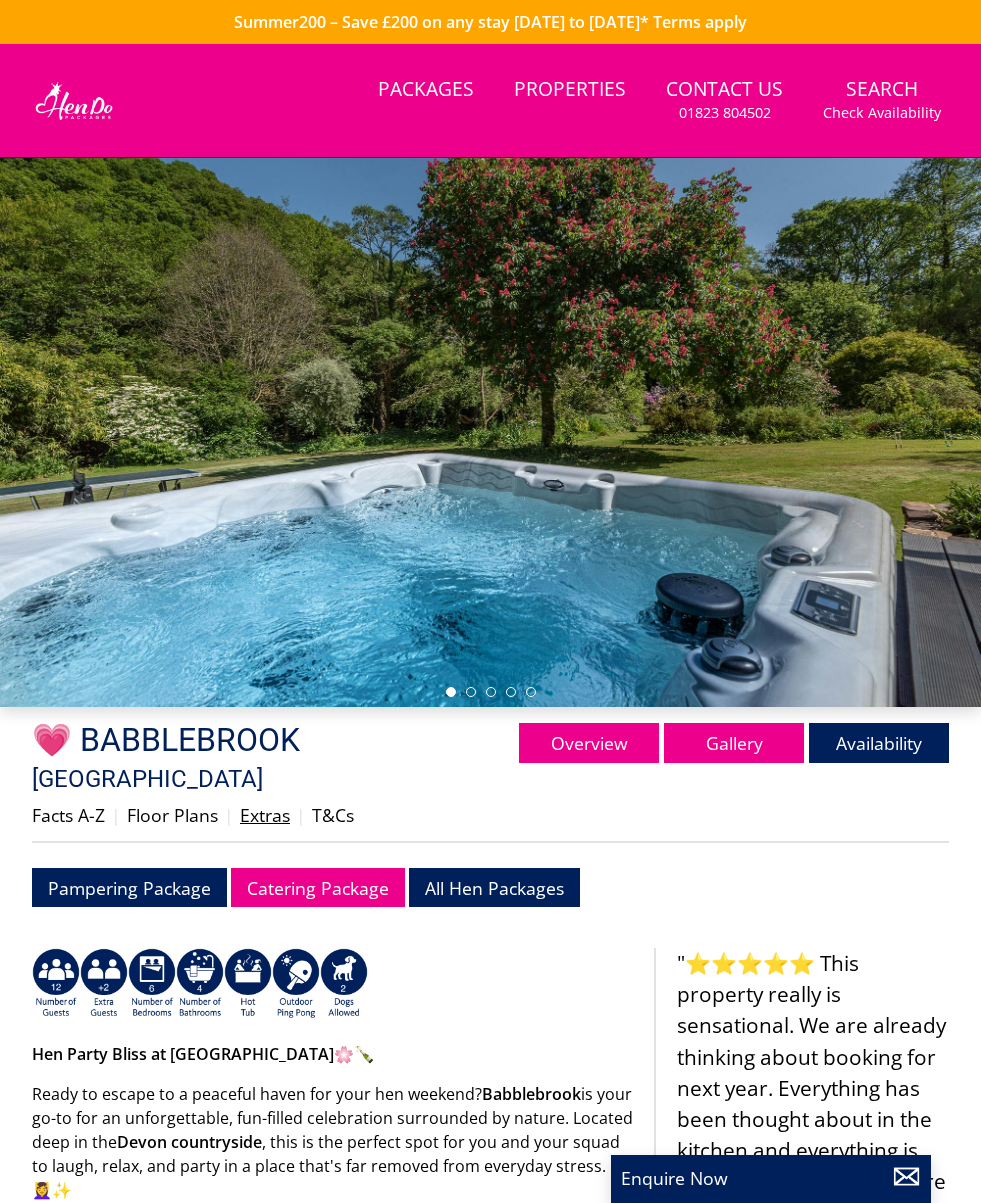 click on "Extras" at bounding box center [265, 815] 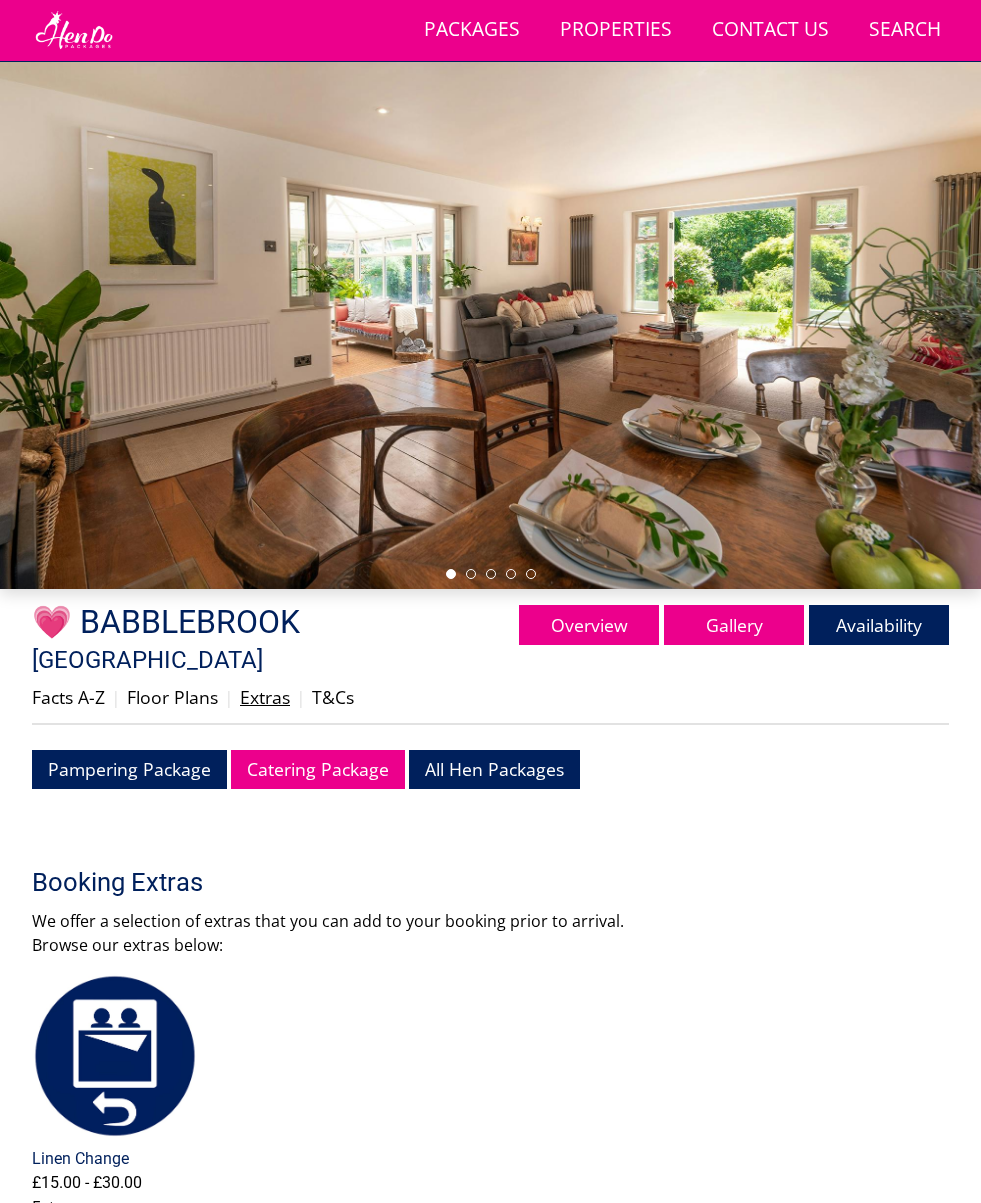 scroll, scrollTop: 67, scrollLeft: 0, axis: vertical 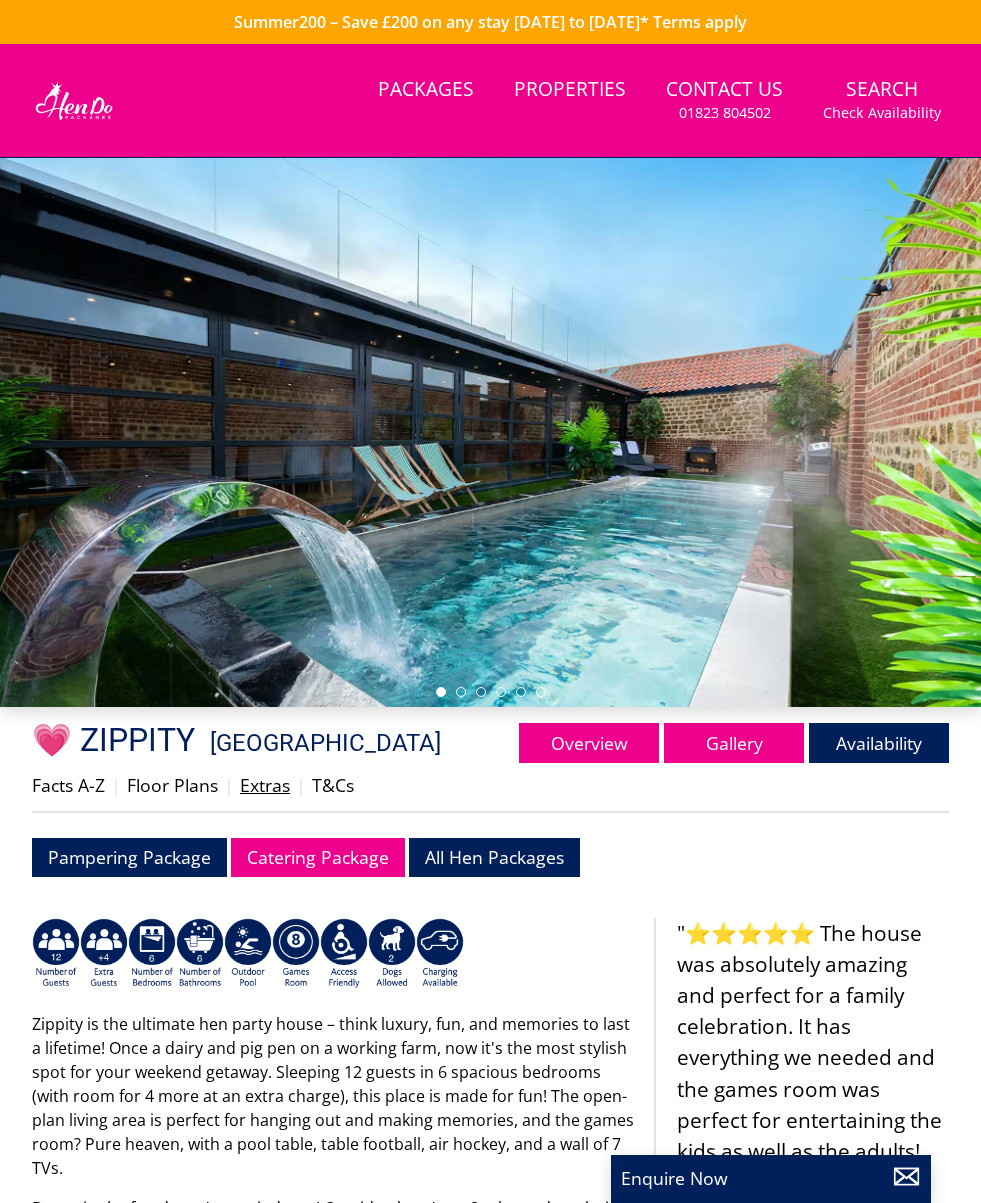 click on "Extras" at bounding box center (265, 785) 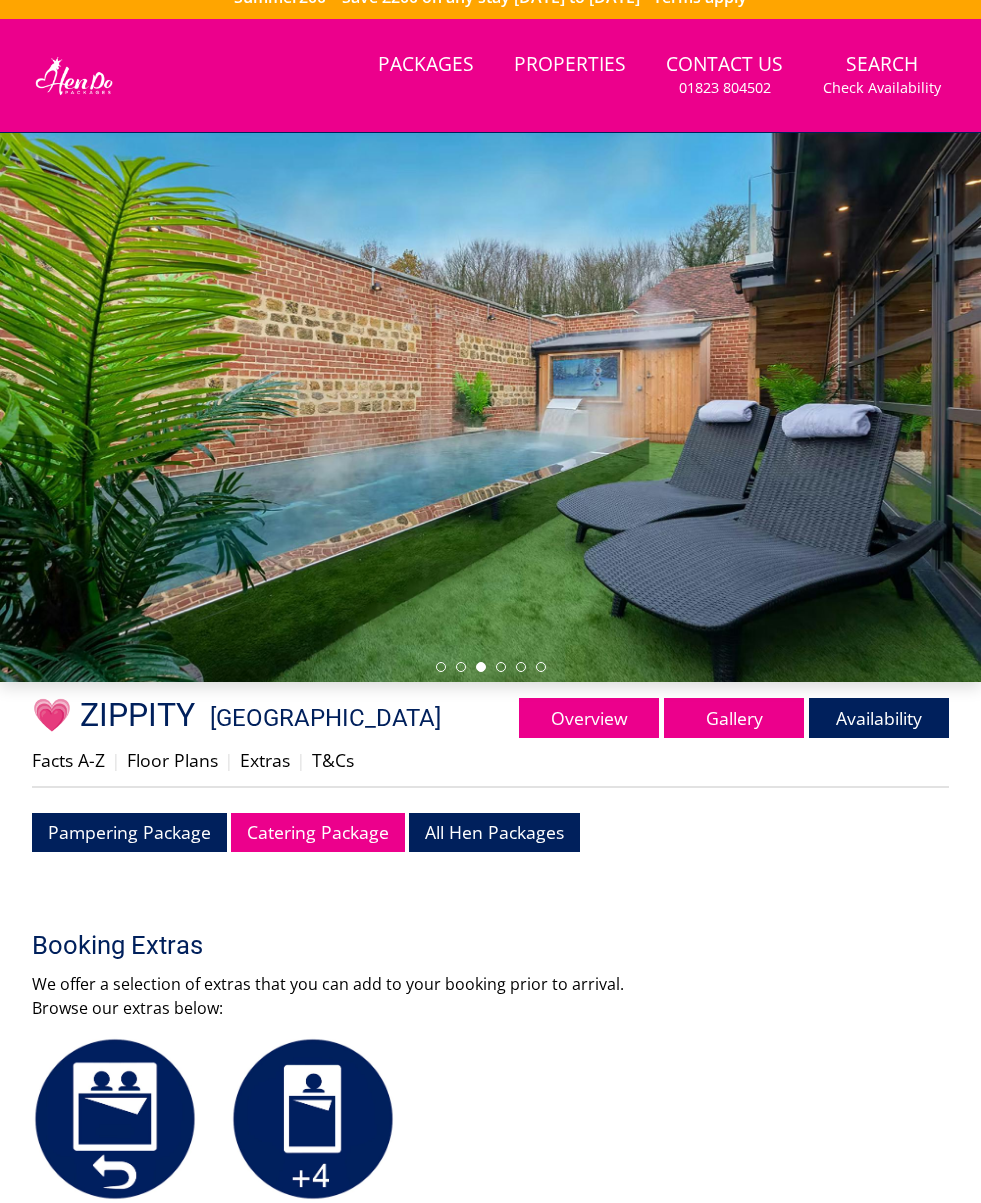 scroll, scrollTop: 0, scrollLeft: 0, axis: both 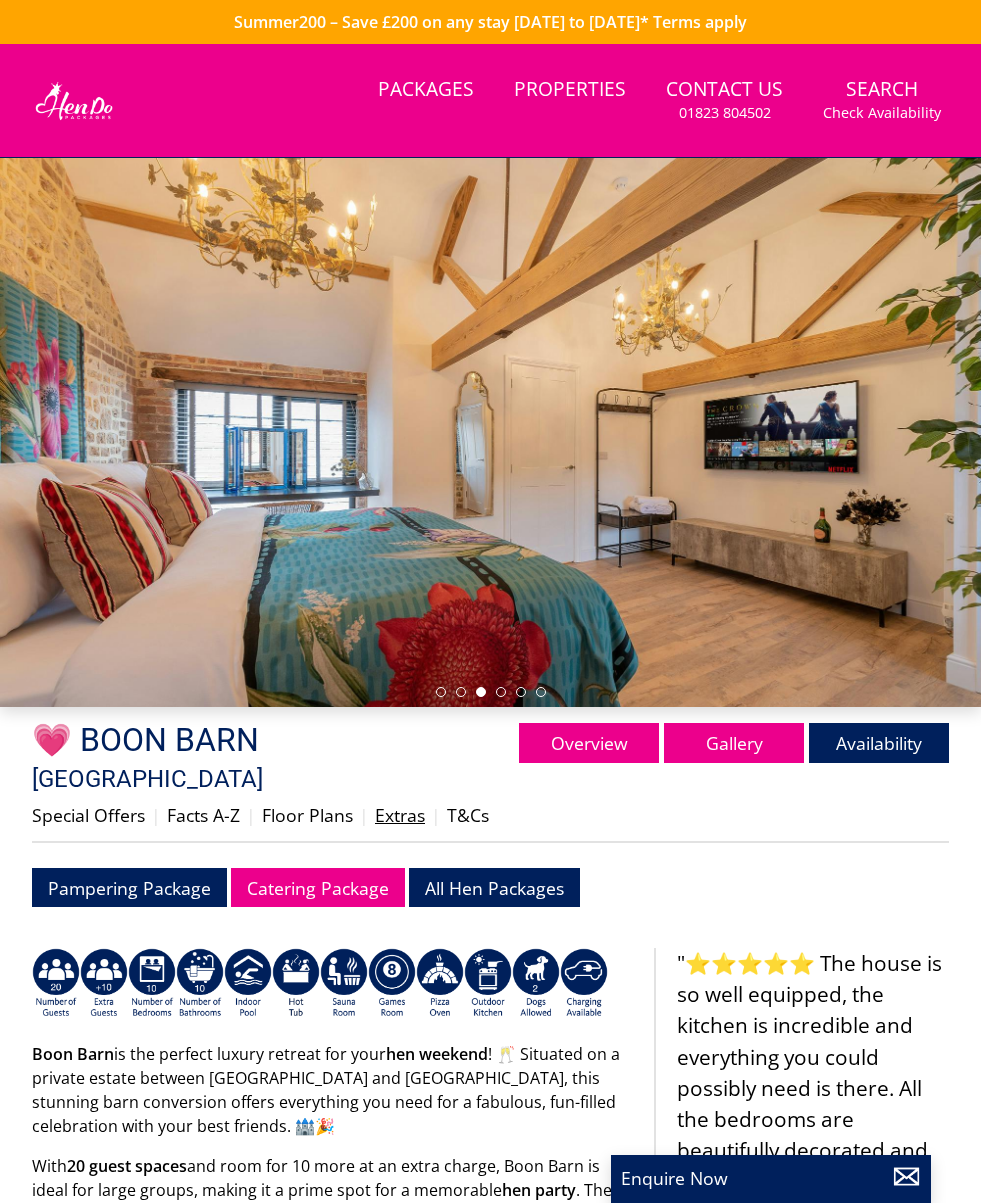 click on "Extras" at bounding box center (400, 815) 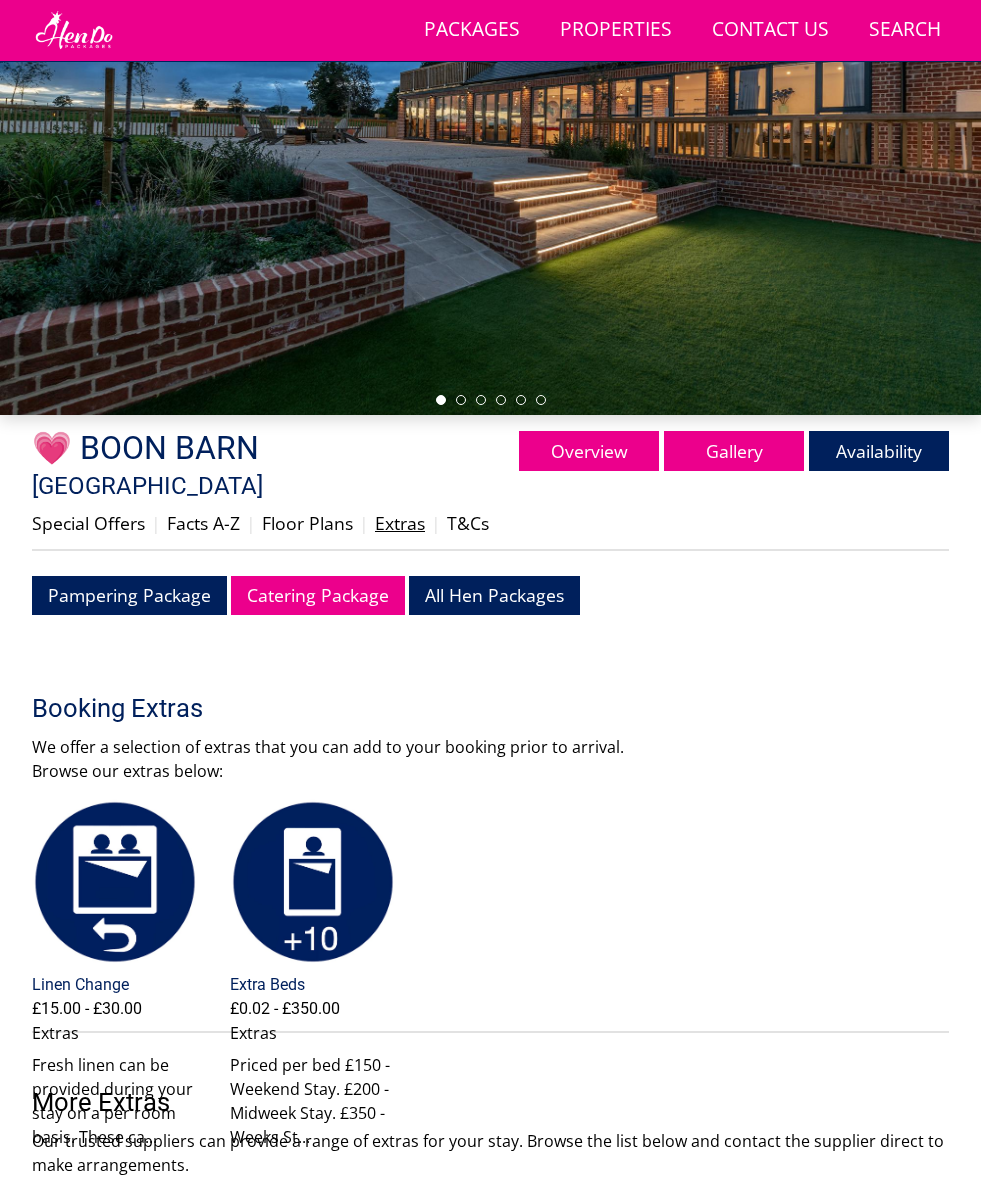 scroll, scrollTop: 334, scrollLeft: 0, axis: vertical 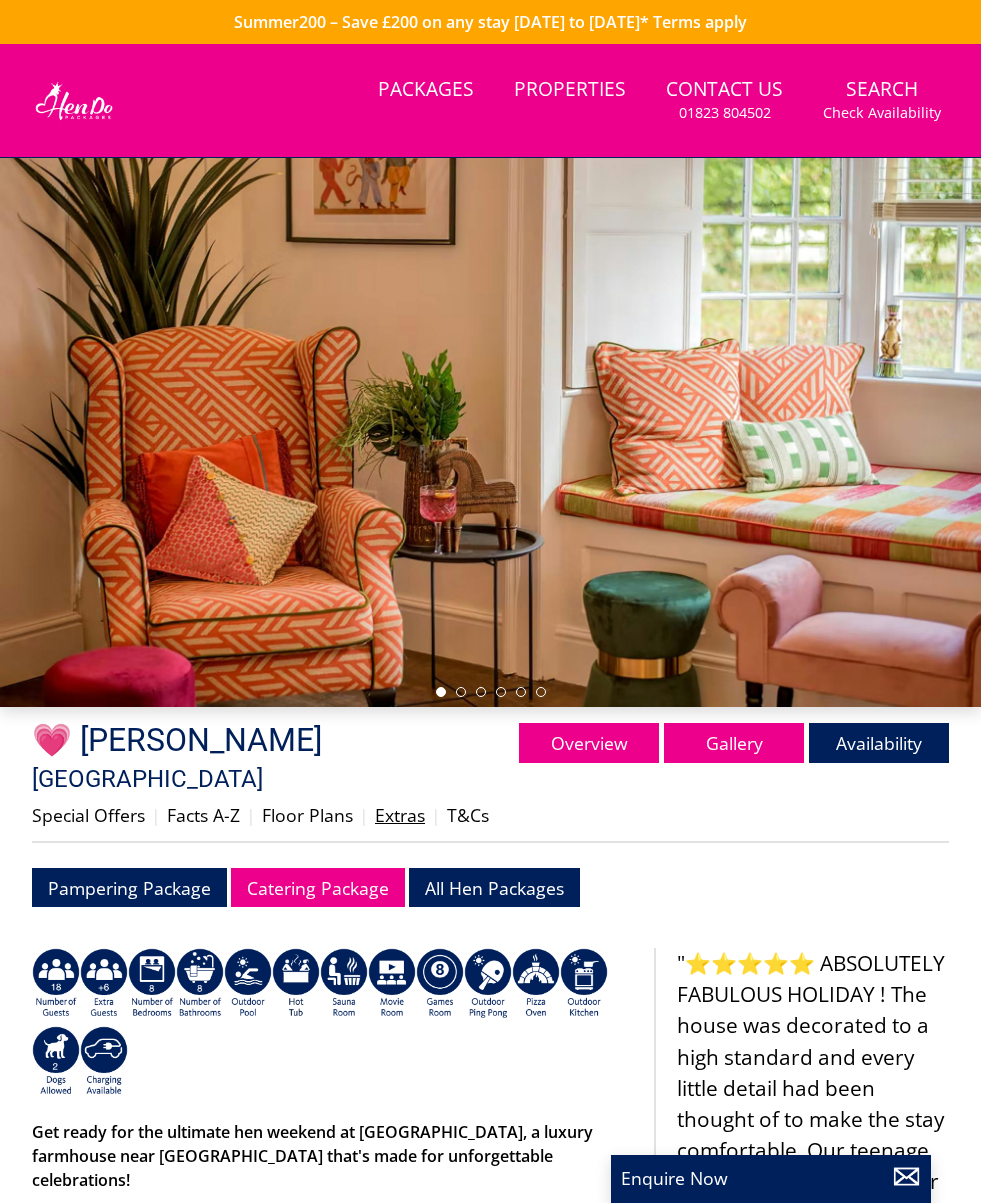 click on "Extras" at bounding box center (400, 815) 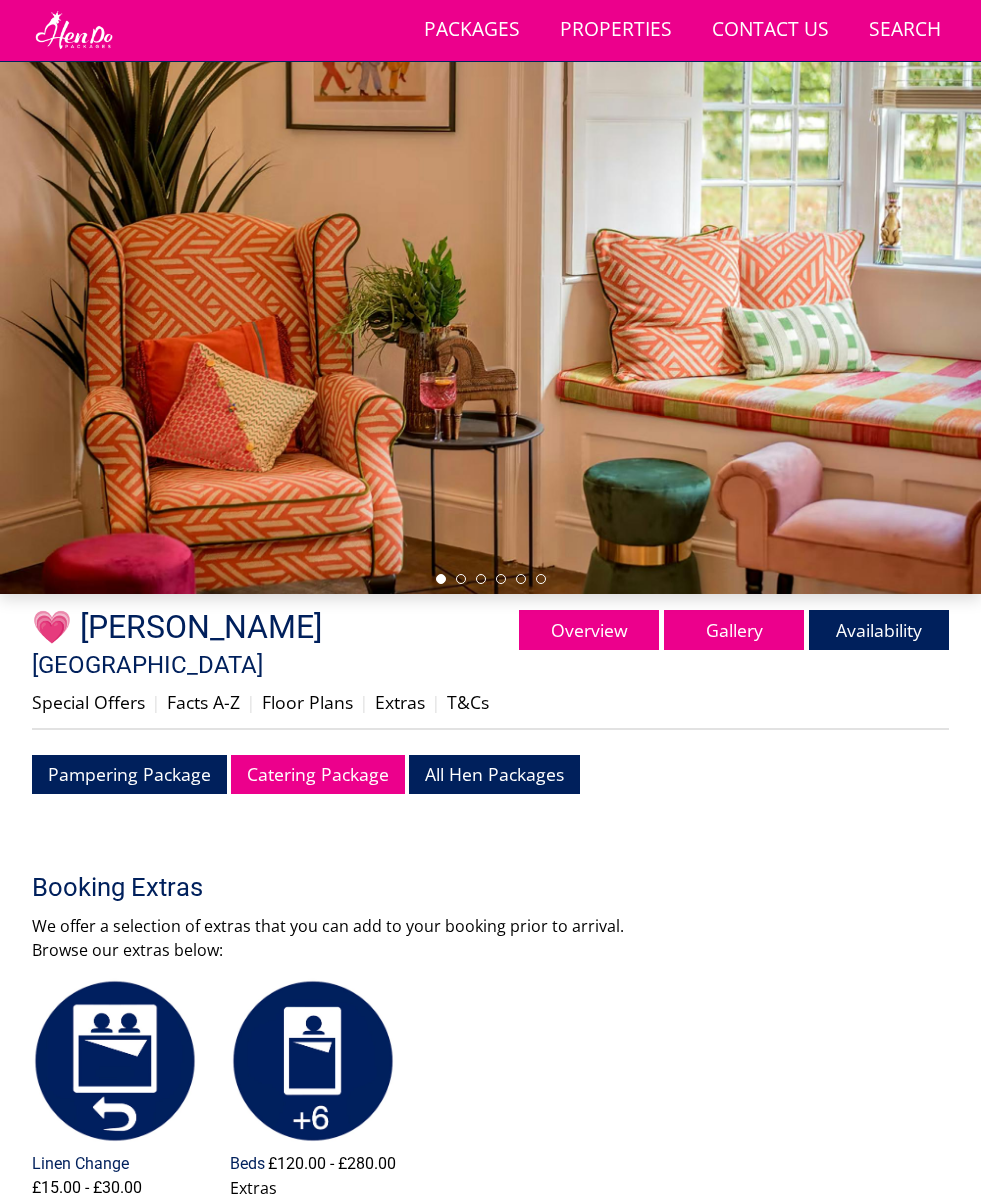 scroll, scrollTop: 62, scrollLeft: 0, axis: vertical 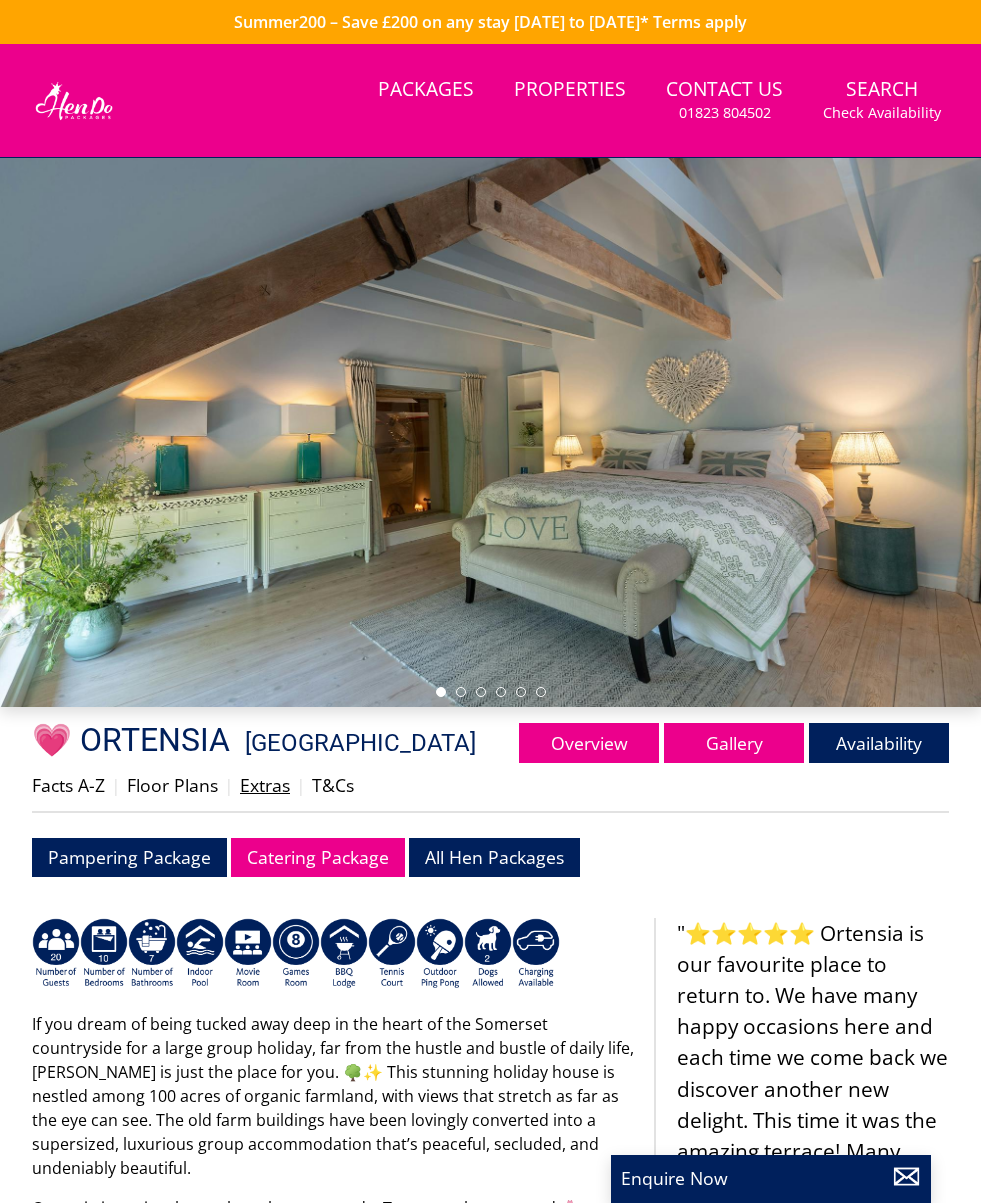 click on "Extras" at bounding box center [265, 785] 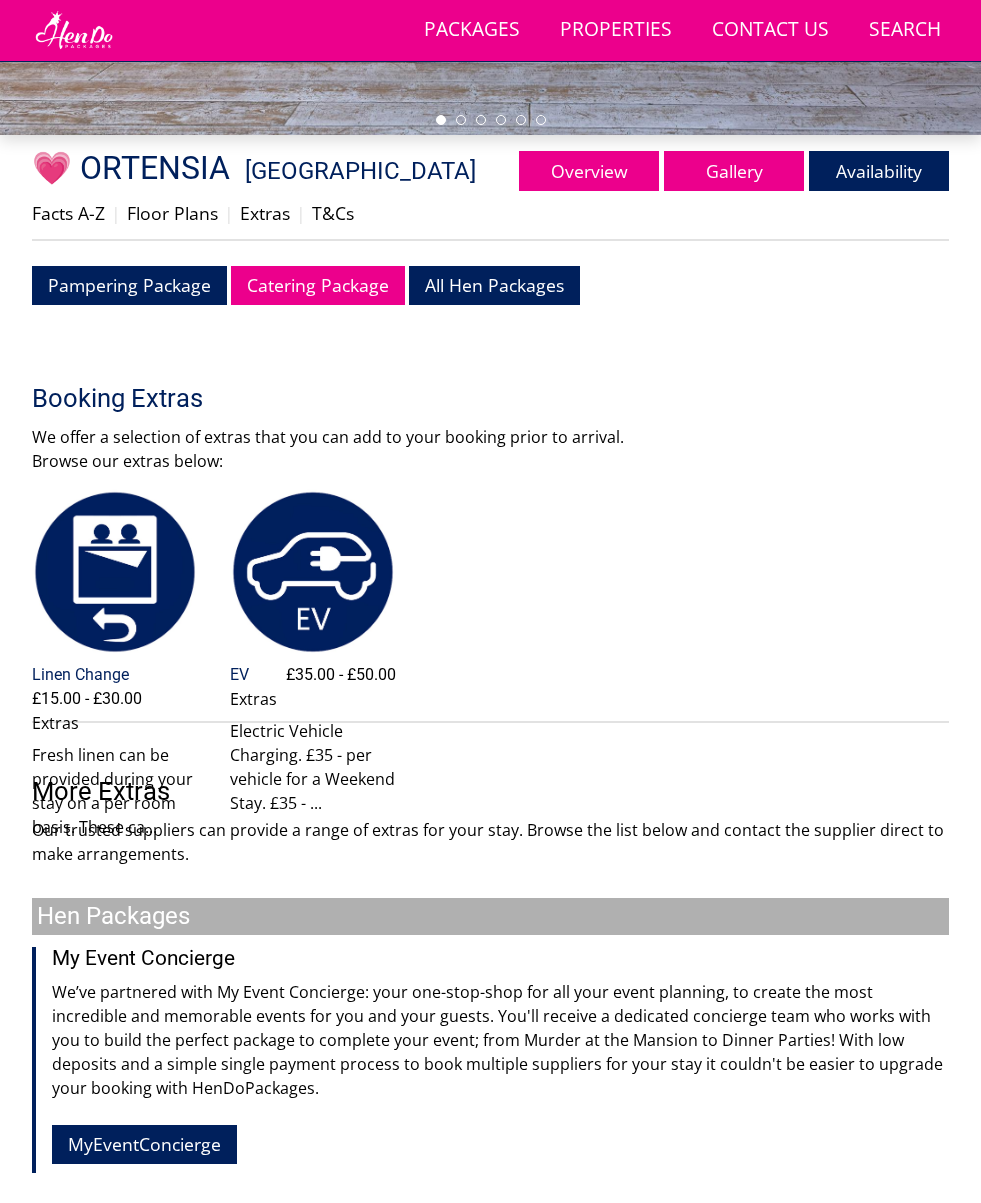 scroll, scrollTop: 516, scrollLeft: 0, axis: vertical 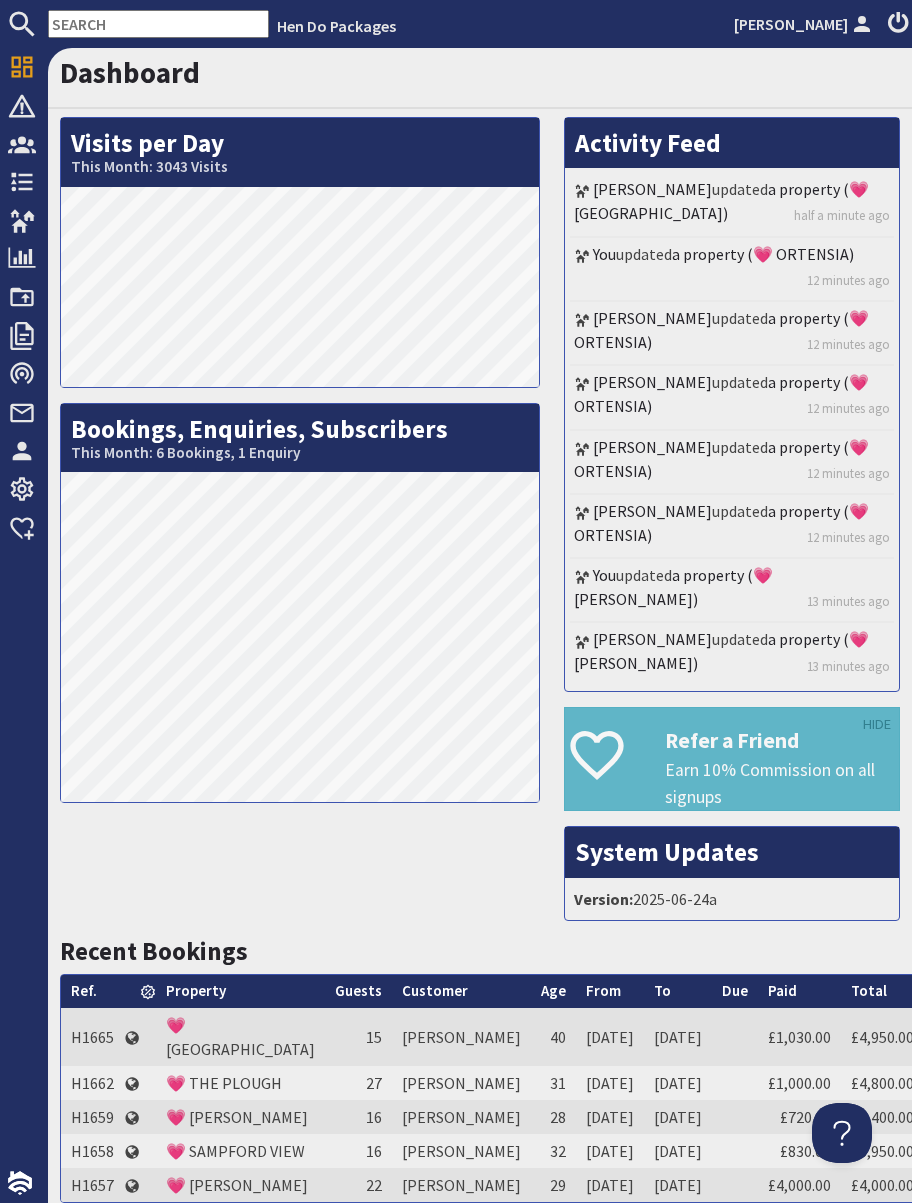 click at bounding box center [158, 24] 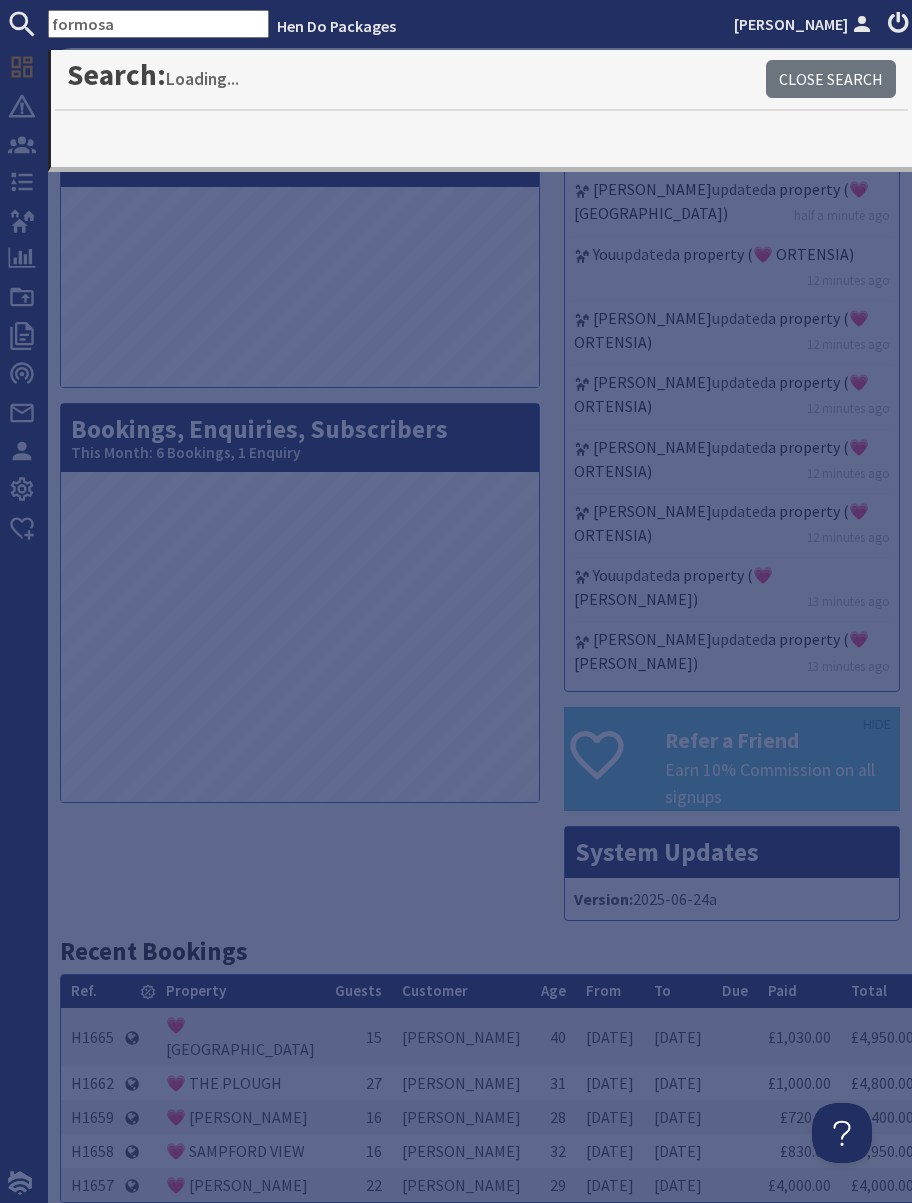 type on "formosa" 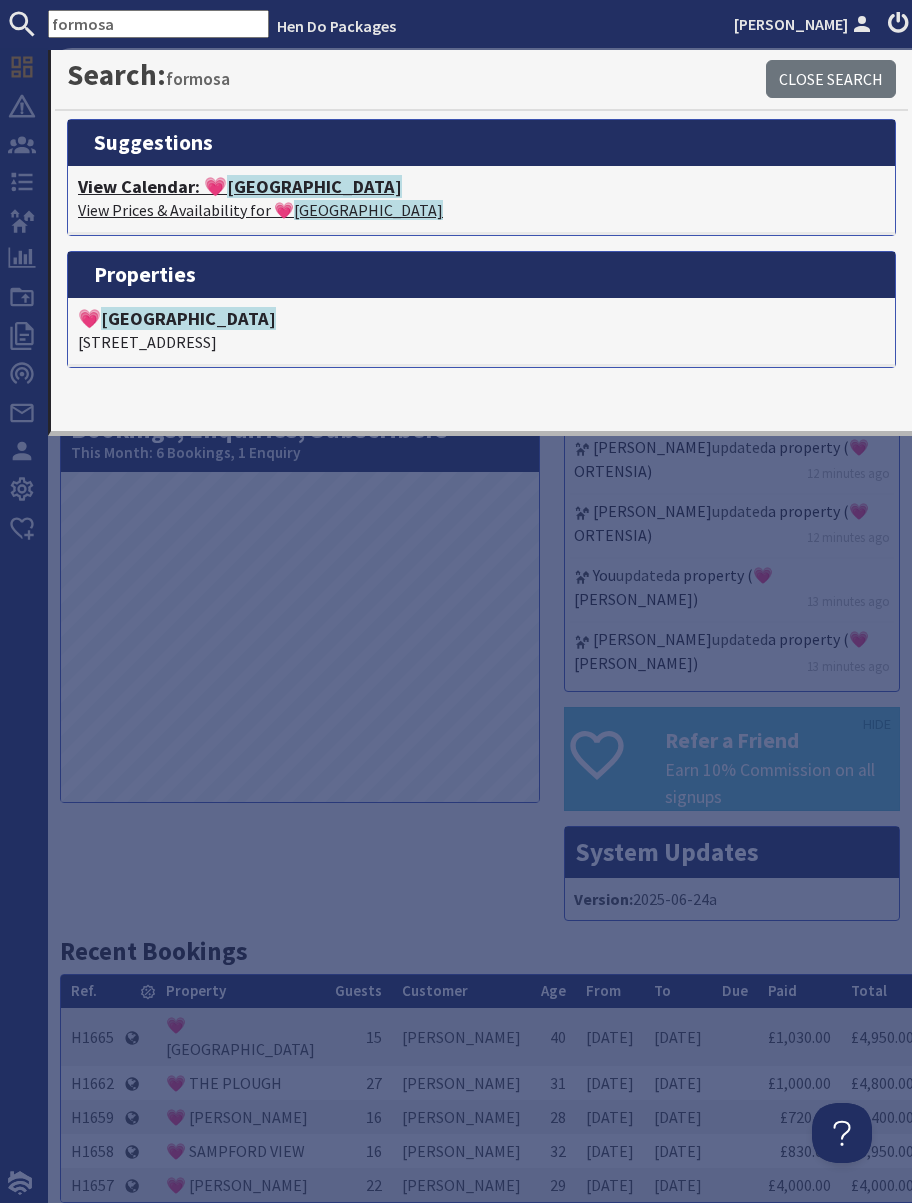 click on "View Calendar: 💗  [GEOGRAPHIC_DATA]" at bounding box center (481, 187) 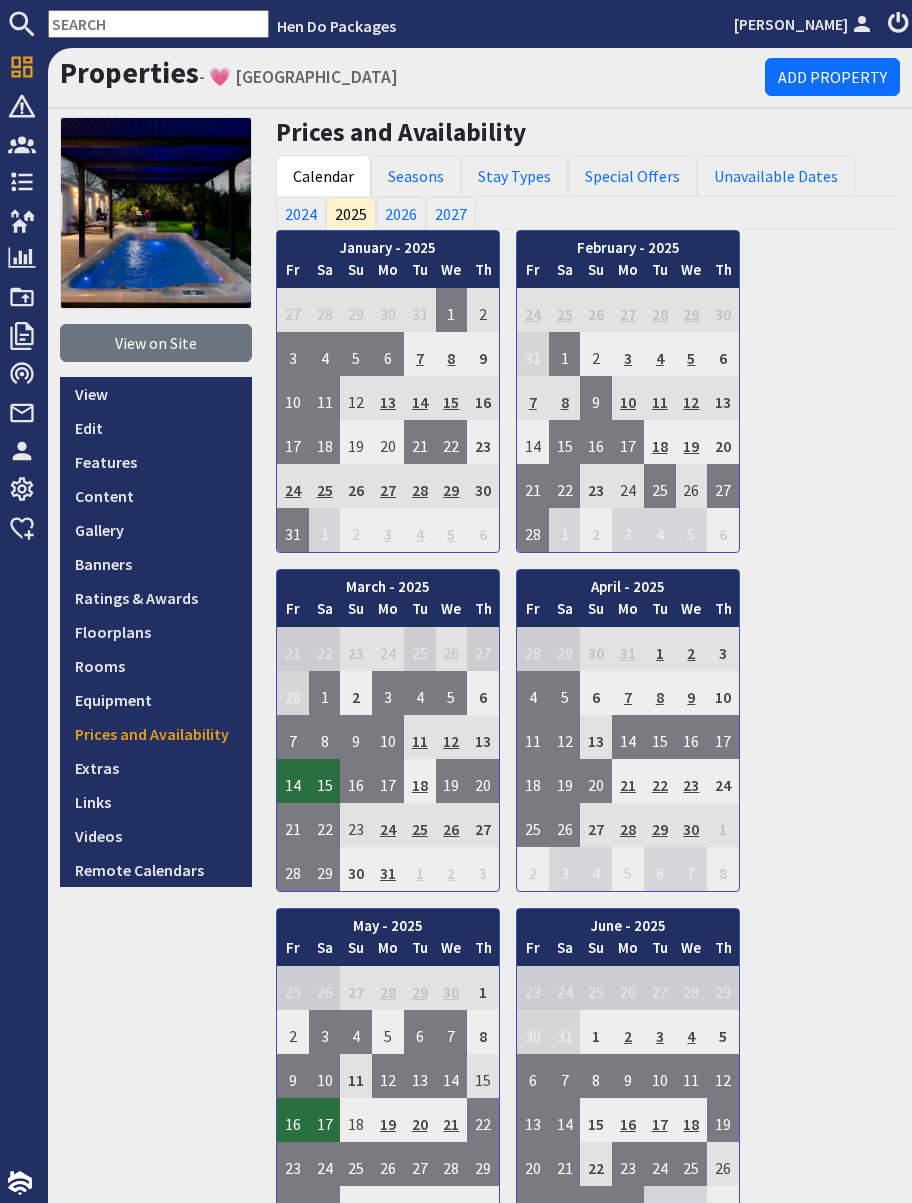 scroll, scrollTop: 0, scrollLeft: 0, axis: both 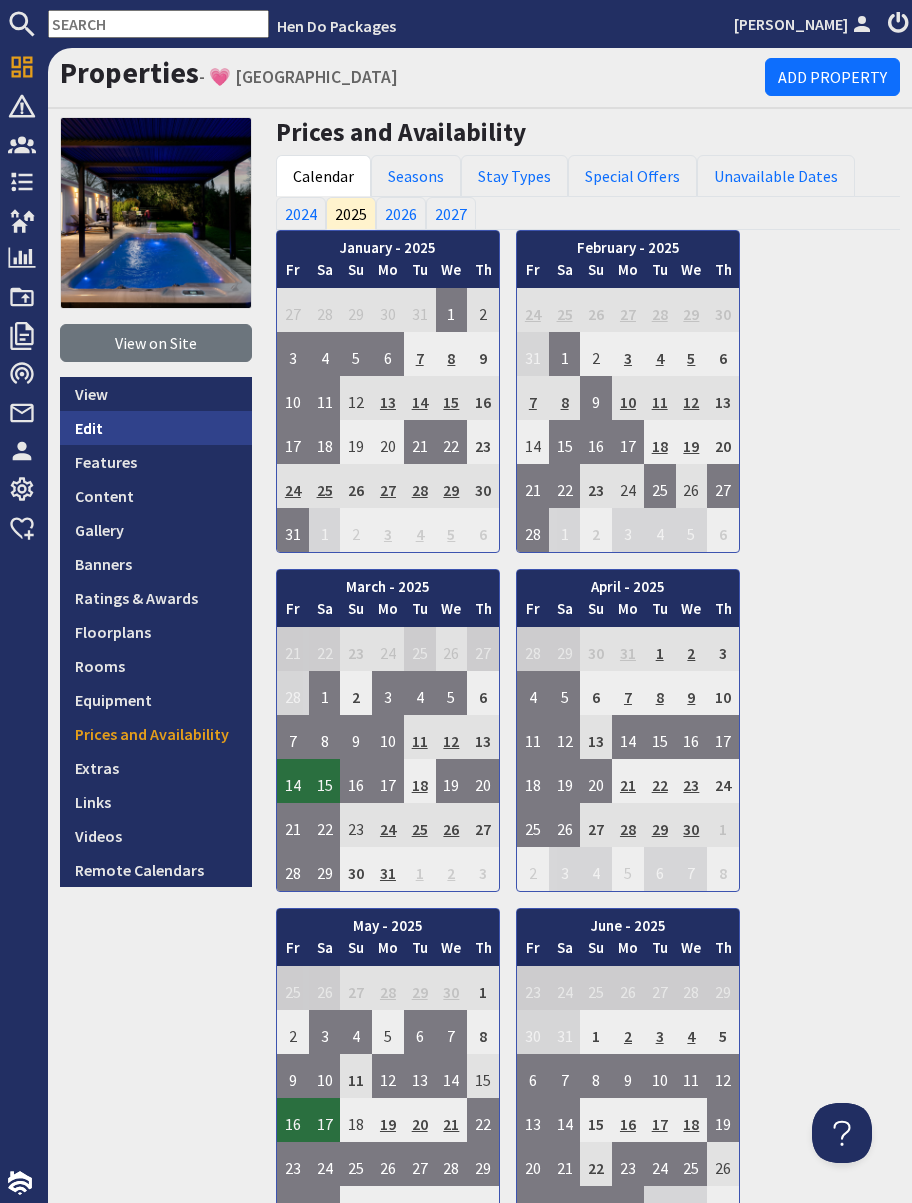 click on "Edit" at bounding box center [156, 428] 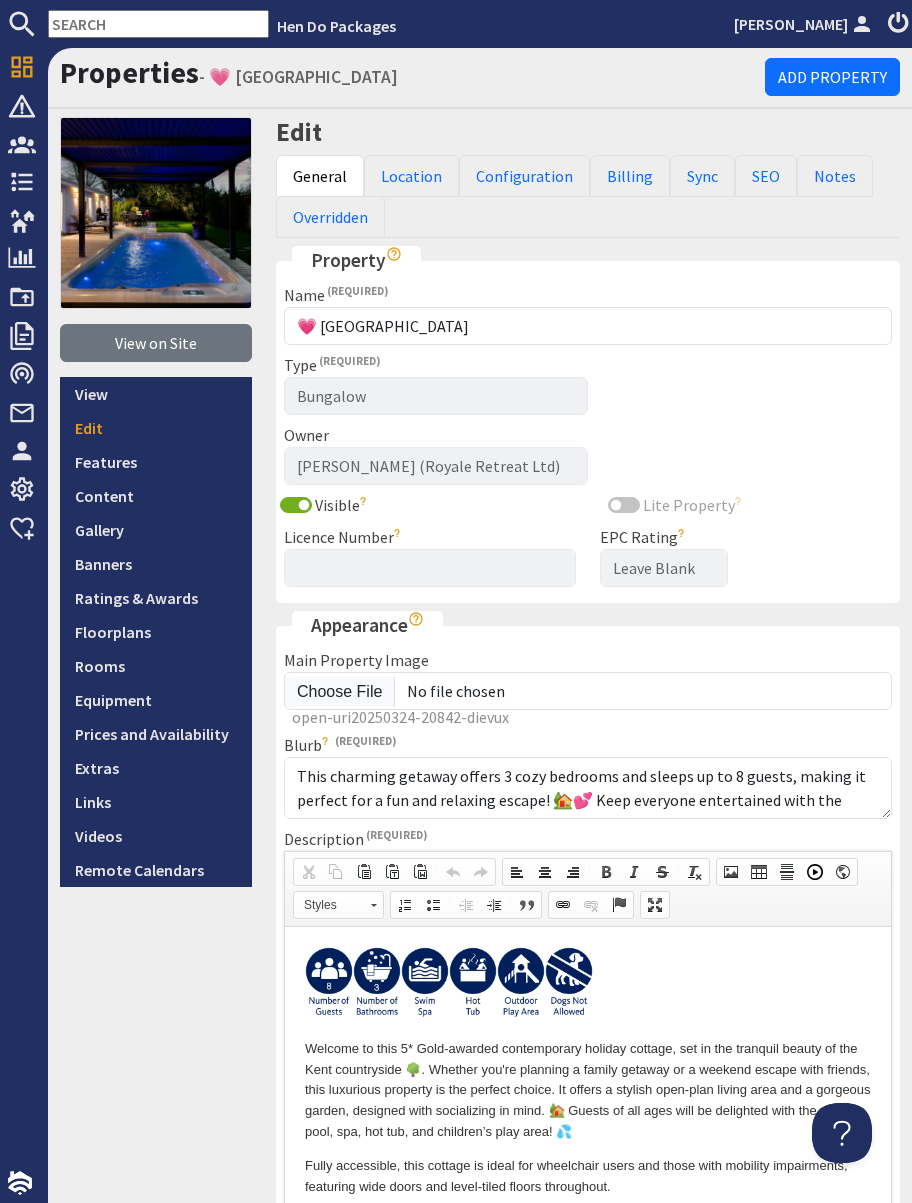 scroll, scrollTop: 0, scrollLeft: 0, axis: both 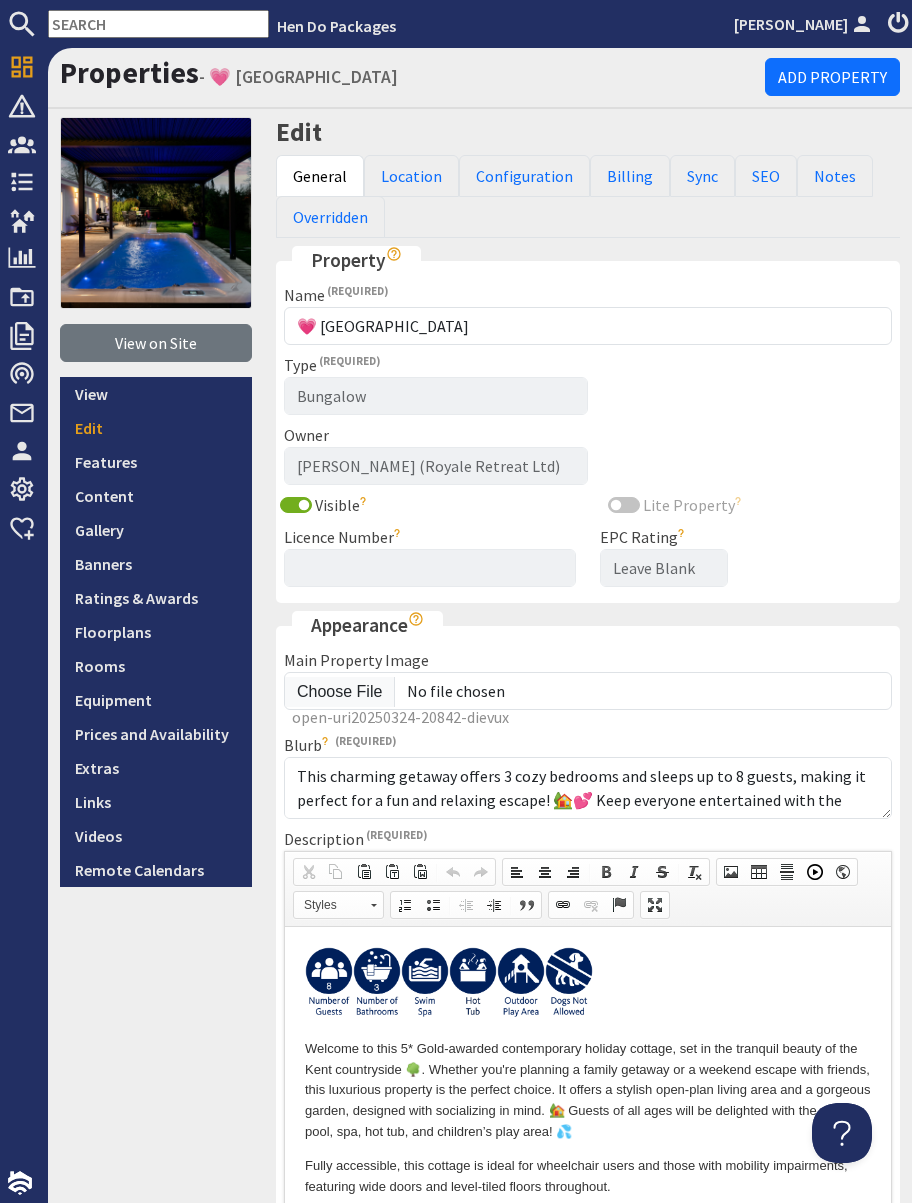 click at bounding box center [377, 983] 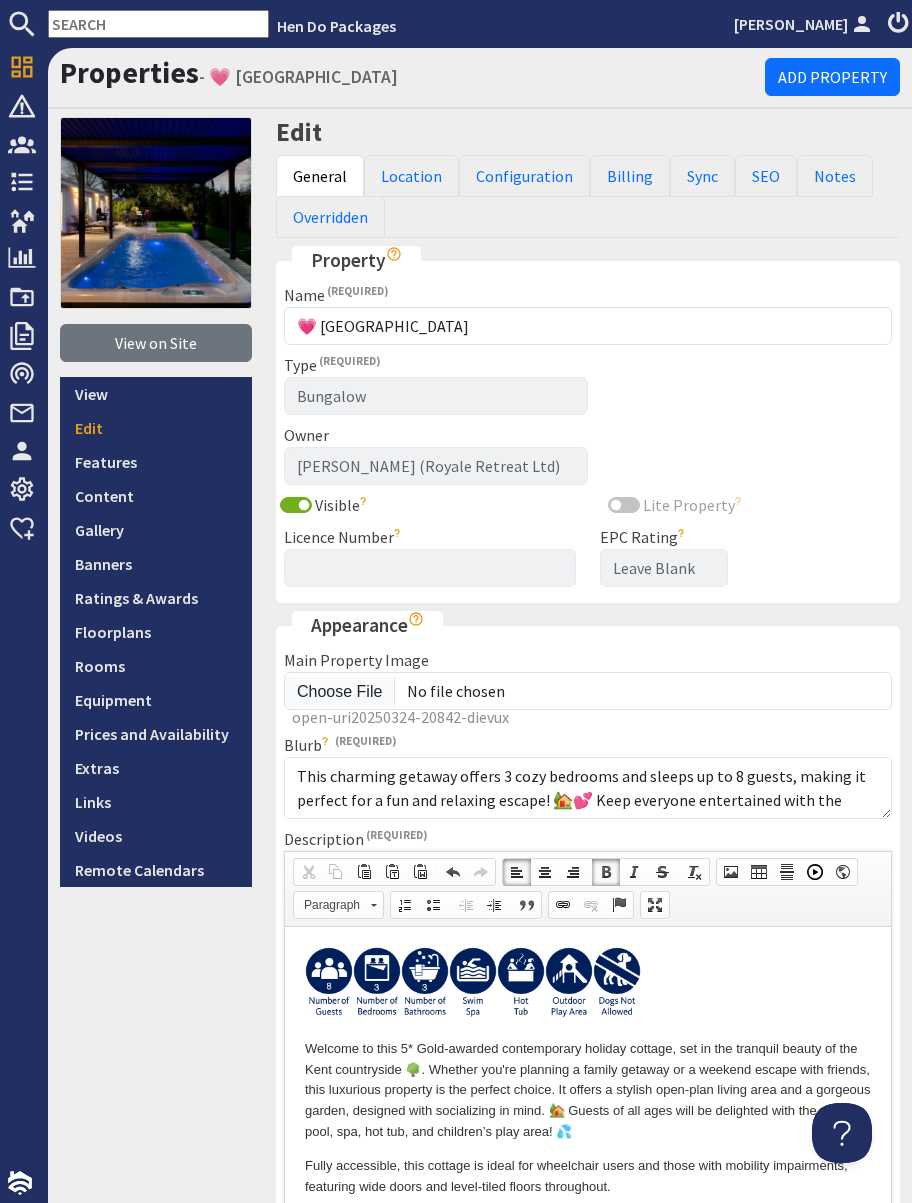 click at bounding box center (377, 983) 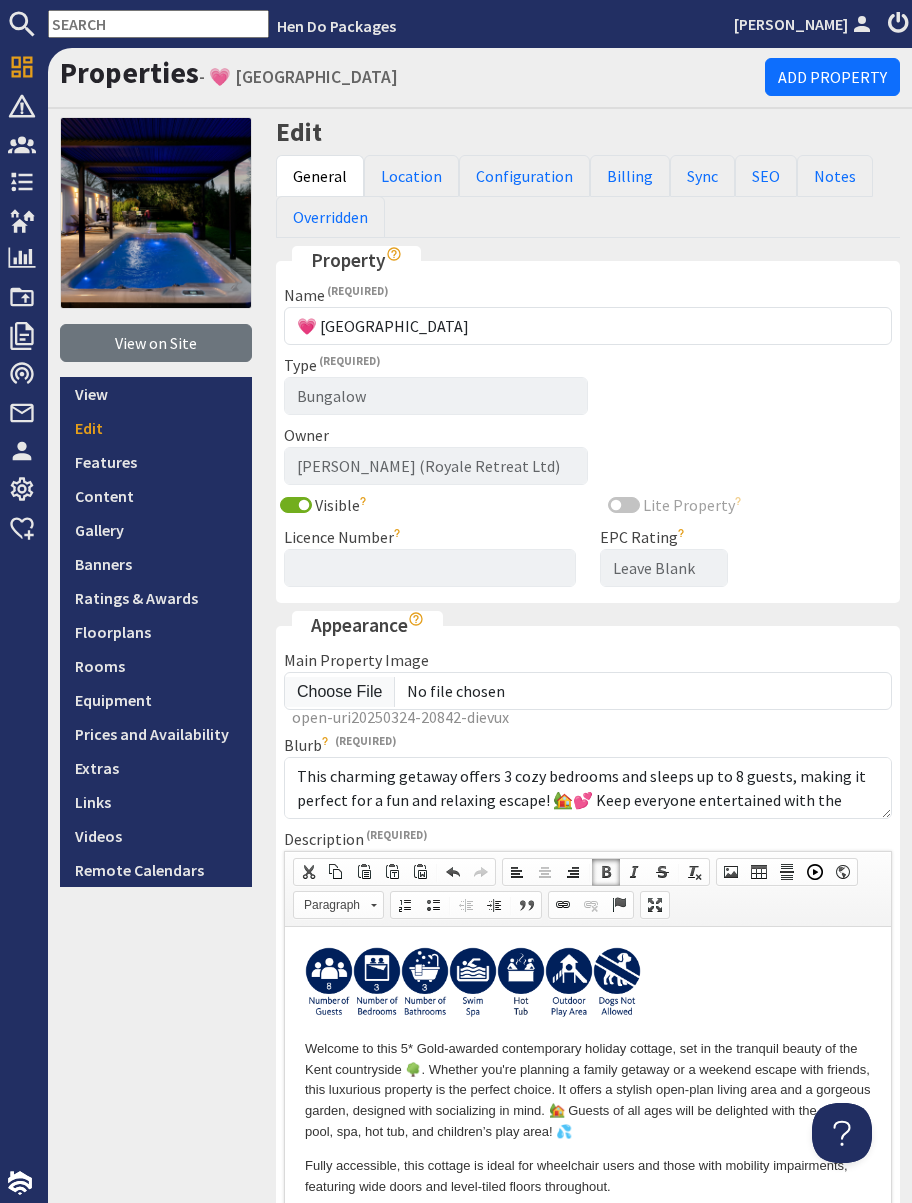 drag, startPoint x: 774, startPoint y: 1027, endPoint x: 755, endPoint y: 1019, distance: 20.615528 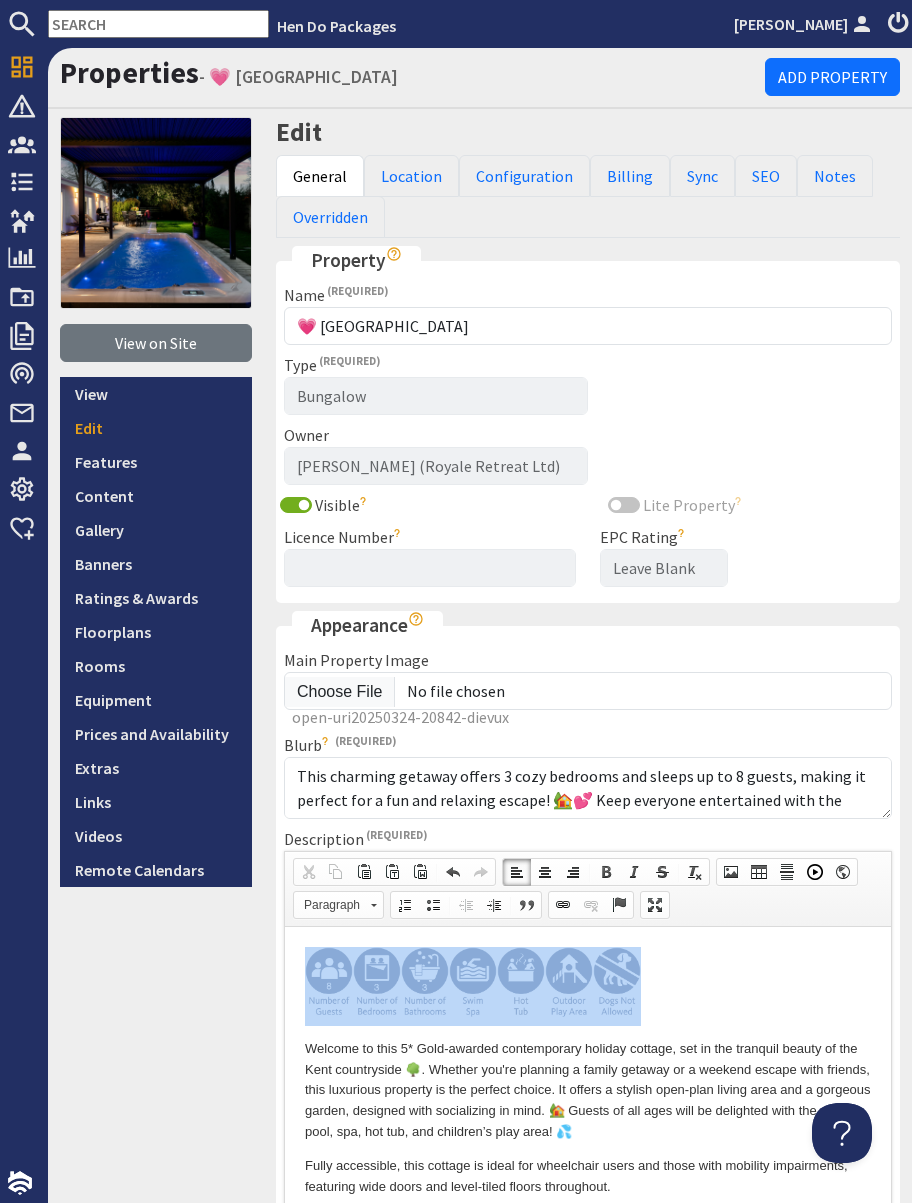drag, startPoint x: 747, startPoint y: 1001, endPoint x: 260, endPoint y: 995, distance: 487.03696 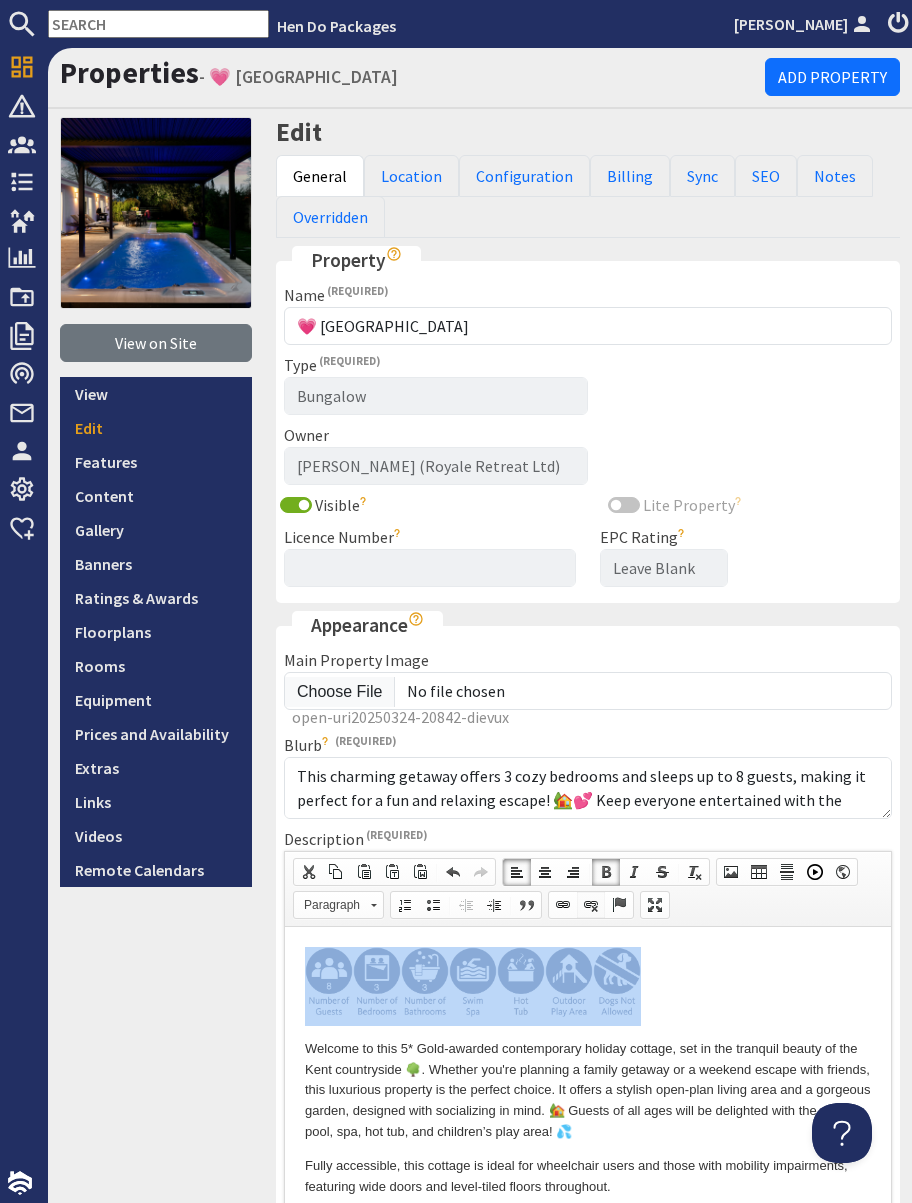 click at bounding box center (591, 905) 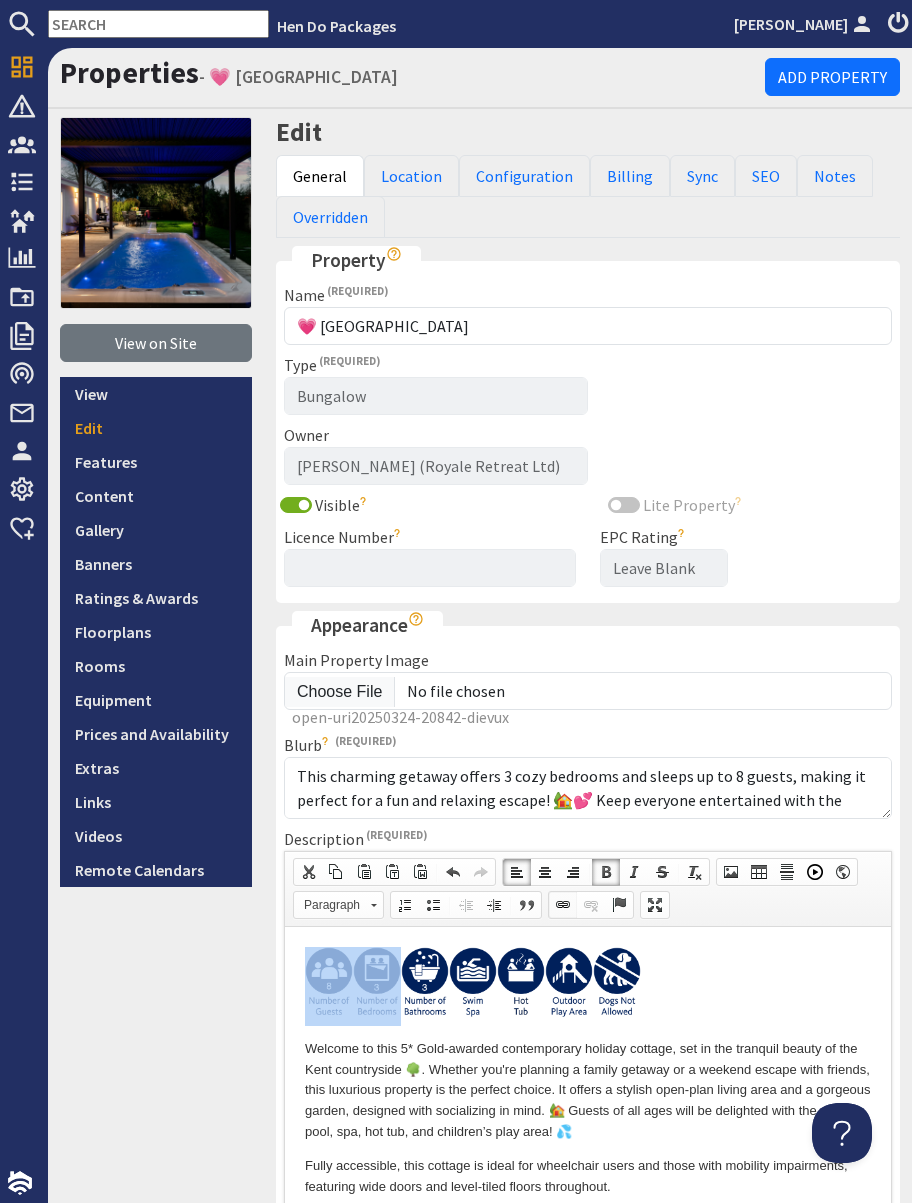 click on "Link" at bounding box center [563, 905] 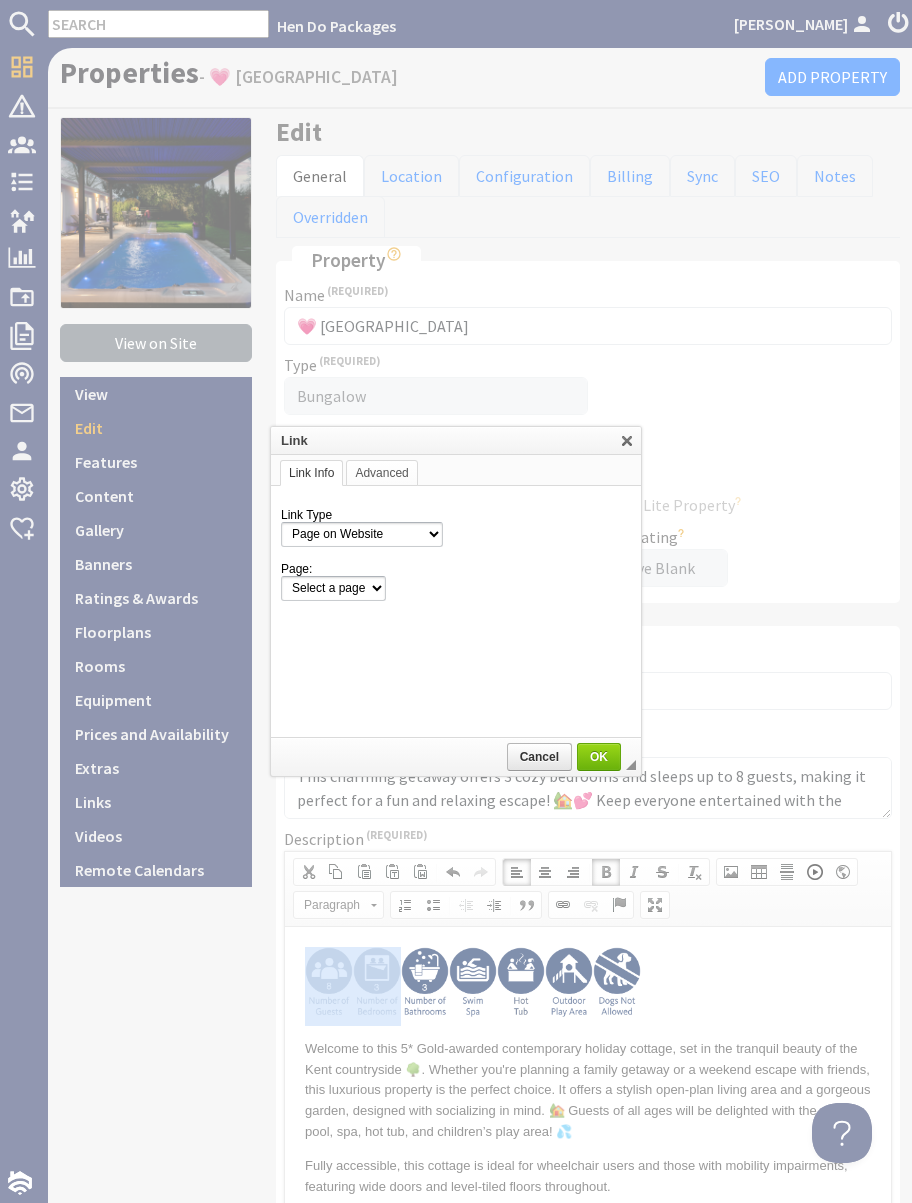 scroll, scrollTop: 0, scrollLeft: 0, axis: both 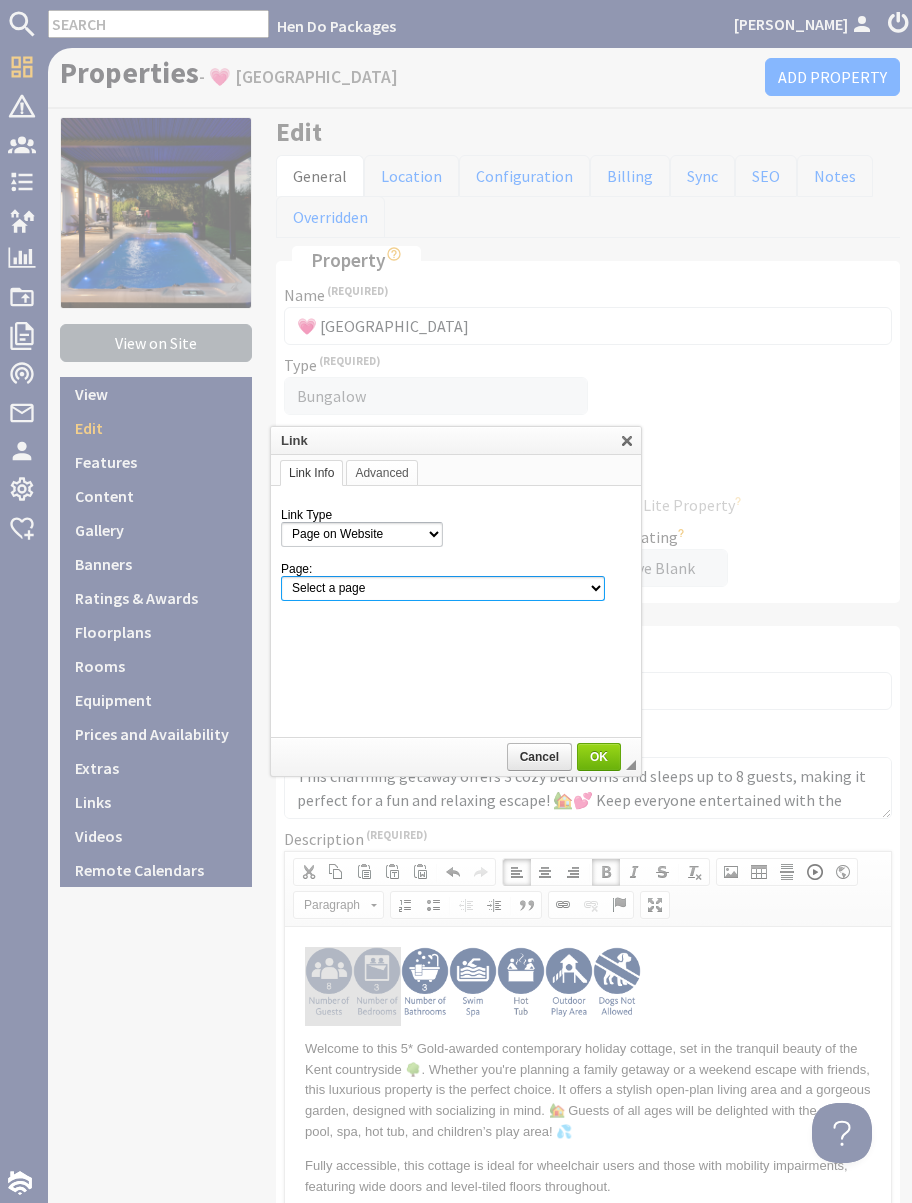 click on "Select a page  Homepage  Content Page ·  About Us ·  Complaints Procedure ·  Discount Code 'Summer200' Terms & Conditions ·  Electric Vehicle Charging at Holiday Homes ·  Hen Do Packages - Dog Rules ·  Hen Do Packages - House Rules ·  Hen Do Packages Terms and Conditions ·  On your departure from a Hen Do Packages property ·  Packages - Catering for your Hen Party ·  Packages for your Hen Party ·  Packages - Pampering for your Hen Party ·  Security Deposit Policy  Contact Page  Properties Page ·  💗 ADE SHINDY · ·  Calendar · ·  Content · · · ·  Facts A-Z · · · ·  The Annexe · ·  Gallery · ·  Floorplans/Rooms ·  💗 BABBLEBROOK · ·  Calendar · ·  Content · · · ·  Facts A-Z · ·  Gallery · ·  Floorplans/Rooms ·  💗 BELLUS · ·  Calendar · ·  Content · ·  Gallery · ·  Floorplans/Rooms ·  💗 BERRY HOUSE · ·  Calendar · ·  Content · · · ·  Facts A-Z · ·  Gallery · ·  Calendar" at bounding box center [443, 588] 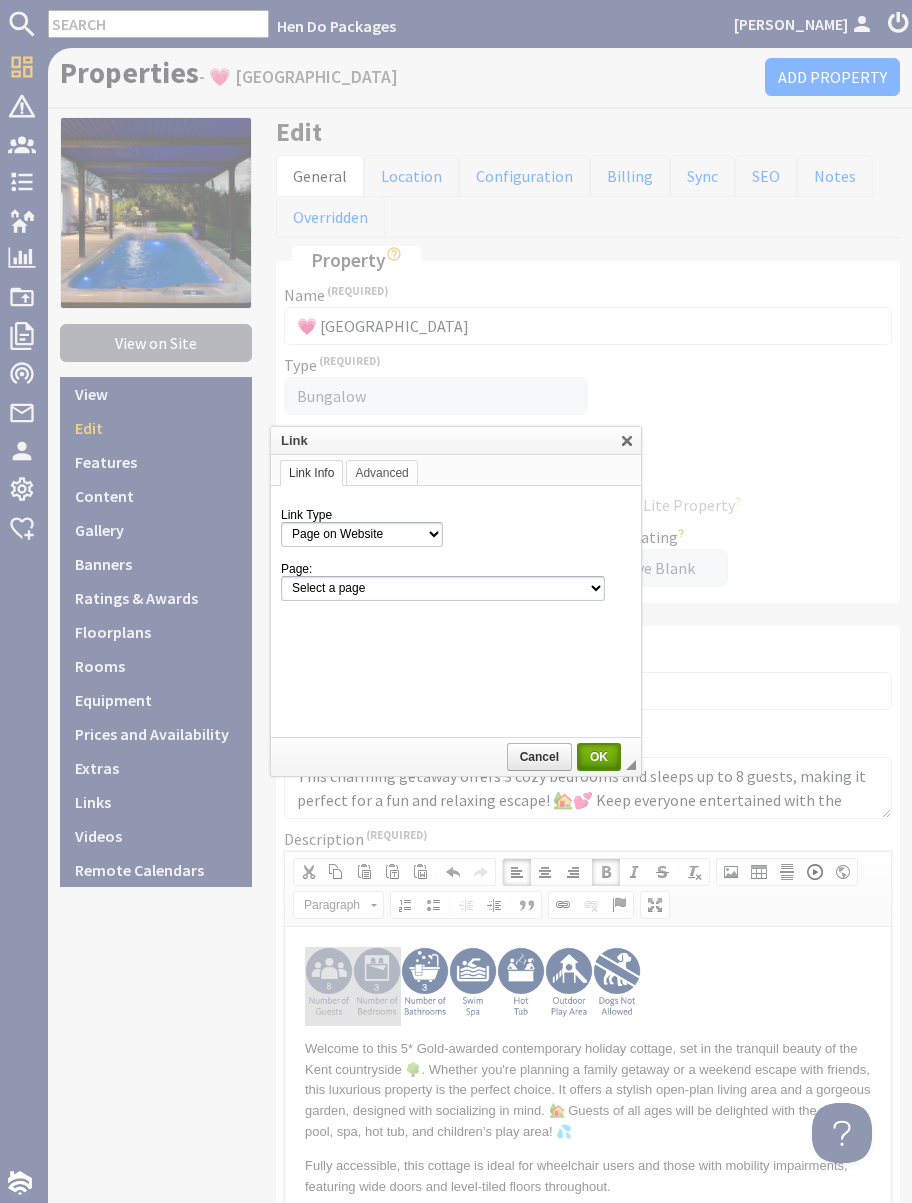 click on "OK" at bounding box center [599, 757] 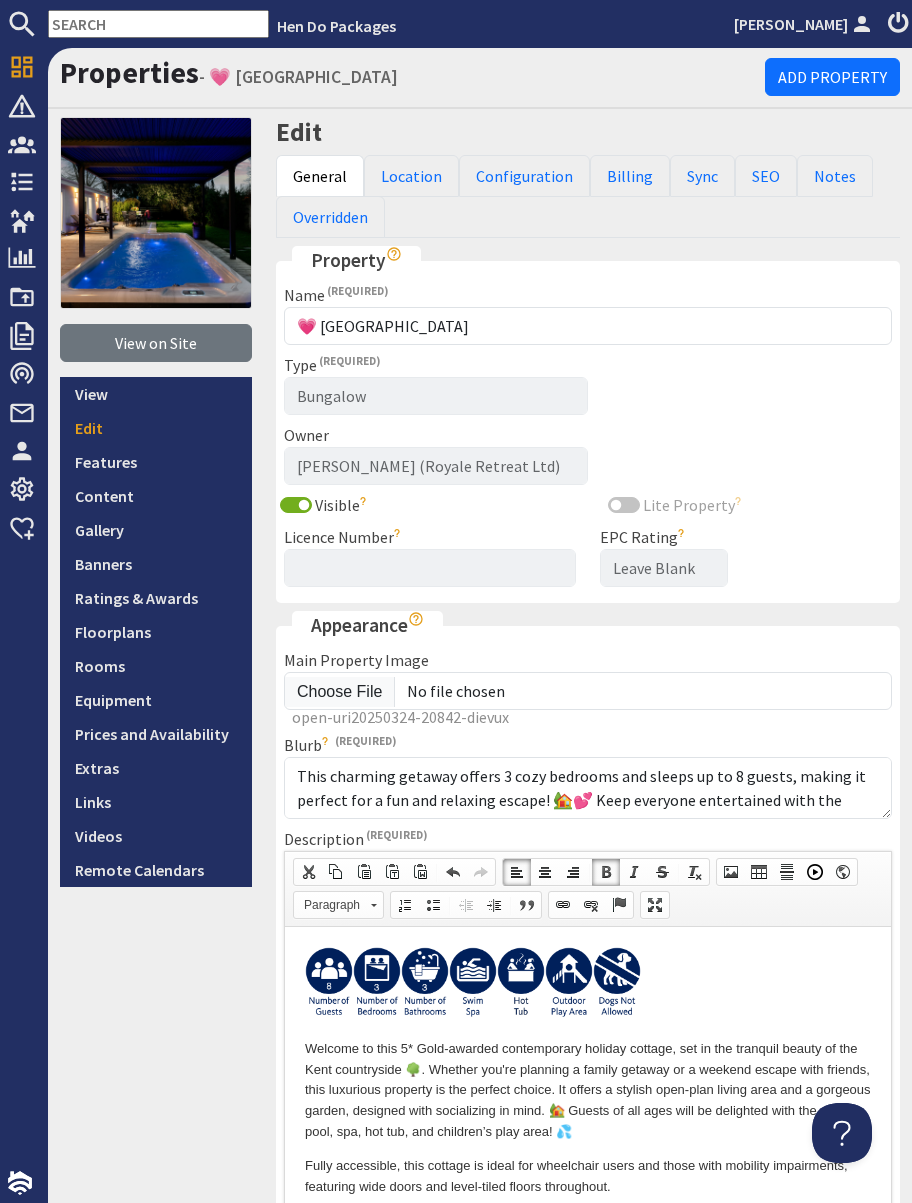 click at bounding box center (588, 986) 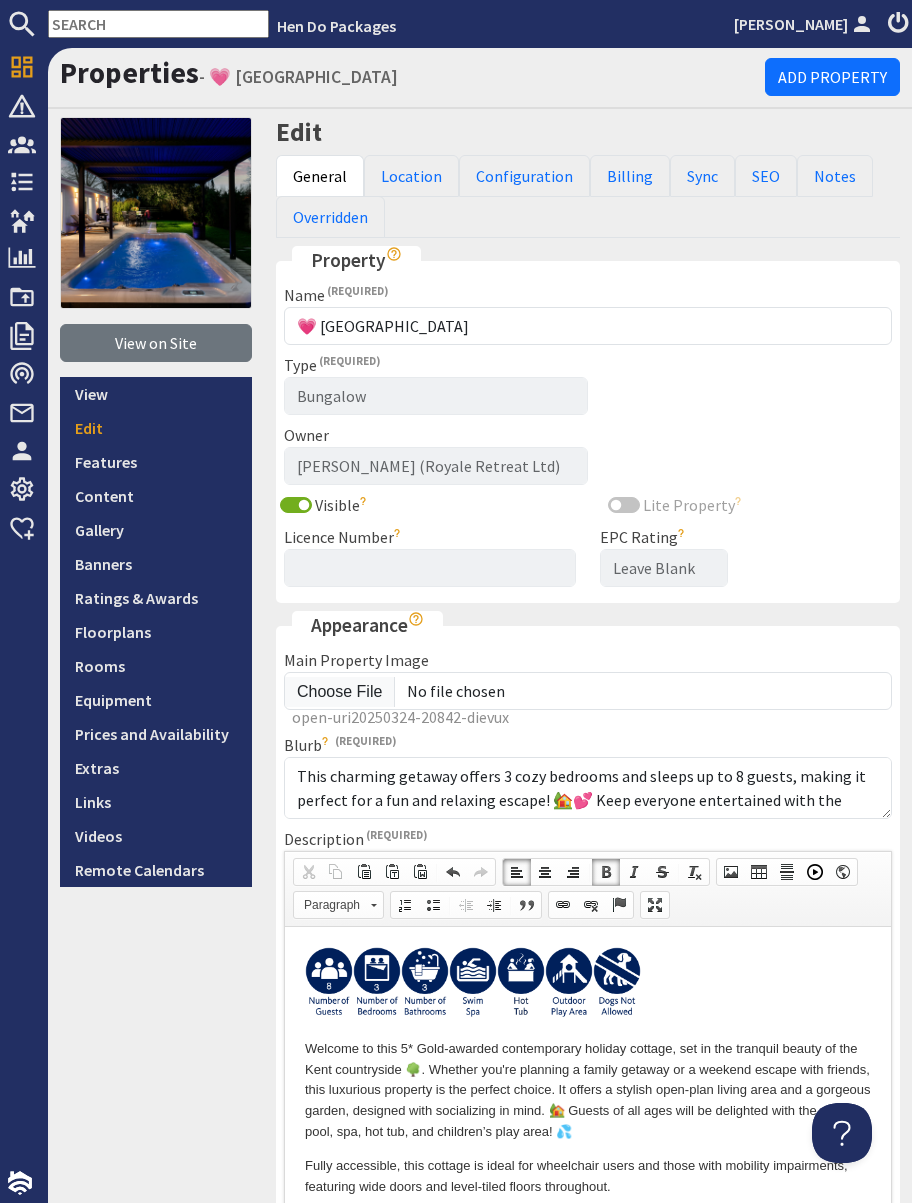 scroll, scrollTop: 951, scrollLeft: 0, axis: vertical 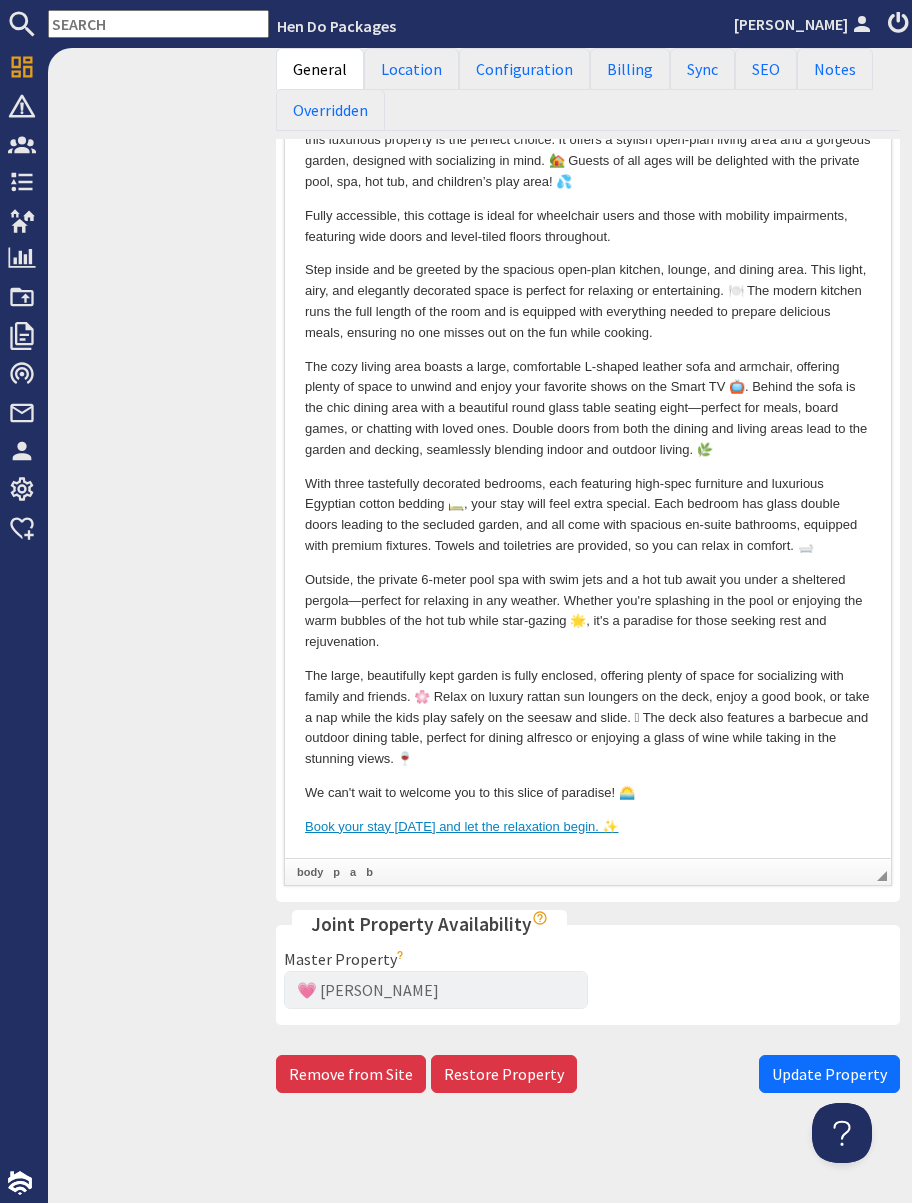 click on "Update Property" at bounding box center [829, 1074] 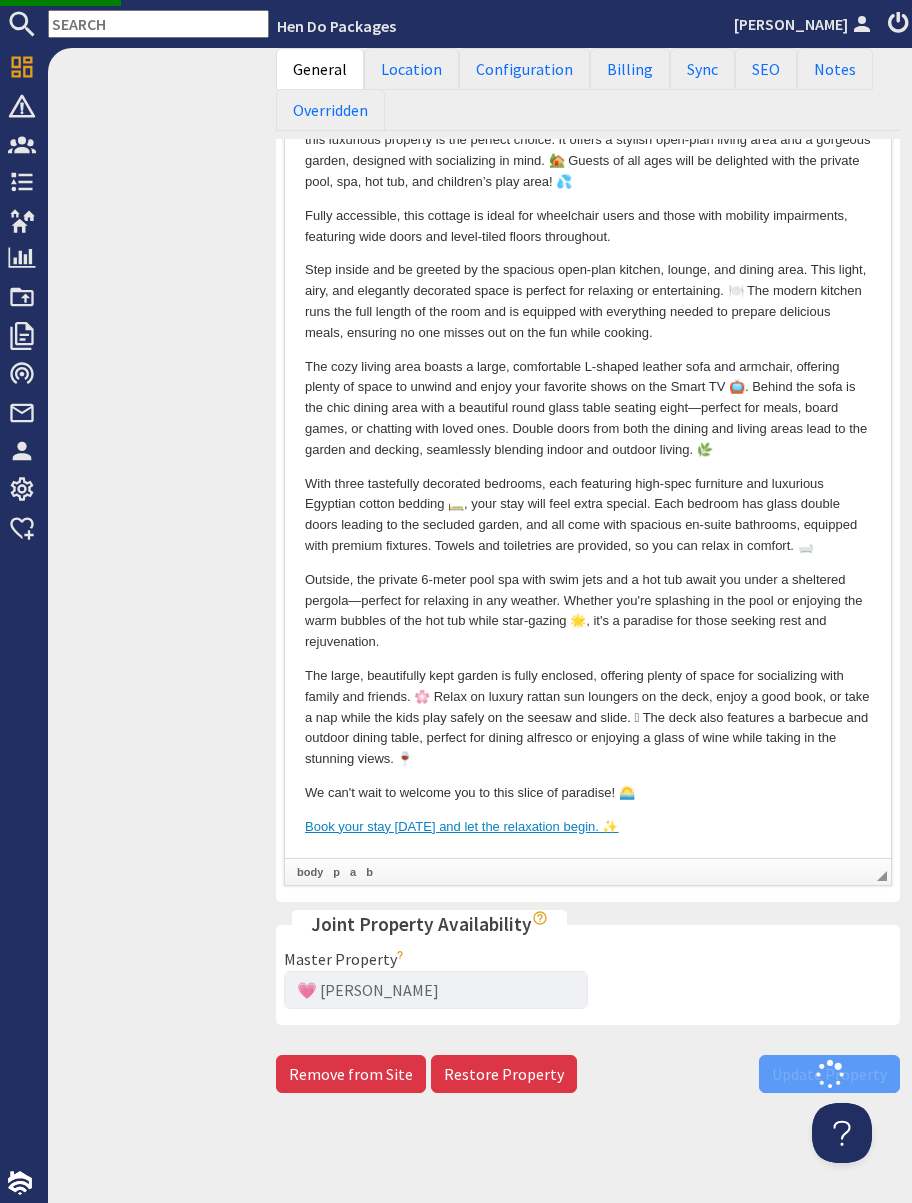 scroll, scrollTop: 0, scrollLeft: 0, axis: both 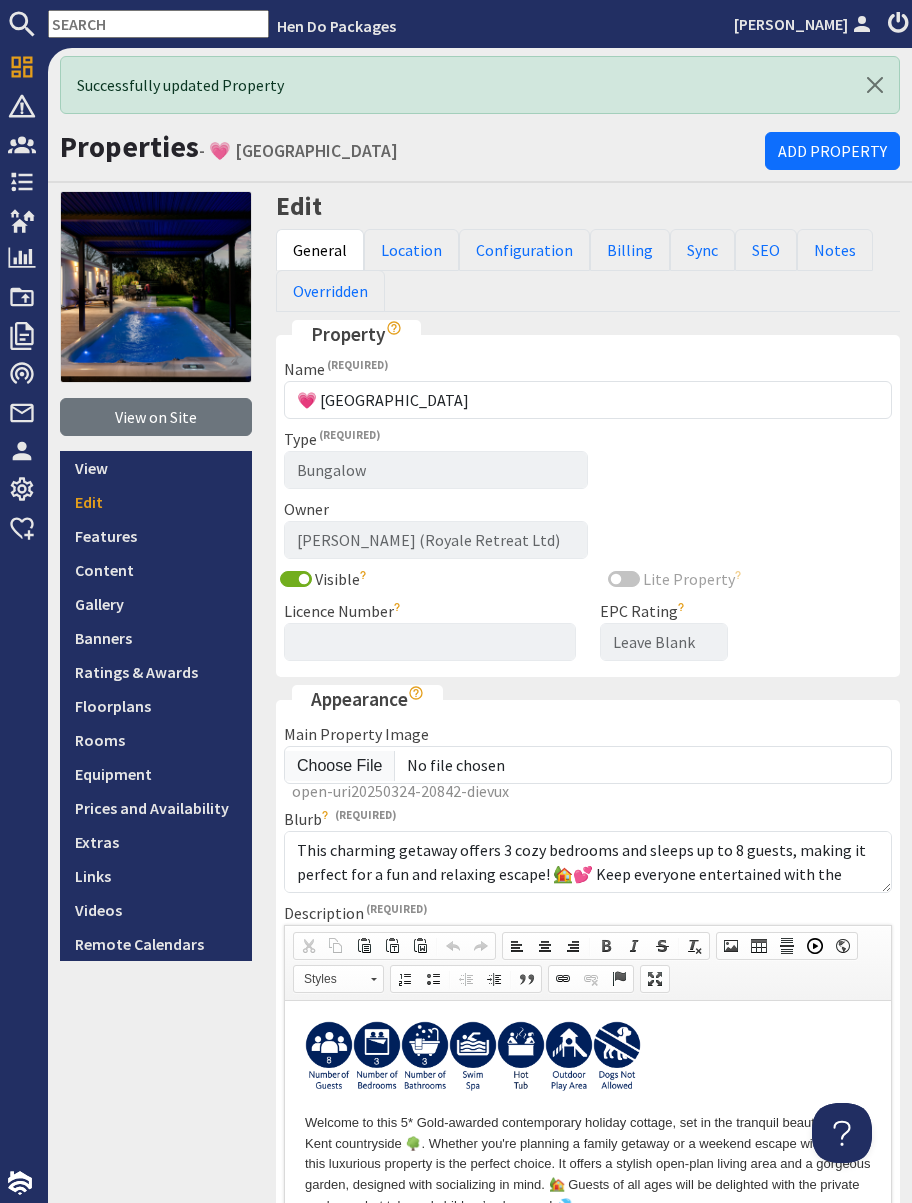 click at bounding box center [158, 24] 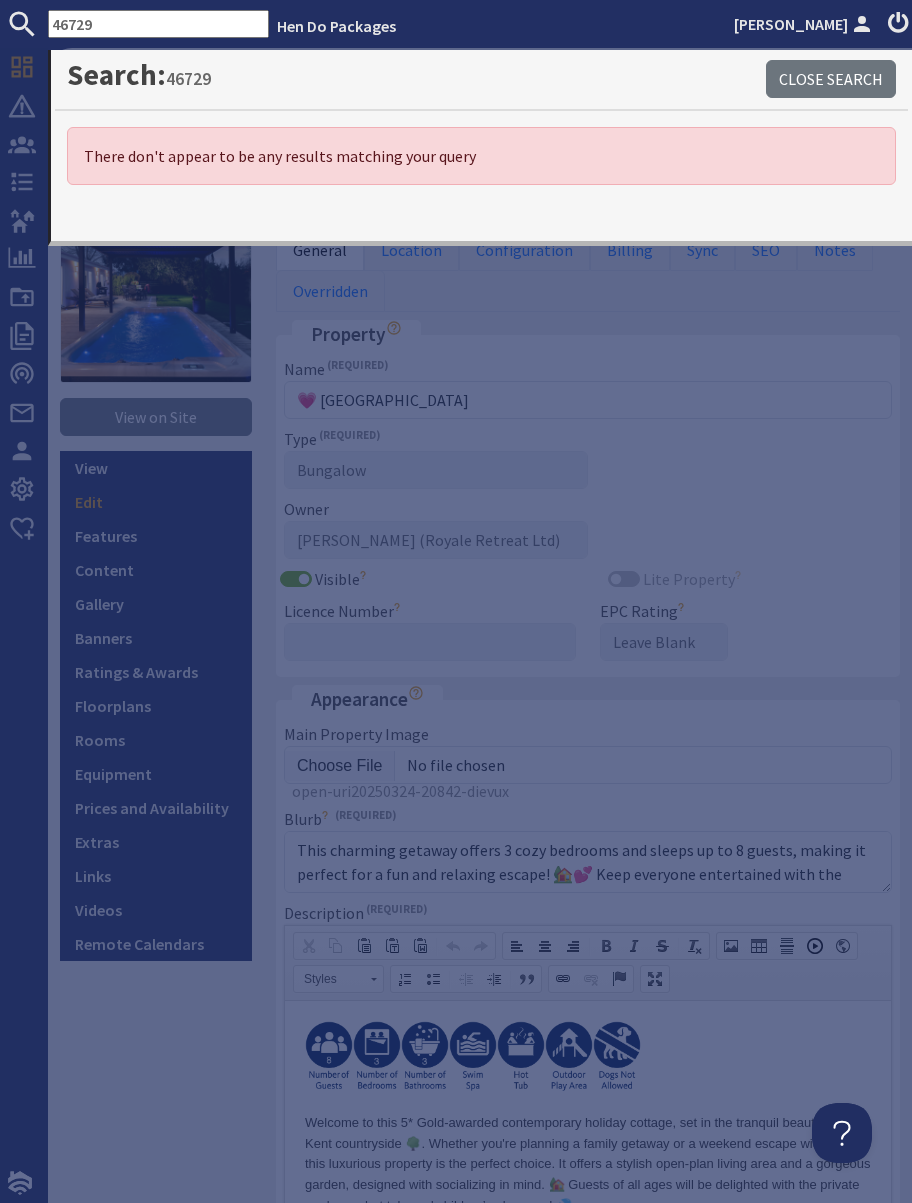 type on "46729" 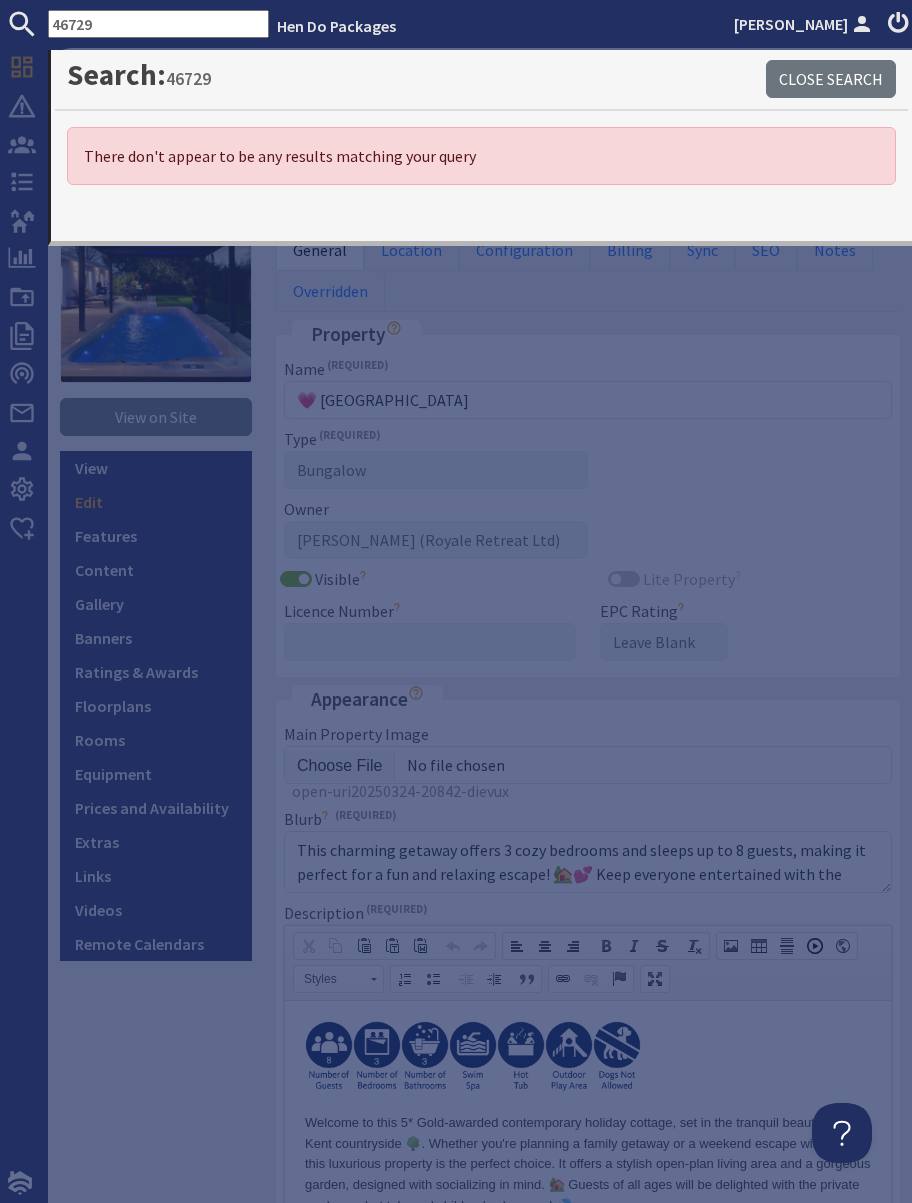 click on "Search:
46729" at bounding box center (416, 75) 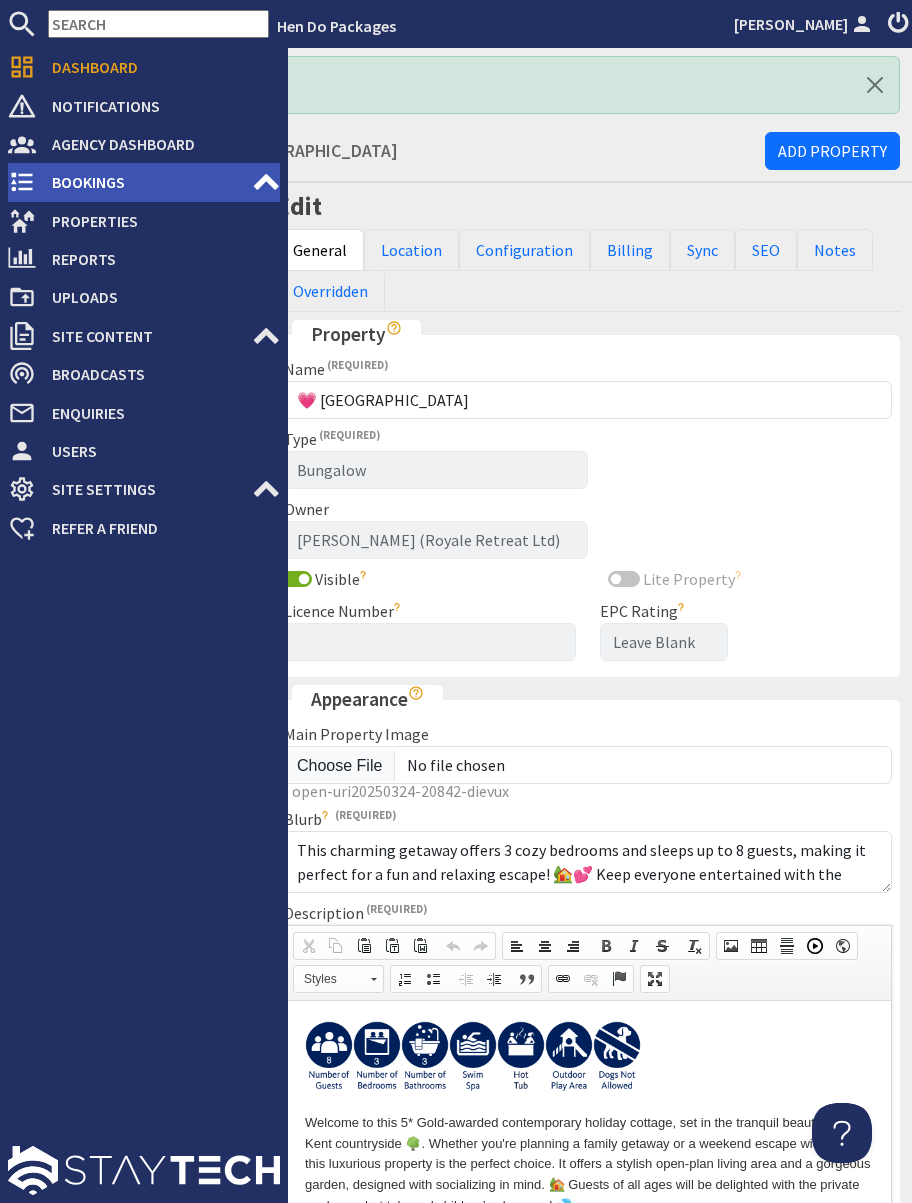click on "Bookings" at bounding box center [144, 182] 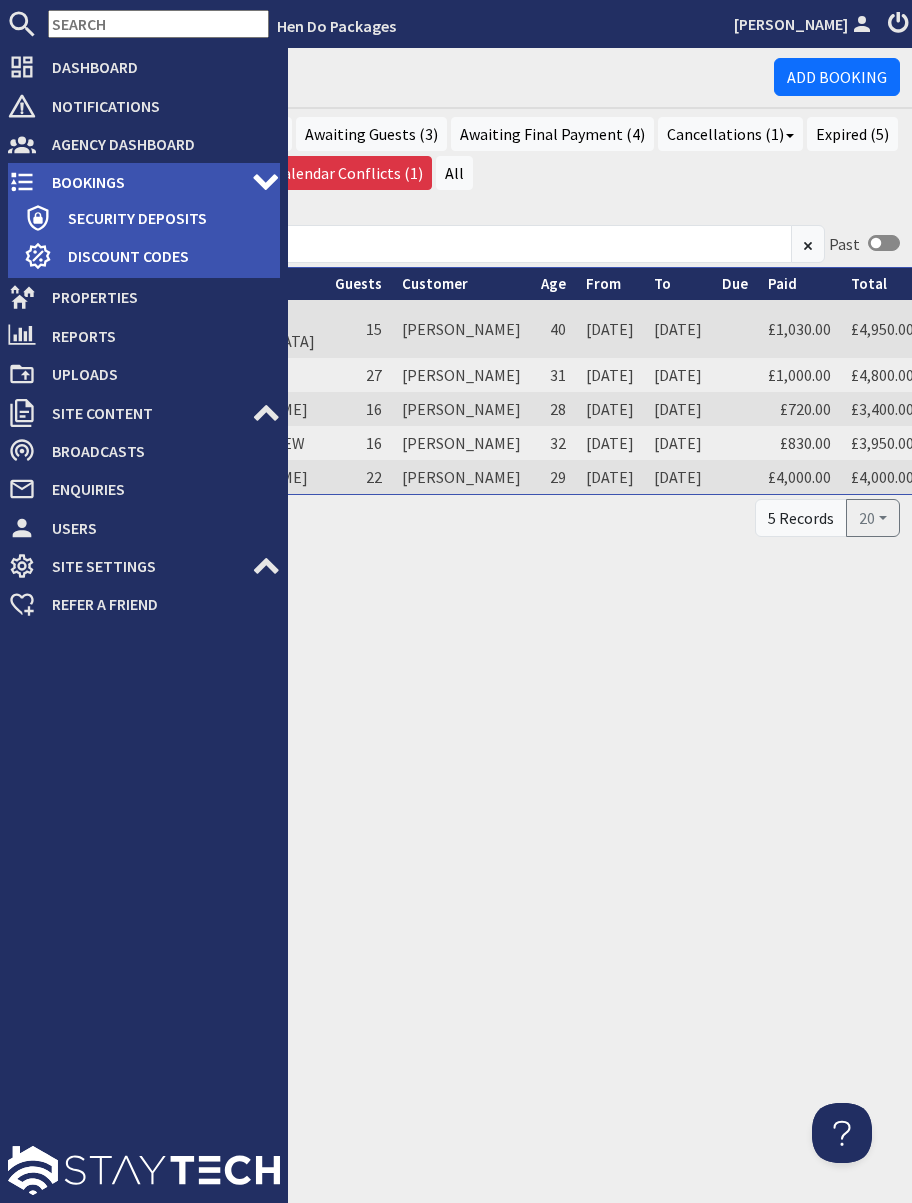 scroll, scrollTop: 0, scrollLeft: 0, axis: both 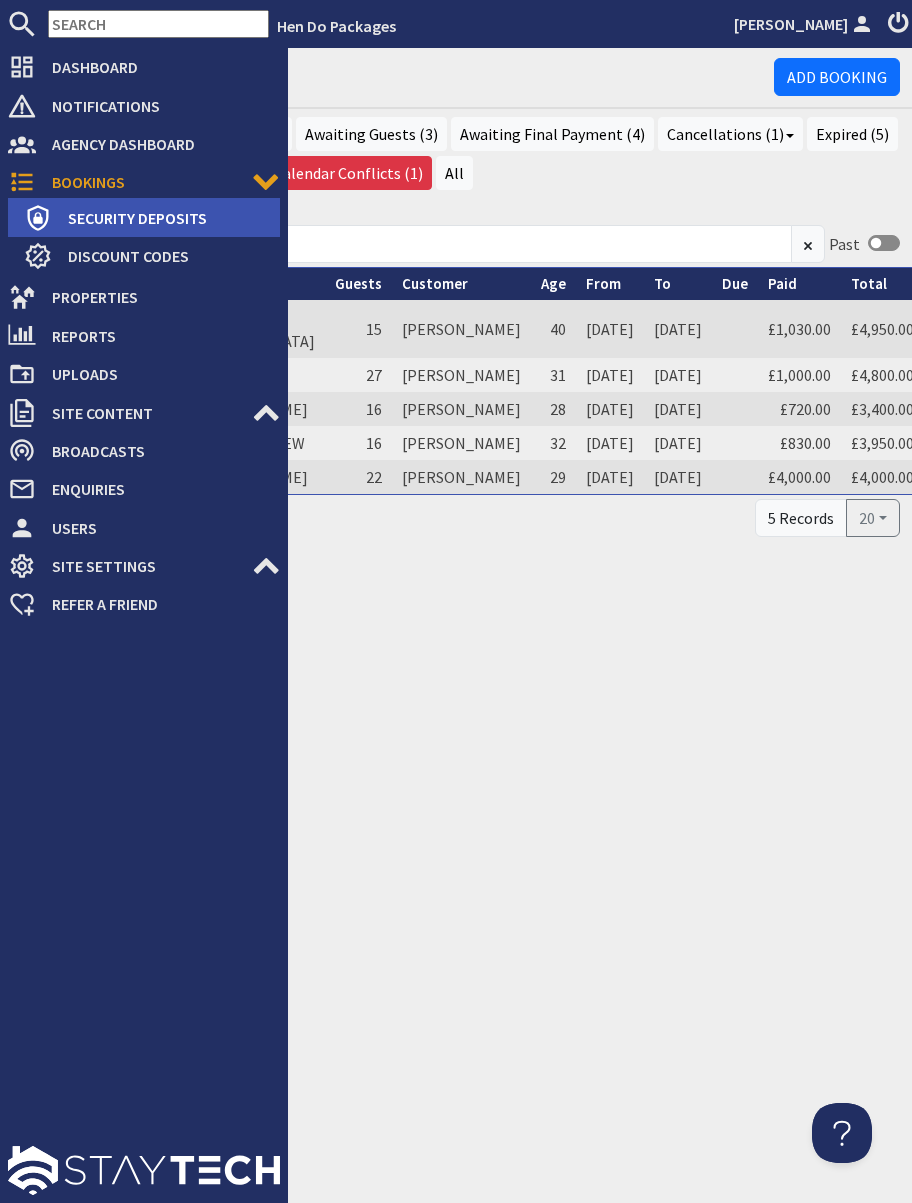 click on "Security Deposits" at bounding box center [166, 218] 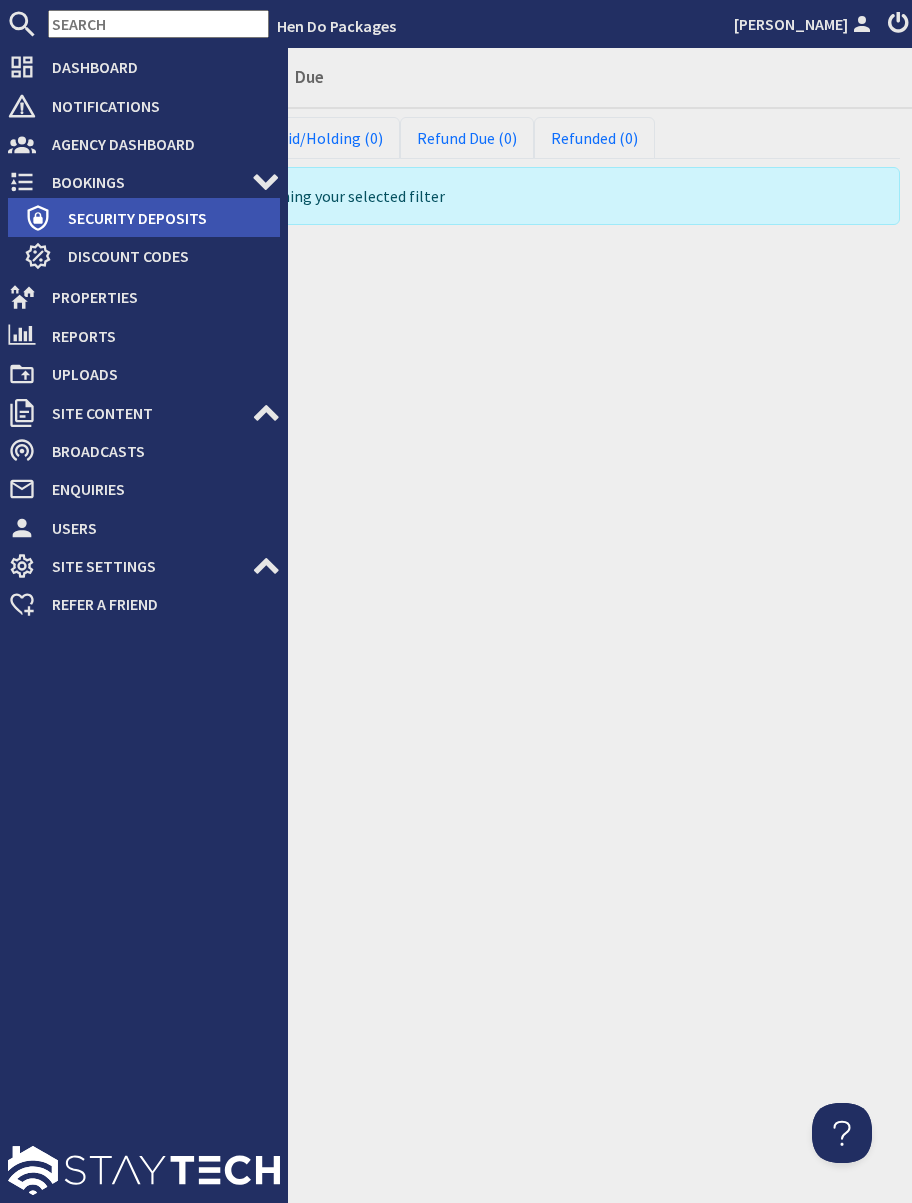 scroll, scrollTop: 0, scrollLeft: 0, axis: both 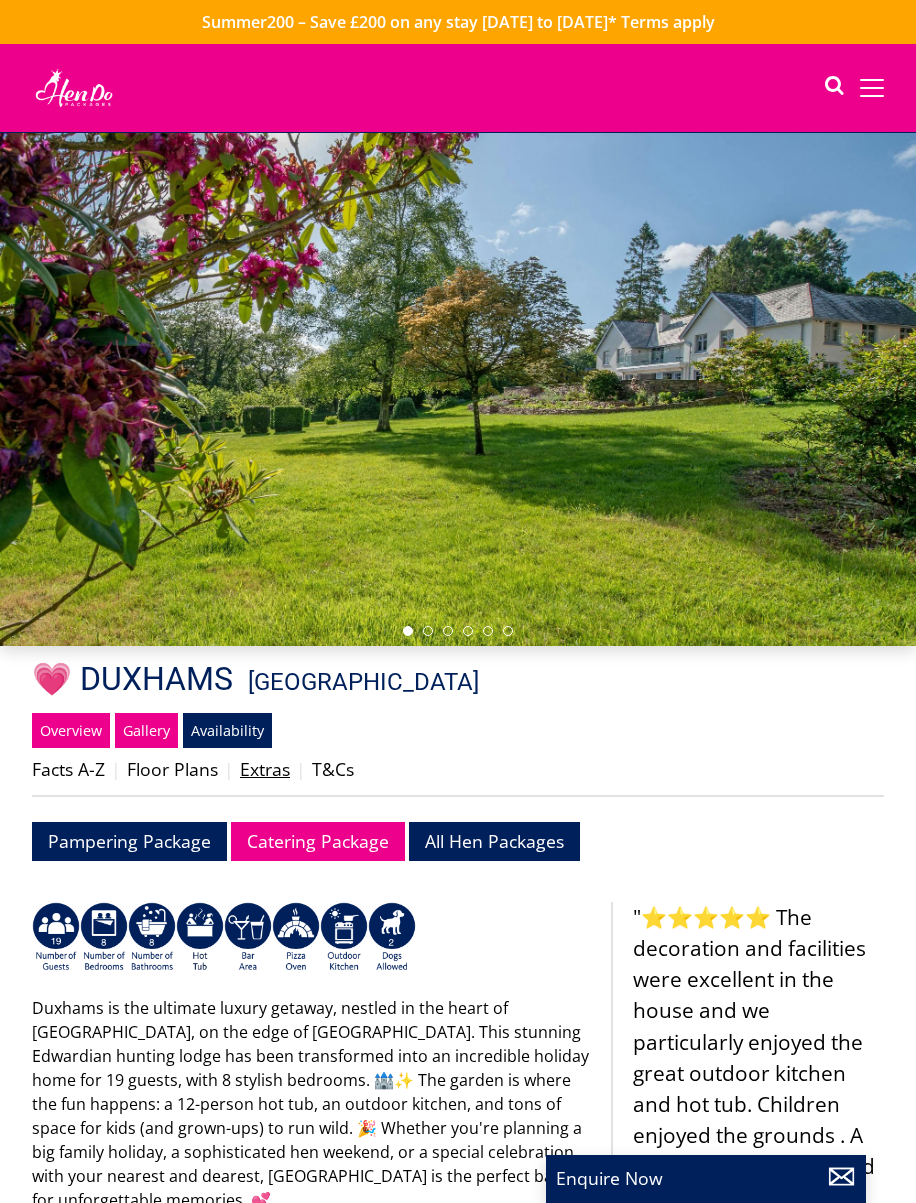 click on "Extras" at bounding box center [265, 769] 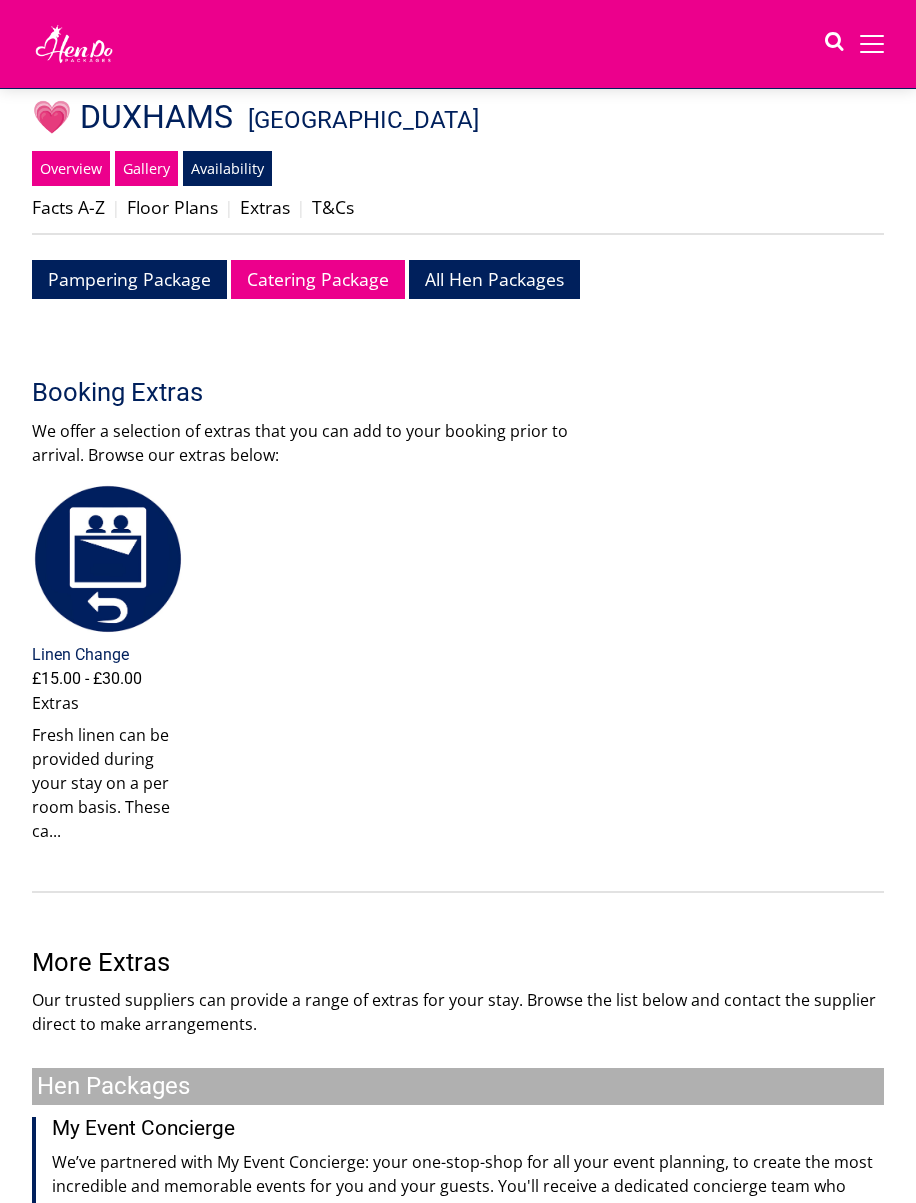 scroll, scrollTop: 0, scrollLeft: 0, axis: both 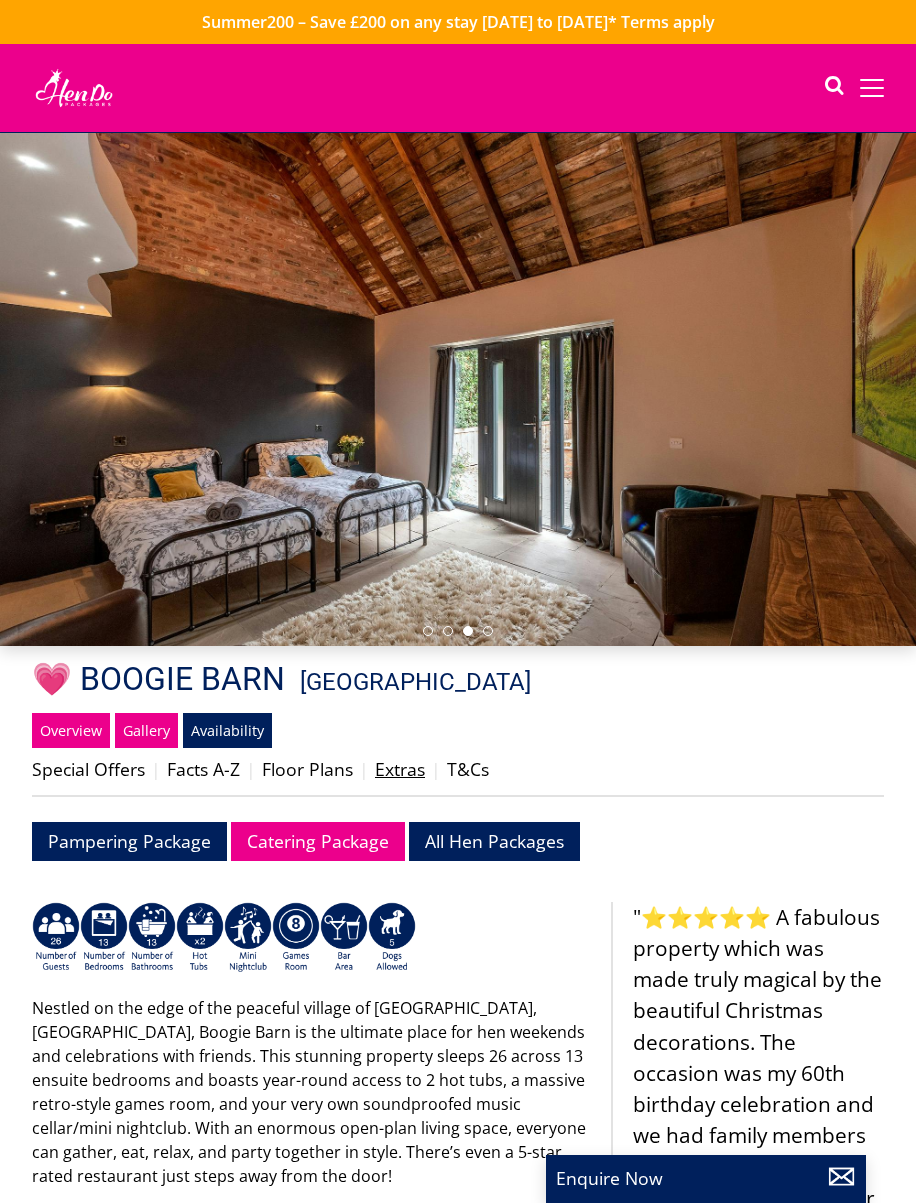 click on "Extras" at bounding box center [400, 769] 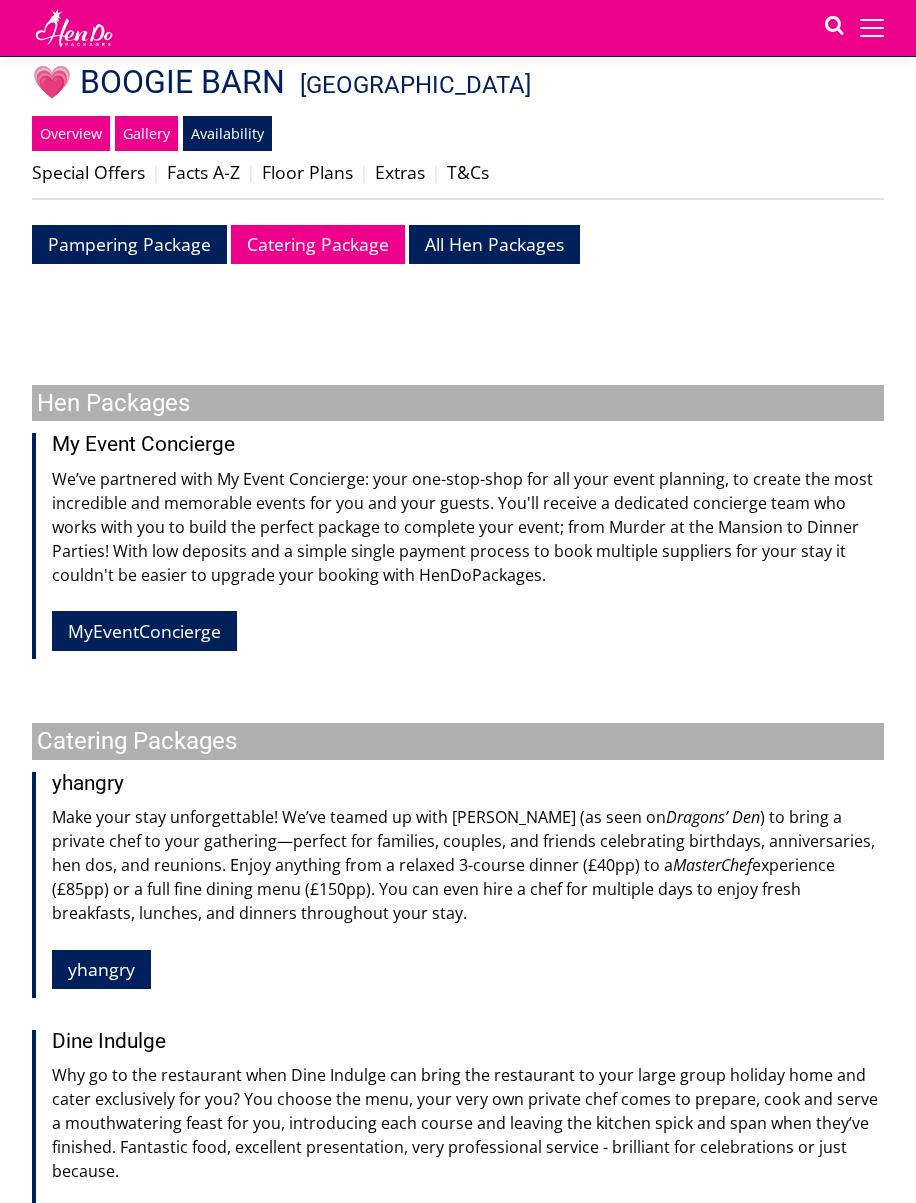 scroll, scrollTop: 0, scrollLeft: 0, axis: both 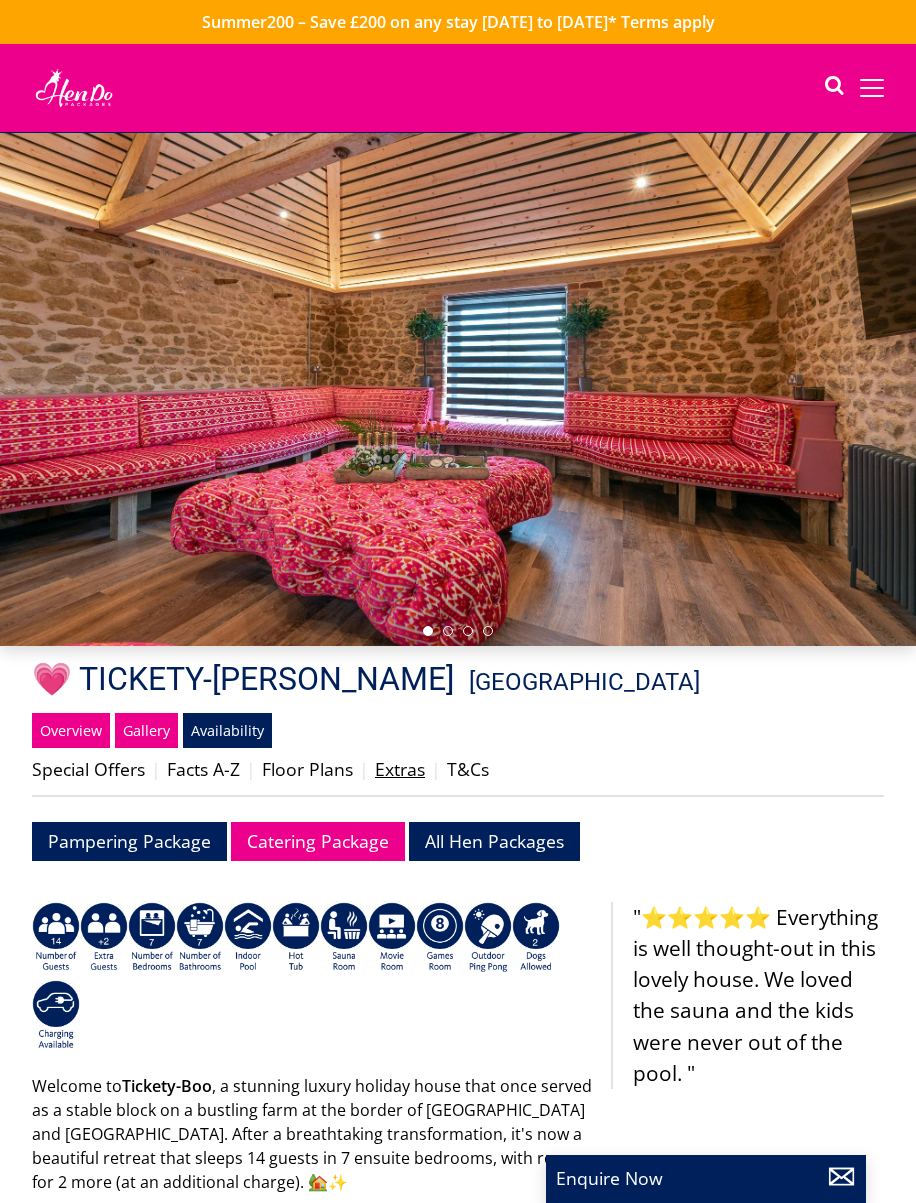 click on "Extras" at bounding box center [400, 769] 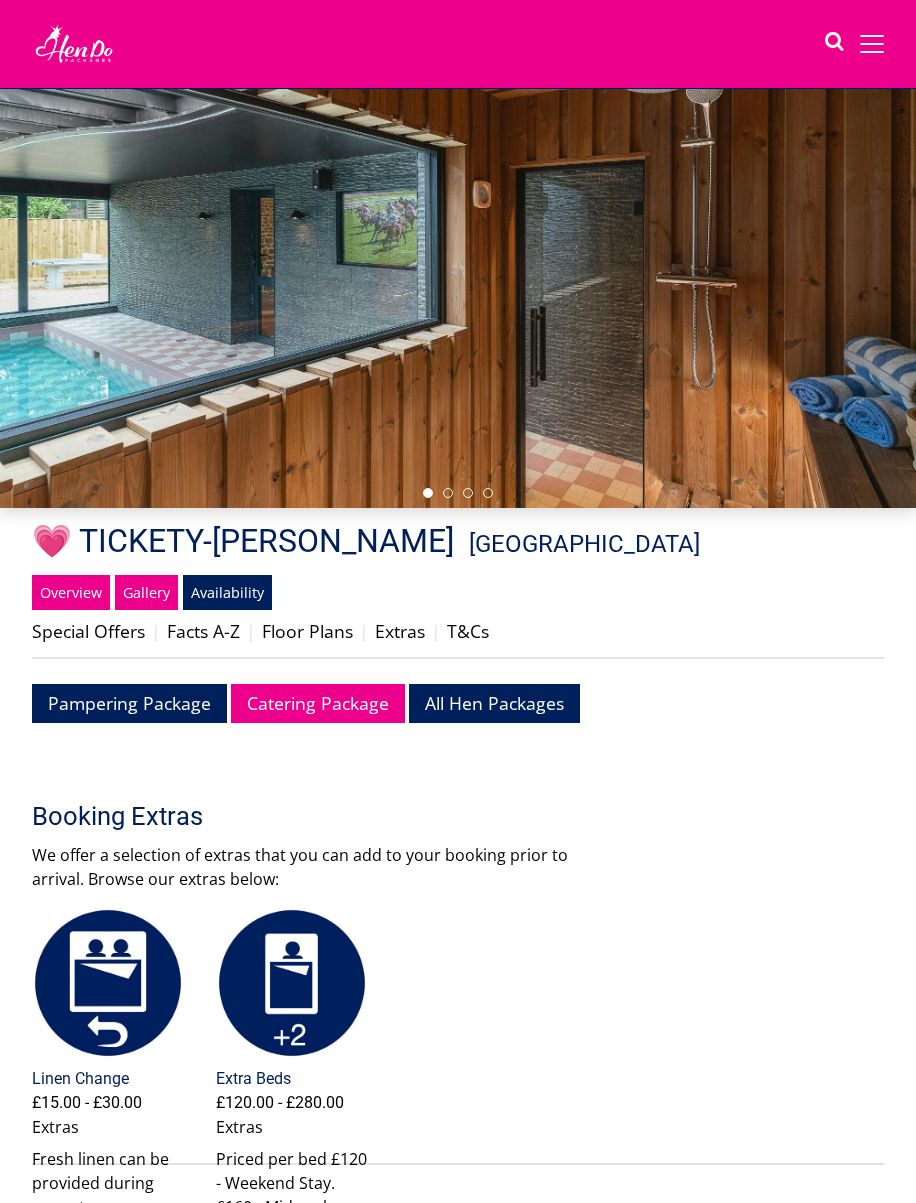 scroll, scrollTop: 0, scrollLeft: 0, axis: both 